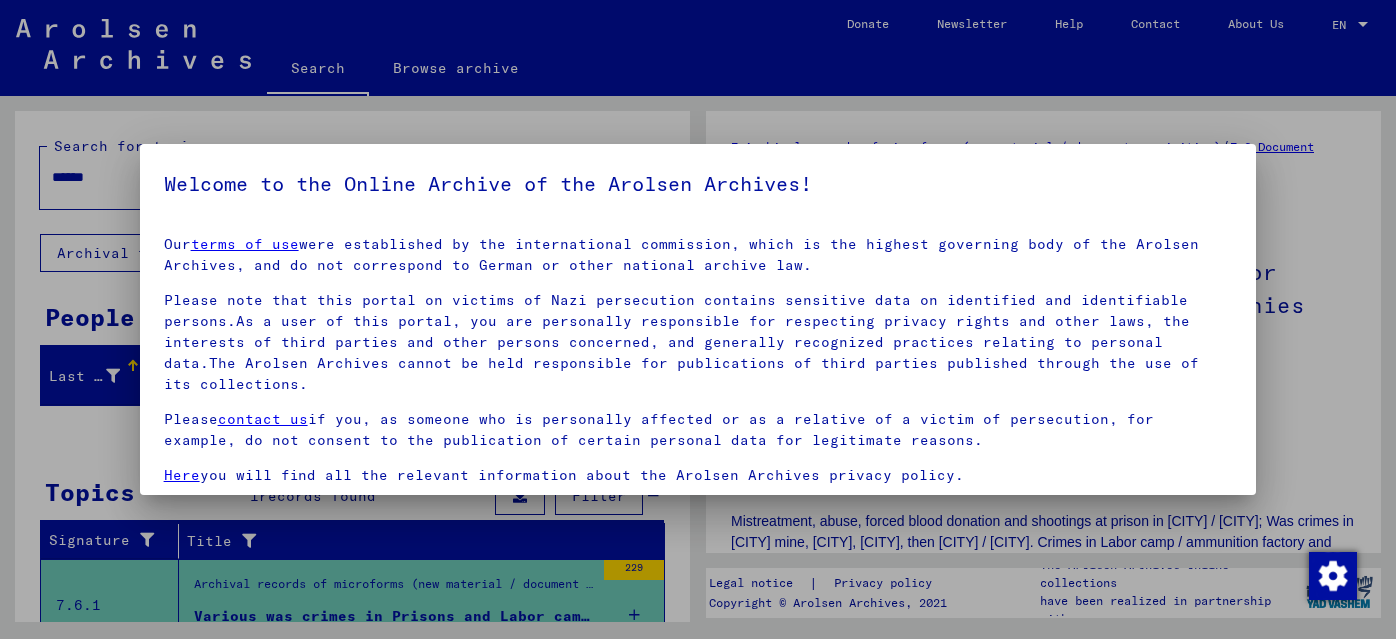 scroll, scrollTop: 0, scrollLeft: 0, axis: both 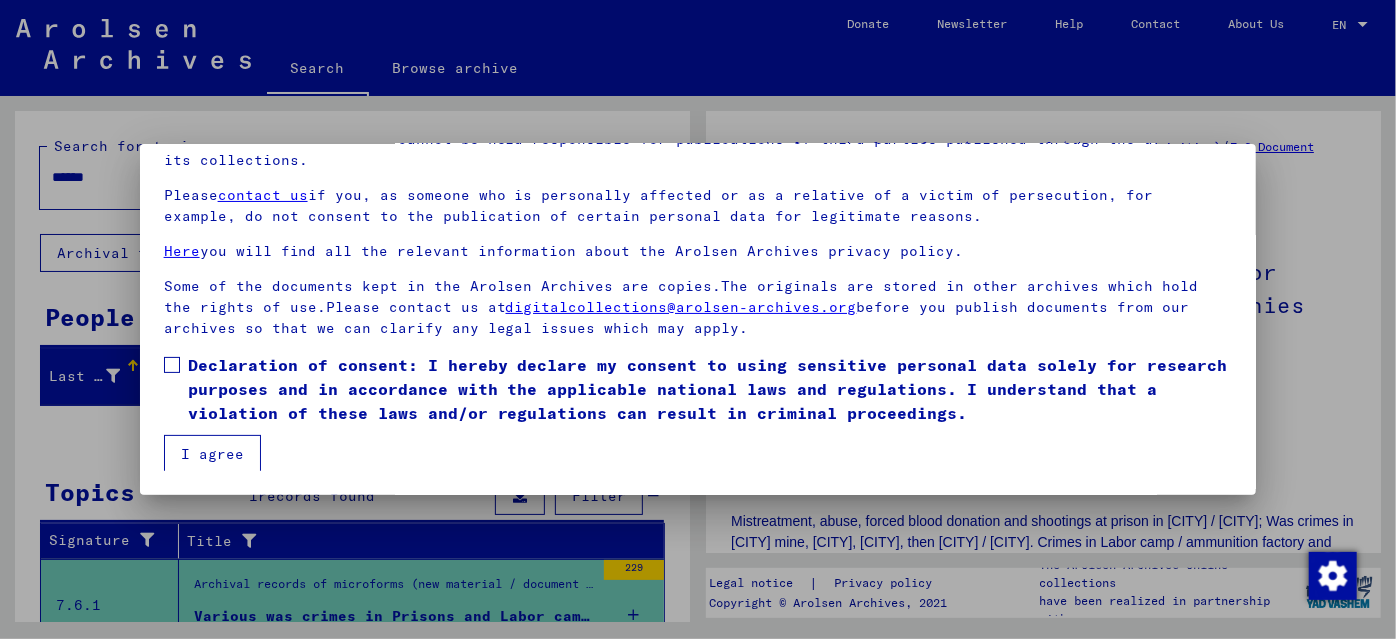 click on "Our  terms of use  were established by the international commission, which is the highest governing body of the Arolsen Archives, and do not correspond to German or other national archive law. Please note that this portal on victims of Nazi persecution contains sensitive data on identified and identifiable persons.As a user of this portal, you are personally responsible for respecting privacy rights and other laws, the interests of third parties and other persons concerned, and generally recognized practices relating to personal data.The Arolsen Archives cannot be held responsible for publications of third parties published through the use of its collections. Please  contact us  if you, as someone who is personally affected or as a relative of a victim of persecution, for example, do not consent to the publication of certain personal data for legitimate reasons. Here  you will find all the relevant information about the Arolsen Archives privacy policy. digitalcollections@arolsen-archives.org   I agree" at bounding box center [698, 263] 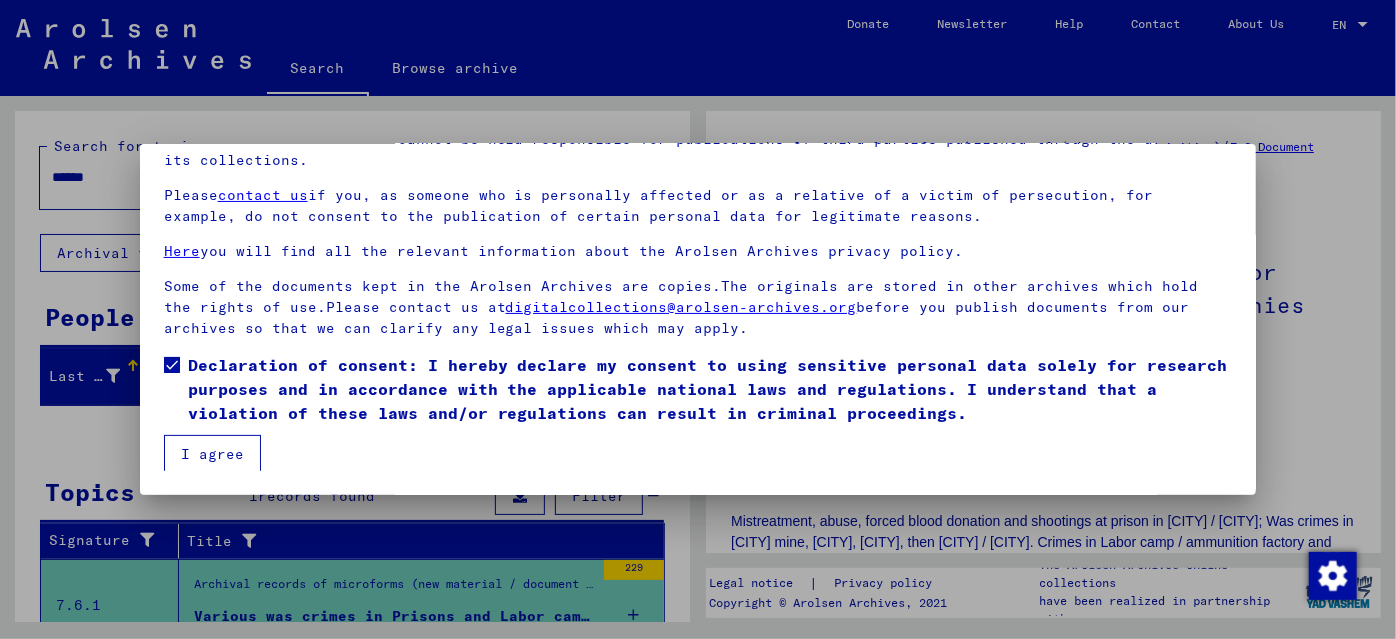 click on "I agree" at bounding box center [212, 454] 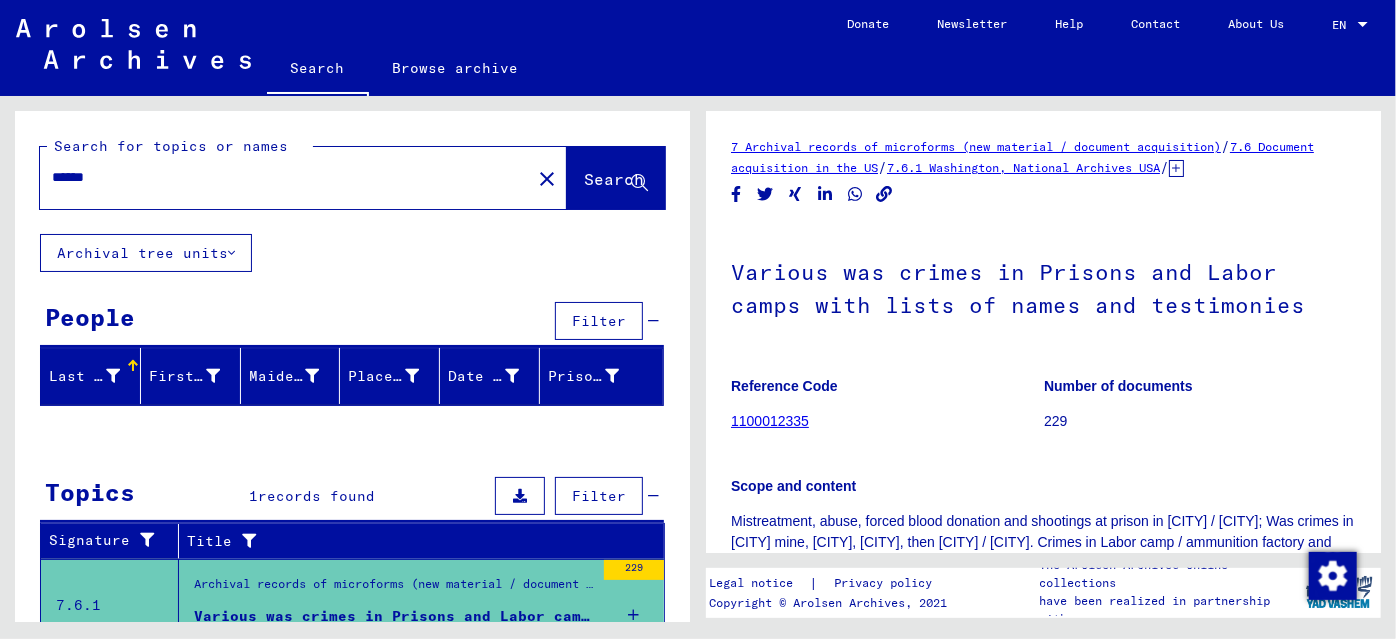 drag, startPoint x: 116, startPoint y: 180, endPoint x: 5, endPoint y: 178, distance: 111.01801 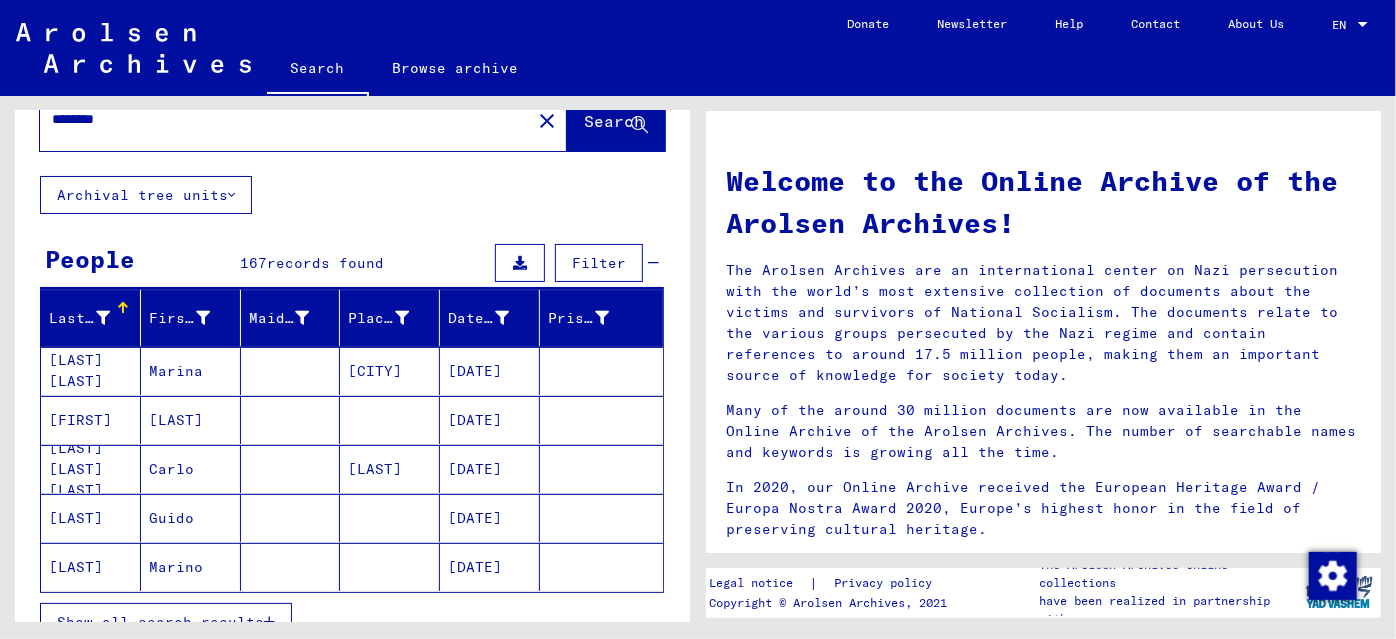 scroll, scrollTop: 90, scrollLeft: 0, axis: vertical 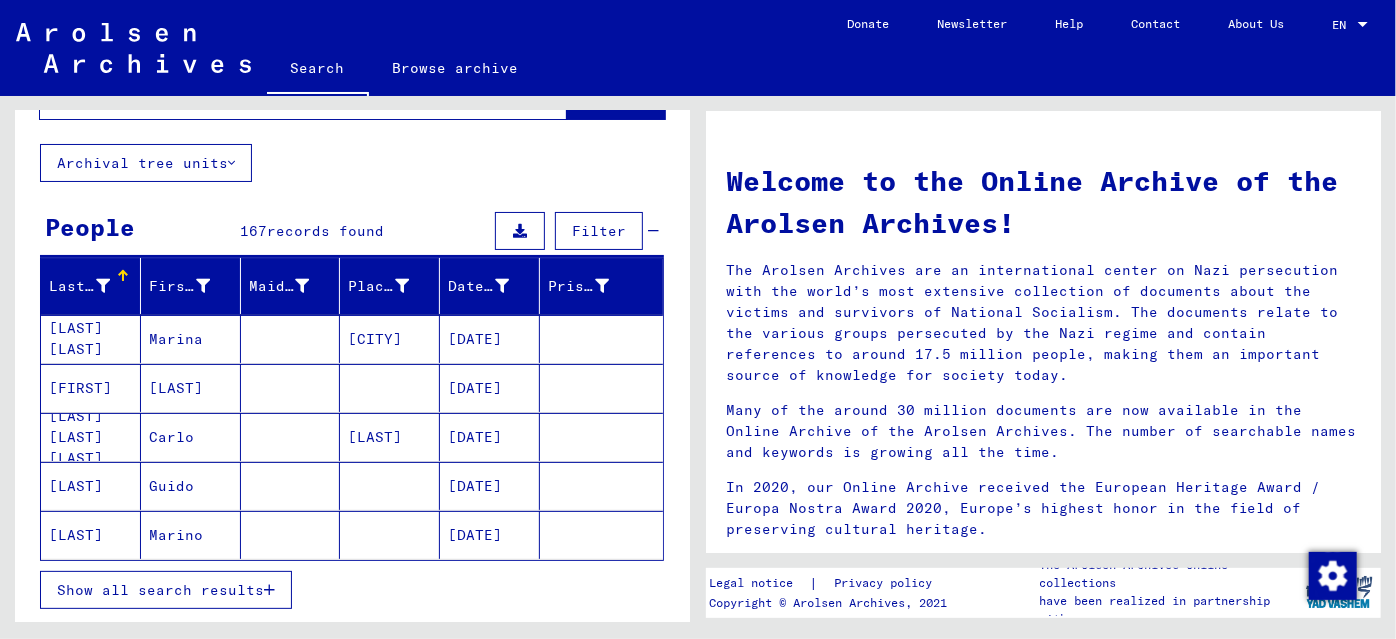 click on "Show all search results" at bounding box center (166, 590) 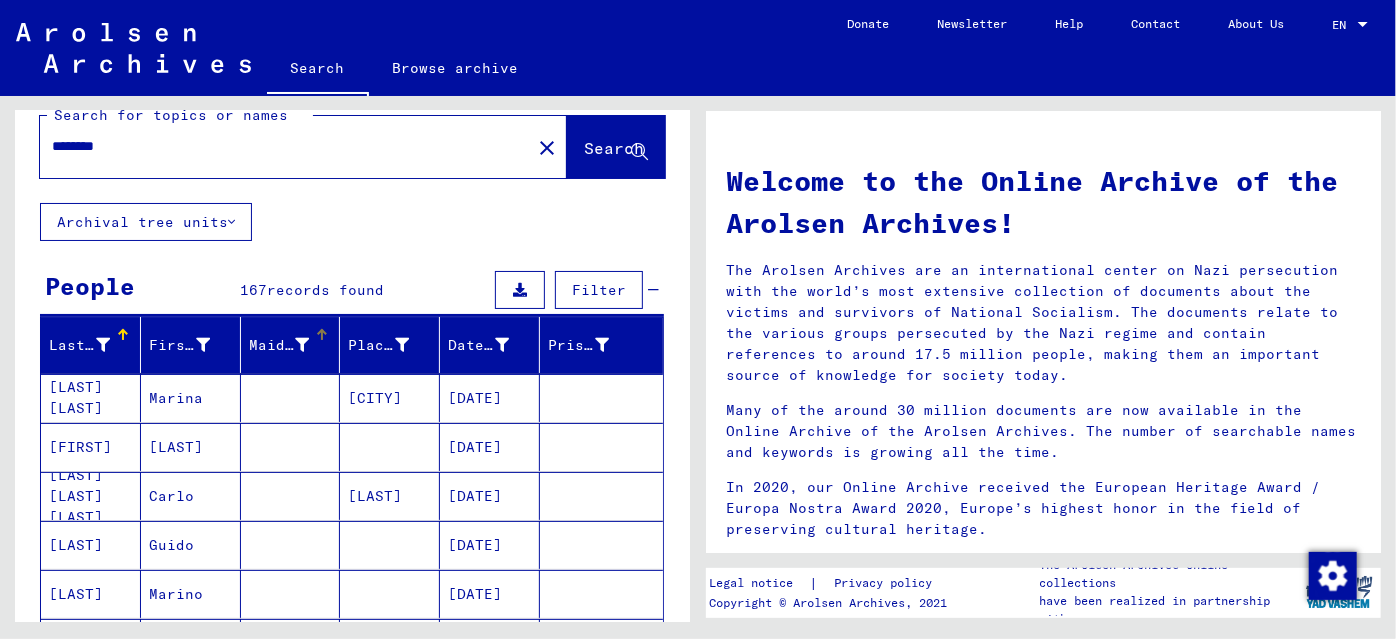 scroll, scrollTop: 0, scrollLeft: 0, axis: both 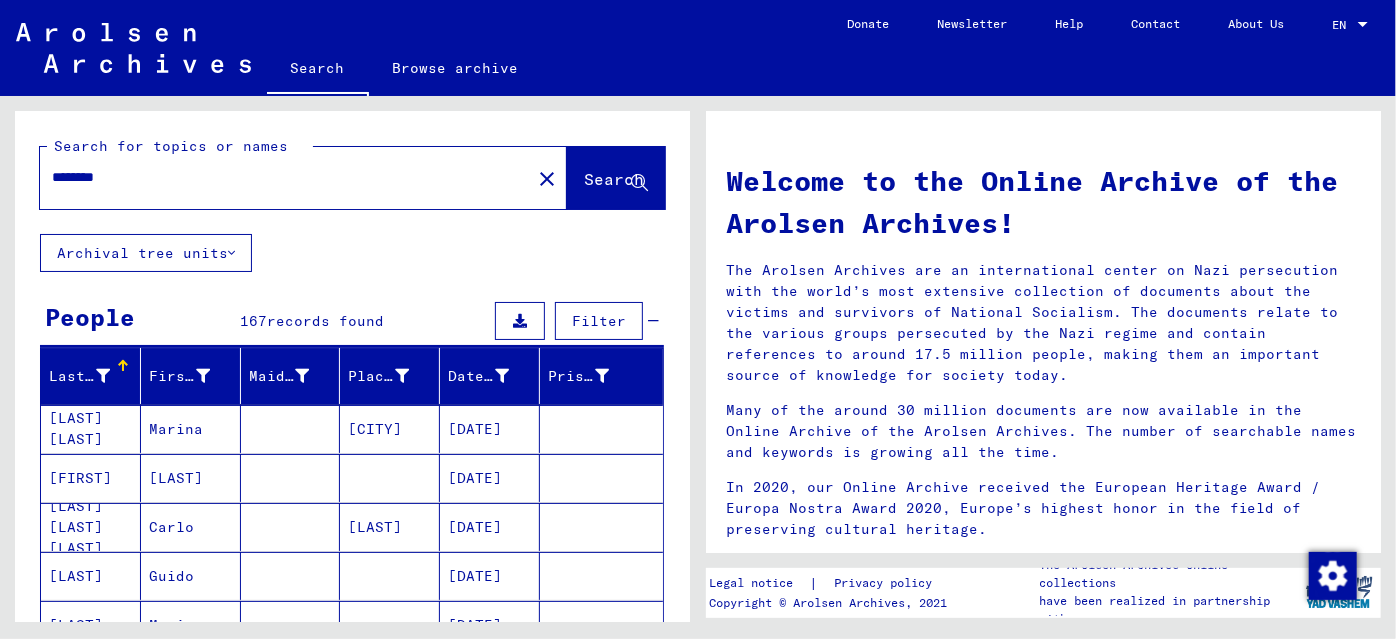 click on "********" at bounding box center [279, 177] 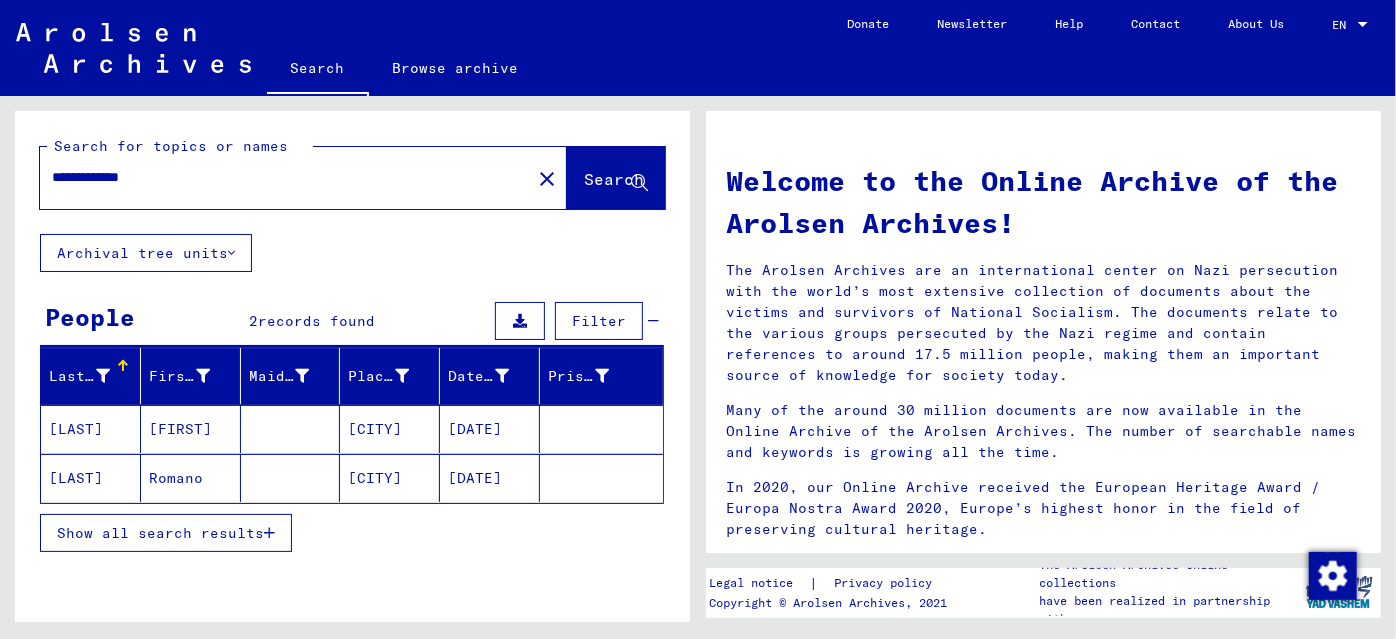 scroll, scrollTop: 74, scrollLeft: 0, axis: vertical 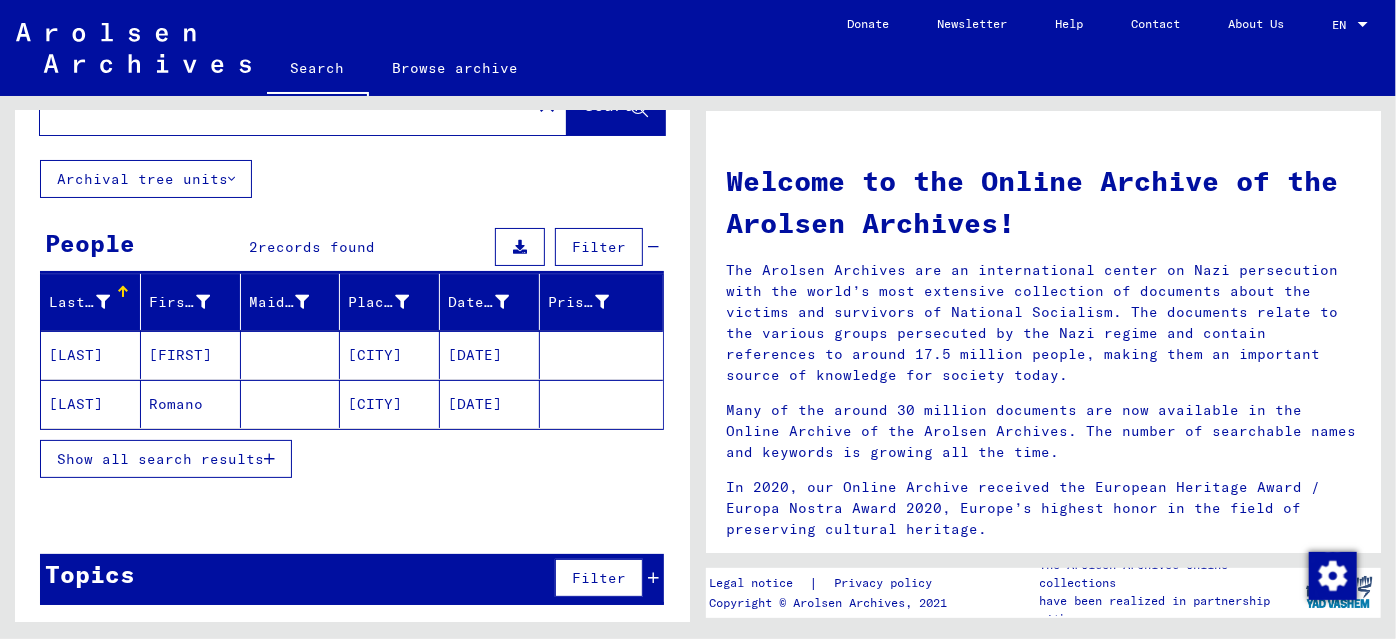 click on "[DATE]" at bounding box center [490, 404] 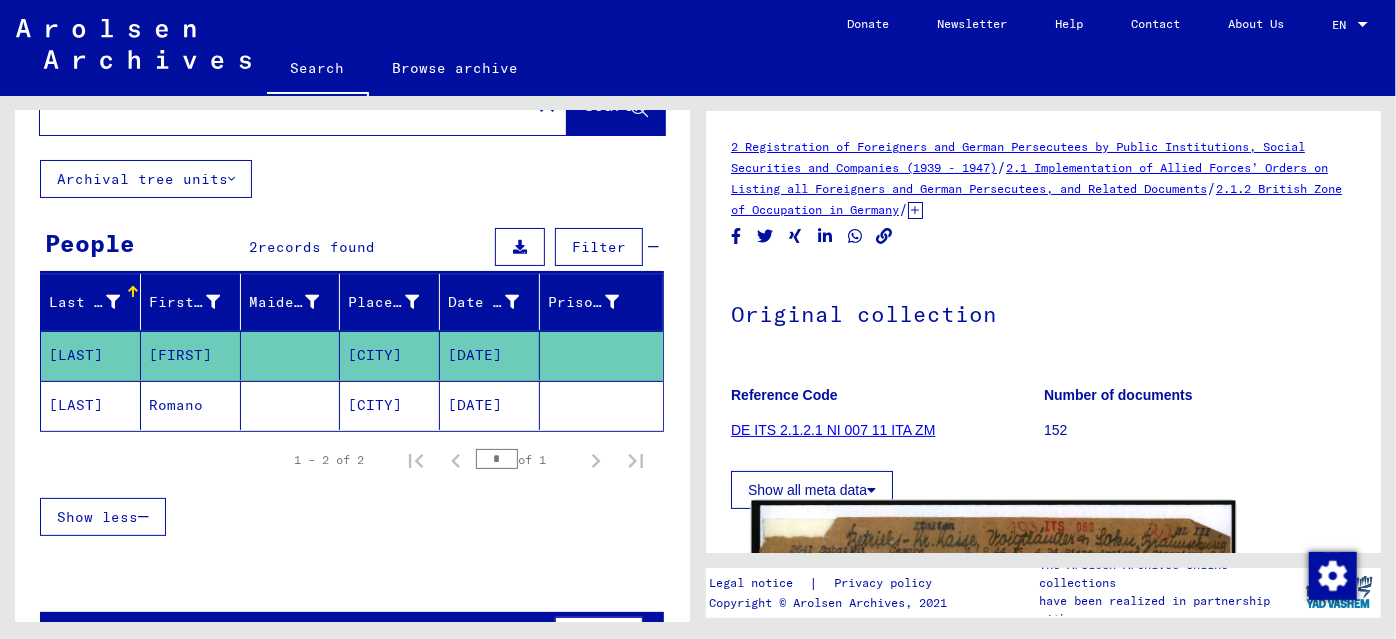 scroll, scrollTop: 272, scrollLeft: 0, axis: vertical 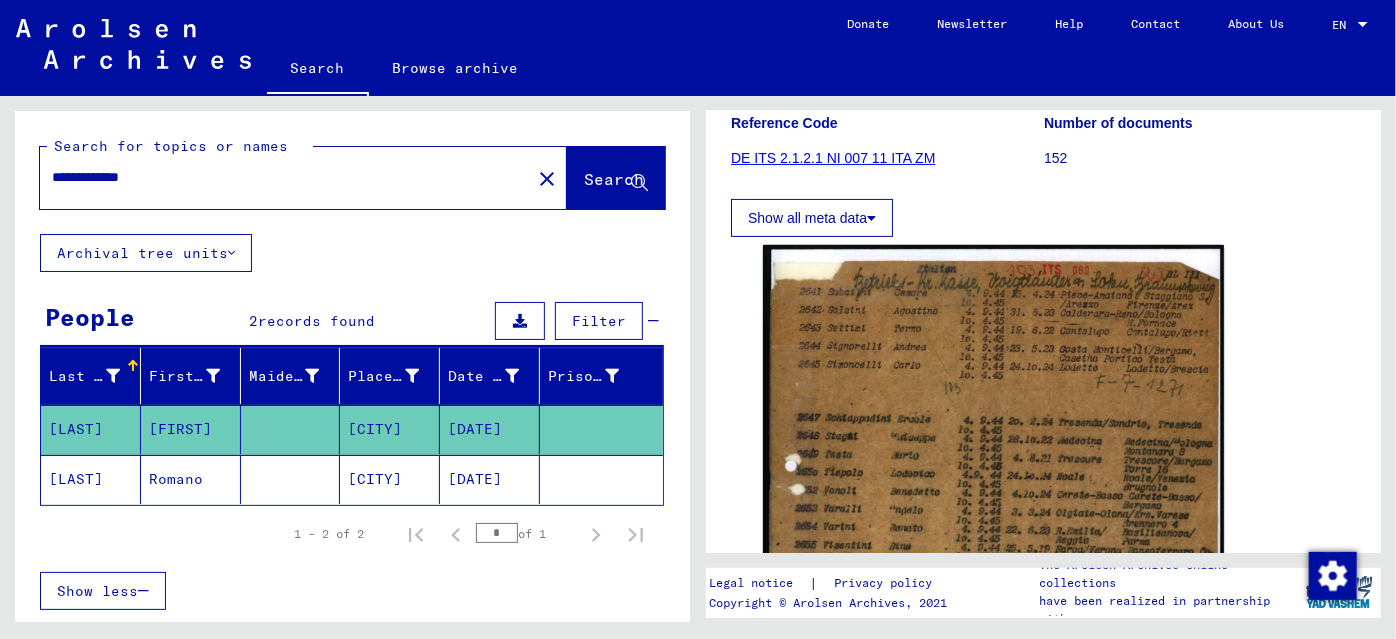 drag, startPoint x: 131, startPoint y: 176, endPoint x: 225, endPoint y: 193, distance: 95.524864 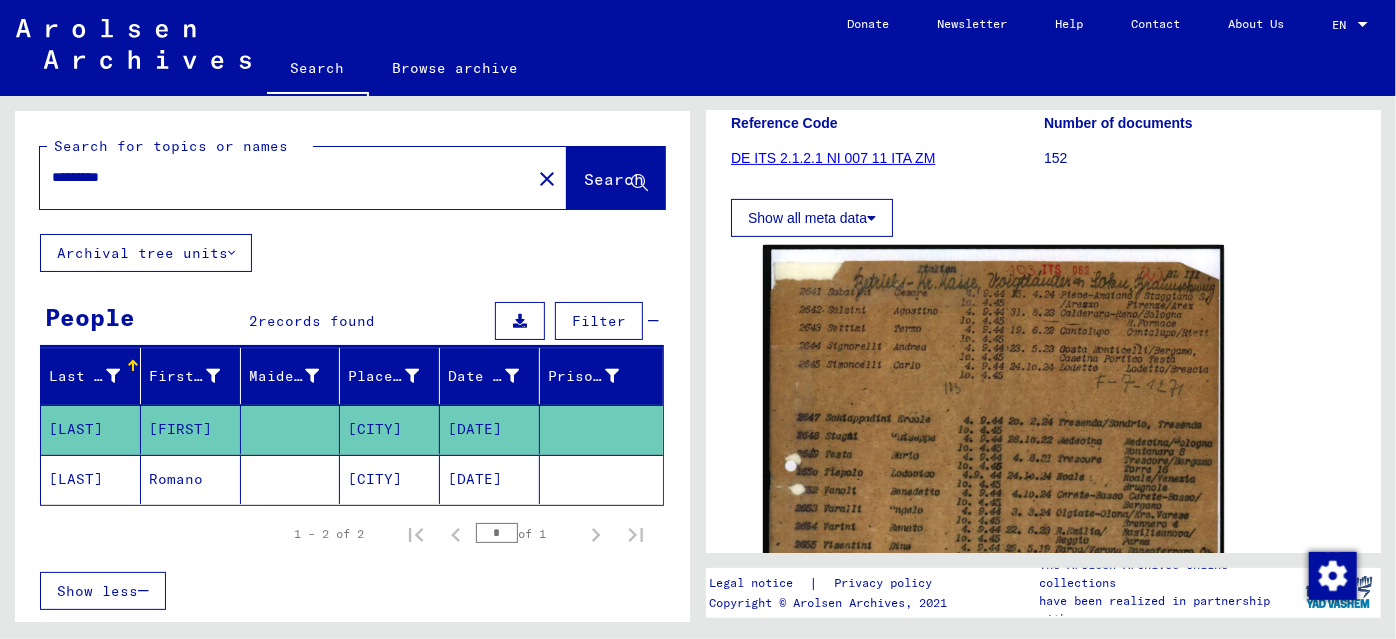 type on "********" 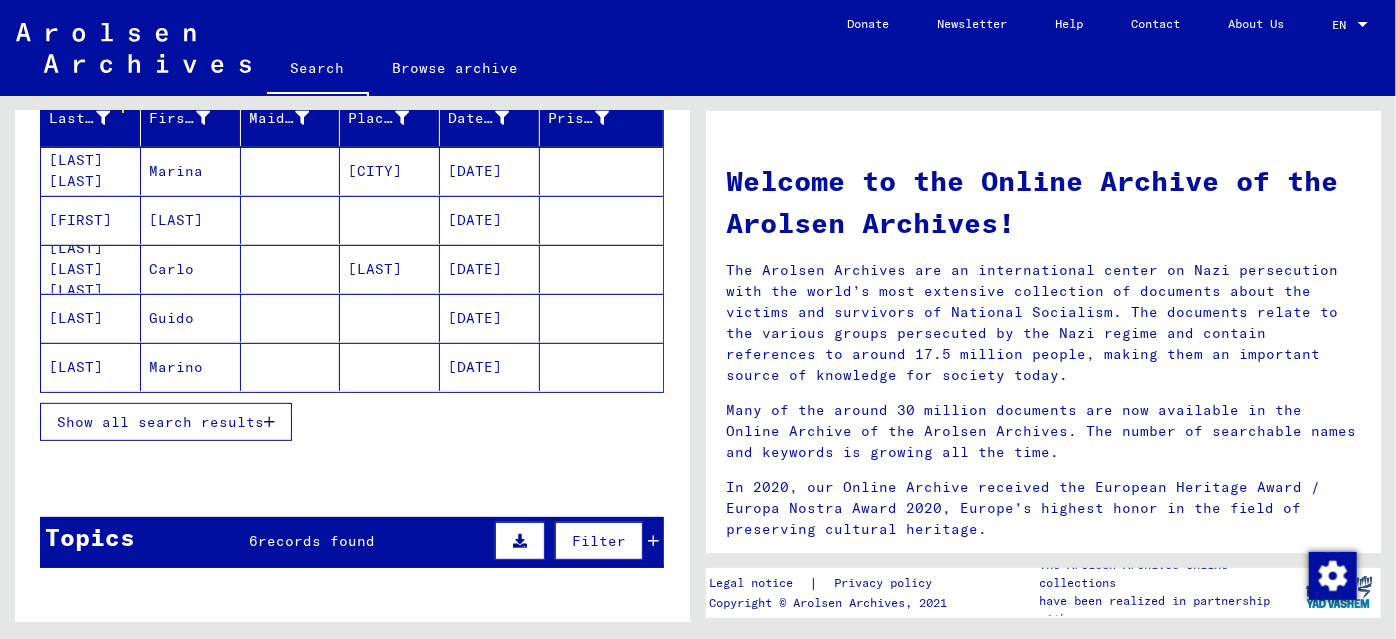 scroll, scrollTop: 272, scrollLeft: 0, axis: vertical 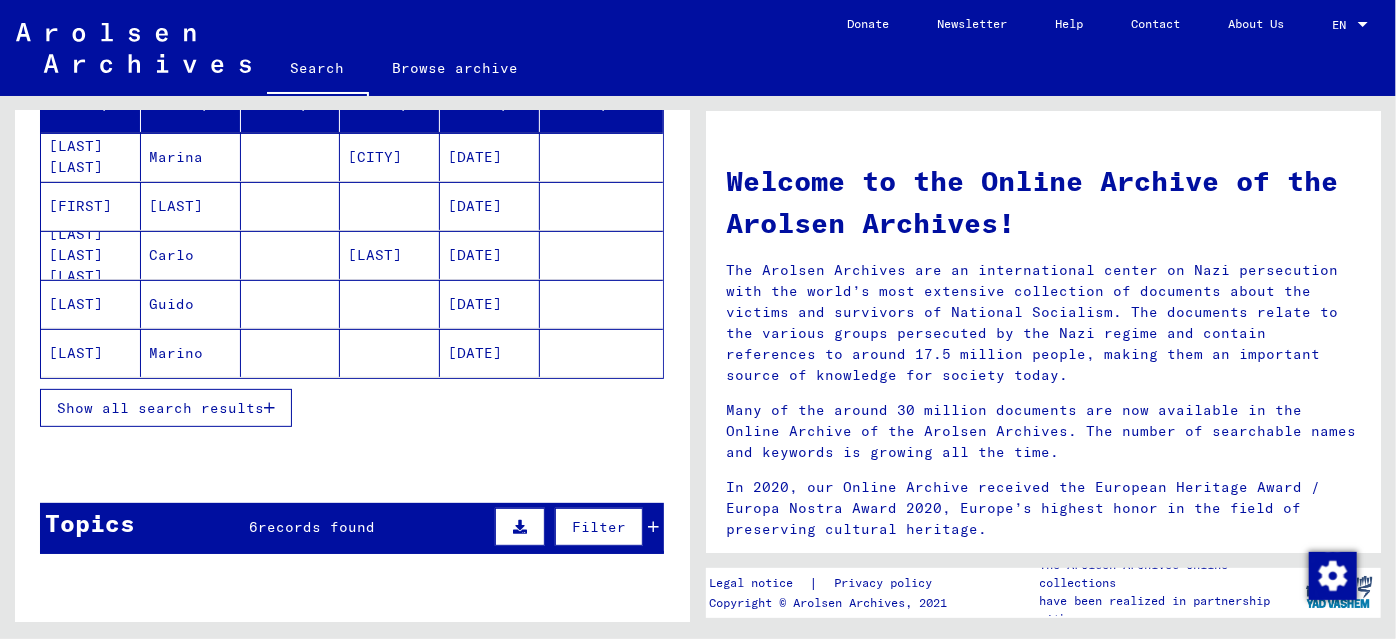 click on "Show all search results" at bounding box center (160, 408) 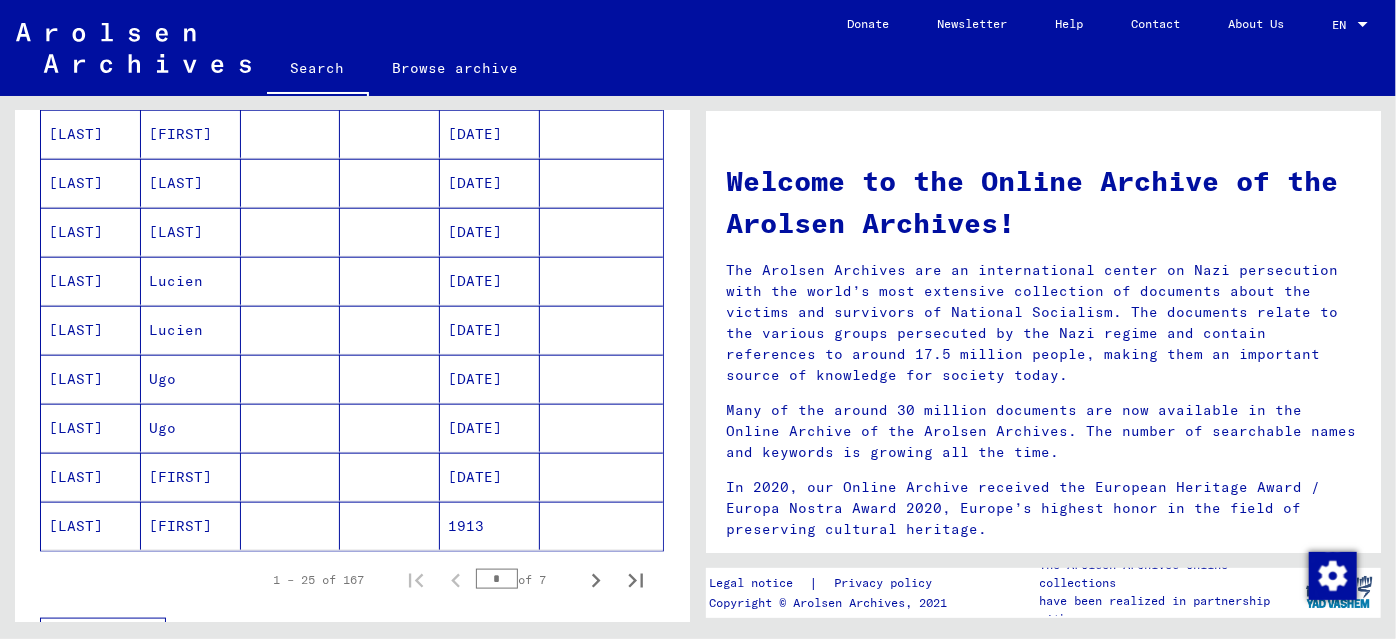 scroll, scrollTop: 1090, scrollLeft: 0, axis: vertical 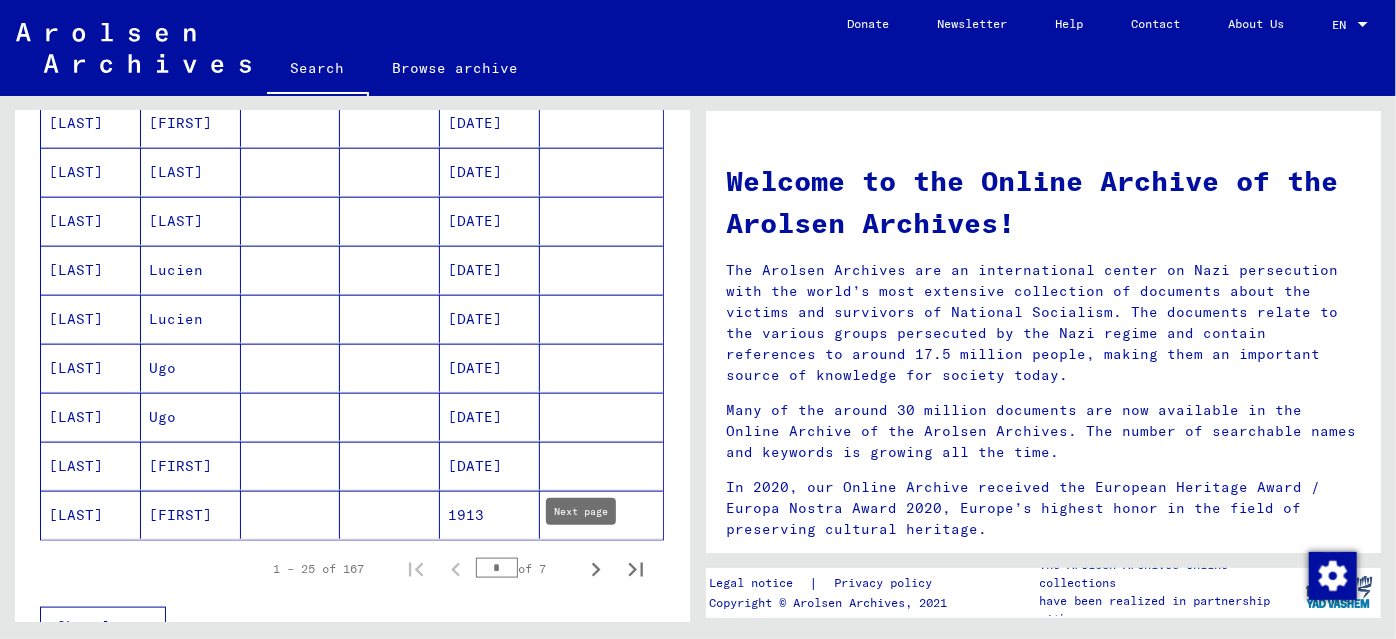 click 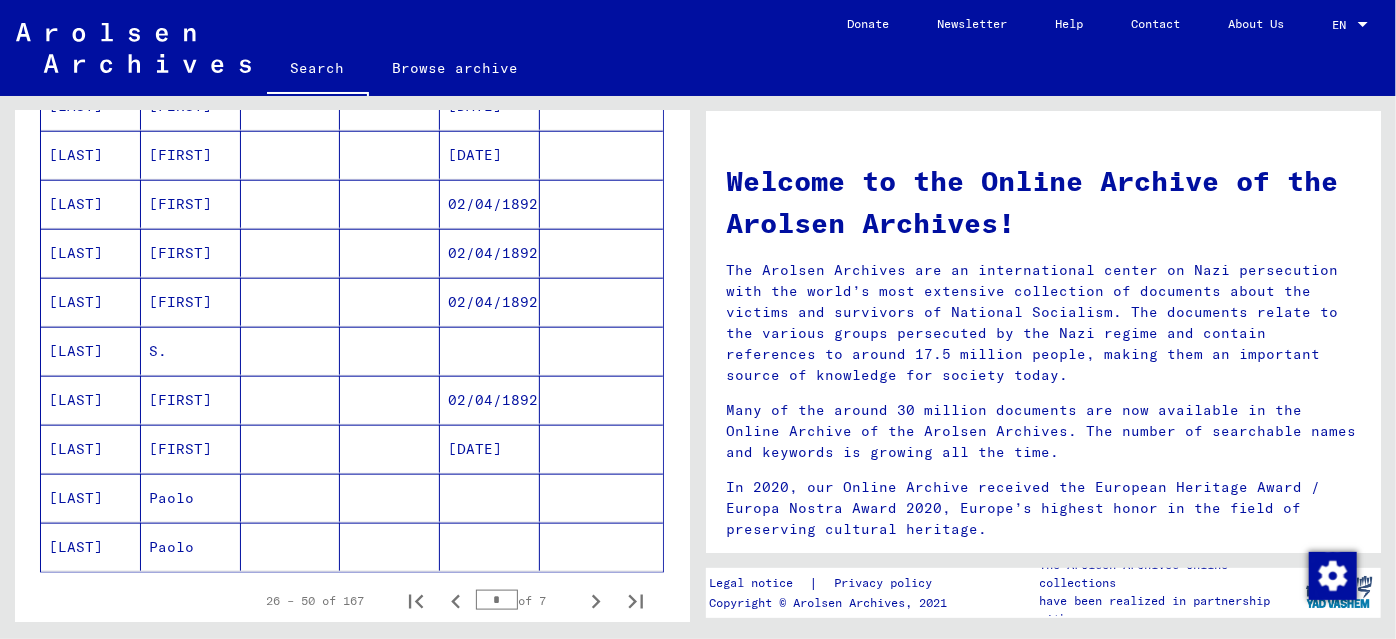 scroll, scrollTop: 1090, scrollLeft: 0, axis: vertical 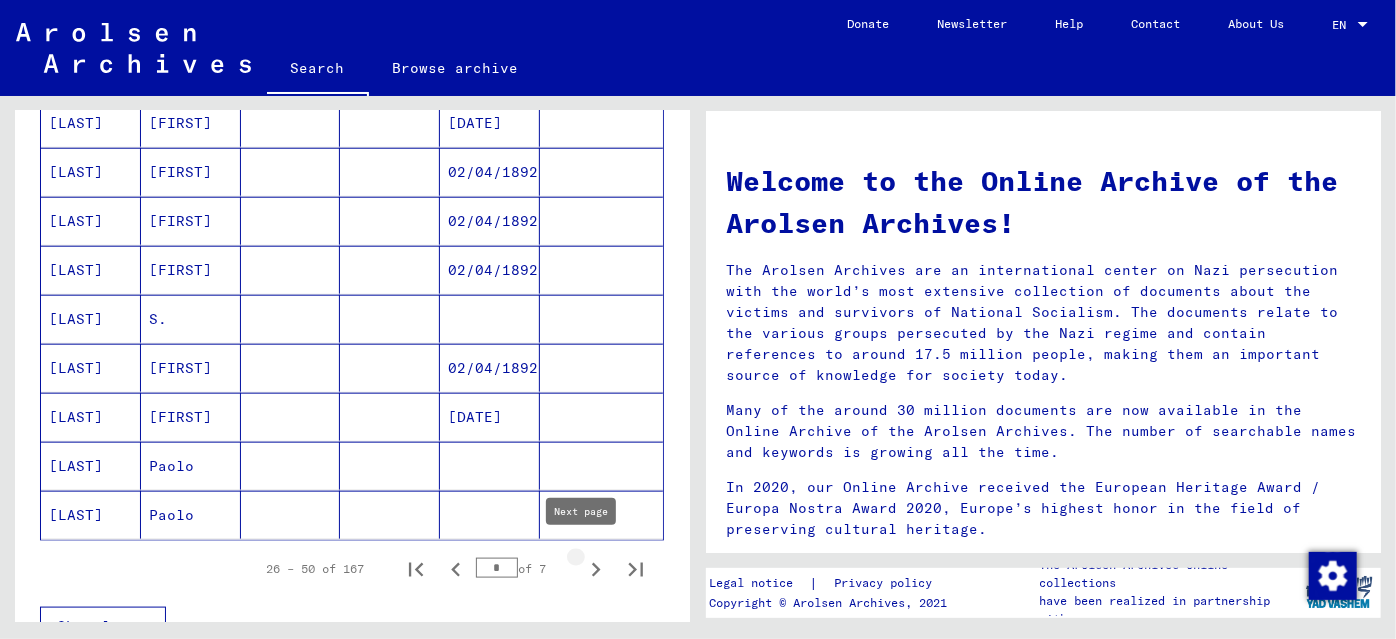 click 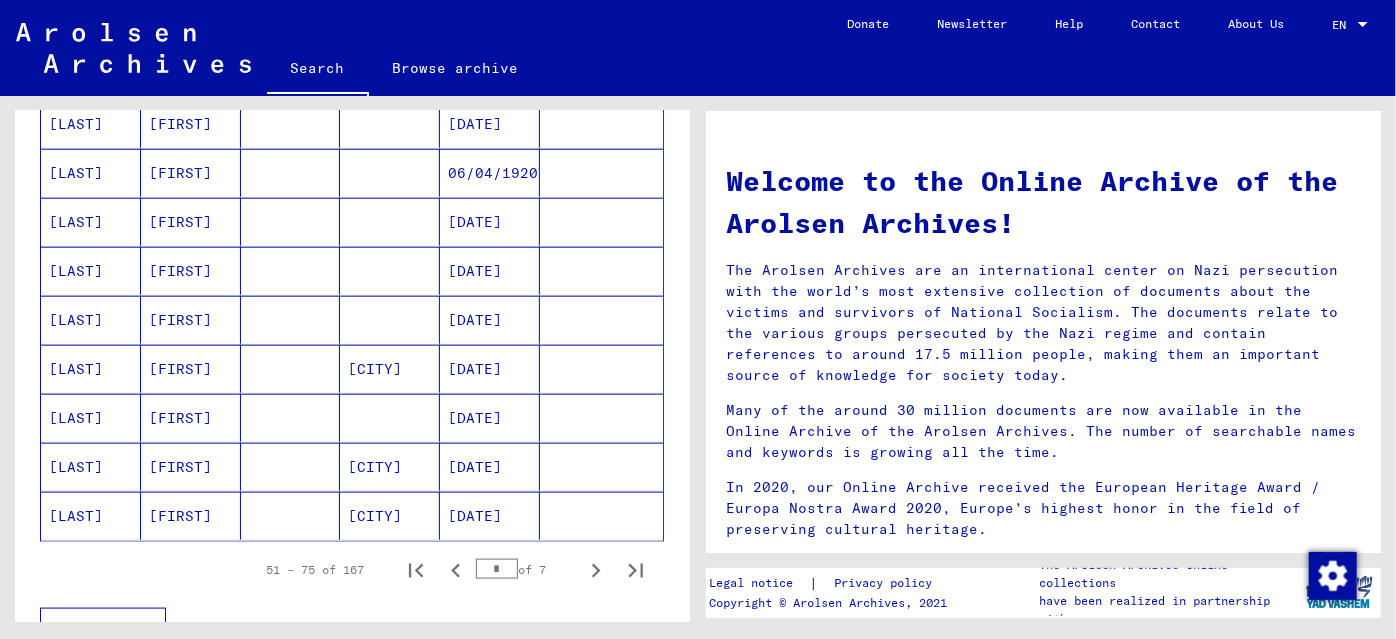 scroll, scrollTop: 1090, scrollLeft: 0, axis: vertical 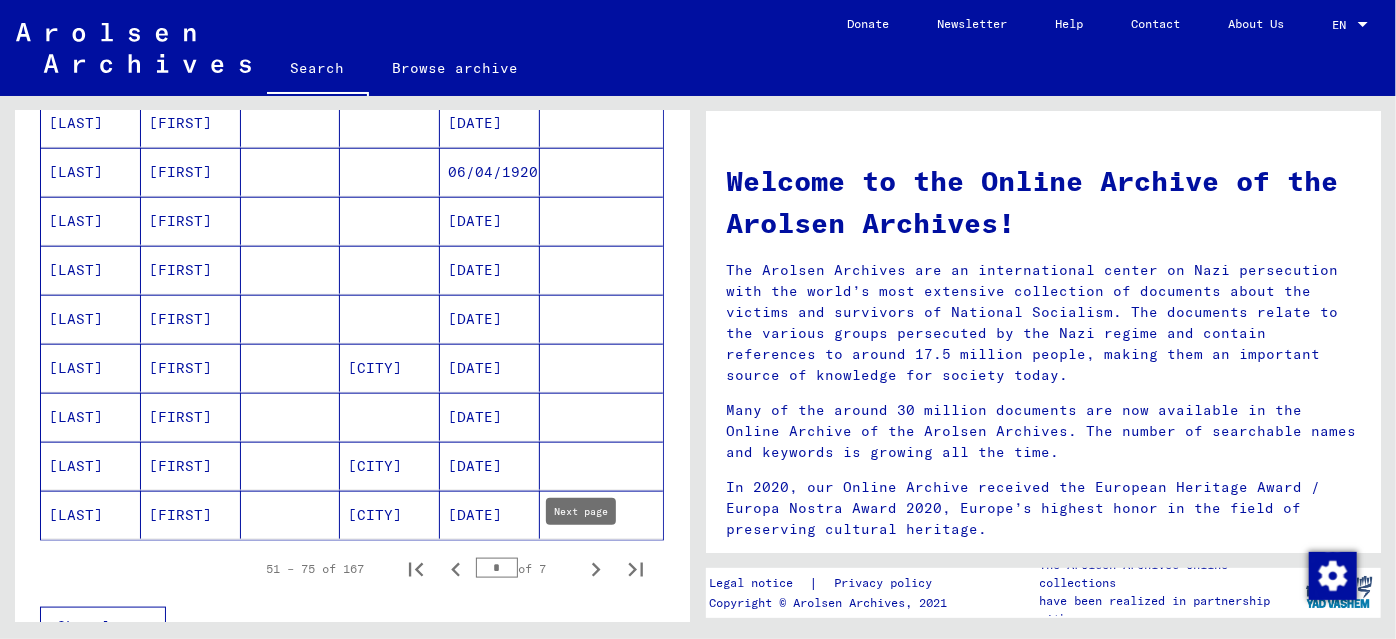 click 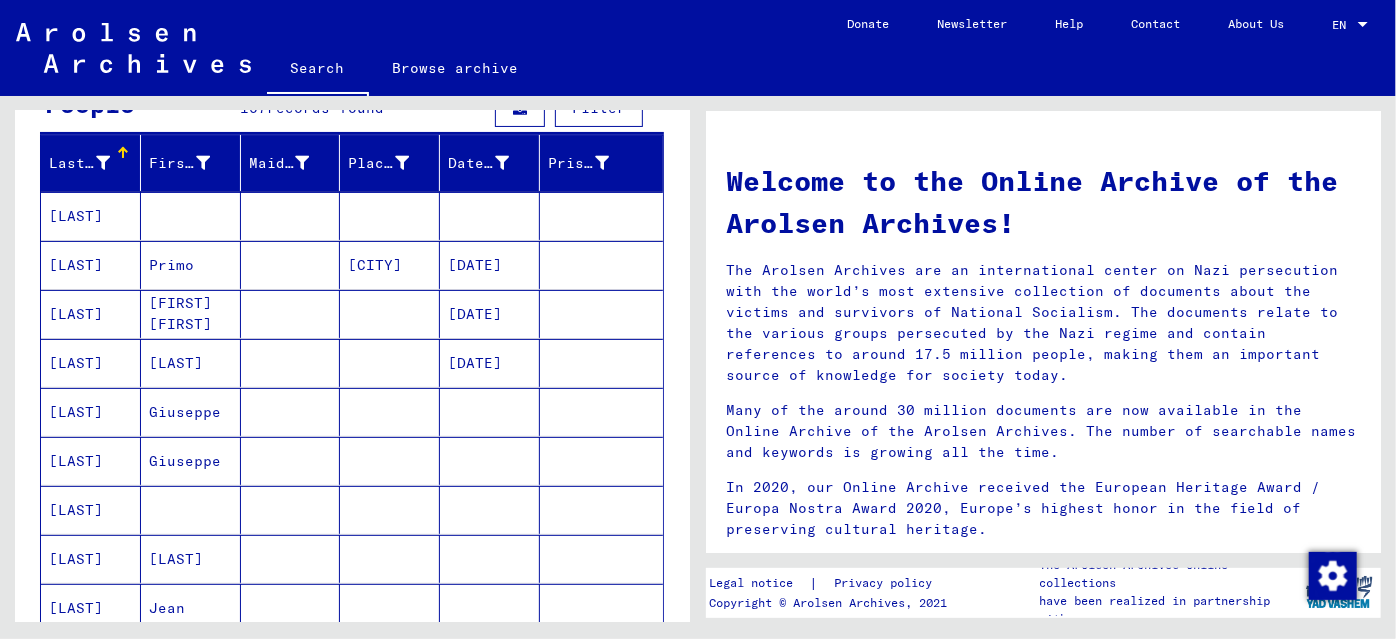 scroll, scrollTop: 181, scrollLeft: 0, axis: vertical 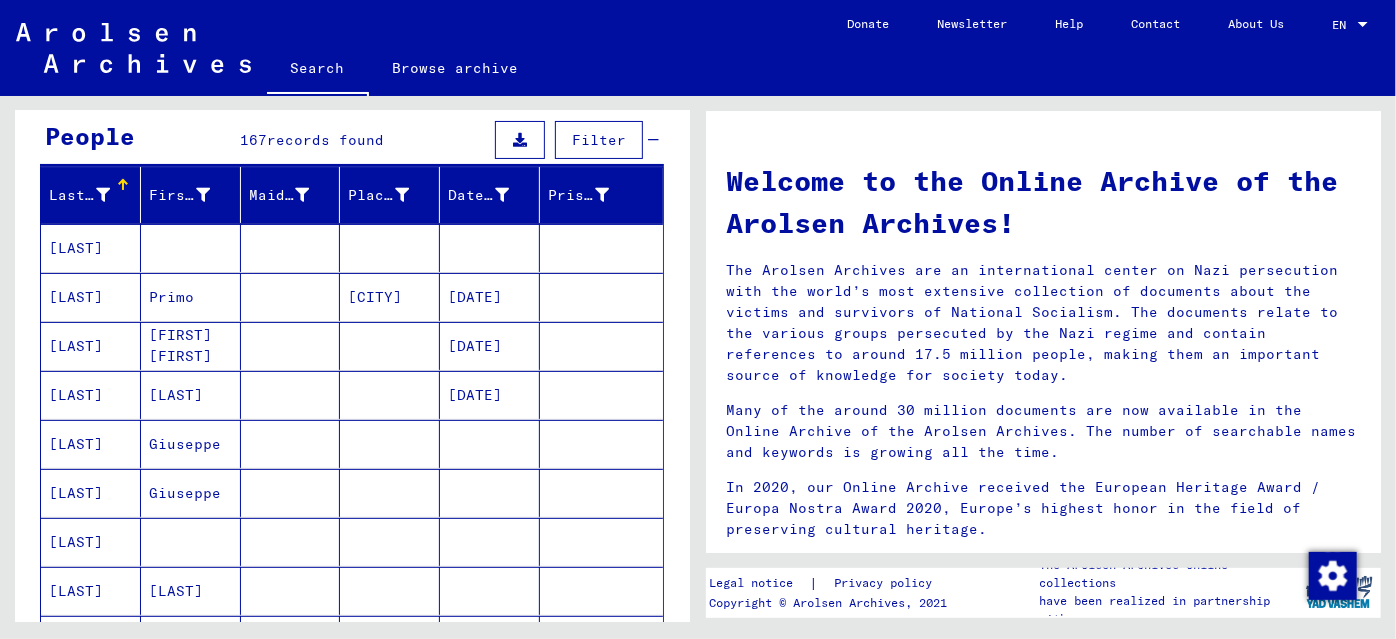 click at bounding box center (390, 297) 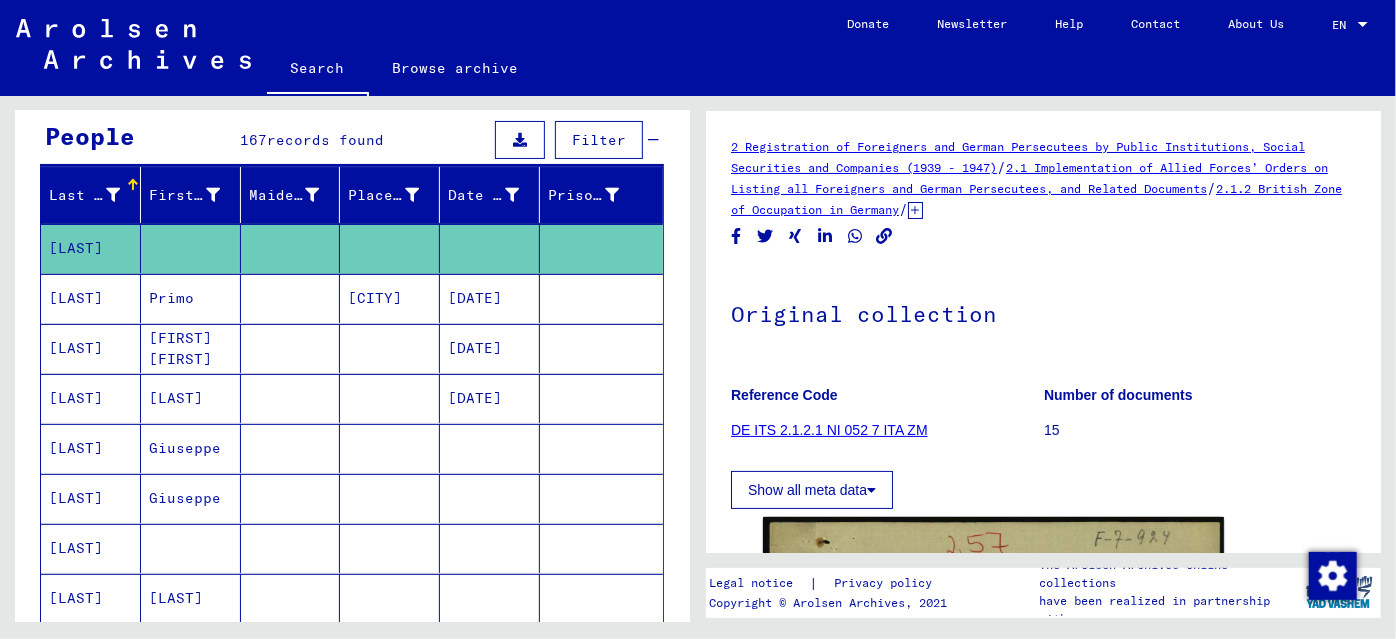 scroll, scrollTop: 0, scrollLeft: 0, axis: both 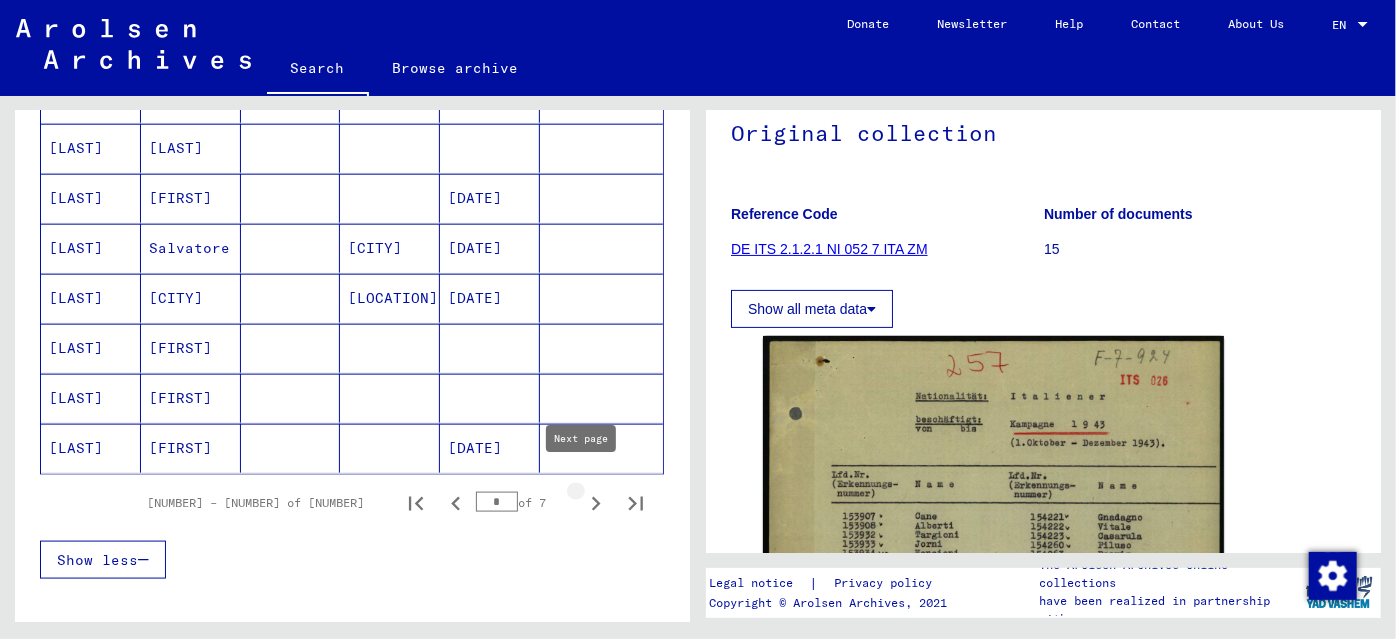 click 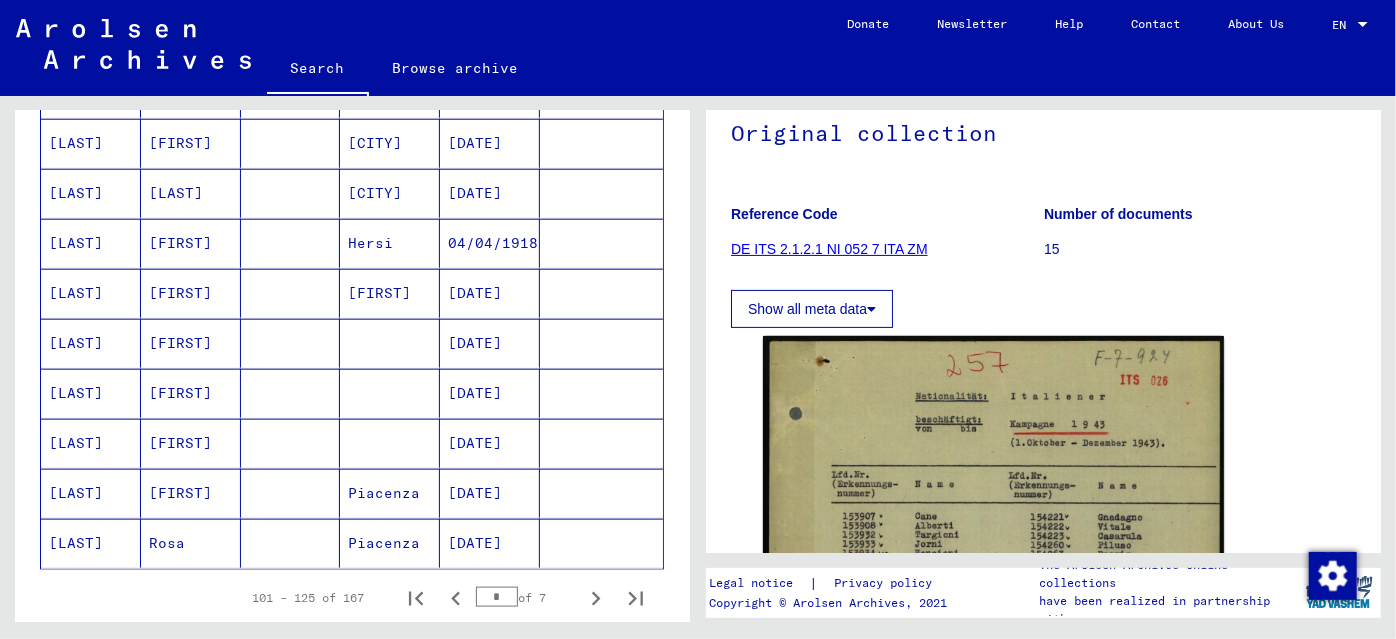 scroll, scrollTop: 1090, scrollLeft: 0, axis: vertical 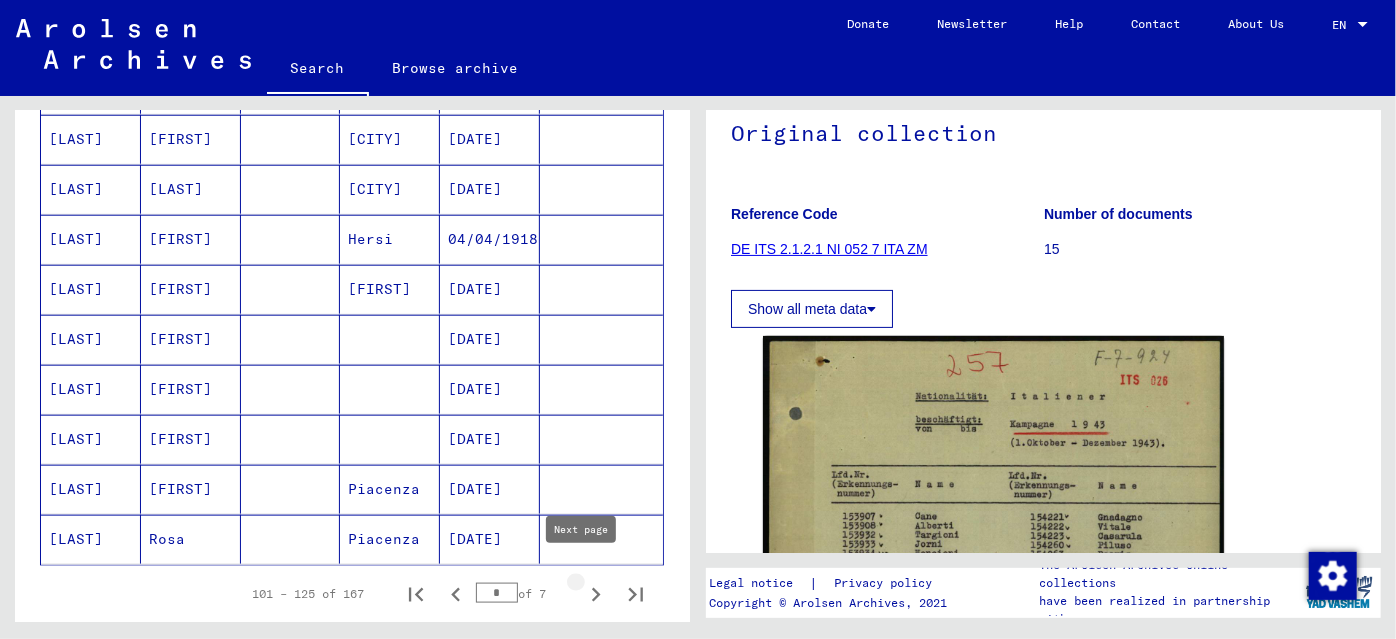 click 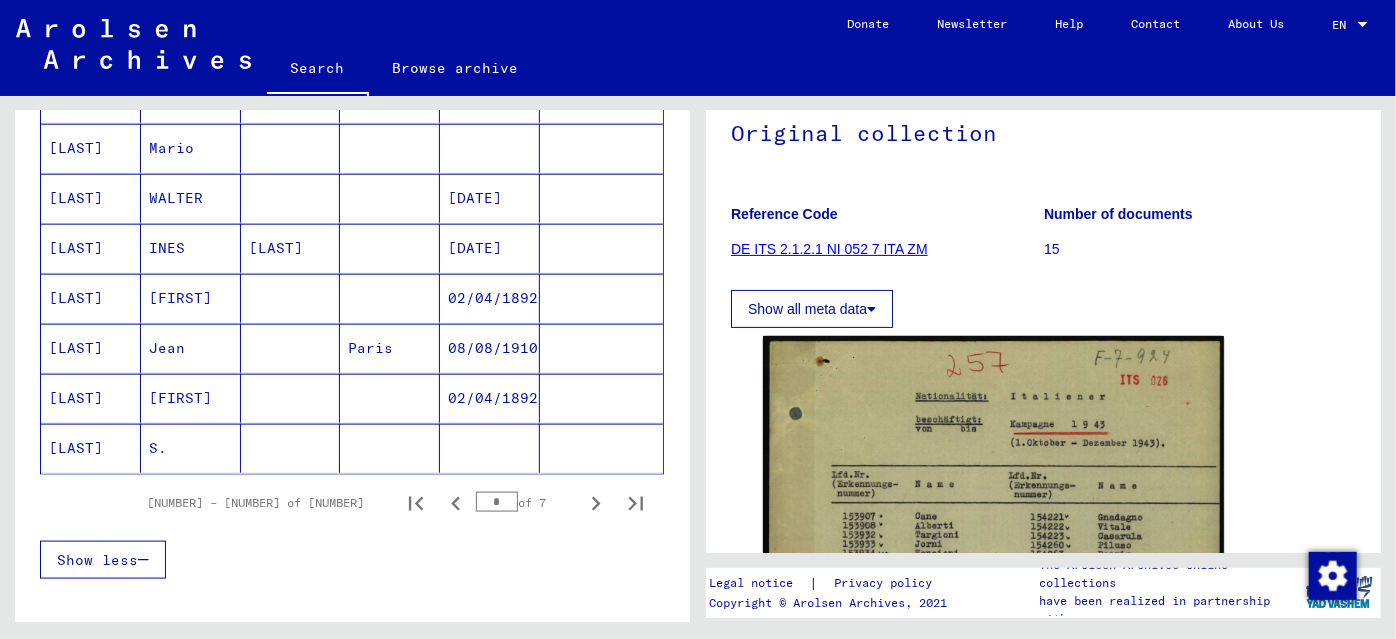 scroll, scrollTop: 1454, scrollLeft: 0, axis: vertical 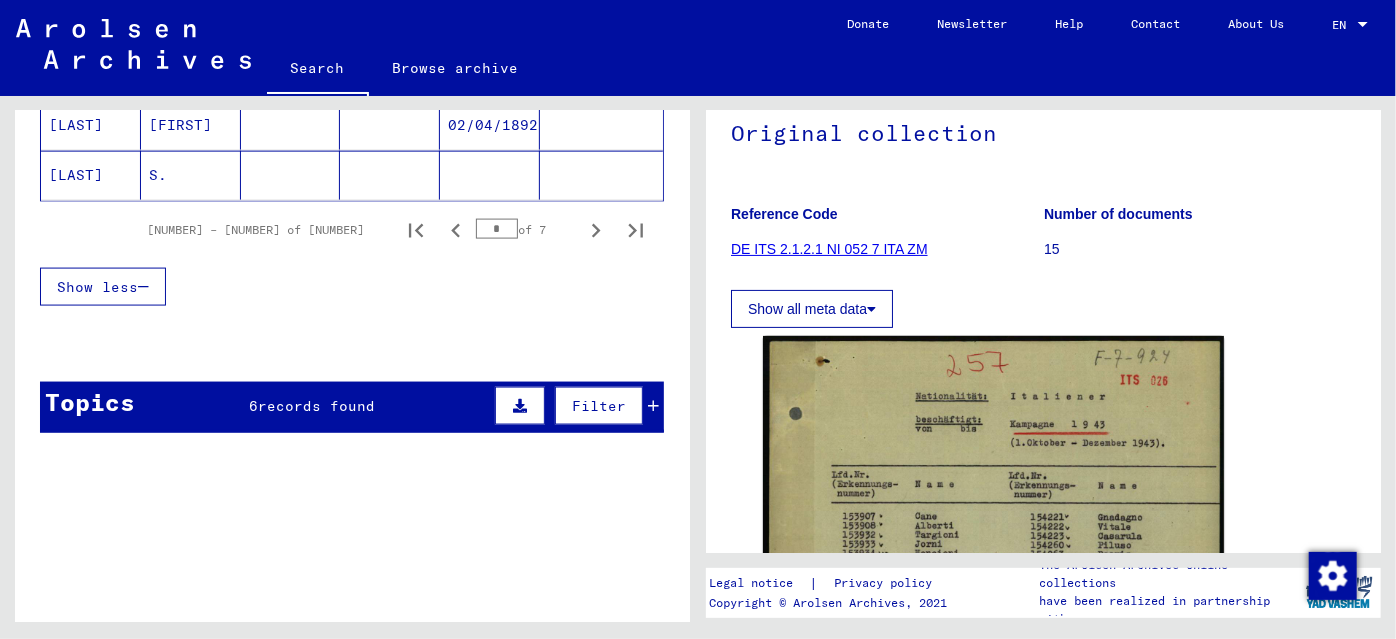 click on "Topics 6  records found  Filter" at bounding box center [352, 407] 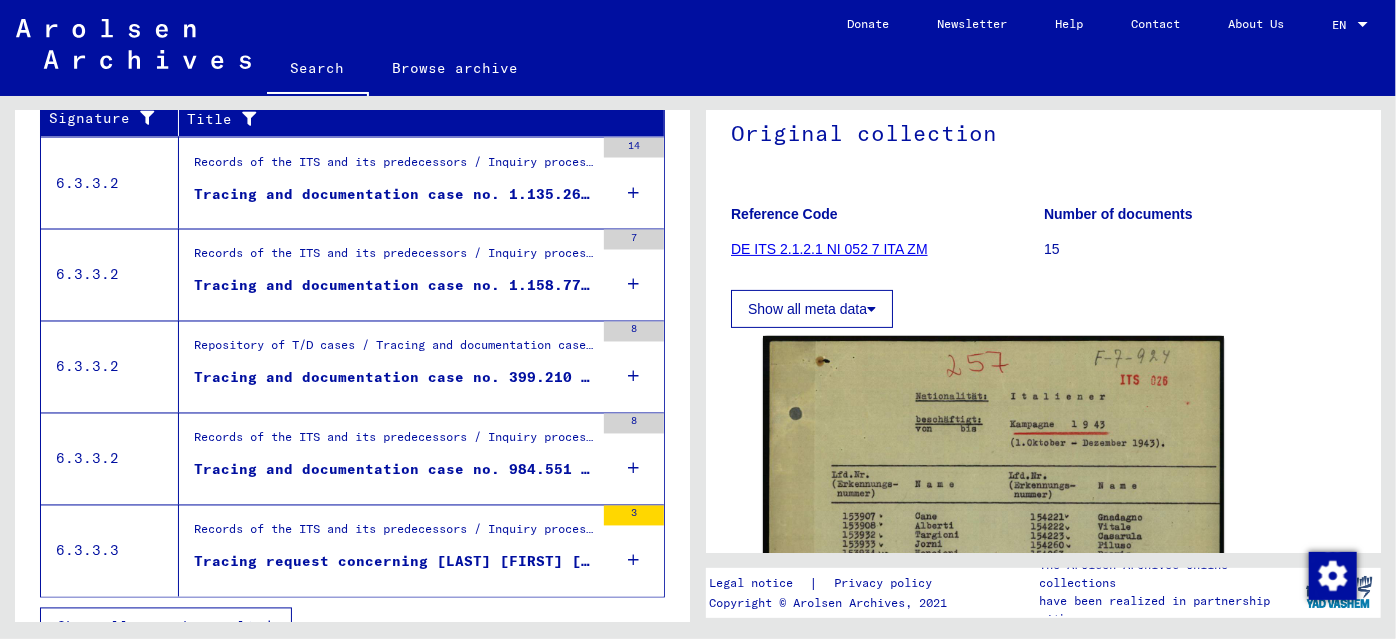 scroll, scrollTop: 1800, scrollLeft: 0, axis: vertical 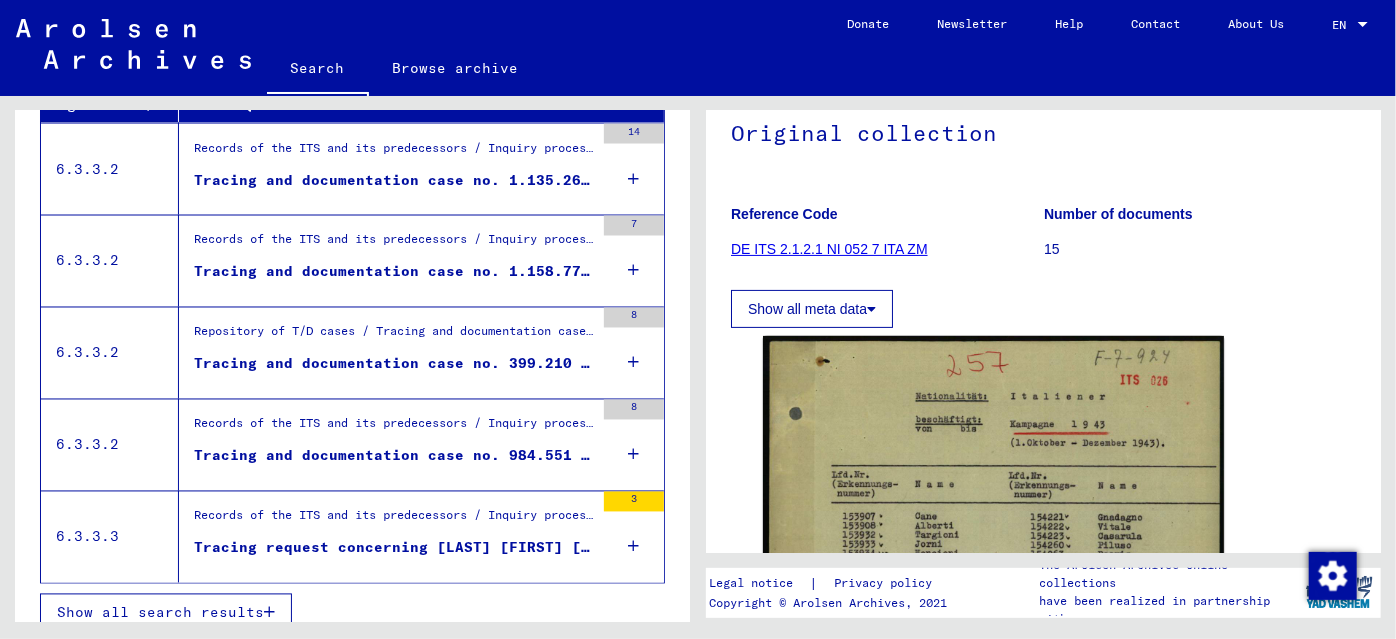 click on "Tracing and documentation case no. 984.551 for [LAST], [FIRST] born [DATE]" at bounding box center (394, 456) 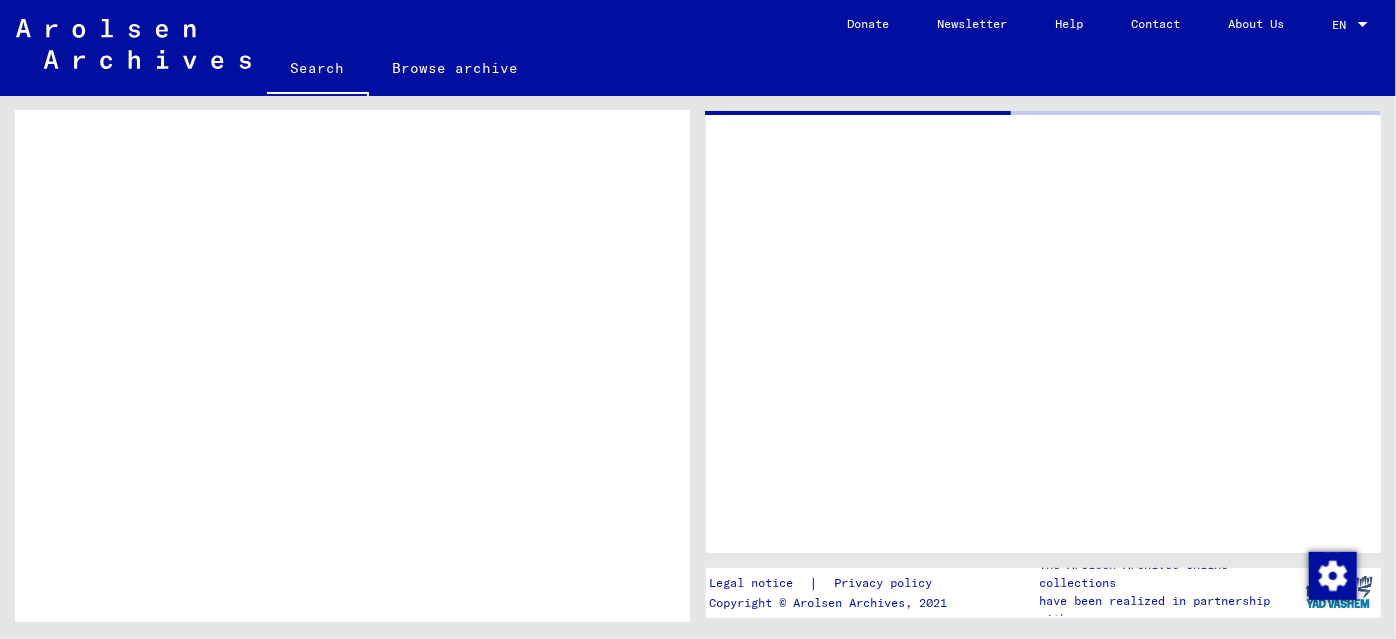 scroll, scrollTop: 0, scrollLeft: 0, axis: both 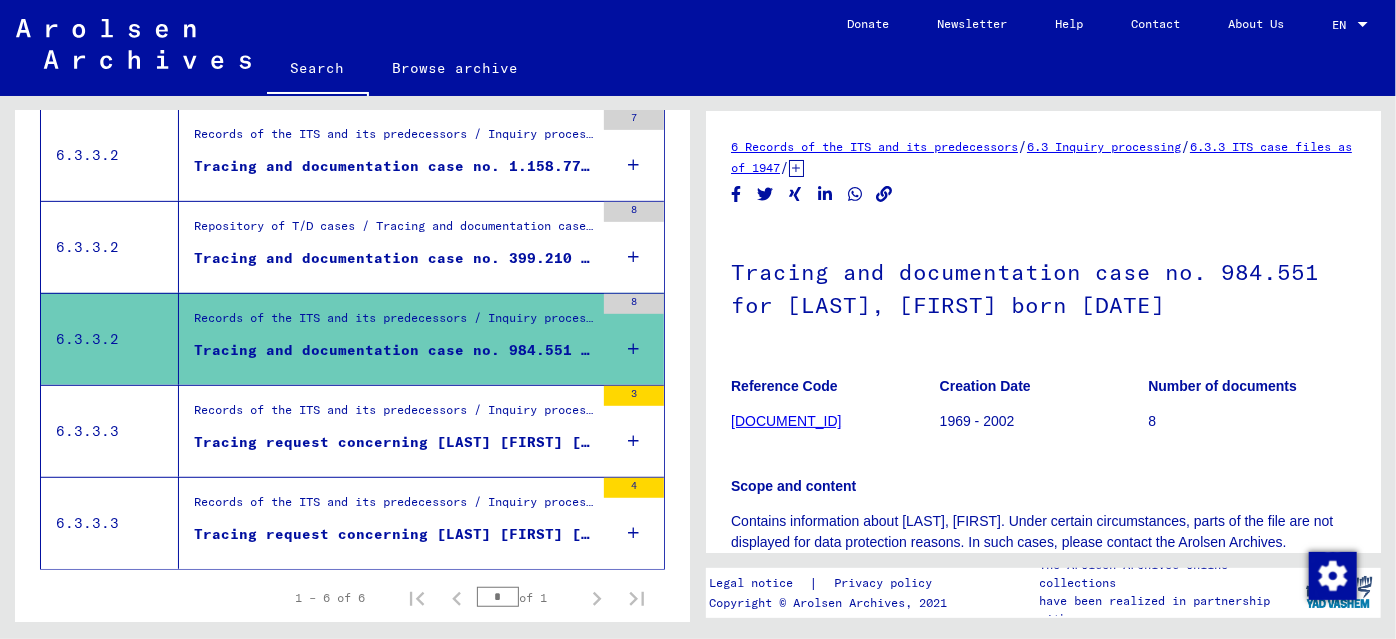 click on "Tracing and documentation case no. 399.210 for [LAST], [FIRST] born [DATE]" at bounding box center [394, 258] 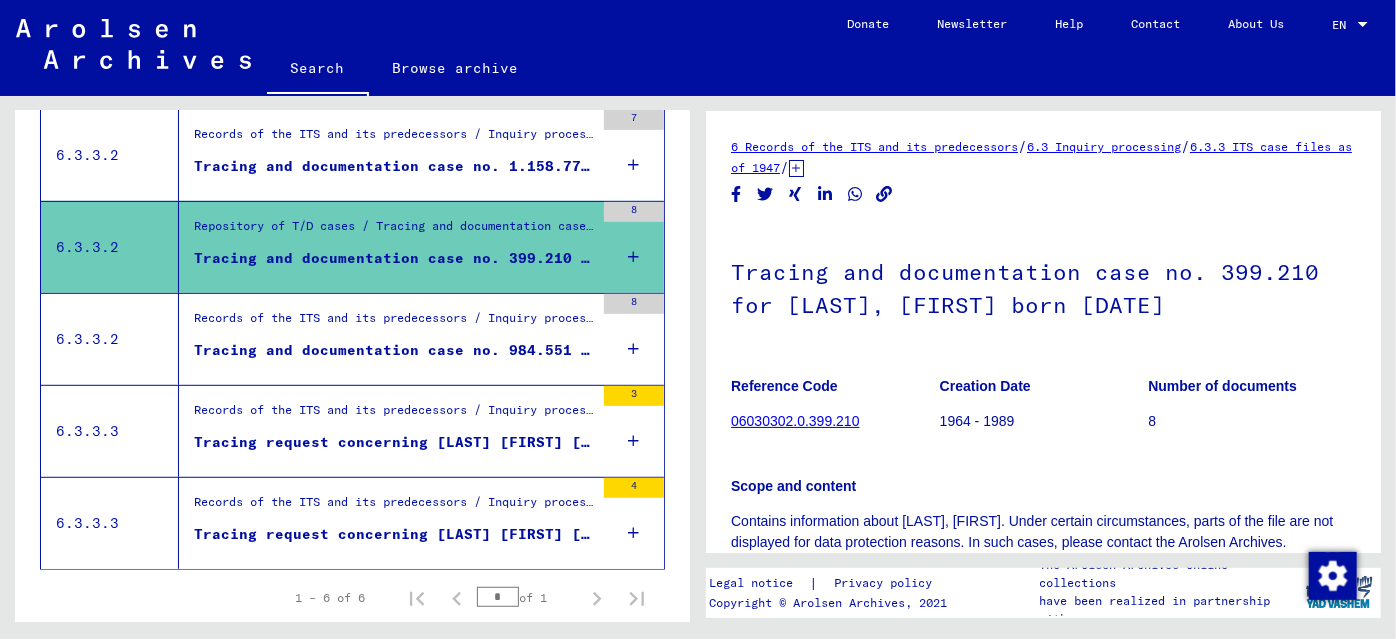 scroll, scrollTop: 0, scrollLeft: 0, axis: both 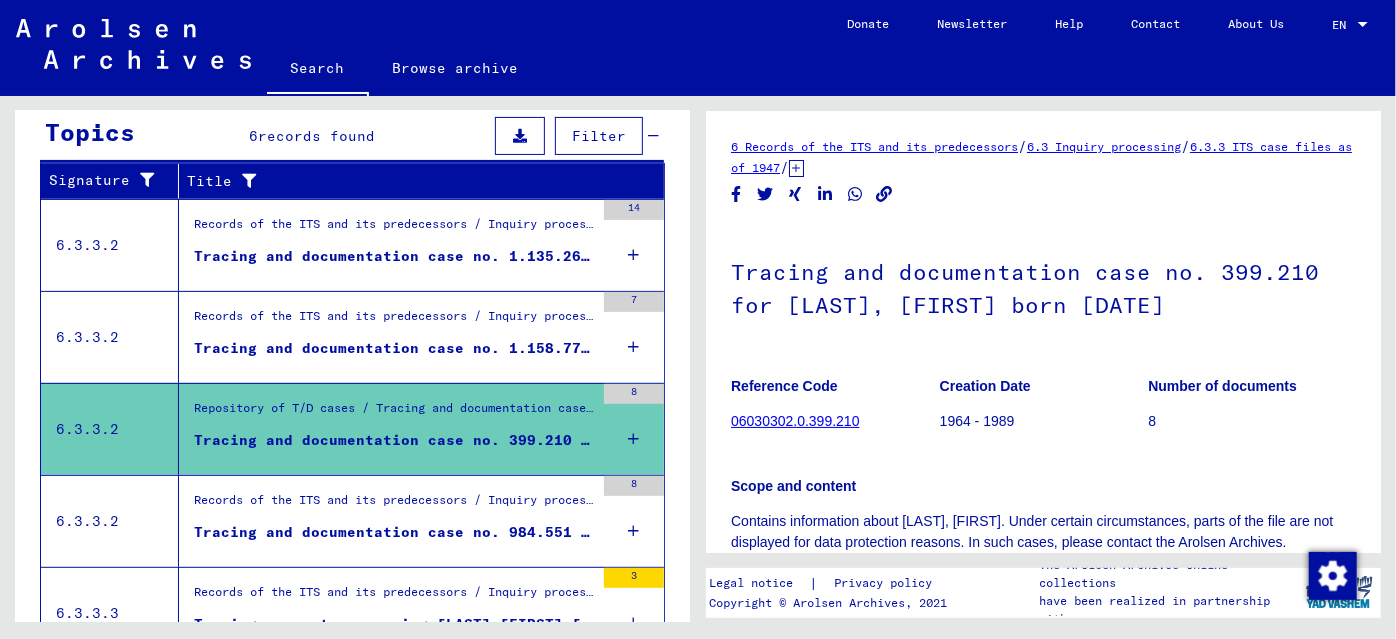 click on "Tracing and documentation case no. 1.158.775 for [LAST], [FIRST] born [DAY].[MONTH].[YEAR]" at bounding box center [394, 348] 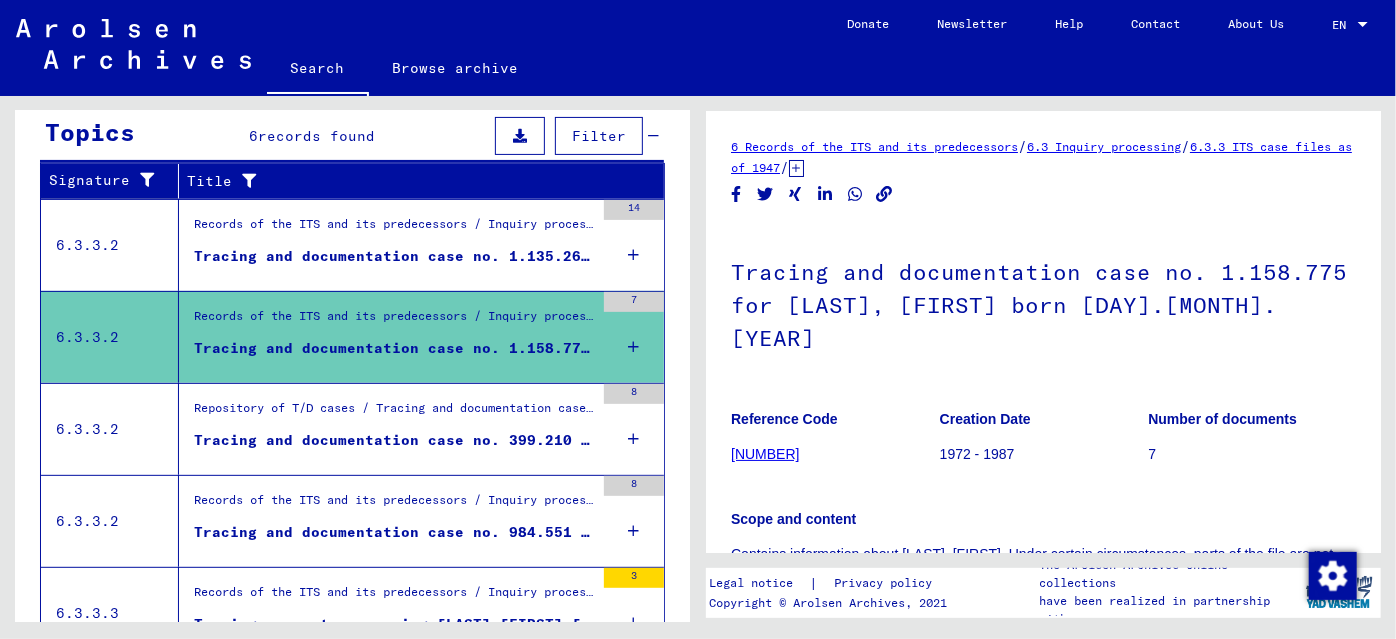 scroll, scrollTop: 0, scrollLeft: 0, axis: both 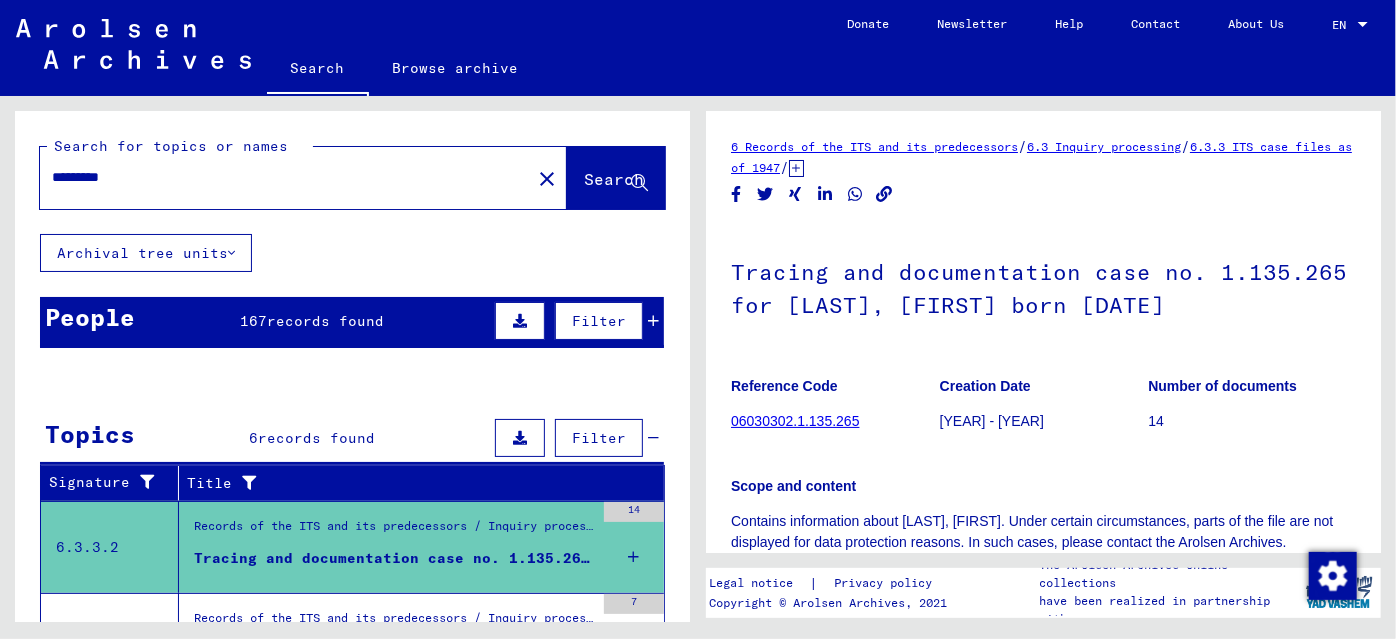 click on "********" at bounding box center (285, 177) 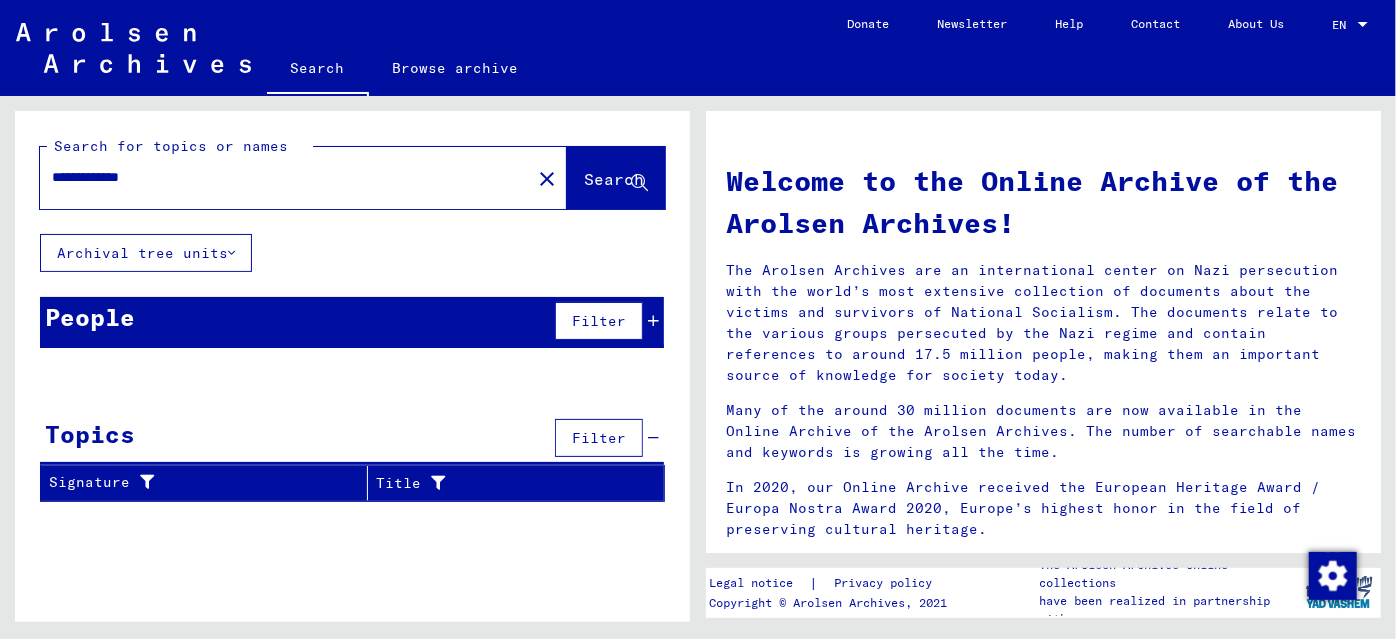 drag, startPoint x: 224, startPoint y: 182, endPoint x: 0, endPoint y: 177, distance: 224.0558 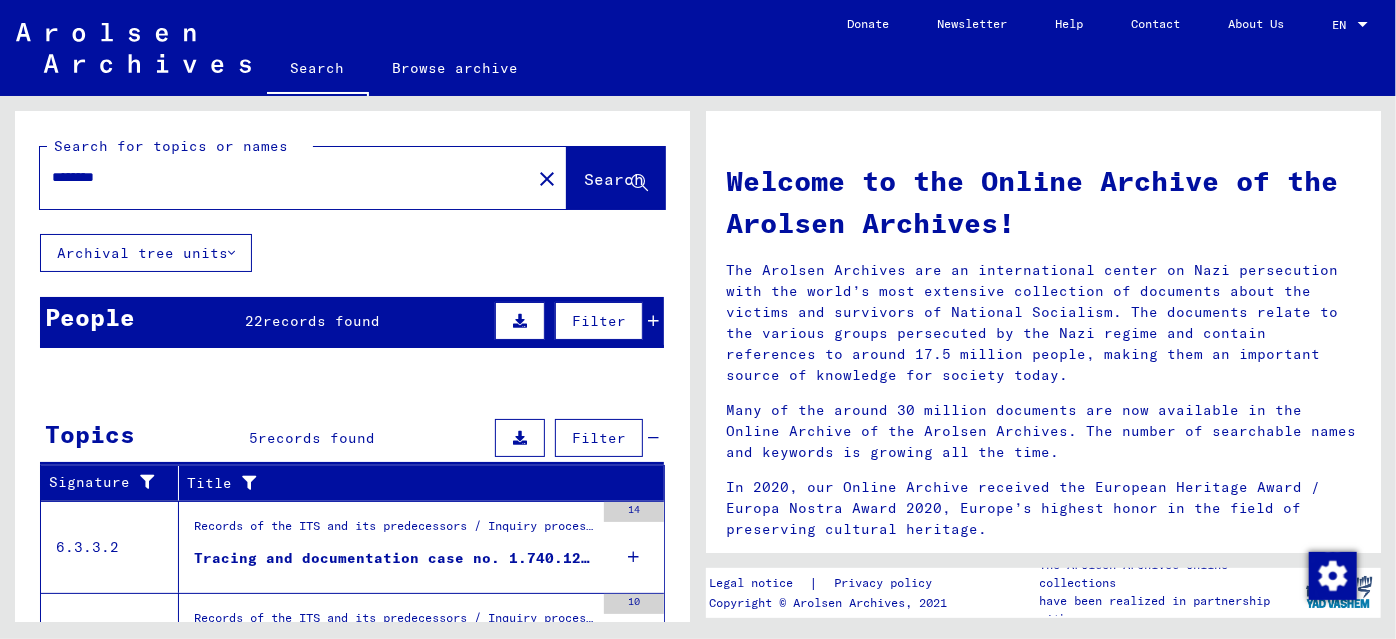 click on "People 22  records found  Filter" at bounding box center (352, 322) 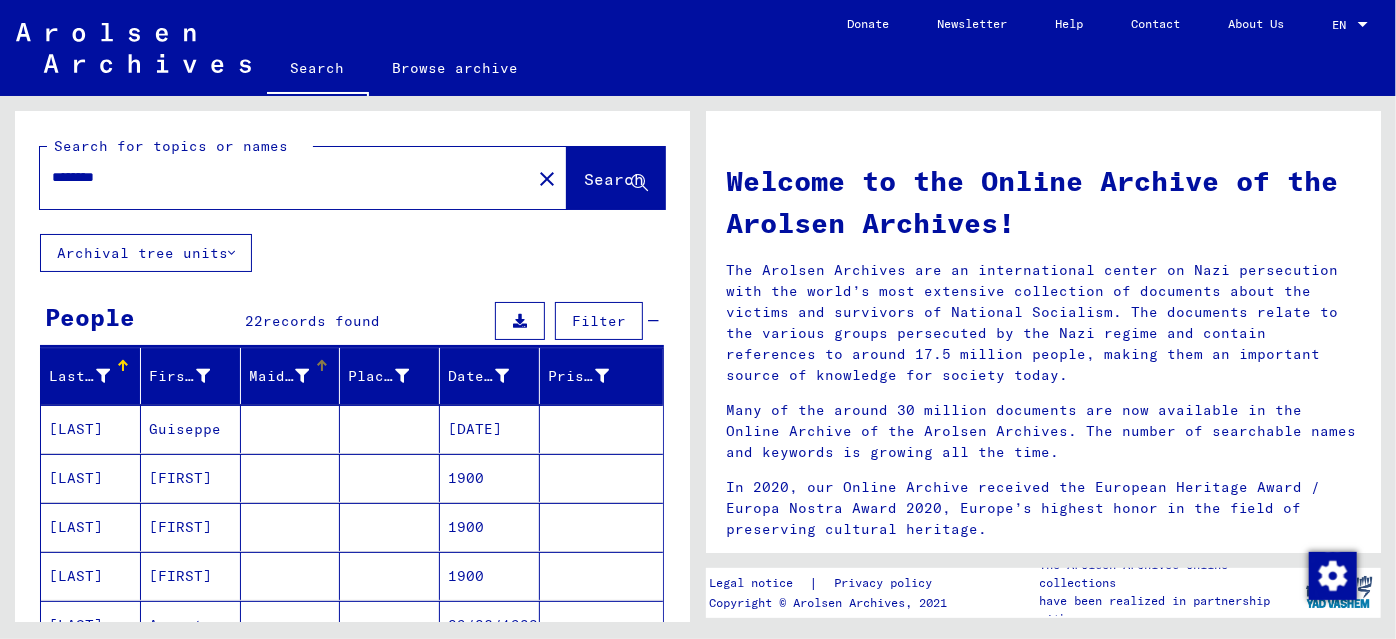 scroll, scrollTop: 90, scrollLeft: 0, axis: vertical 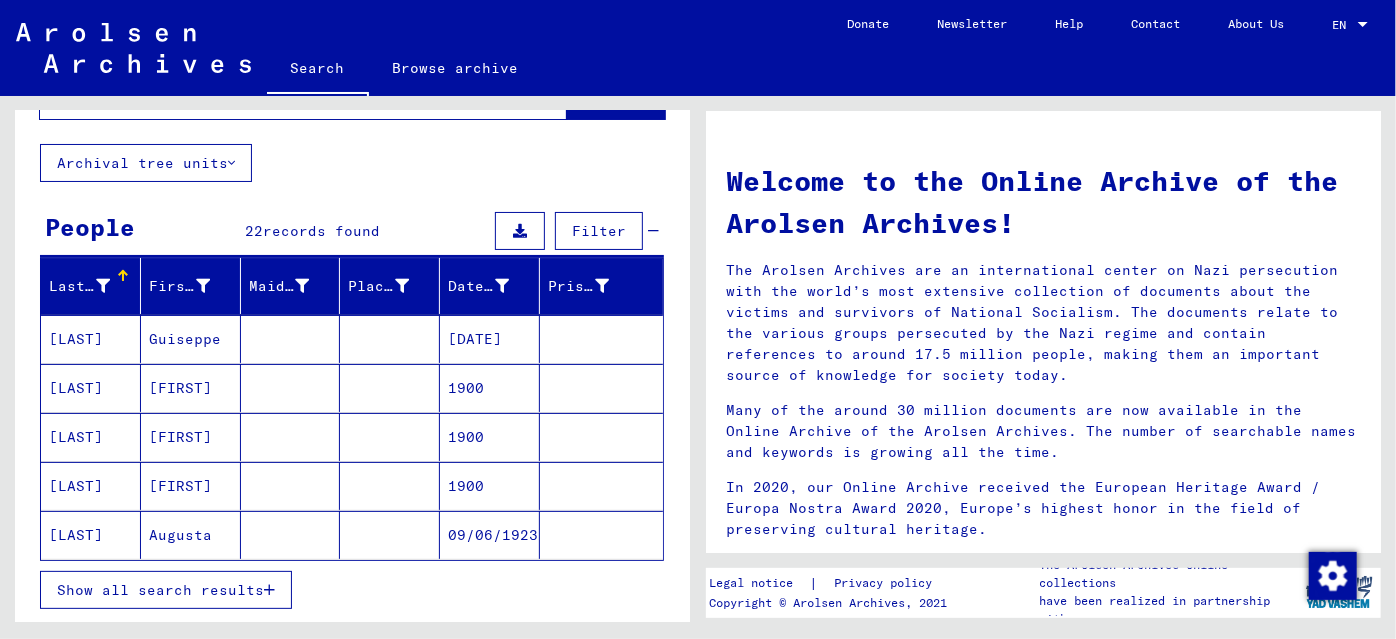 click on "Show all search results" at bounding box center (160, 590) 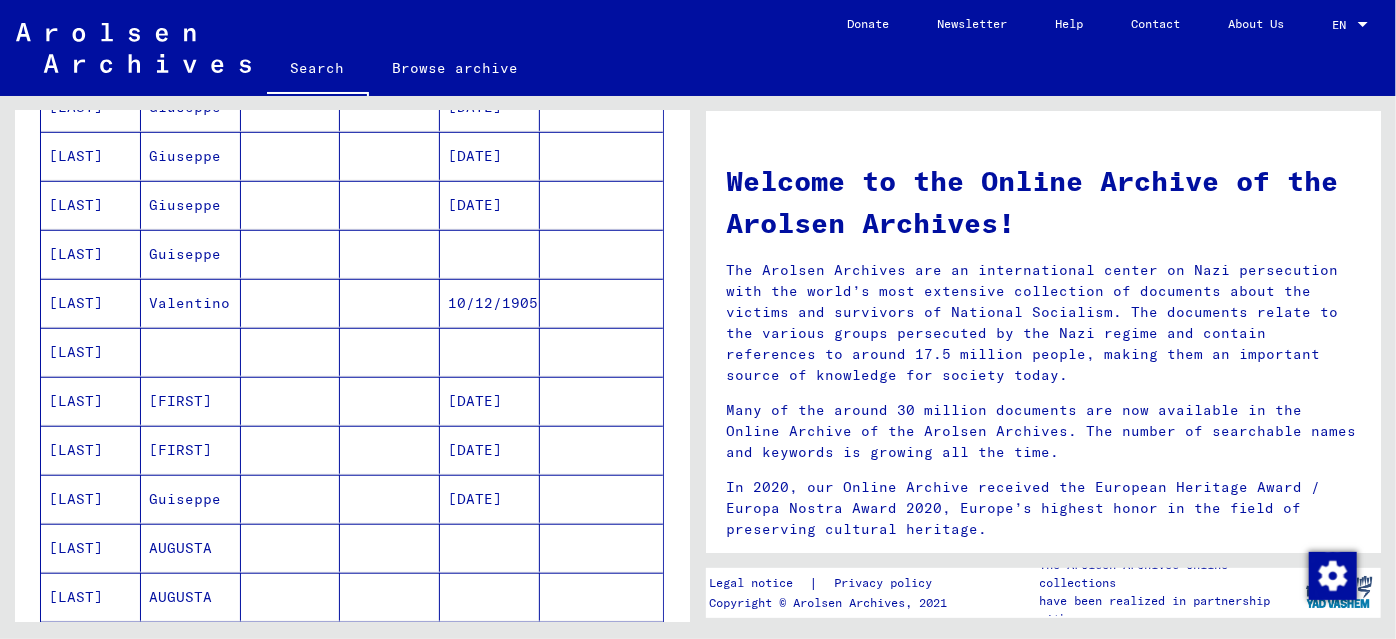 scroll, scrollTop: 727, scrollLeft: 0, axis: vertical 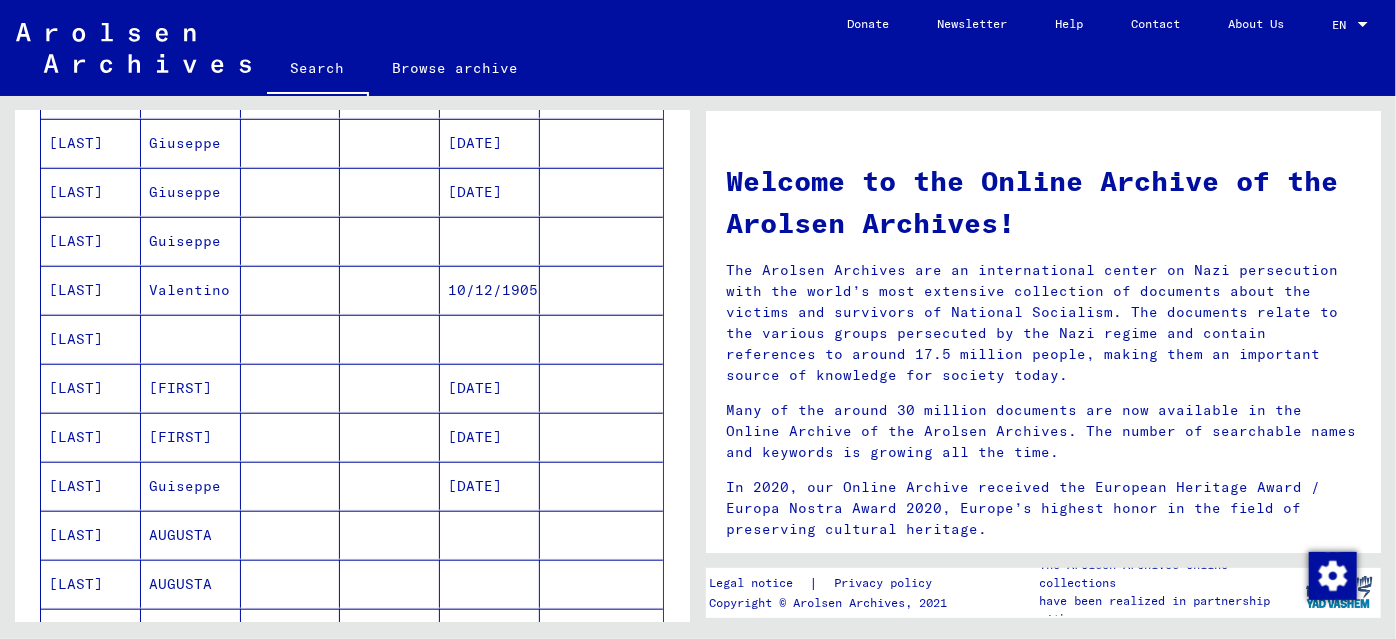 click at bounding box center [291, 486] 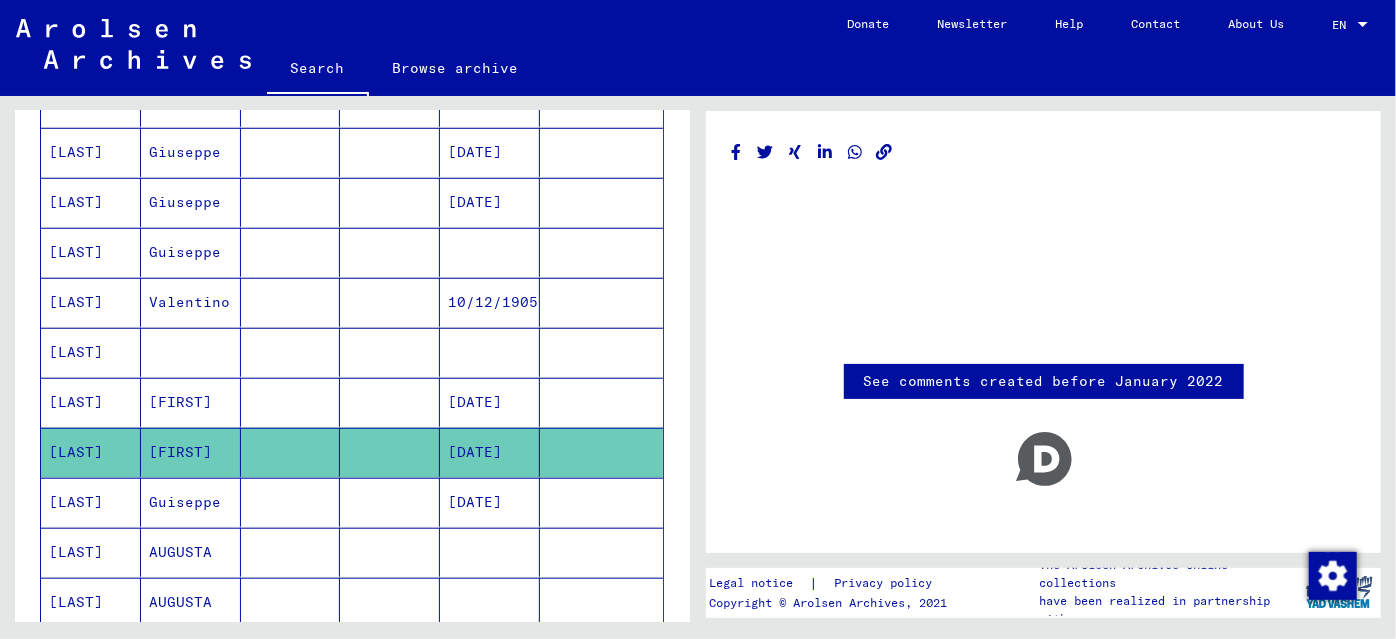 scroll, scrollTop: 733, scrollLeft: 0, axis: vertical 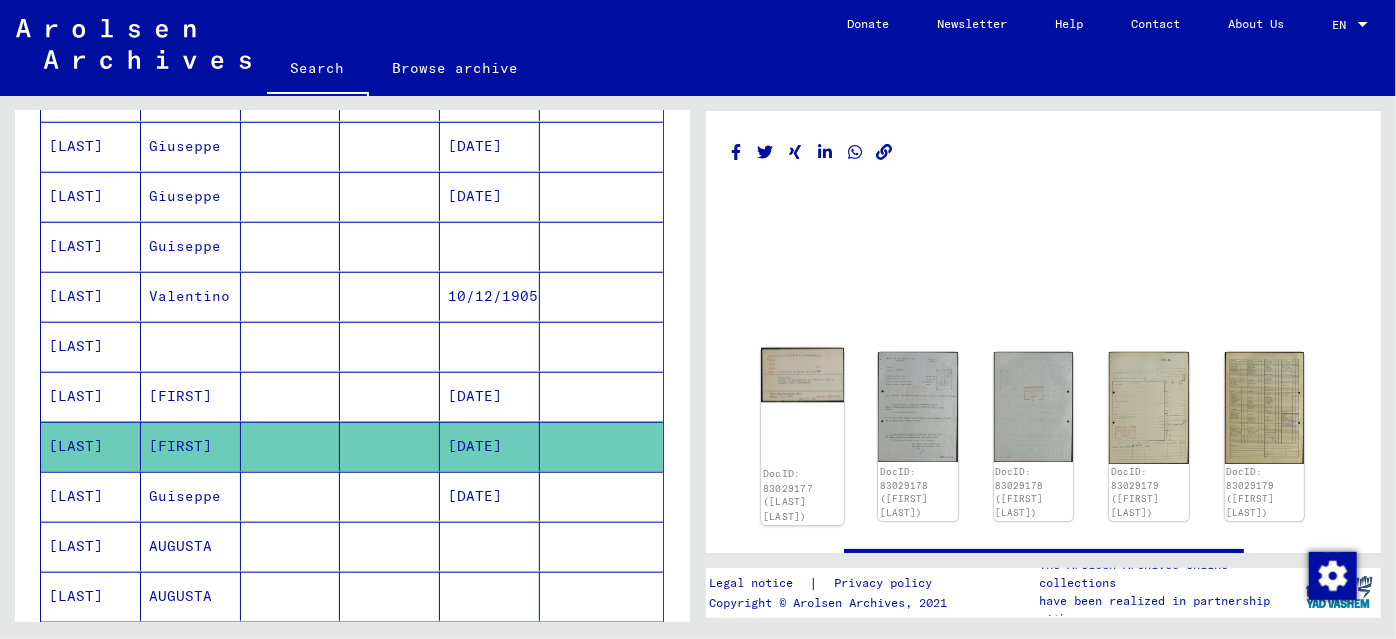 click 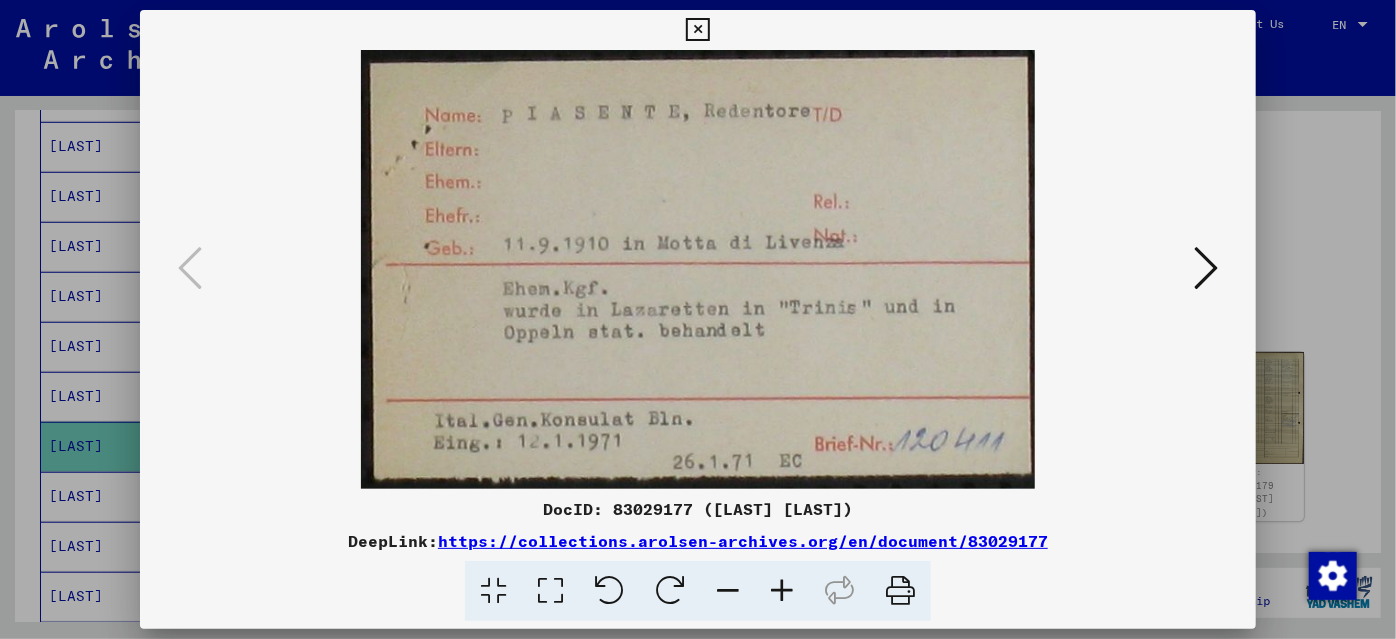 click at bounding box center [1206, 268] 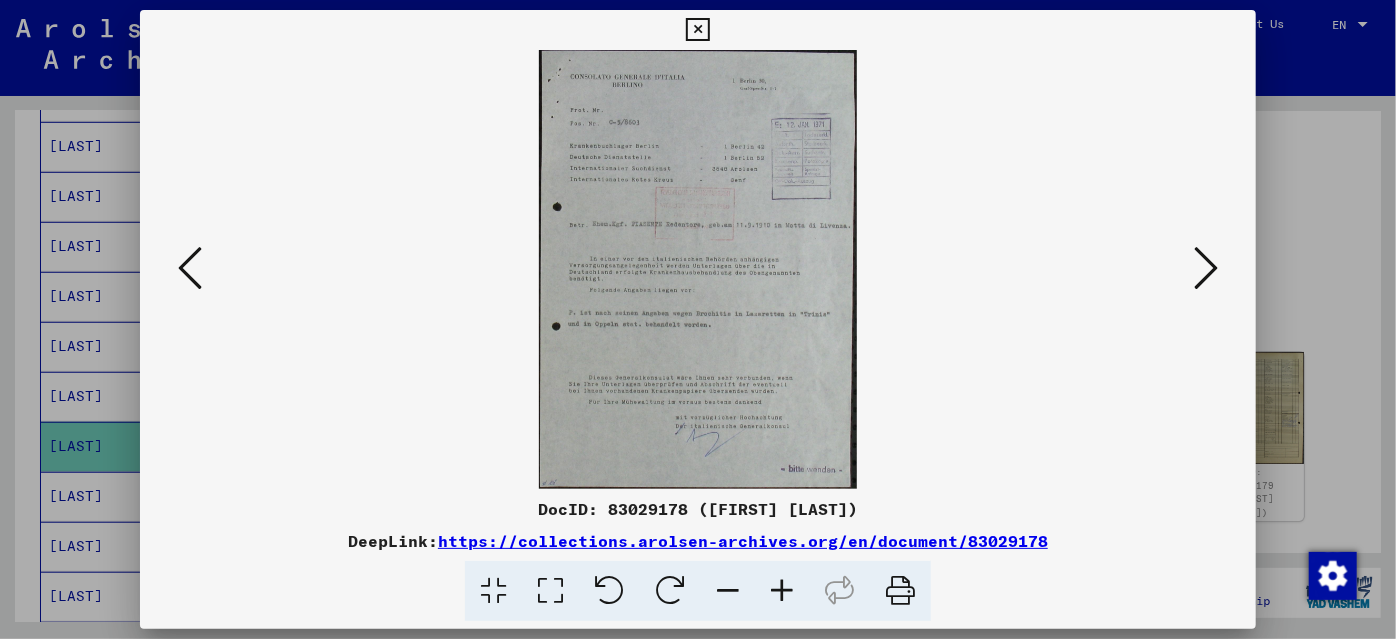 click at bounding box center [782, 591] 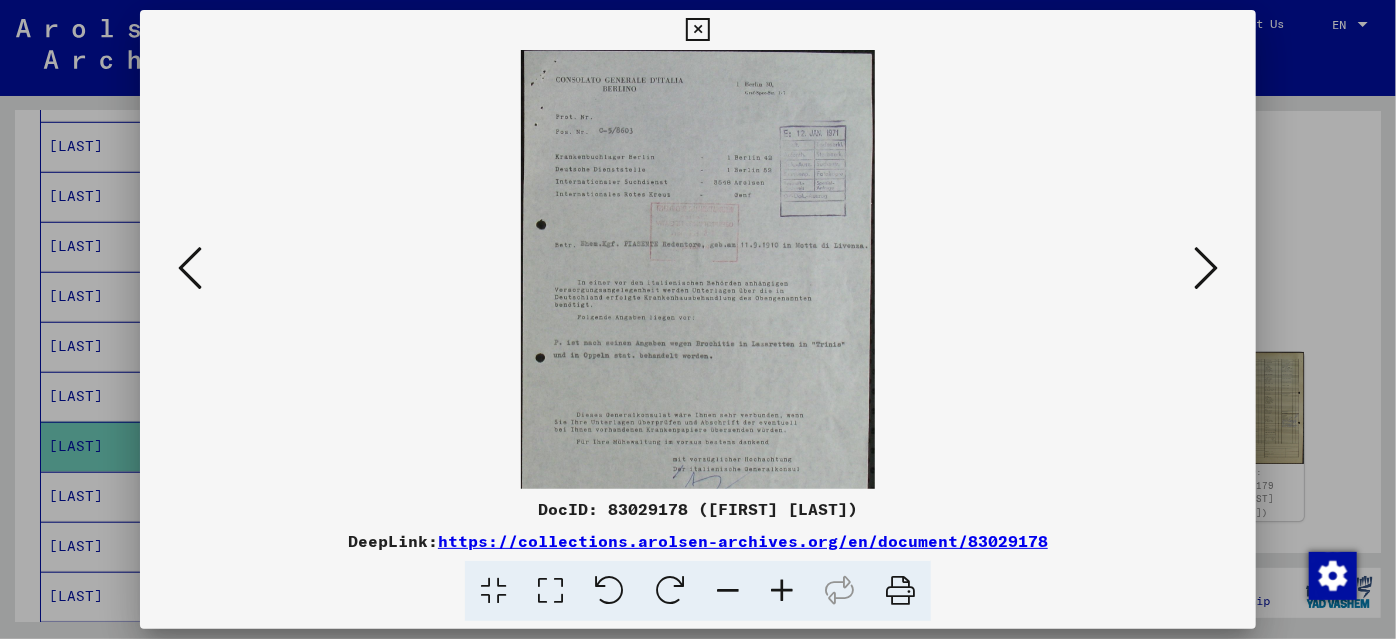 click at bounding box center [782, 591] 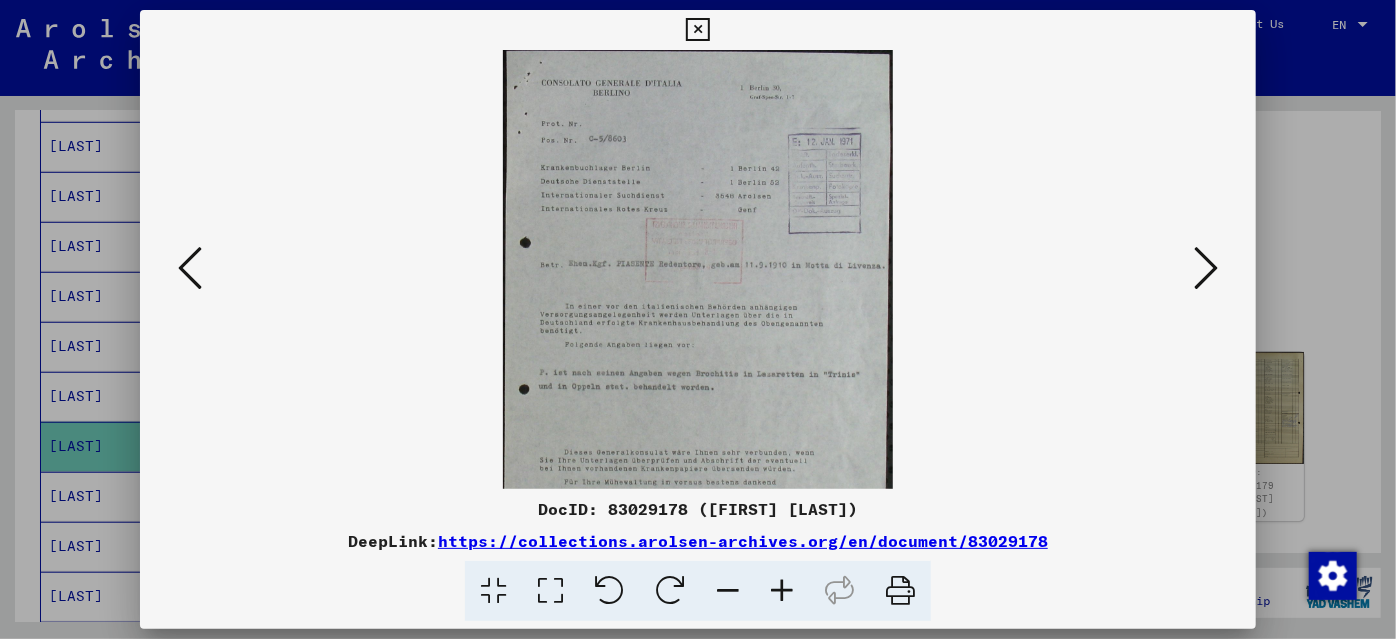 click at bounding box center (782, 591) 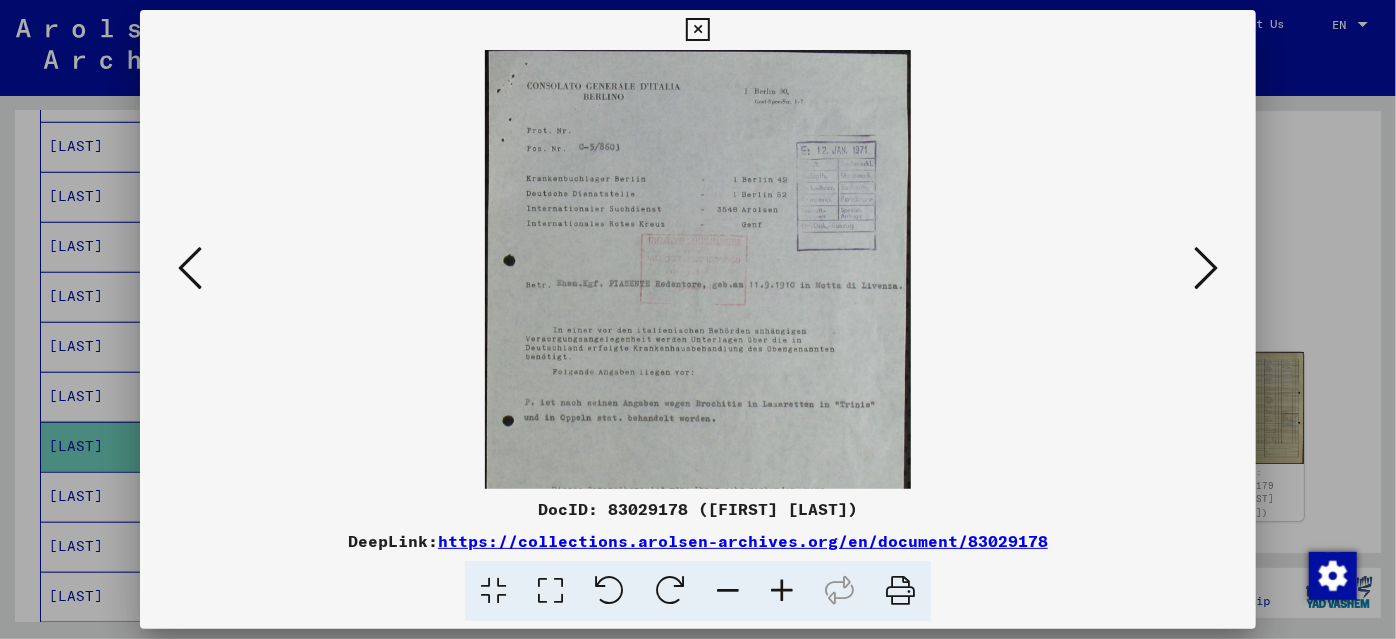 click at bounding box center (782, 591) 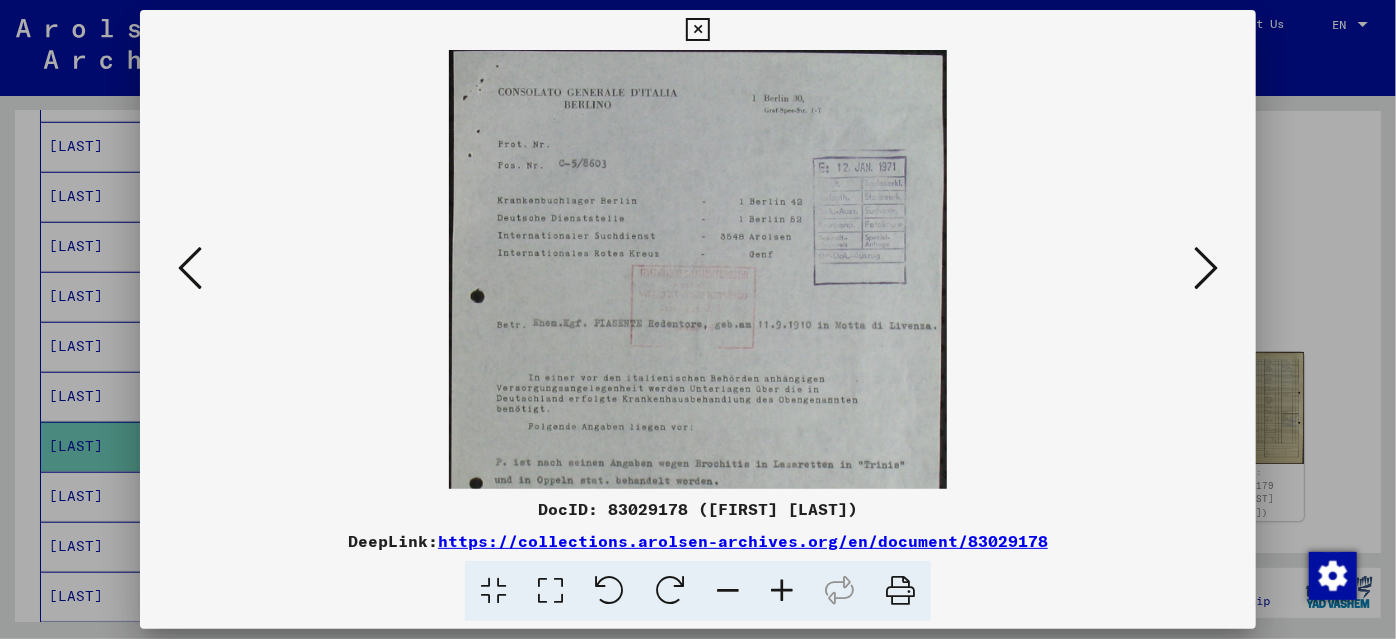 click at bounding box center (782, 591) 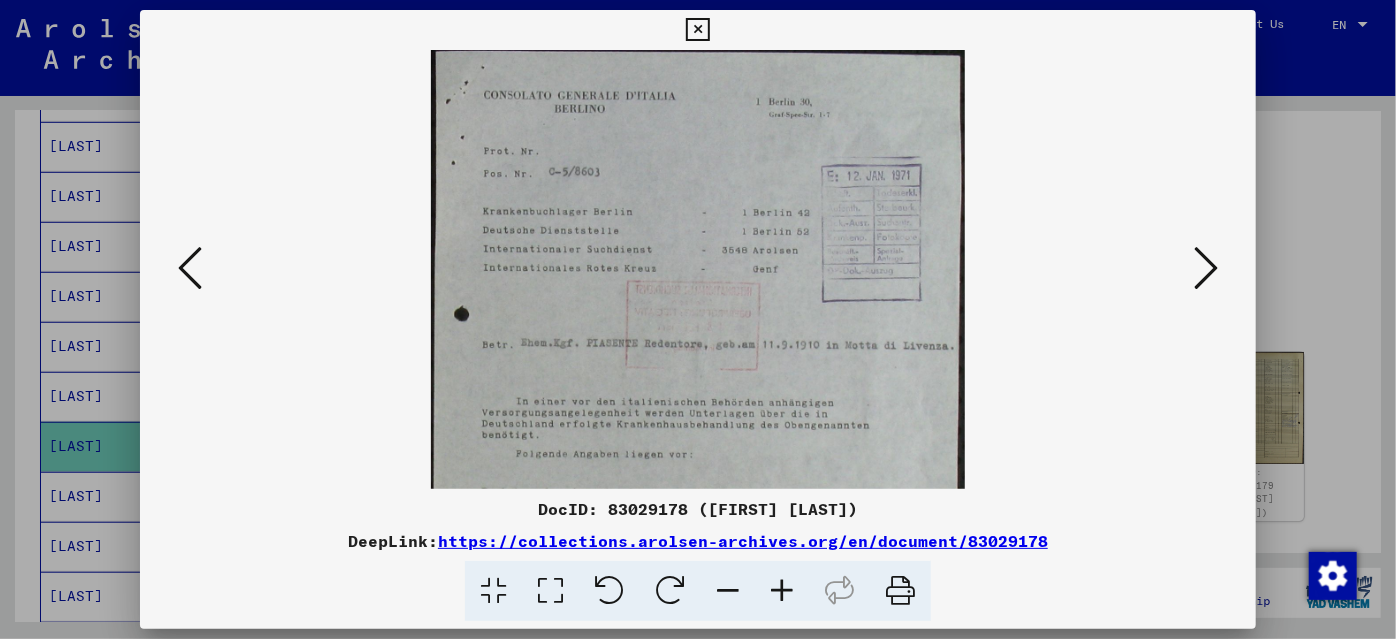 click at bounding box center [782, 591] 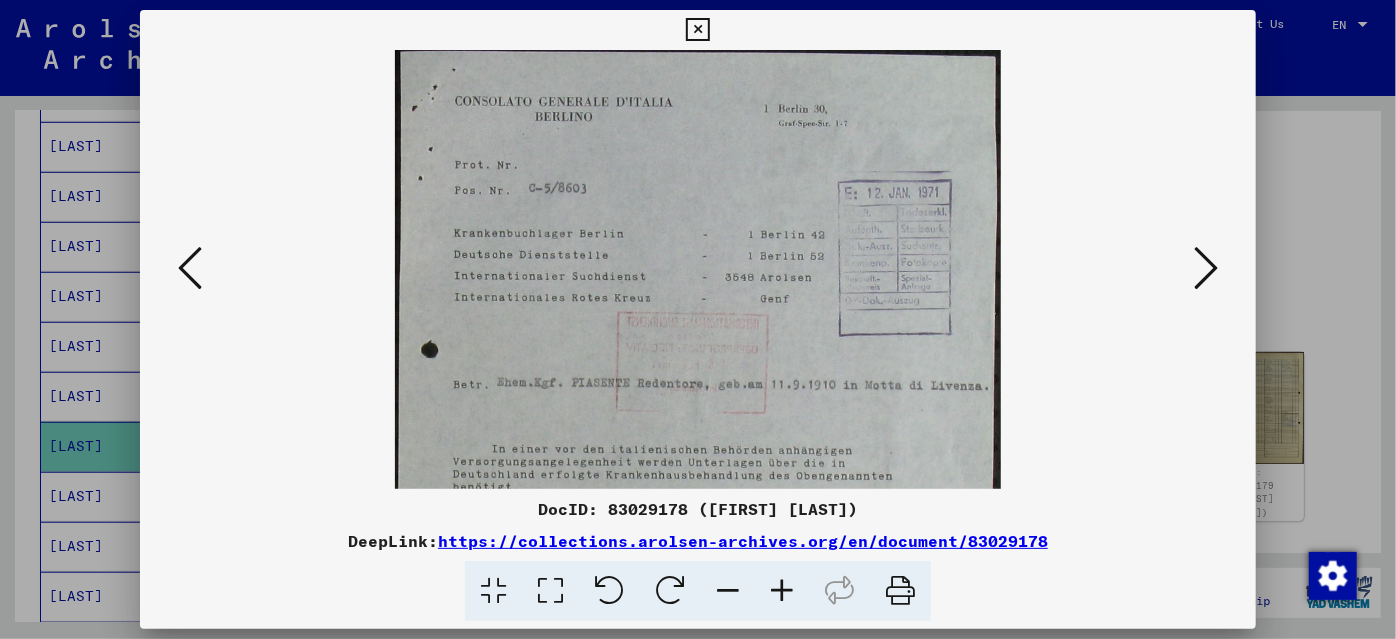 click at bounding box center [782, 591] 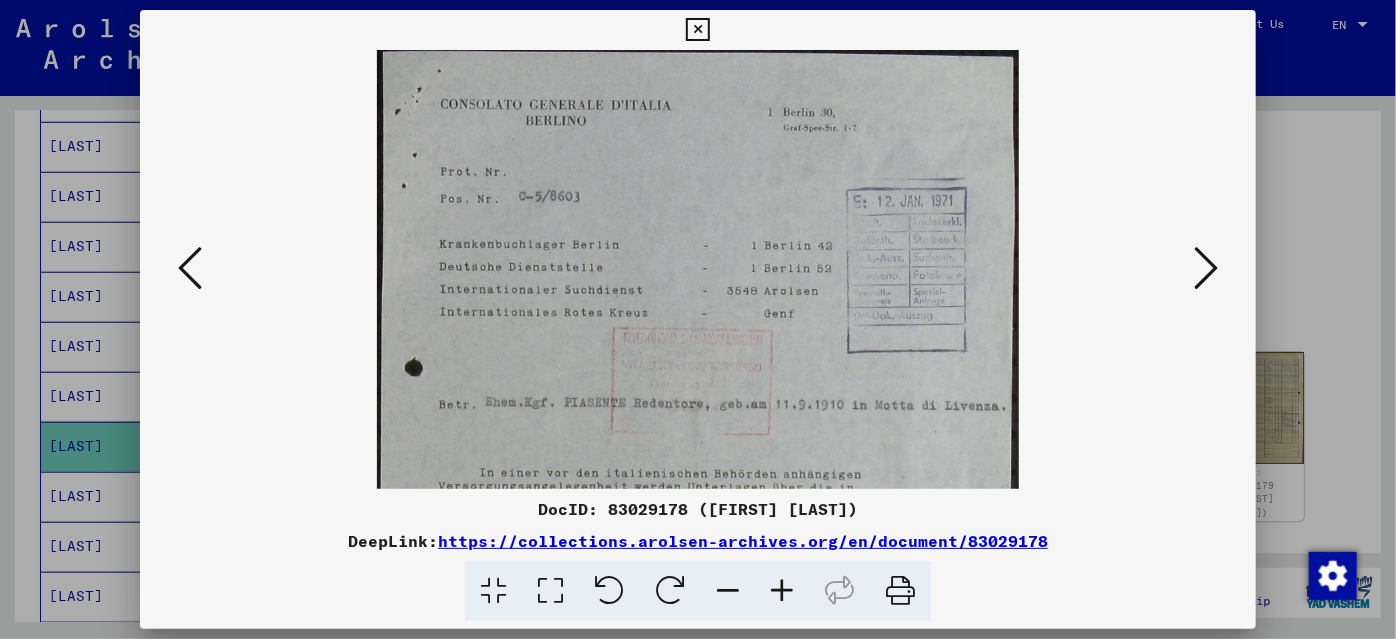 click at bounding box center (782, 591) 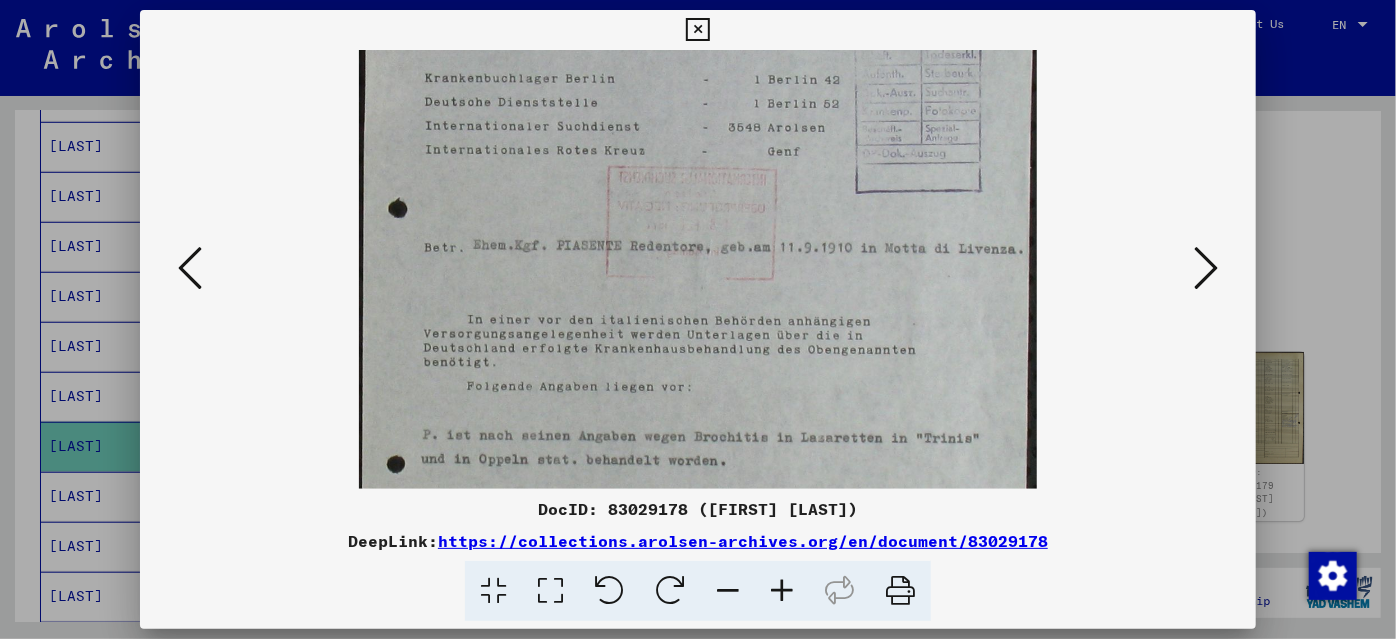 scroll, scrollTop: 191, scrollLeft: 0, axis: vertical 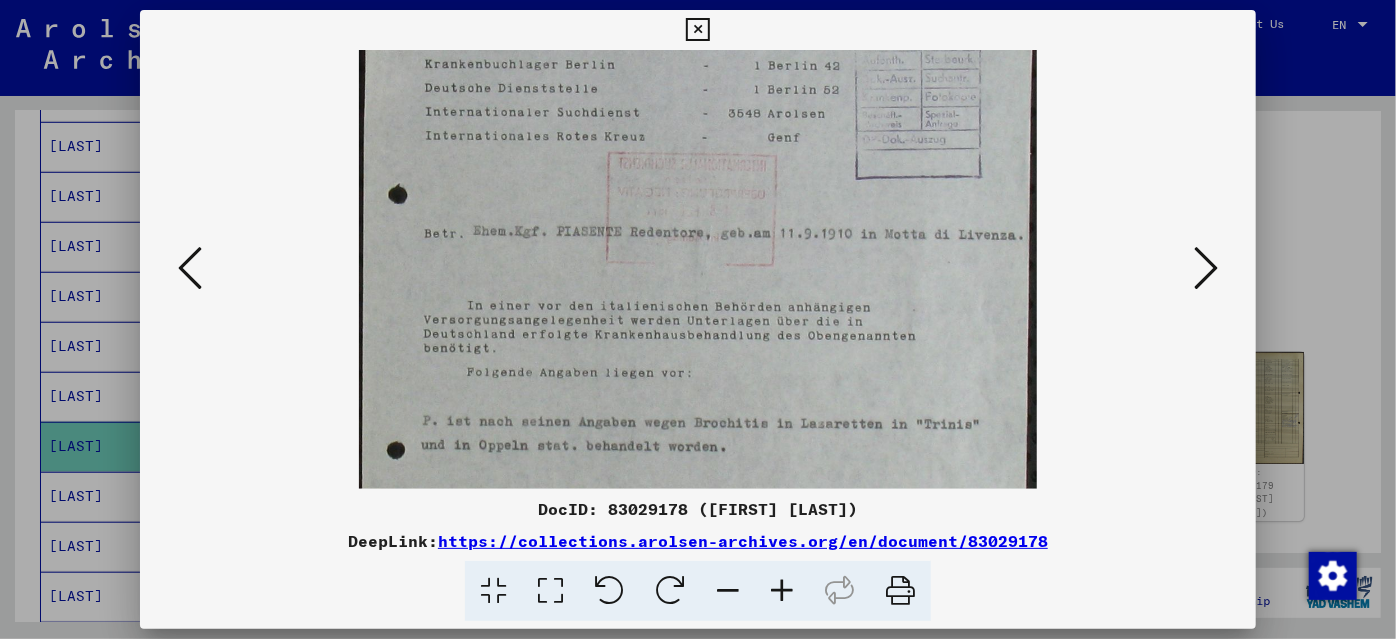 drag, startPoint x: 757, startPoint y: 421, endPoint x: 750, endPoint y: 232, distance: 189.12958 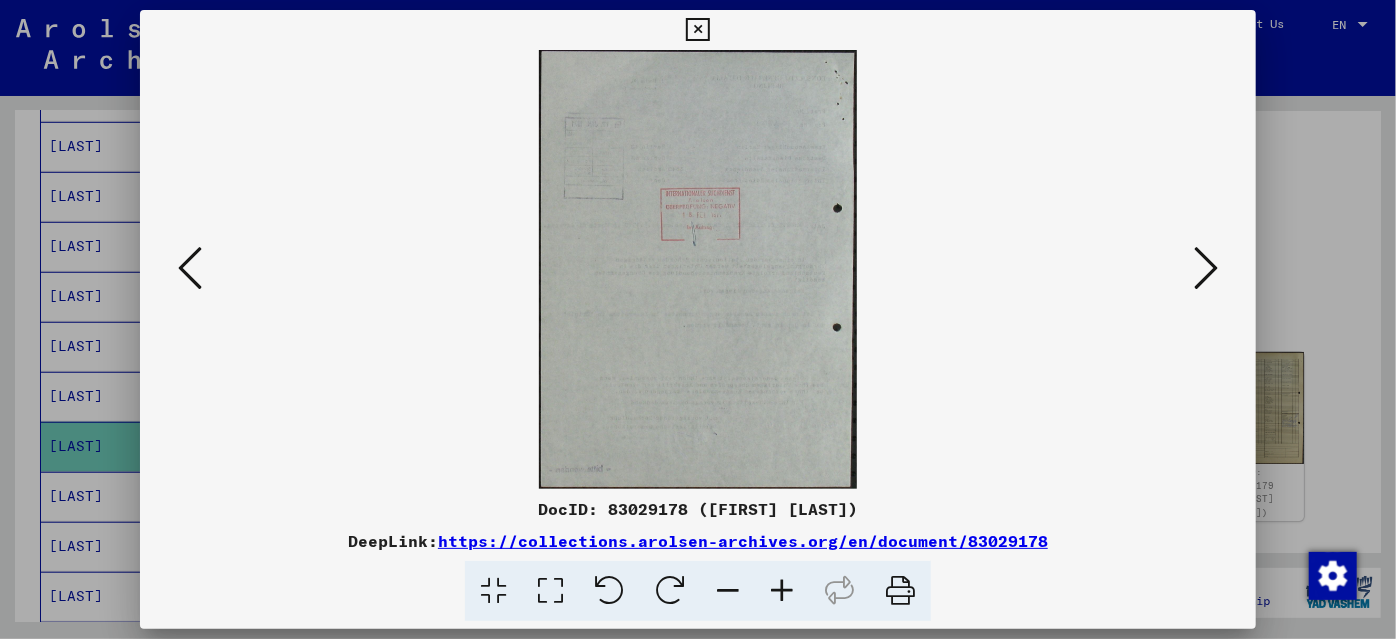 click at bounding box center [1206, 268] 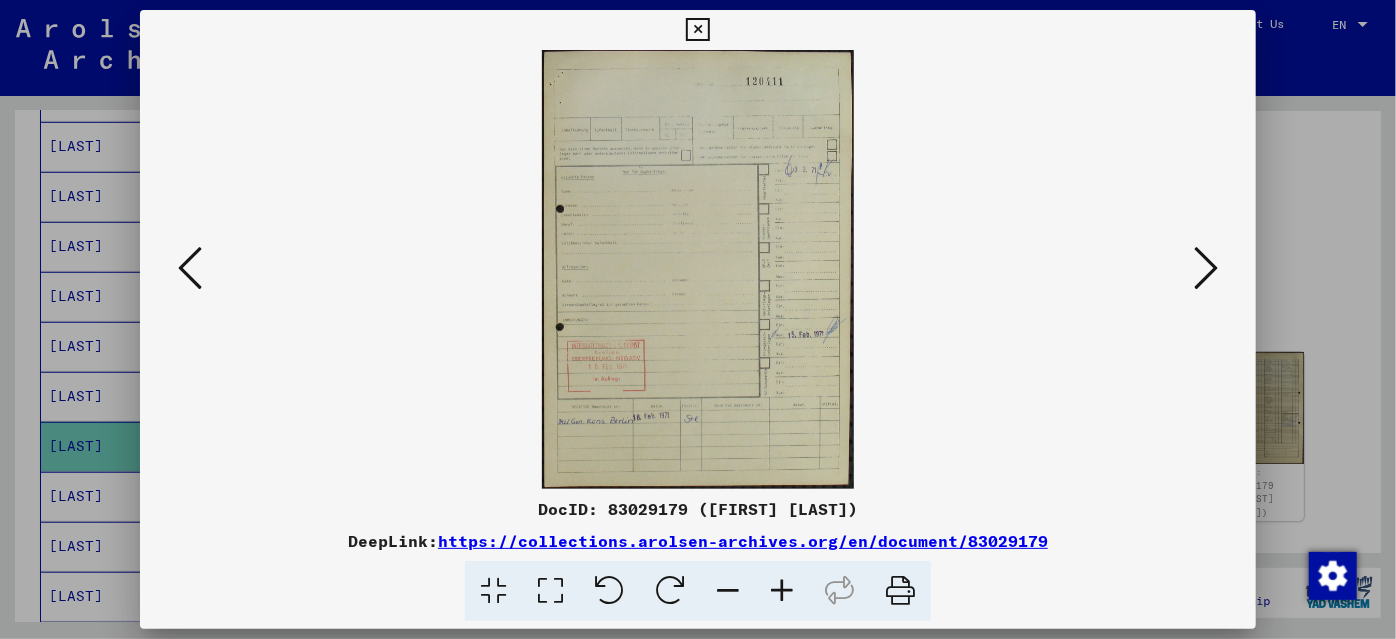 click at bounding box center (1206, 268) 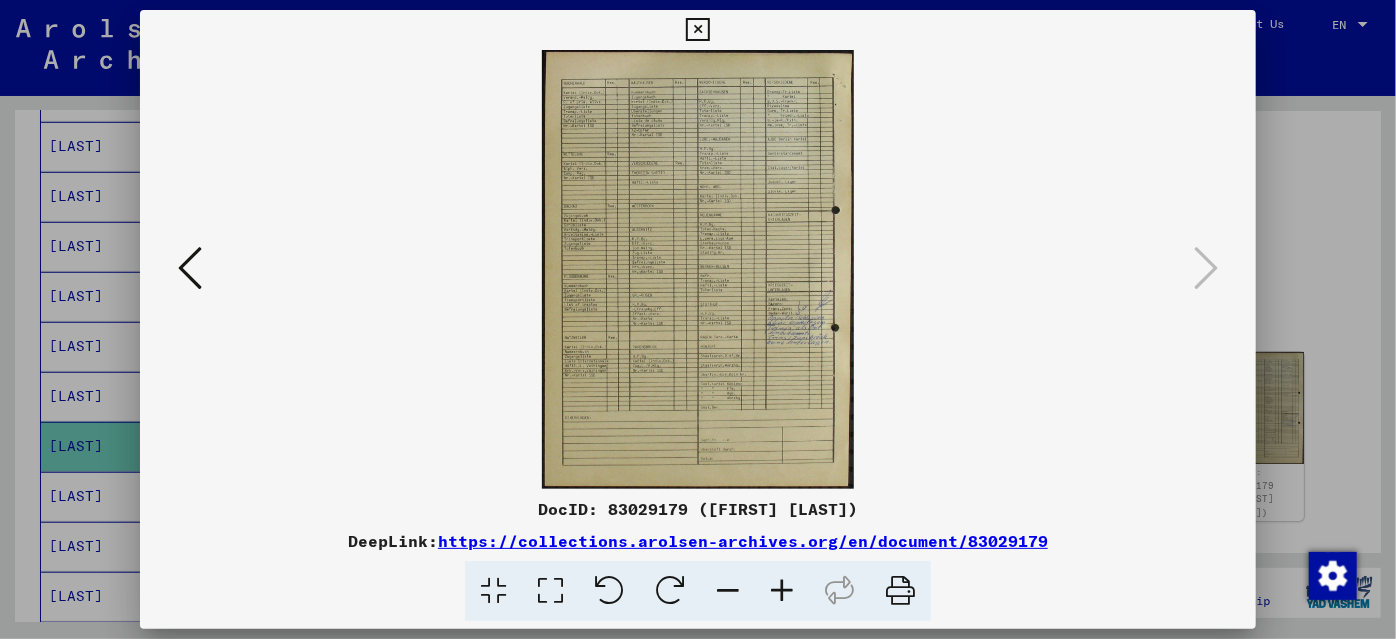 click at bounding box center (782, 591) 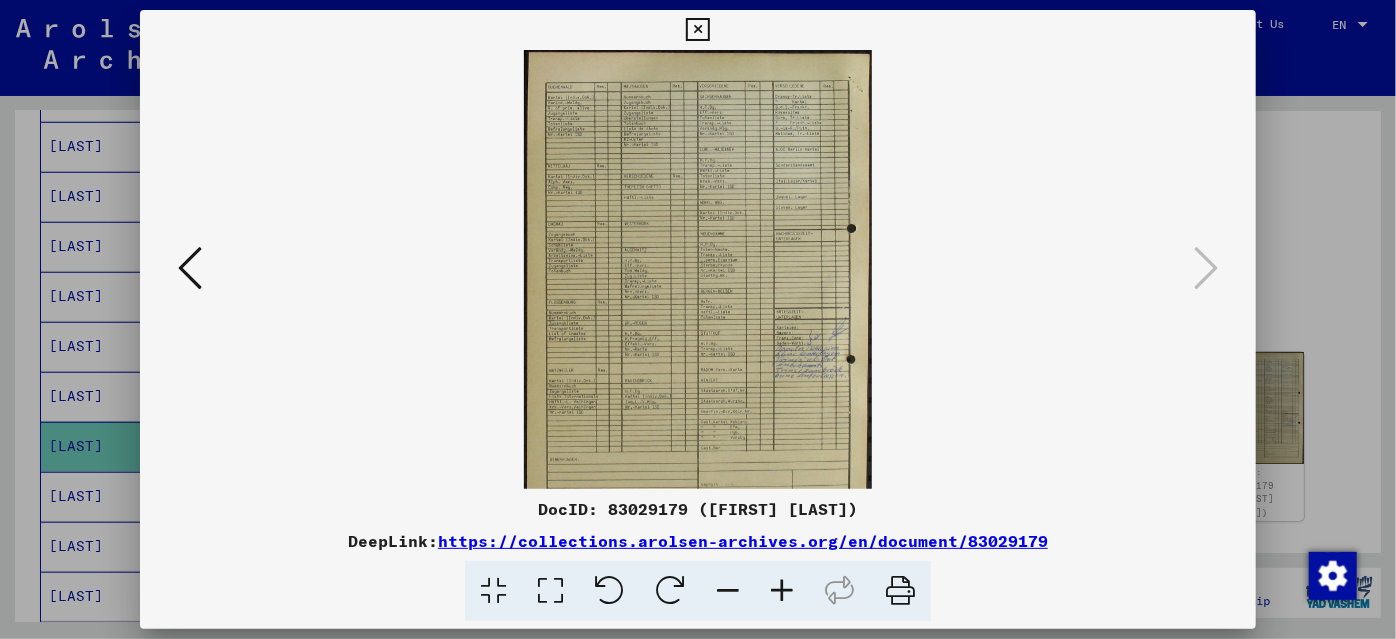 click at bounding box center (782, 591) 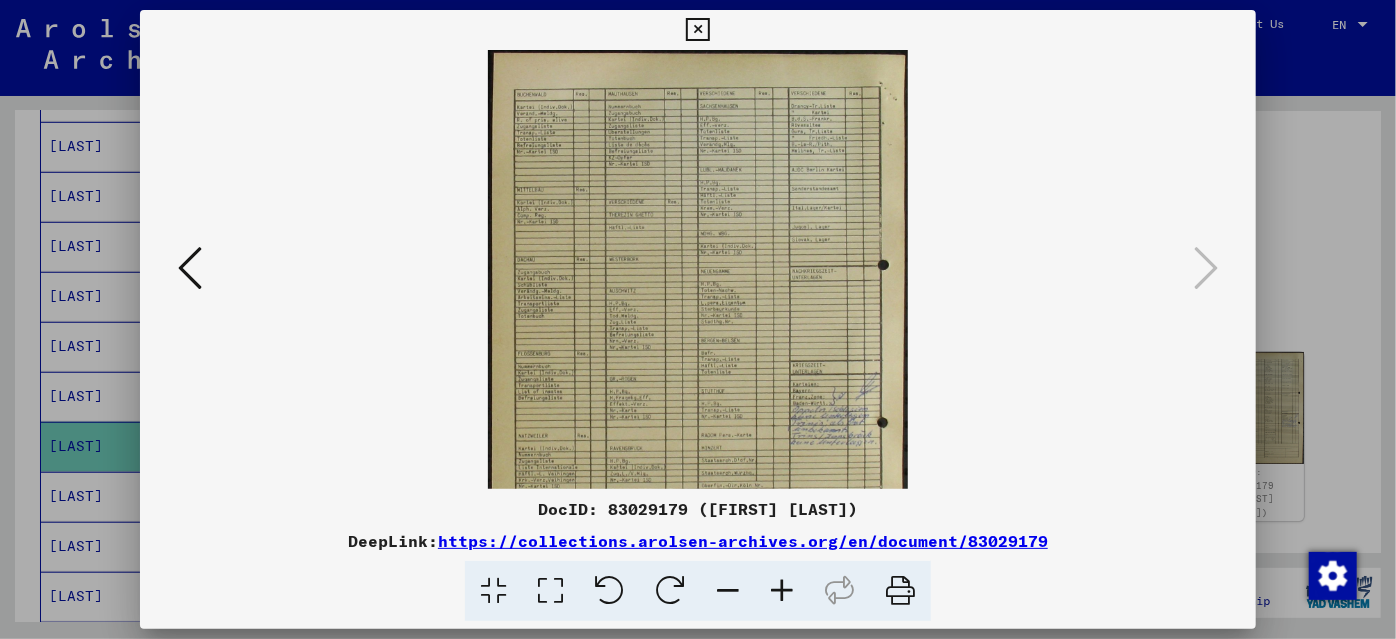 click at bounding box center (782, 591) 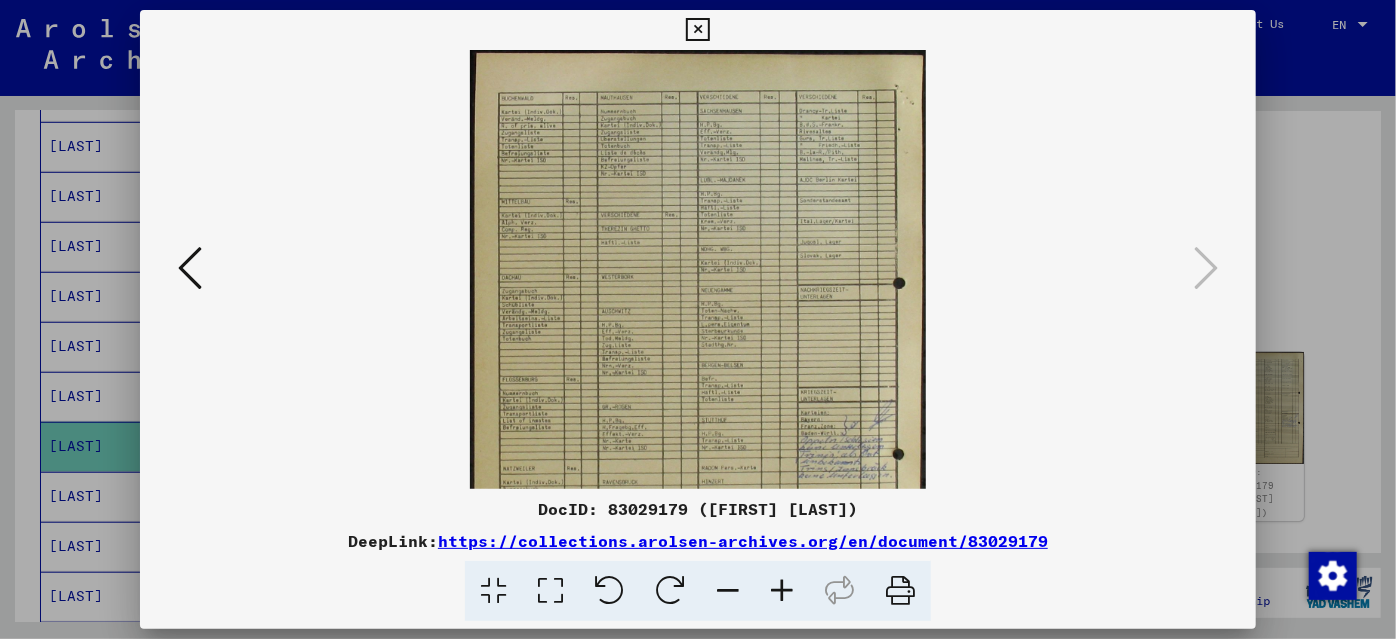 click at bounding box center (782, 591) 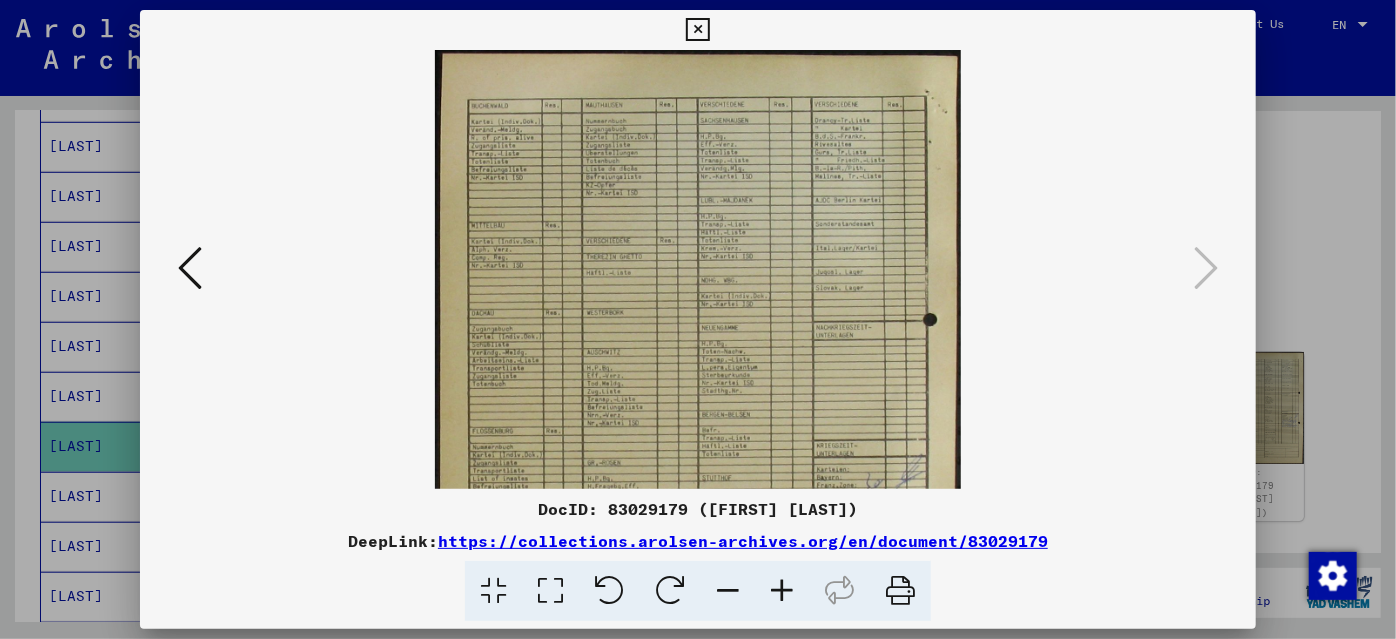 click at bounding box center [782, 591] 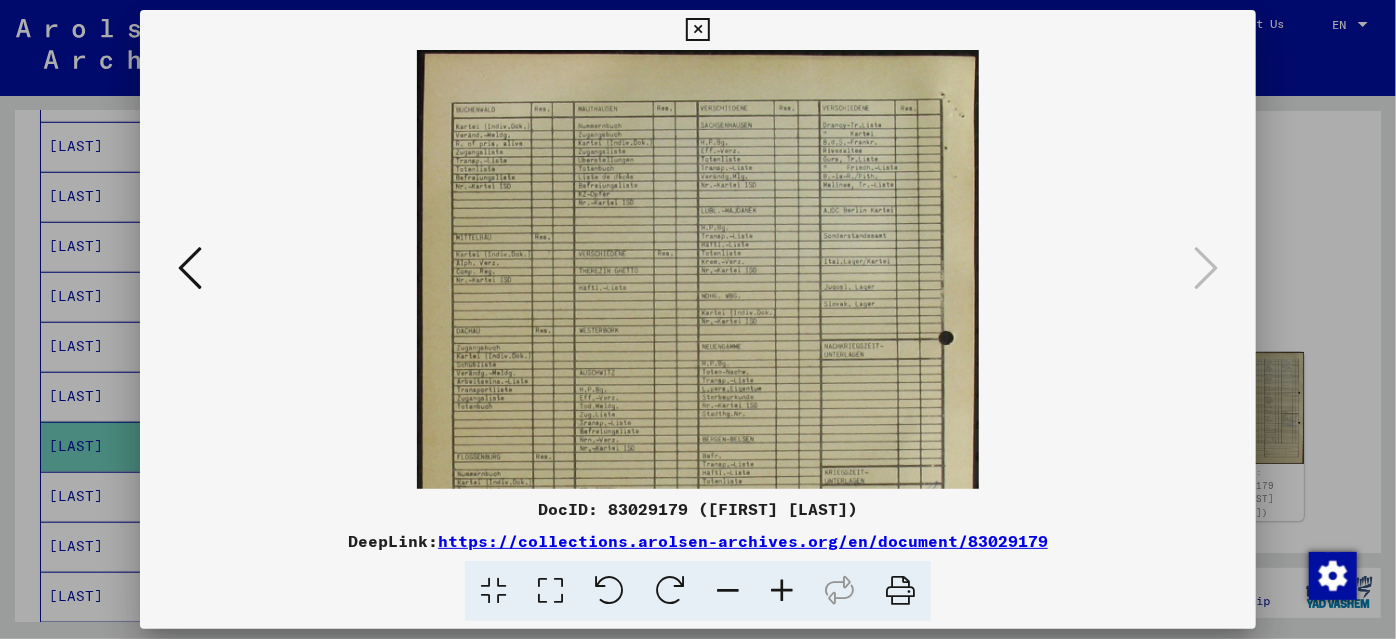 click at bounding box center (782, 591) 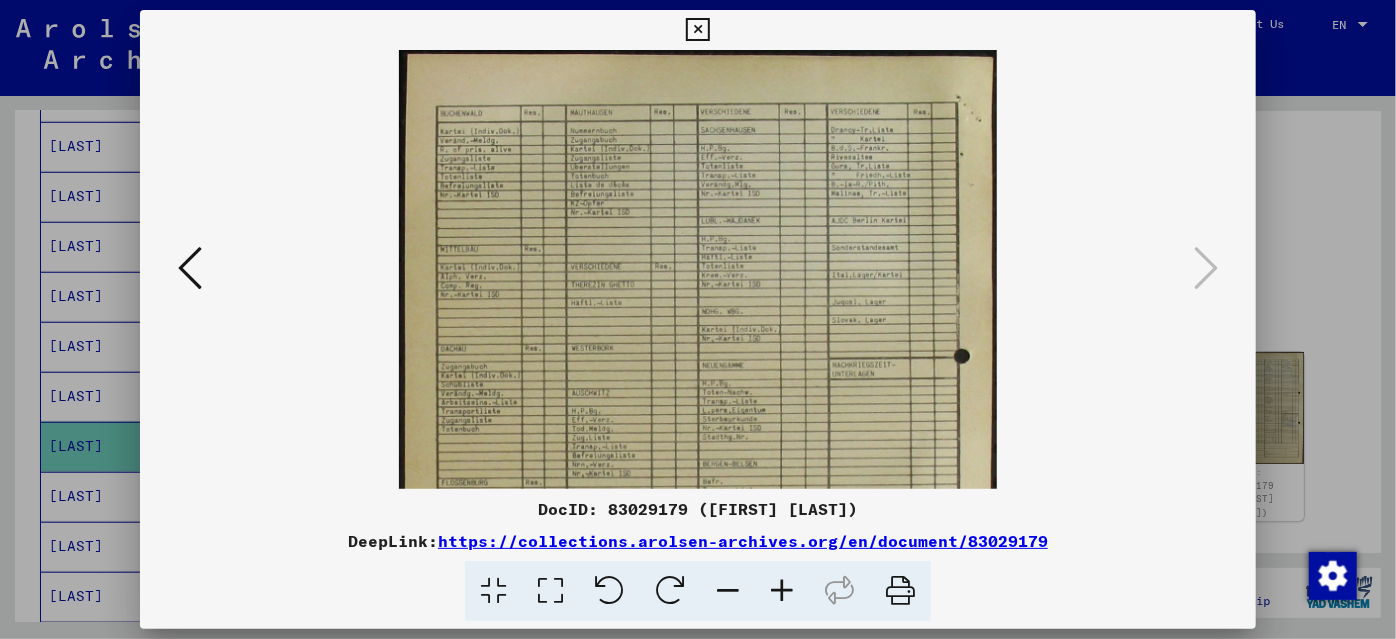click at bounding box center (782, 591) 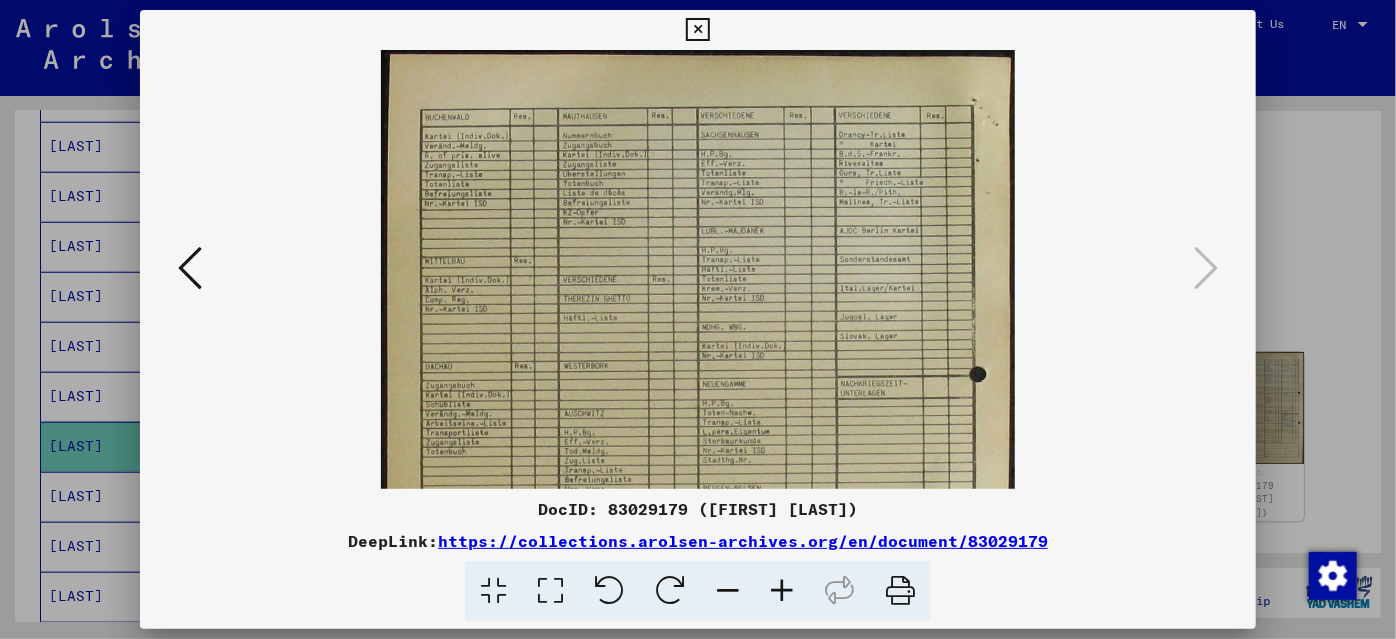 click at bounding box center (782, 591) 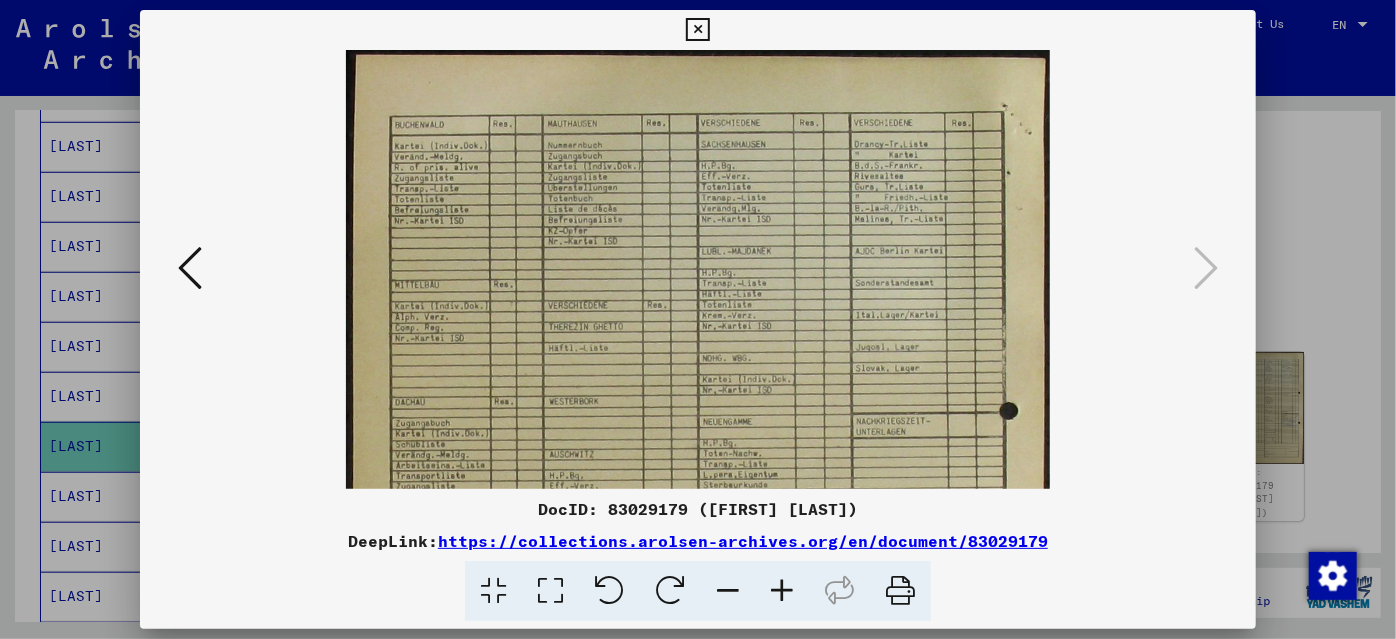 click at bounding box center [782, 591] 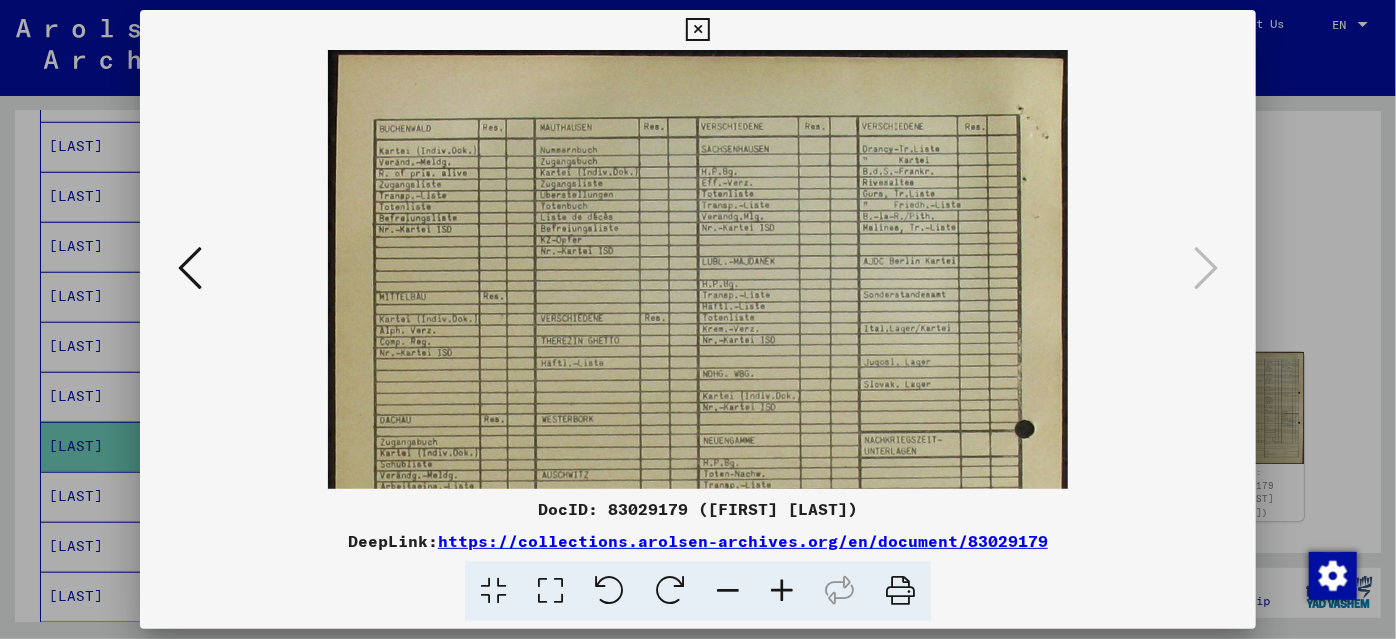click at bounding box center [782, 591] 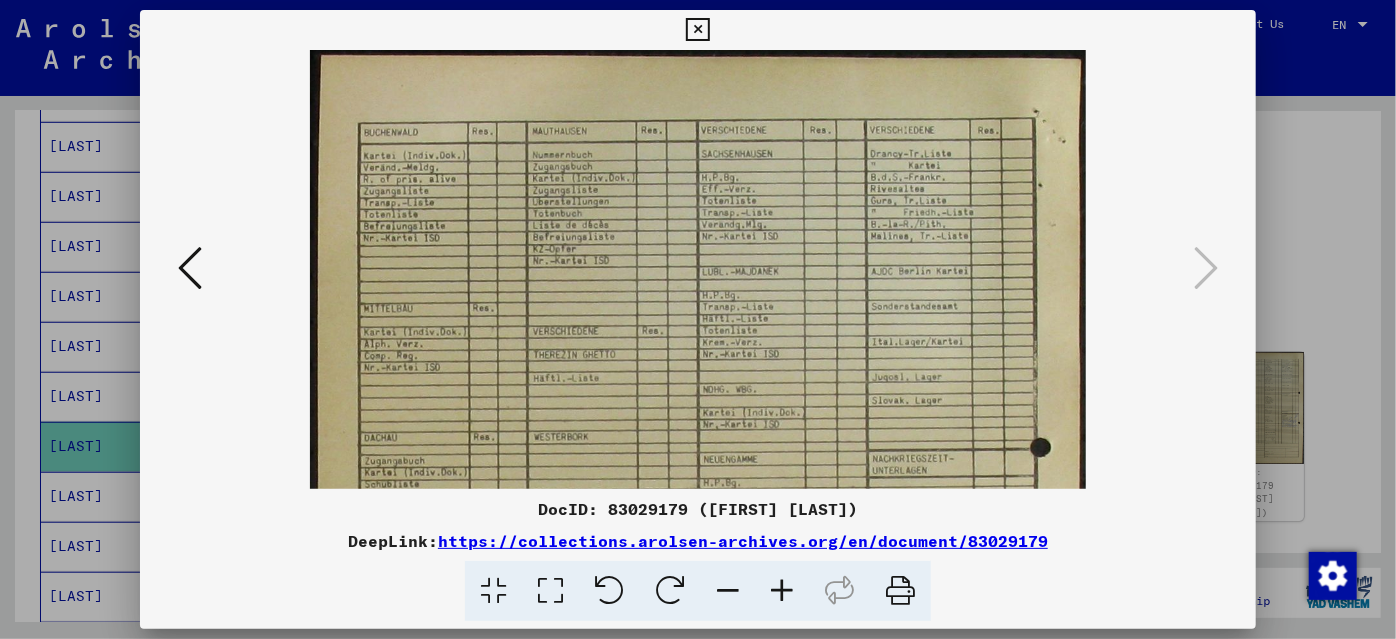 click at bounding box center (782, 591) 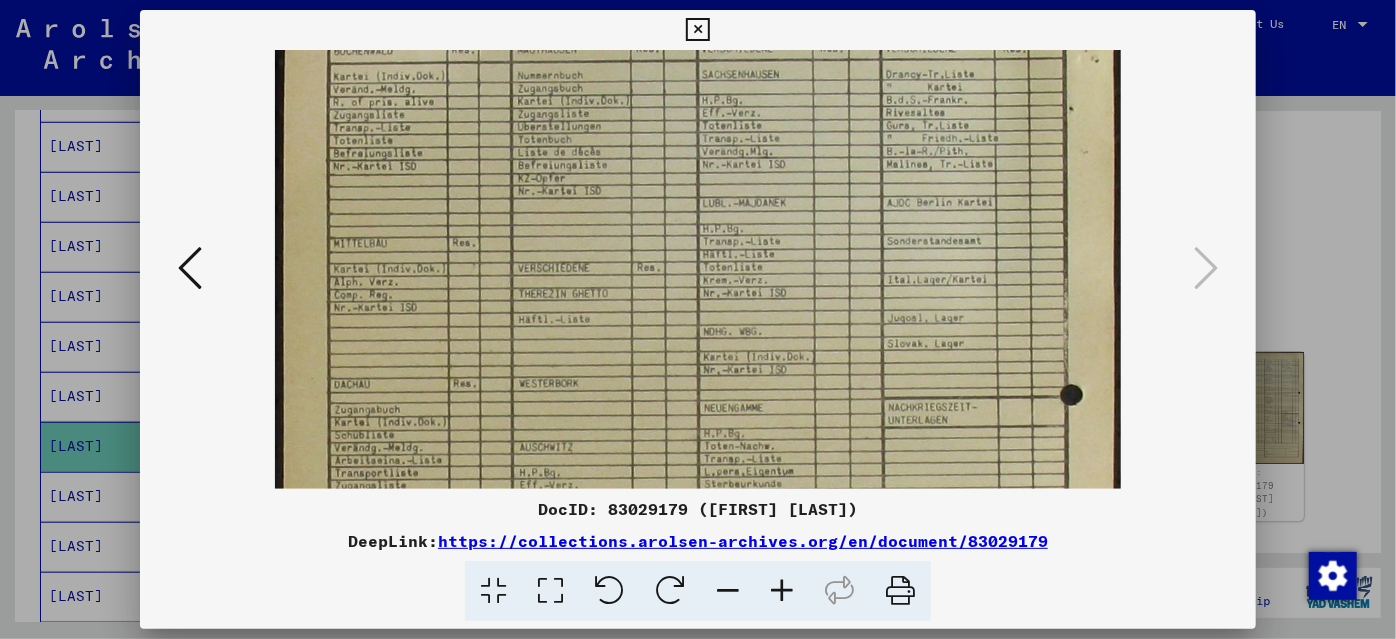 drag, startPoint x: 784, startPoint y: 376, endPoint x: 671, endPoint y: 154, distance: 249.1044 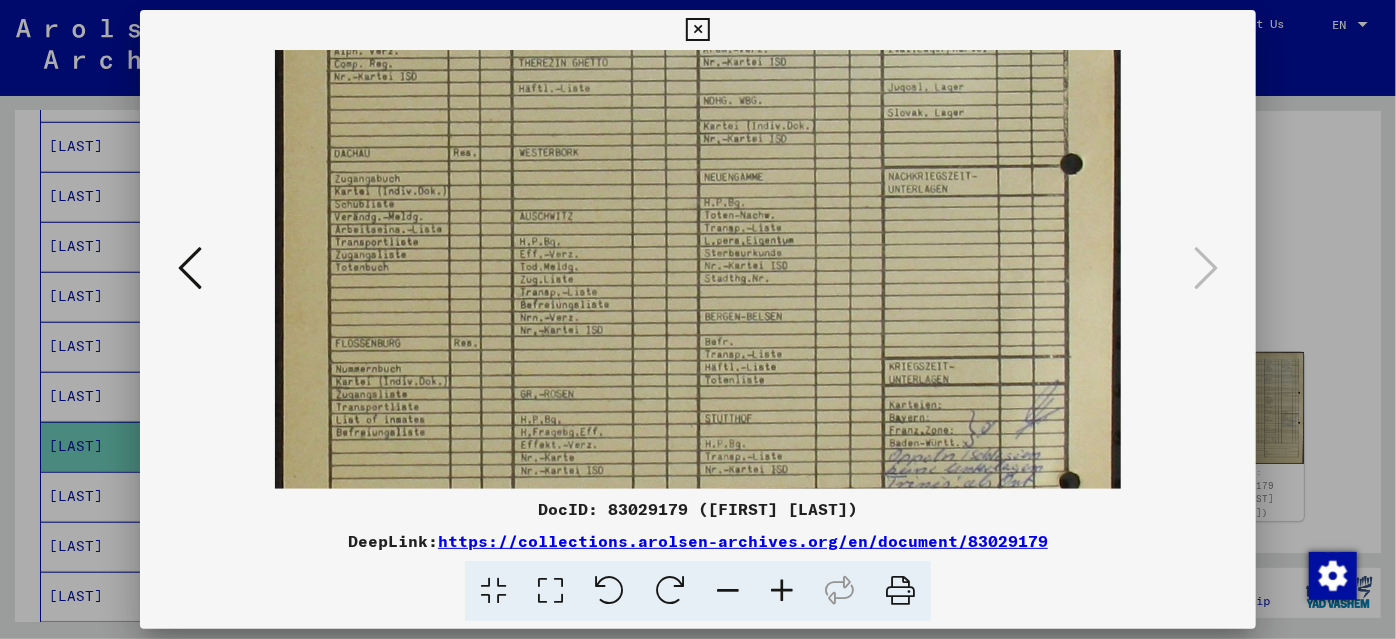 drag, startPoint x: 764, startPoint y: 424, endPoint x: 738, endPoint y: 224, distance: 201.68292 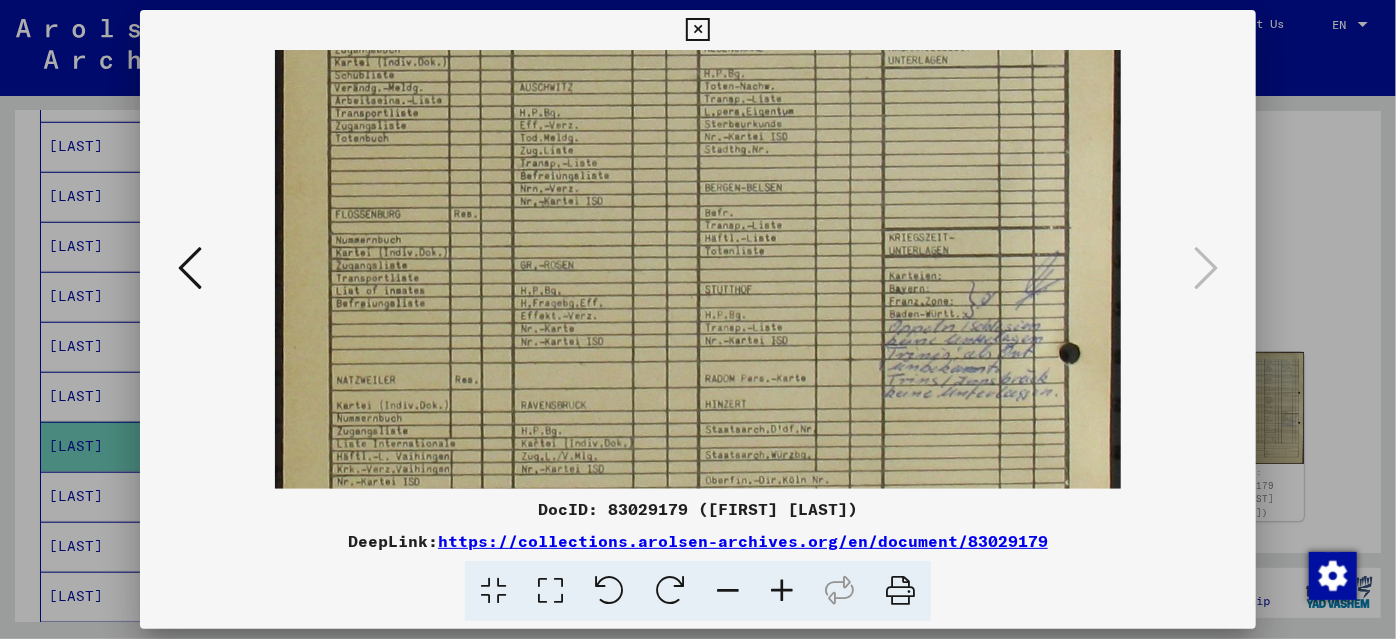 click at bounding box center (698, 319) 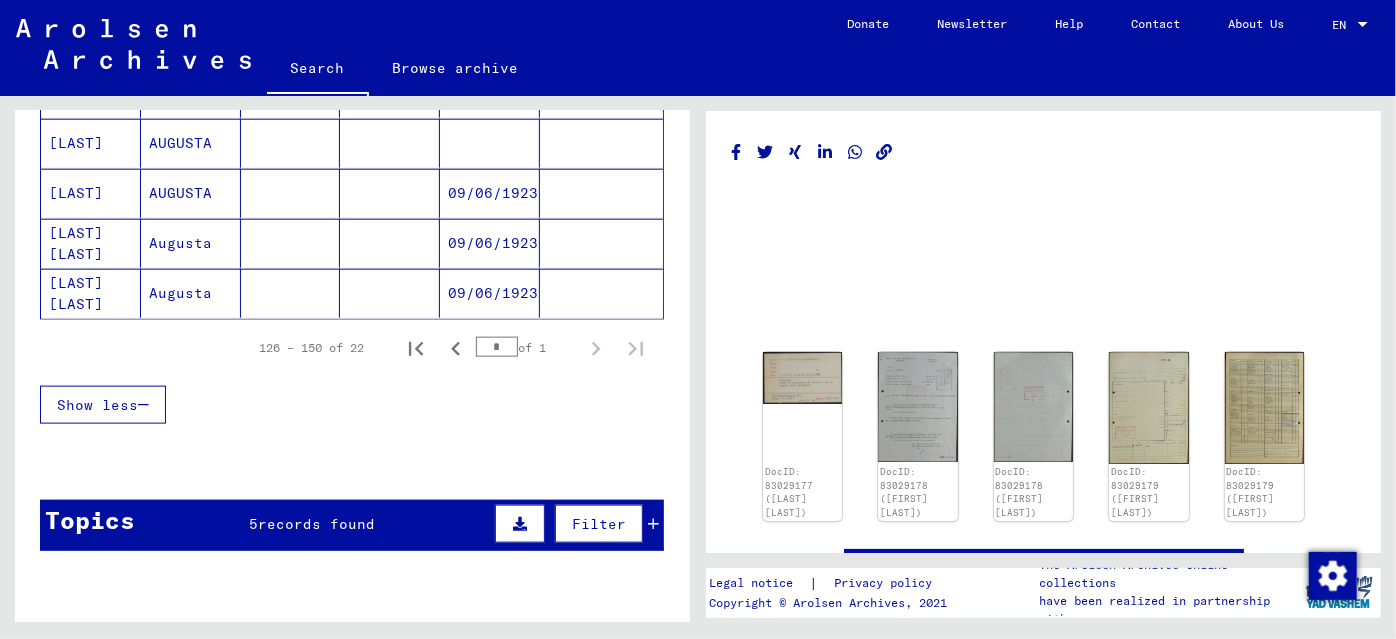 scroll, scrollTop: 1187, scrollLeft: 0, axis: vertical 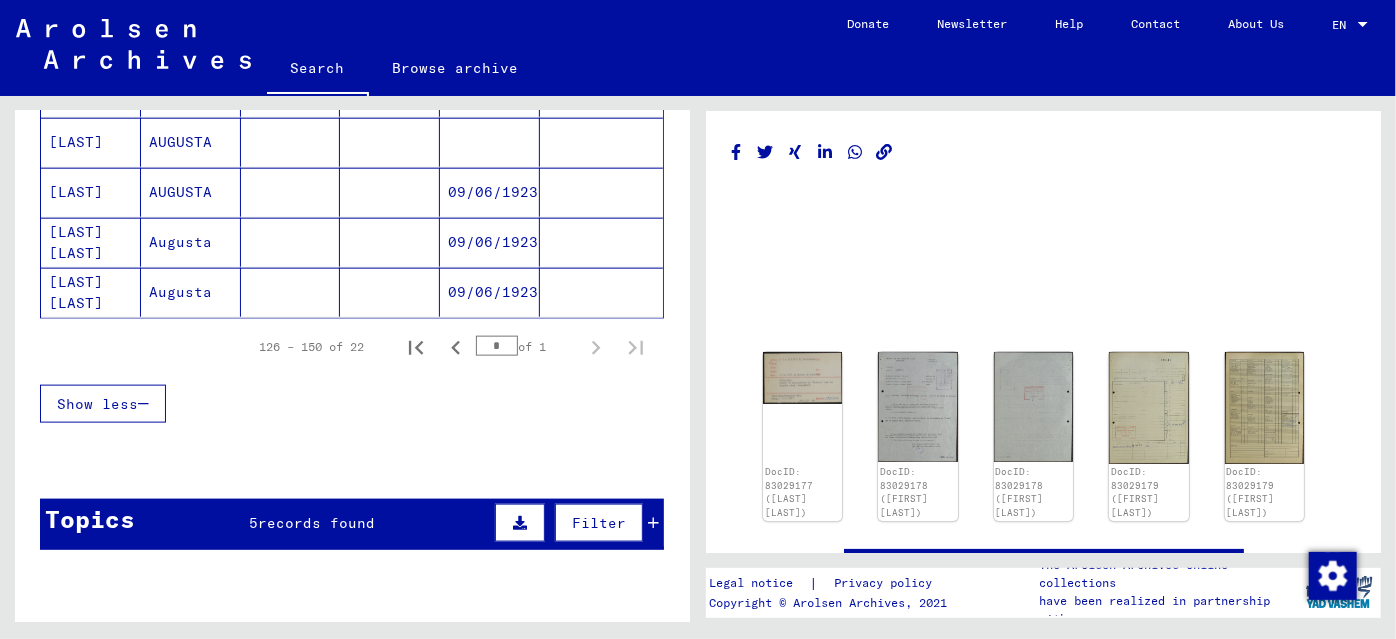 click on "Topics 5  records found  Filter" at bounding box center [352, 524] 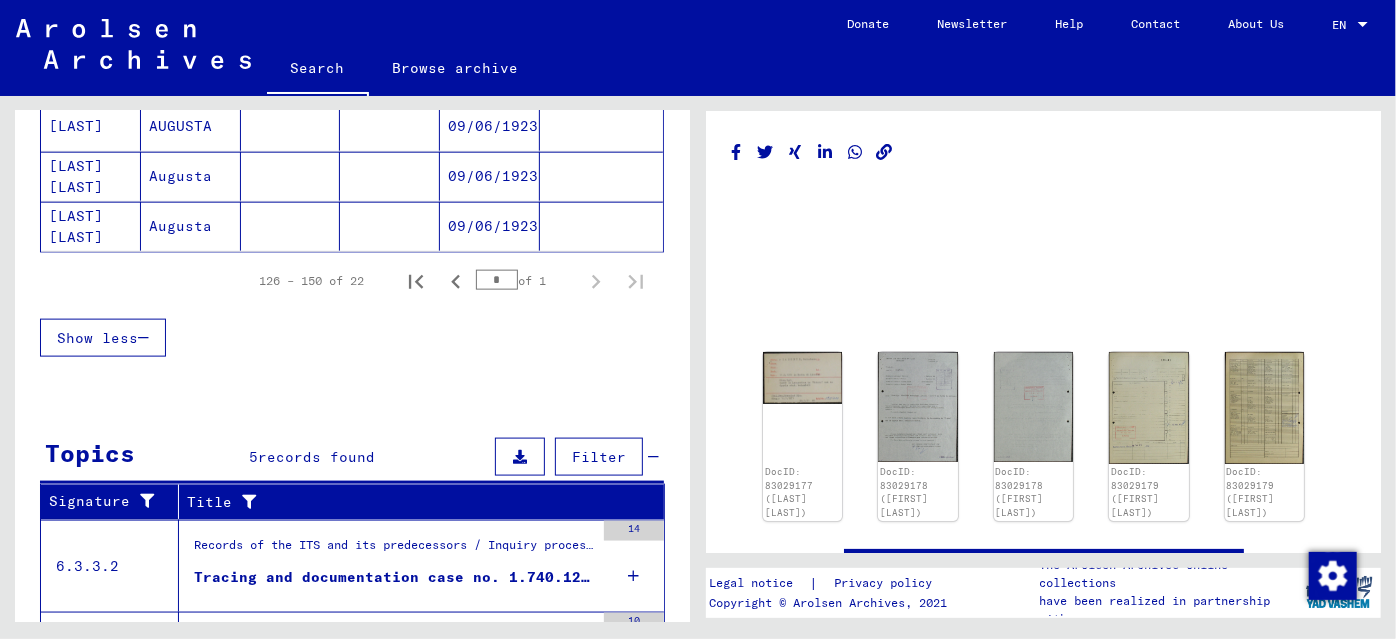 scroll, scrollTop: 1369, scrollLeft: 0, axis: vertical 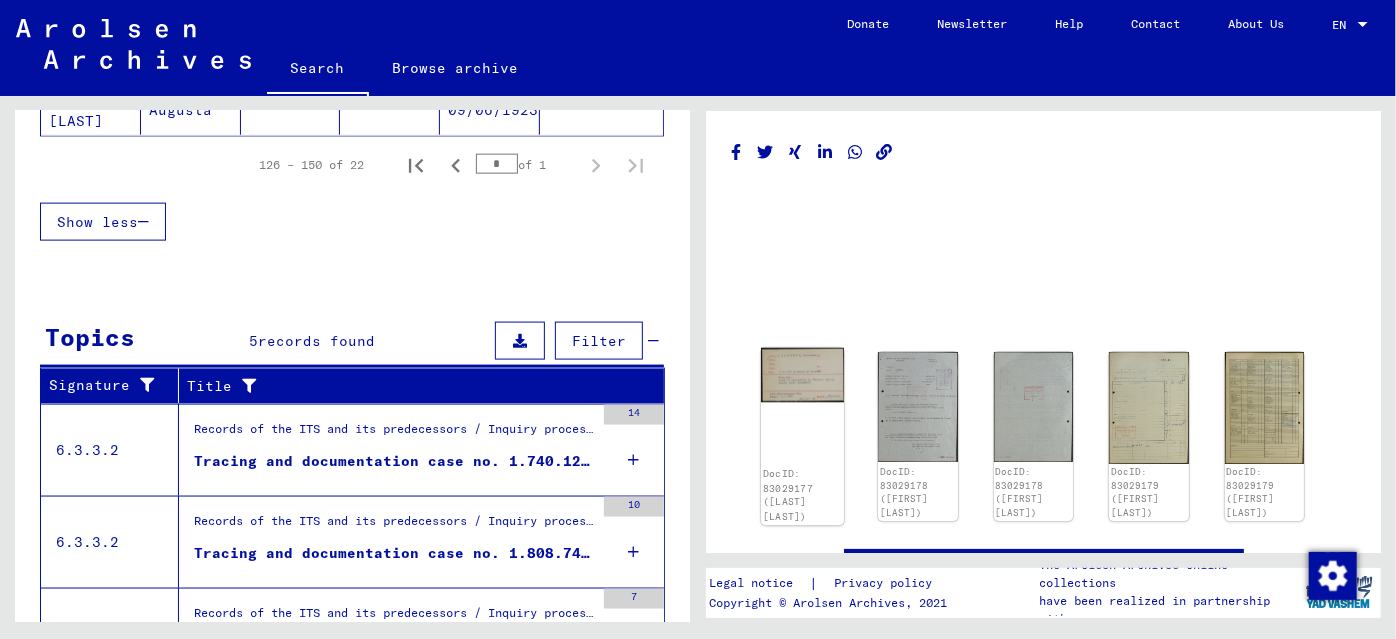 click 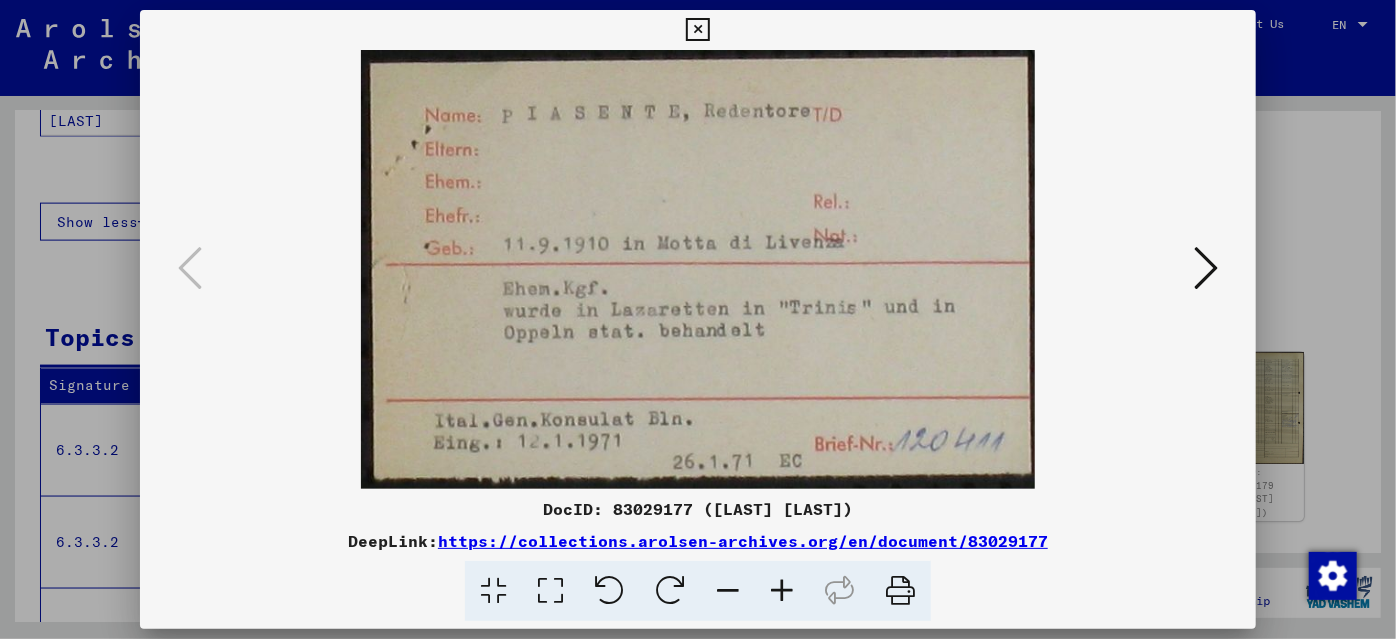 click at bounding box center (1206, 268) 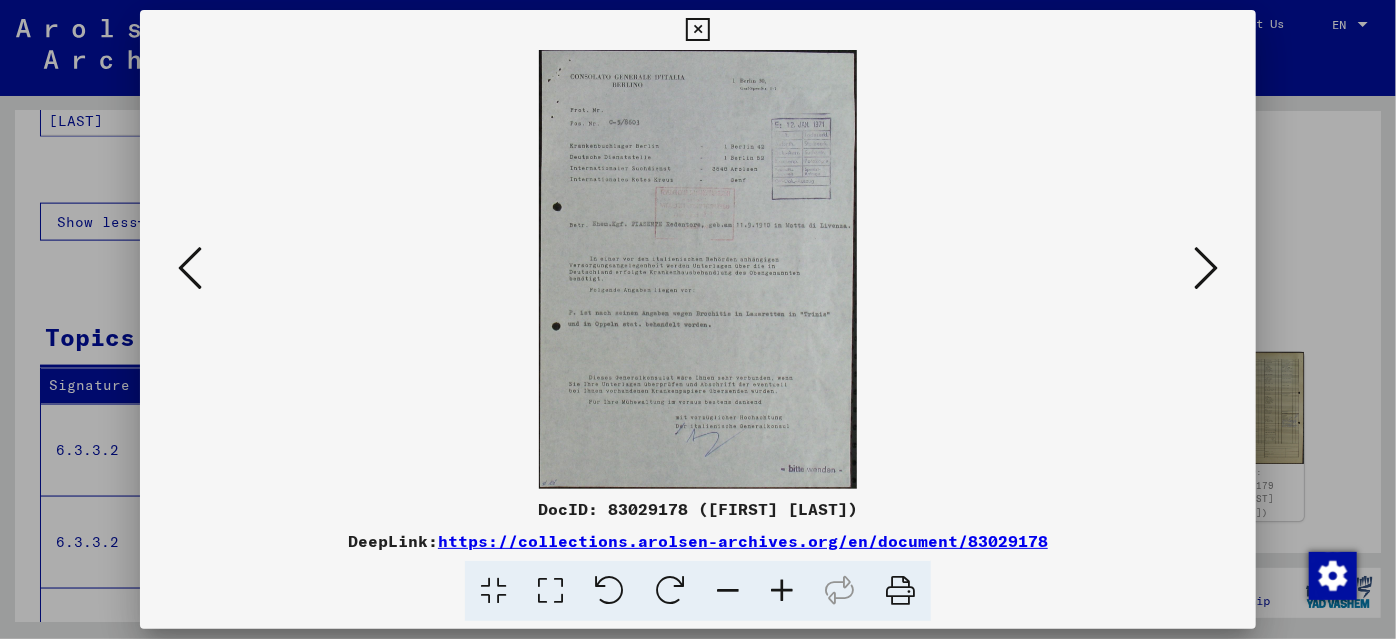 click at bounding box center (782, 591) 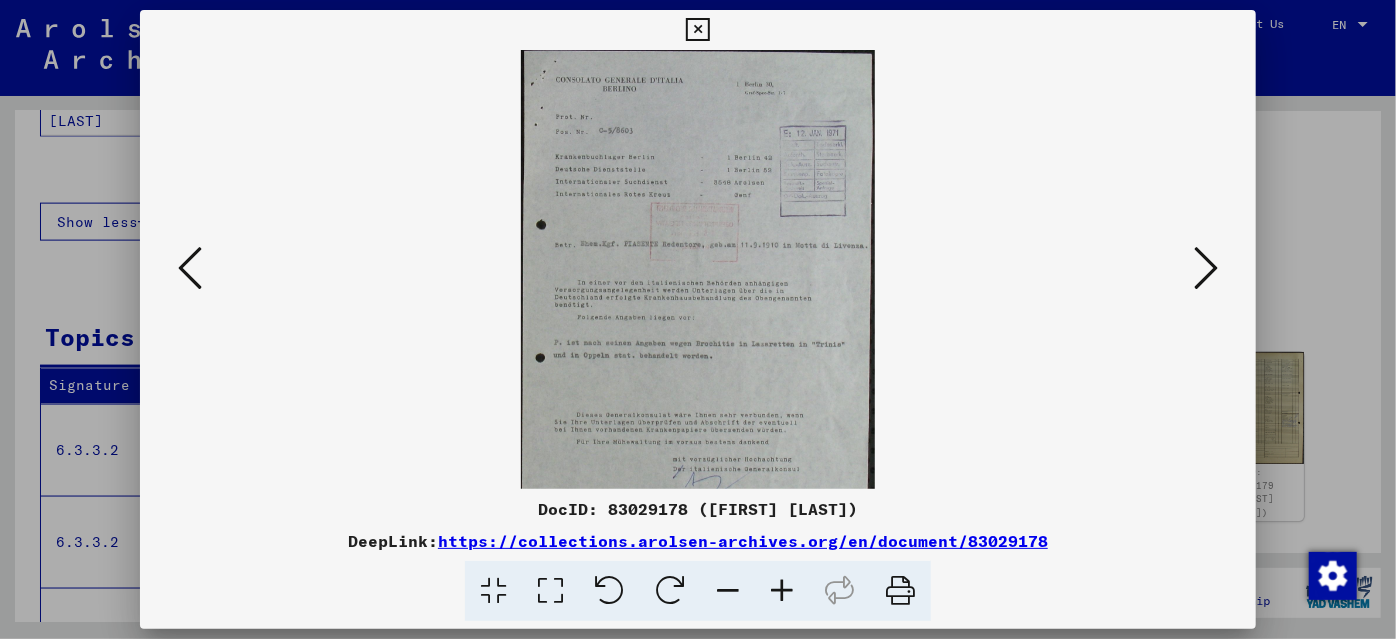 click at bounding box center (782, 591) 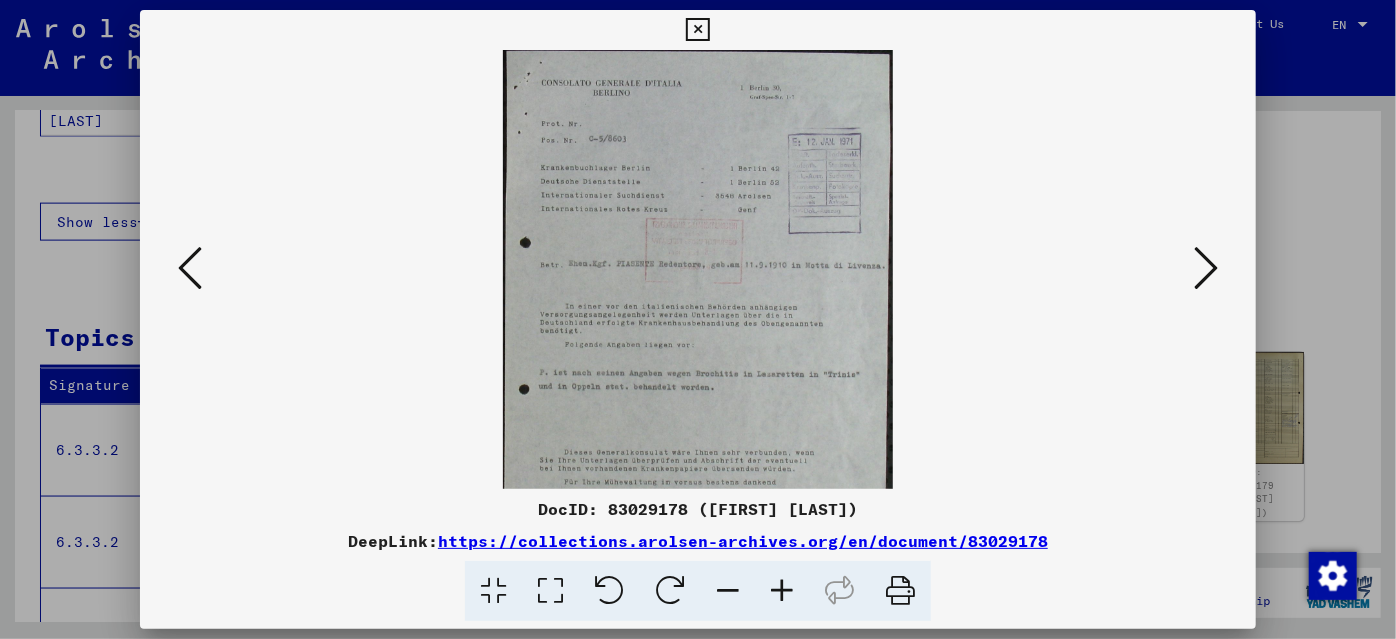 click at bounding box center [782, 591] 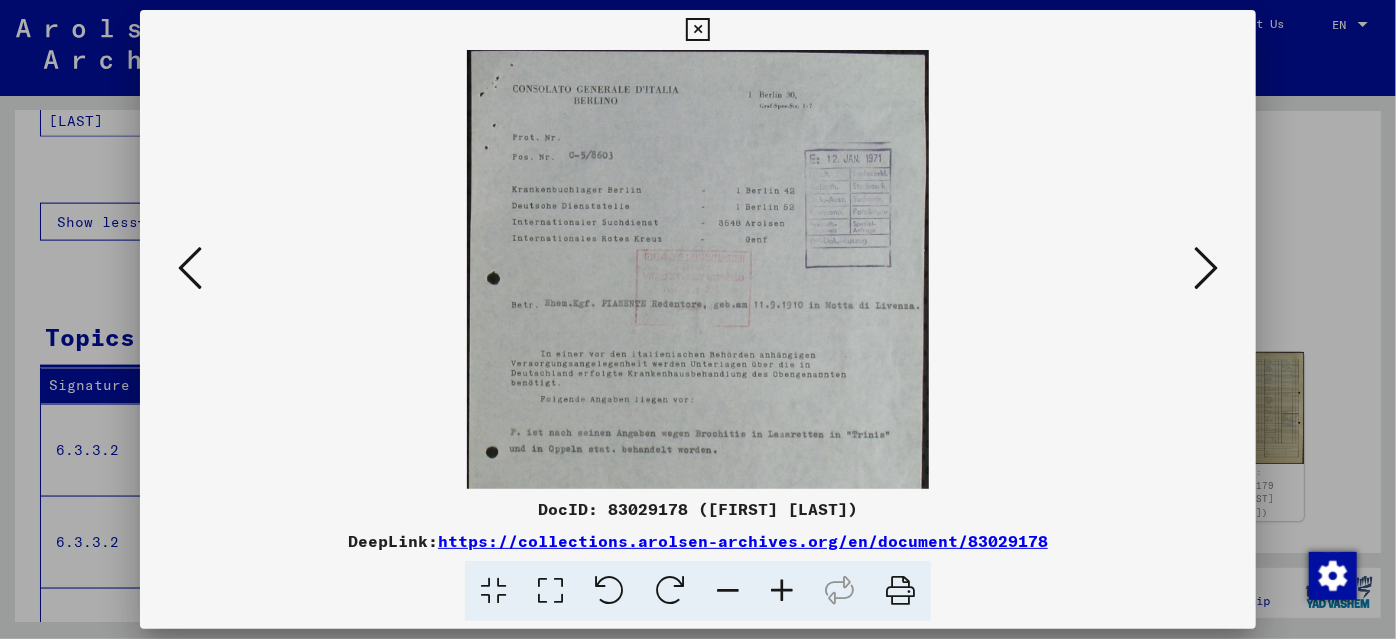 click at bounding box center [782, 591] 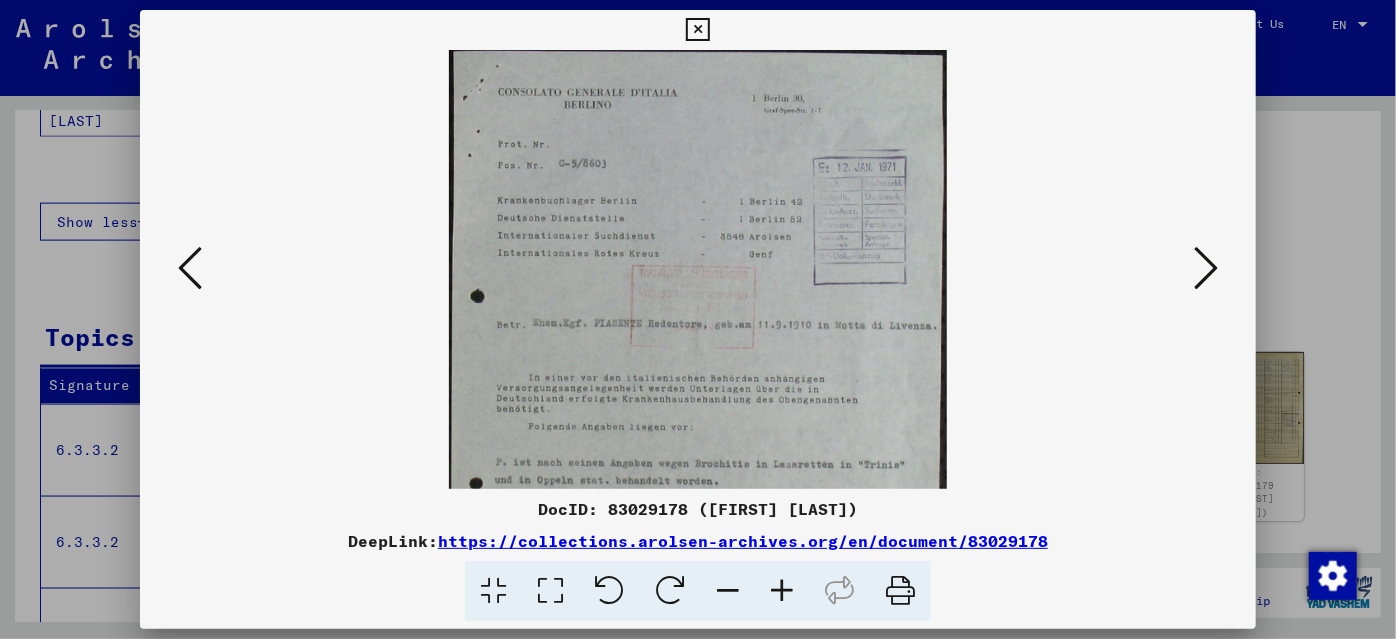 click at bounding box center [782, 591] 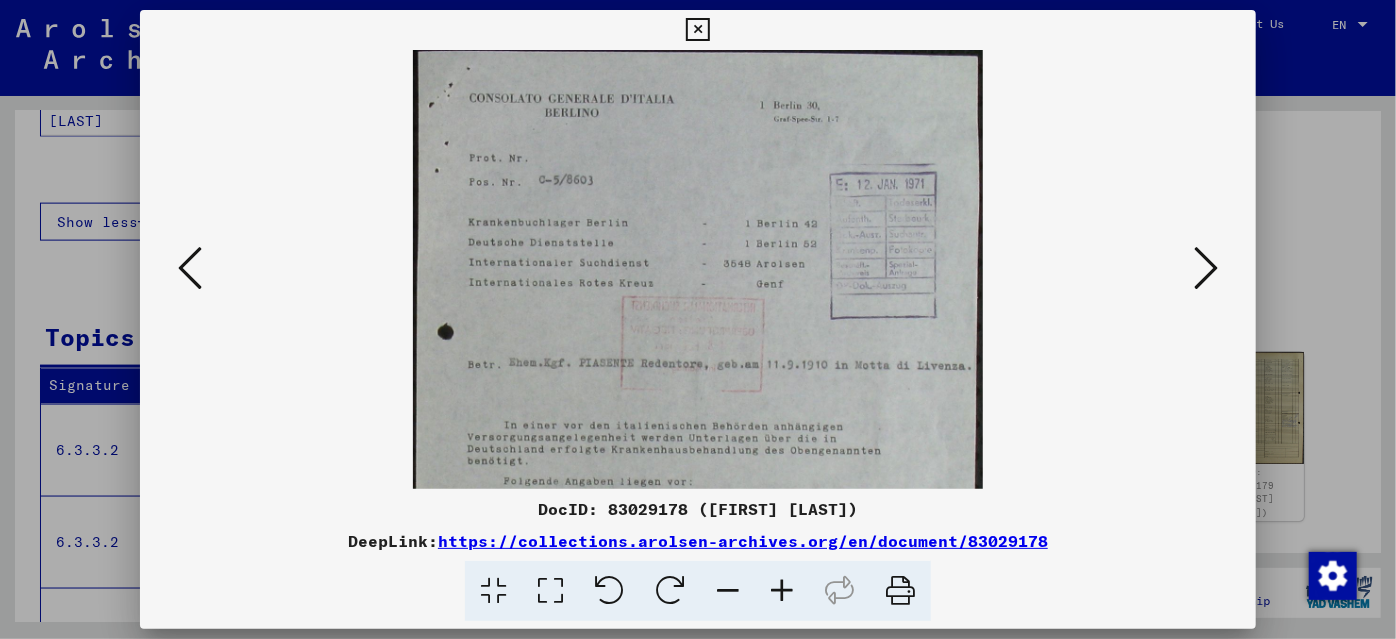 click at bounding box center [782, 591] 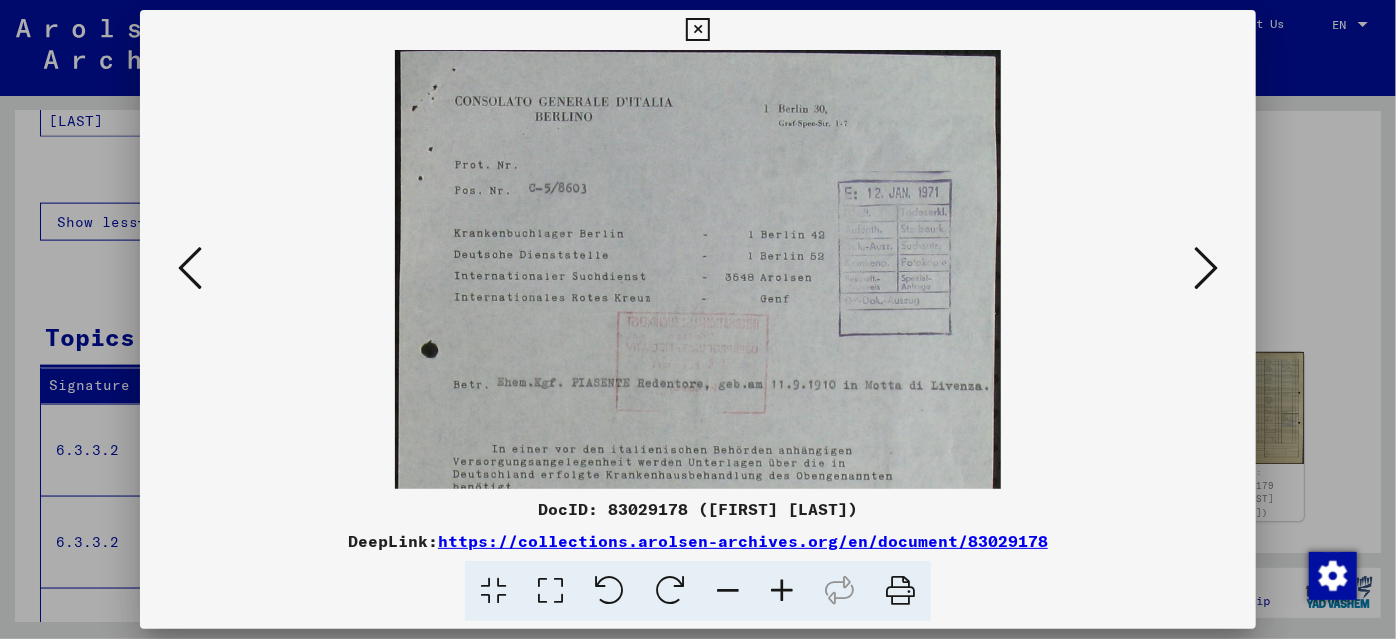 click at bounding box center (782, 591) 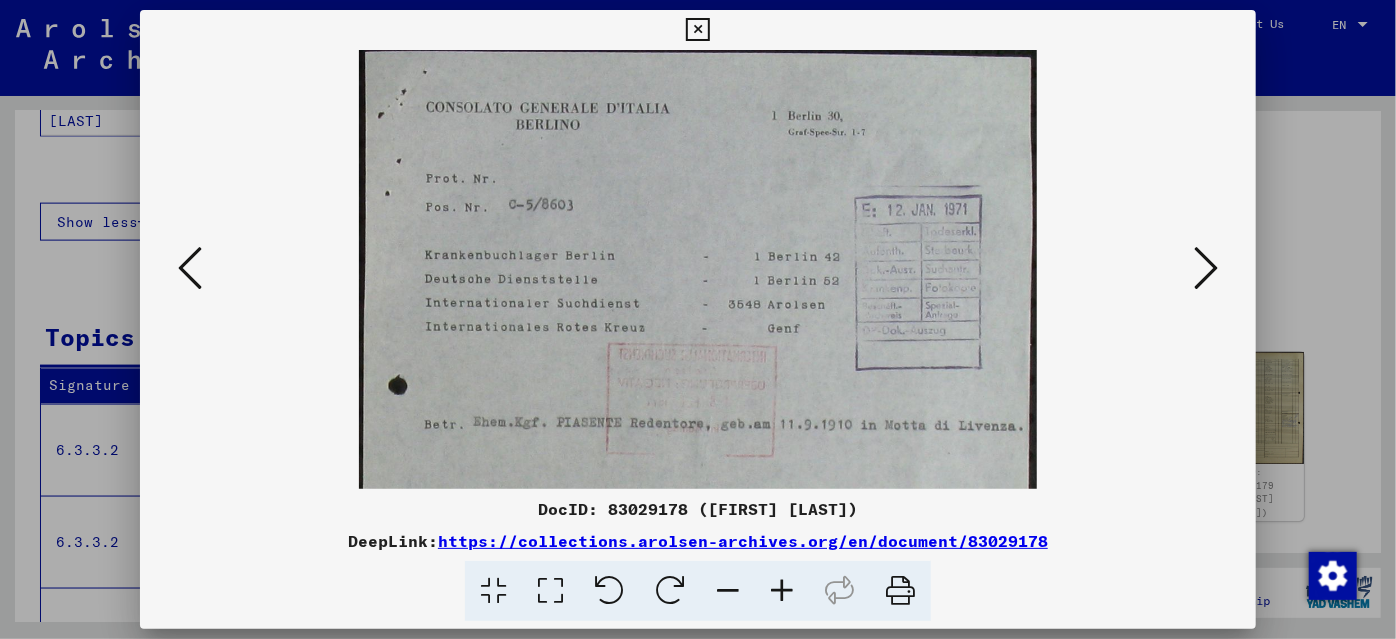 click at bounding box center (782, 591) 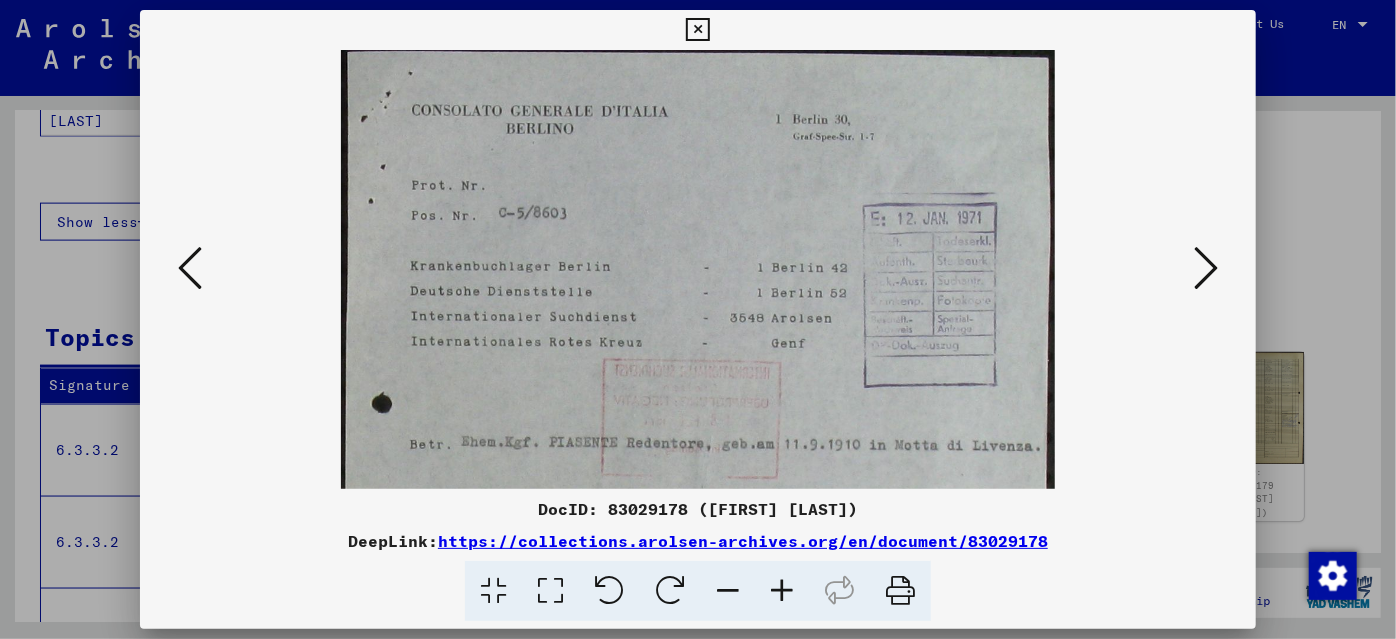 click at bounding box center (782, 591) 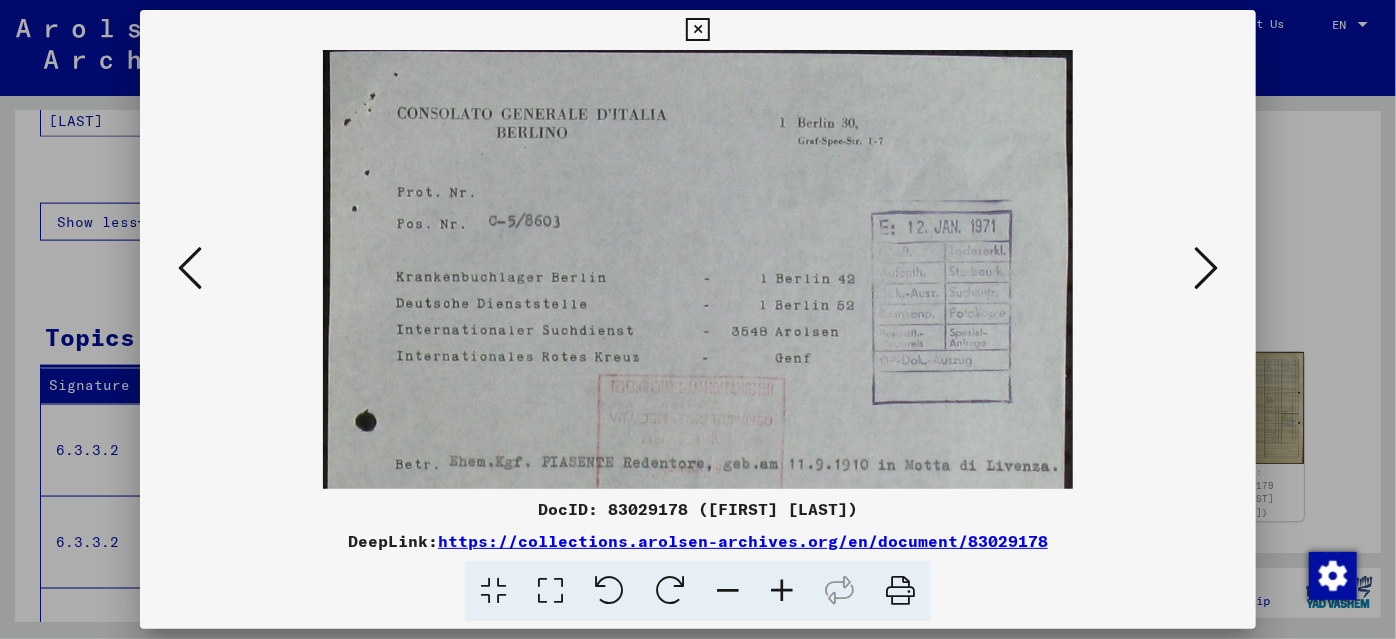 click at bounding box center [782, 591] 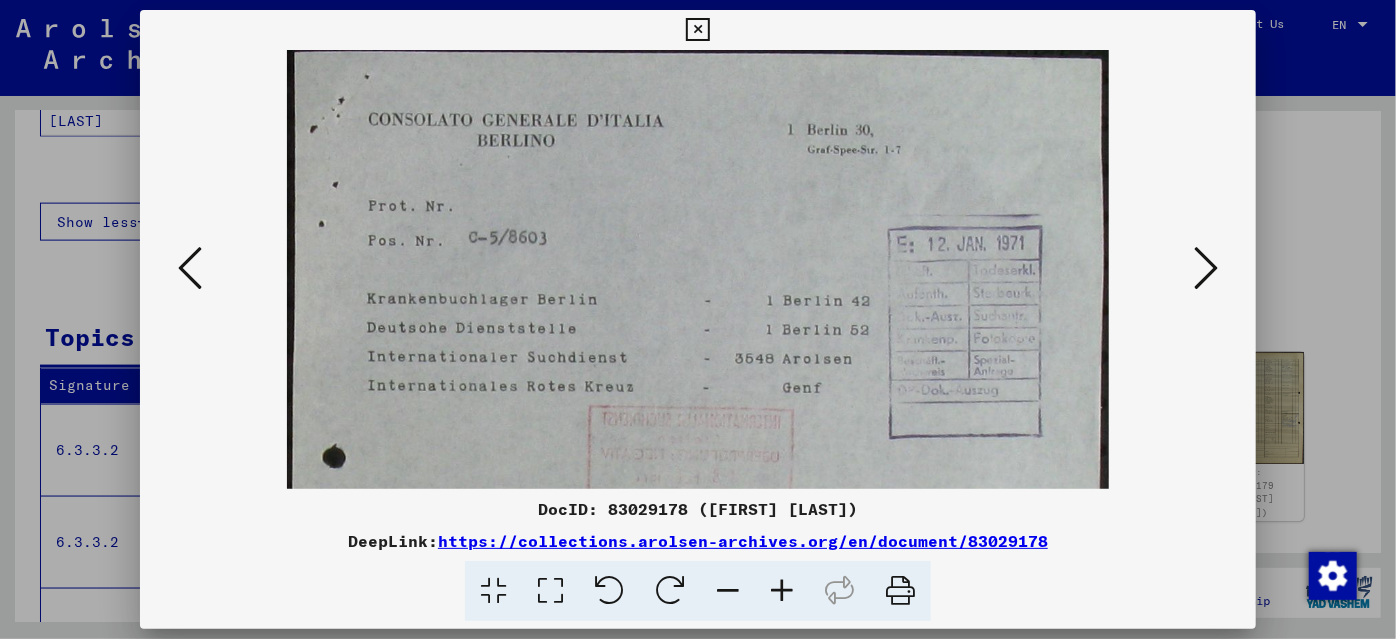 click at bounding box center [782, 591] 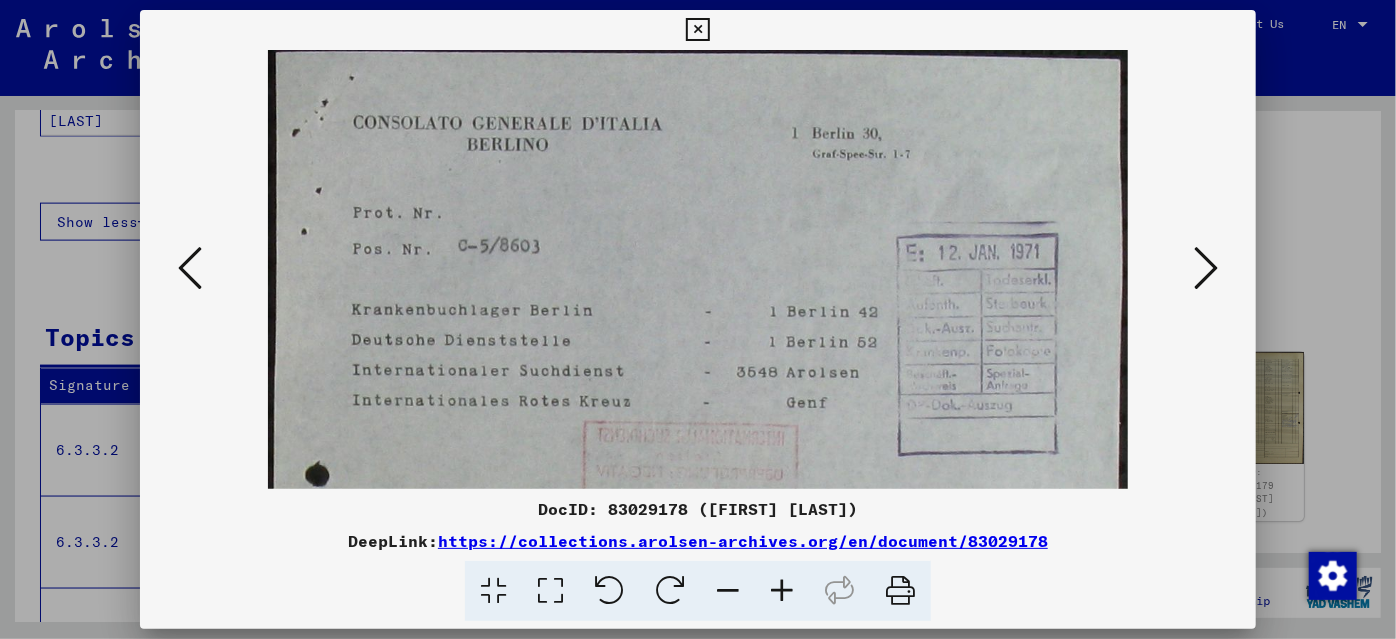 click at bounding box center [782, 591] 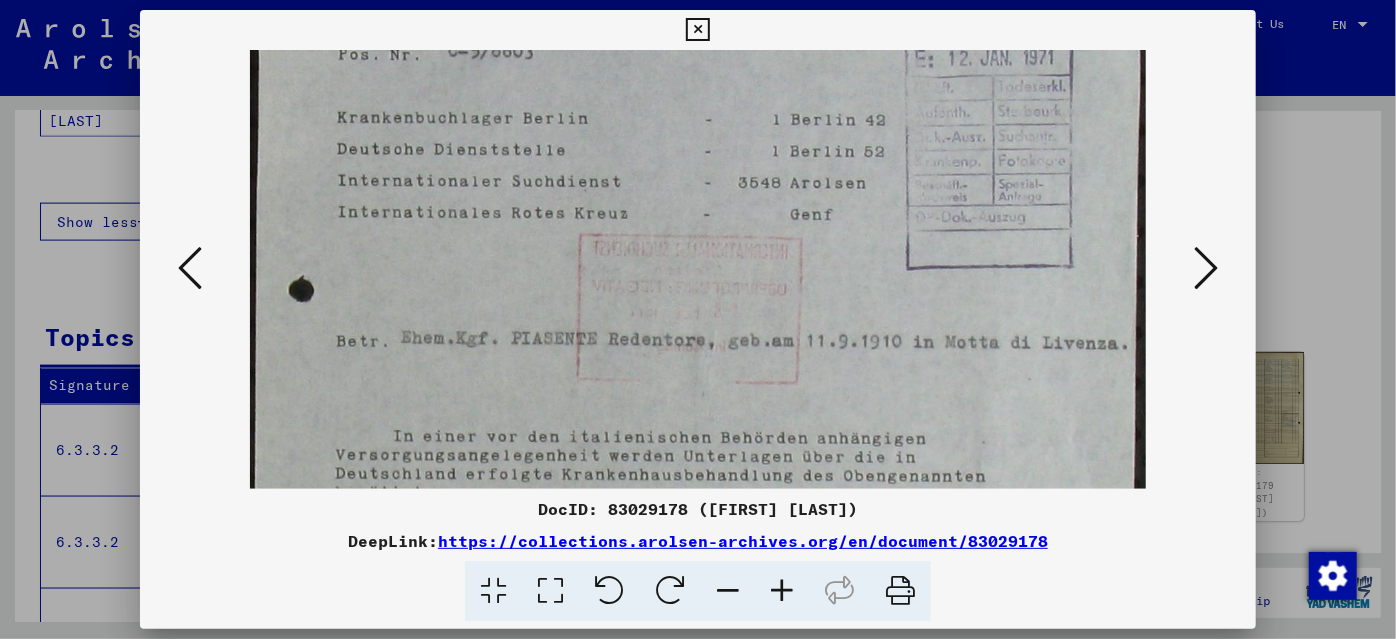 drag, startPoint x: 735, startPoint y: 391, endPoint x: 688, endPoint y: 165, distance: 230.83543 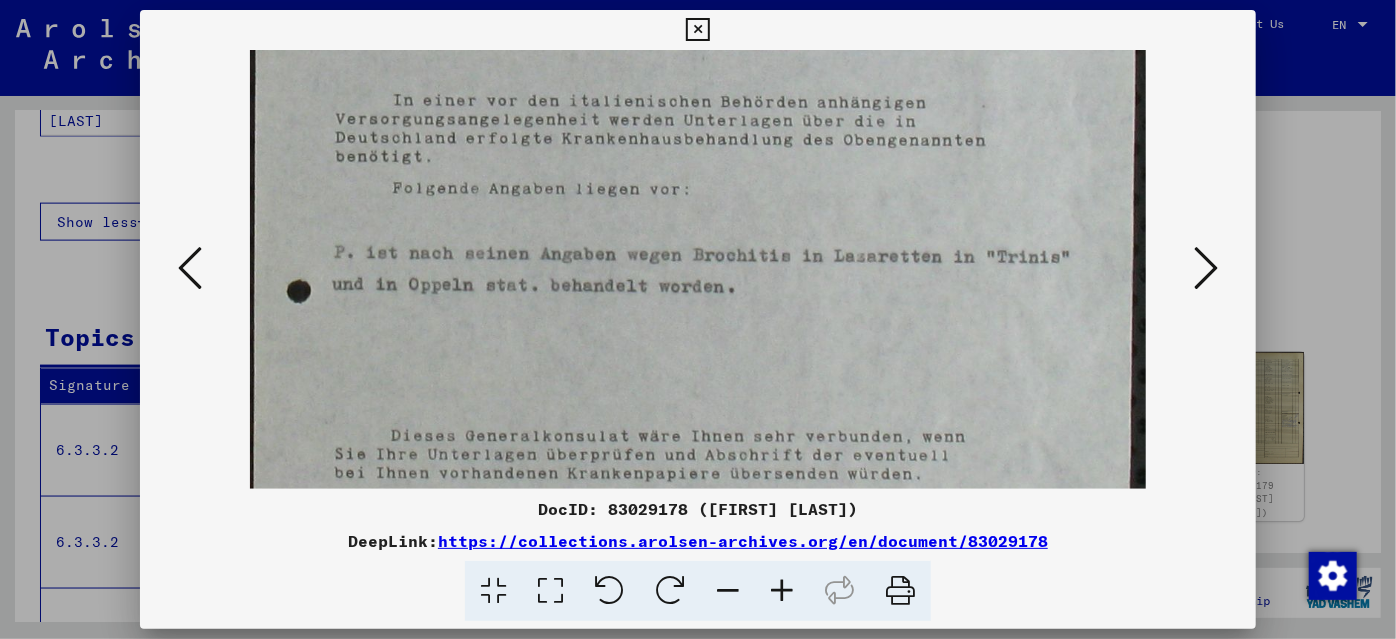 drag, startPoint x: 427, startPoint y: 420, endPoint x: 436, endPoint y: 164, distance: 256.15814 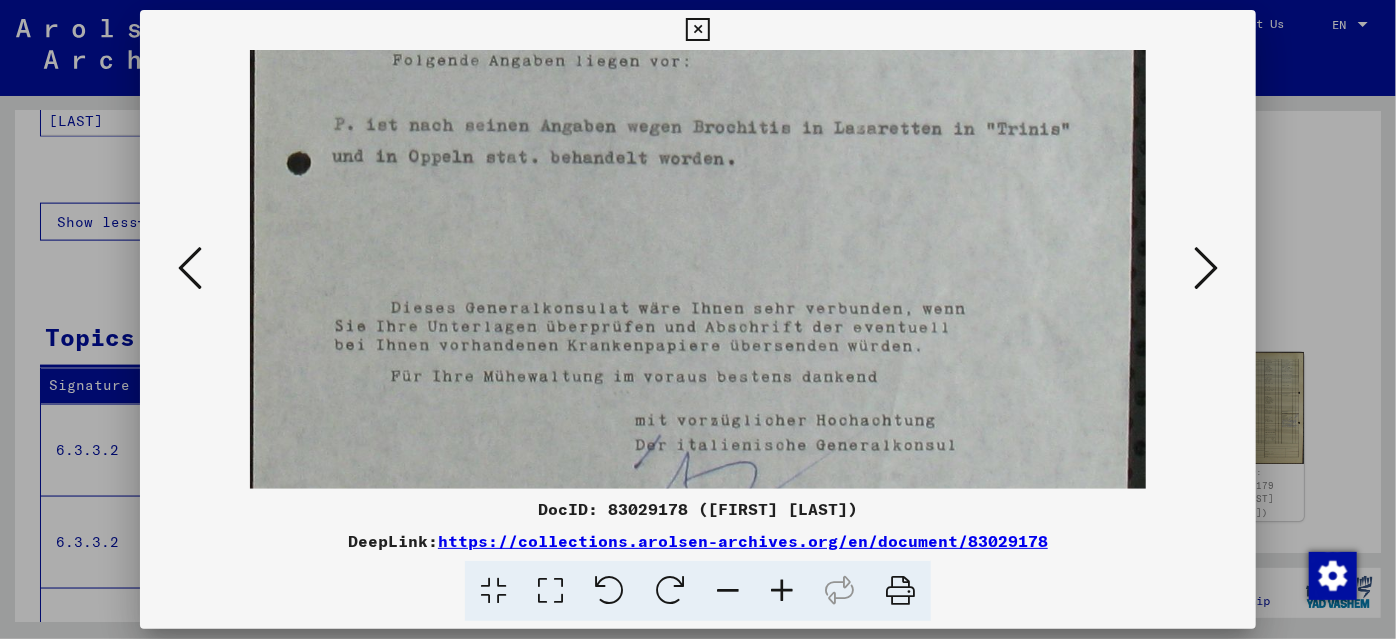 scroll, scrollTop: 722, scrollLeft: 0, axis: vertical 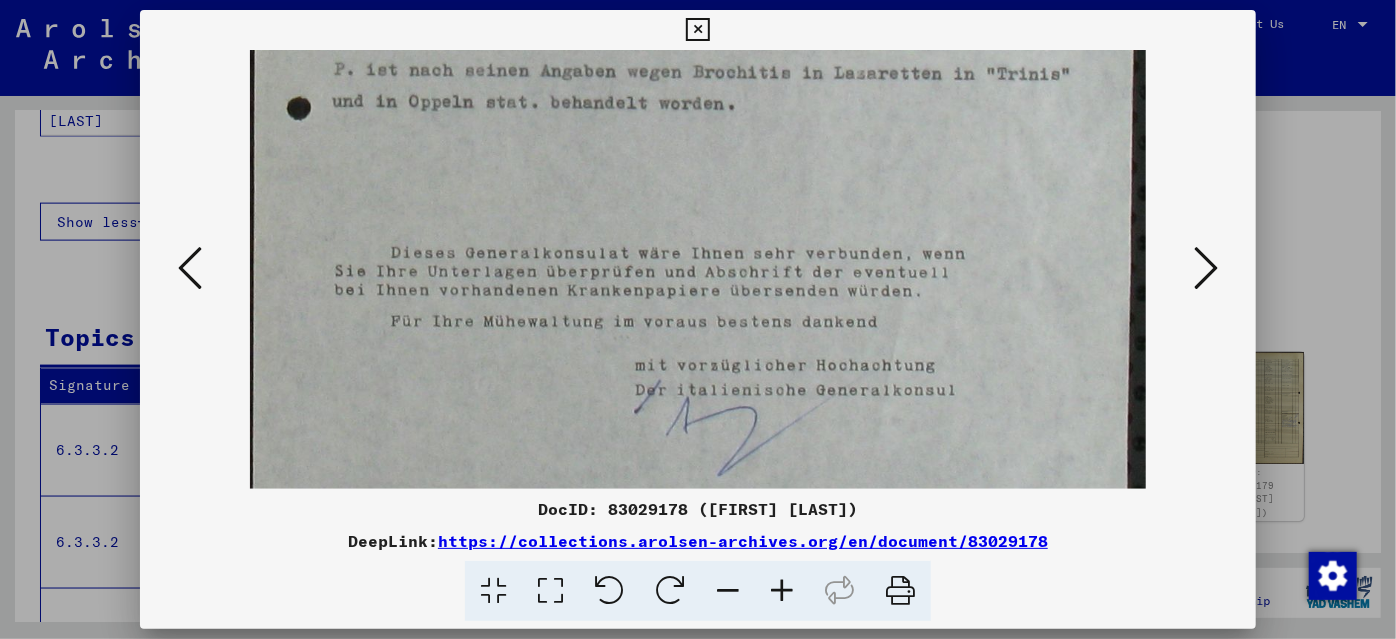 drag, startPoint x: 689, startPoint y: 386, endPoint x: 688, endPoint y: 209, distance: 177.00282 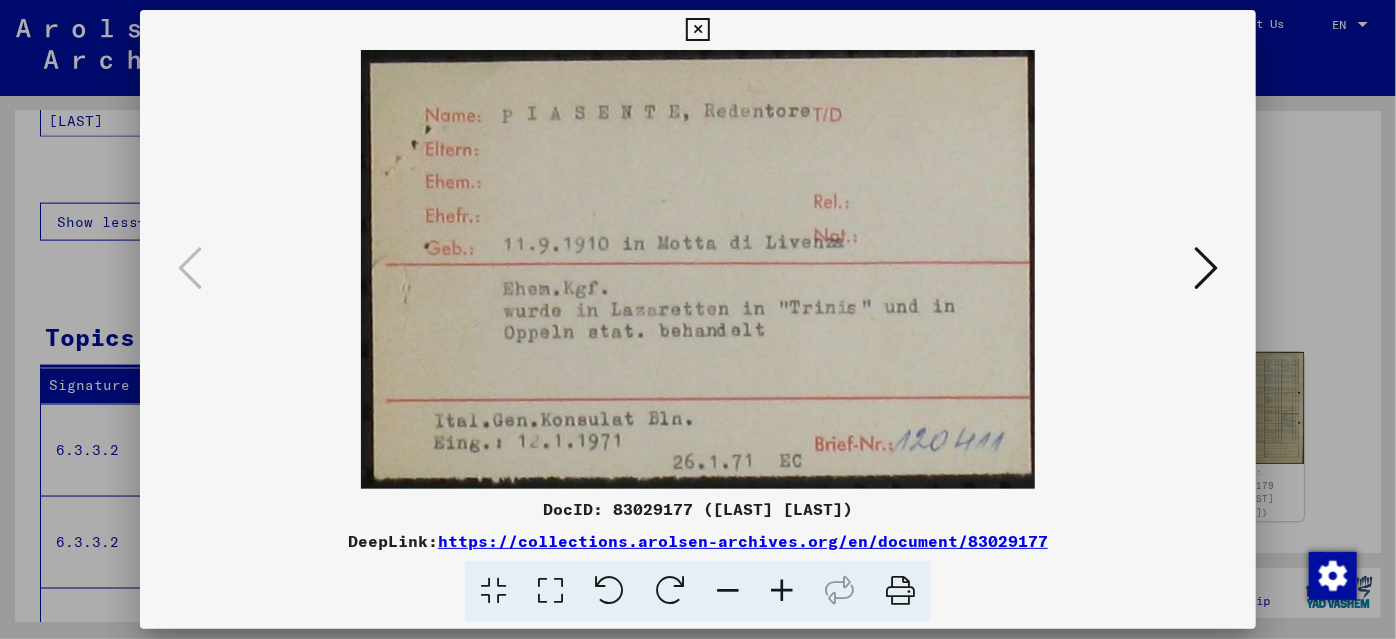 click at bounding box center (698, 319) 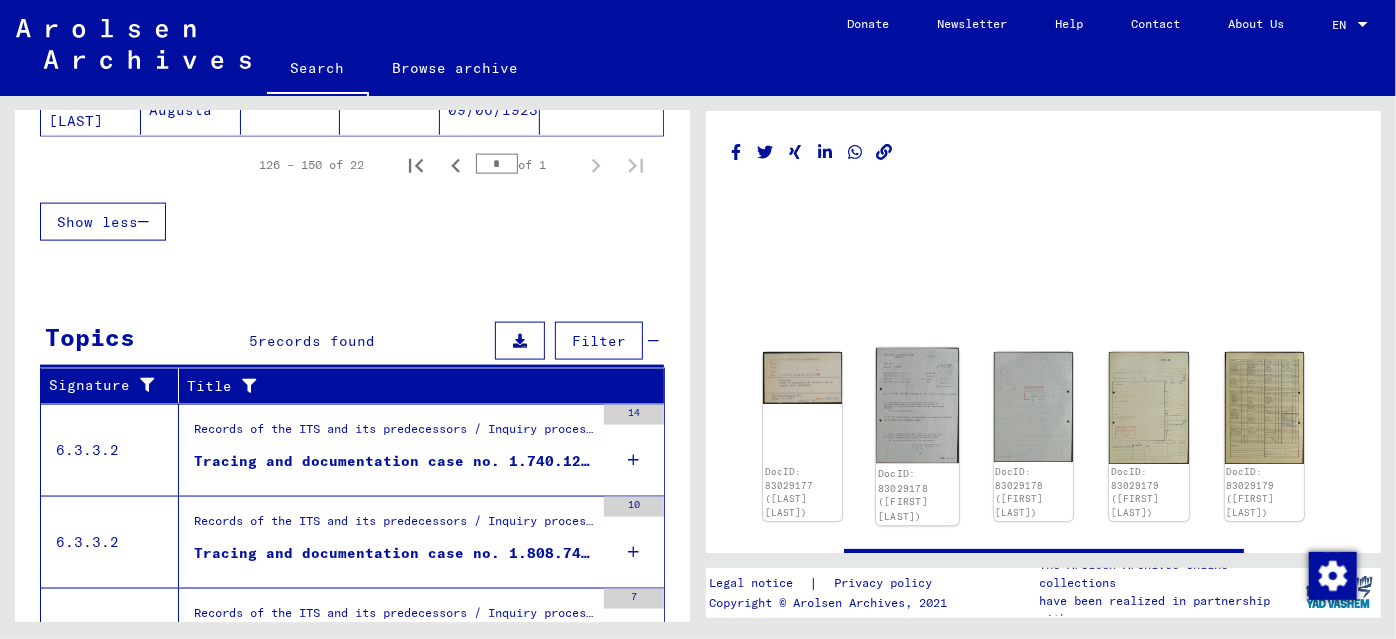 click 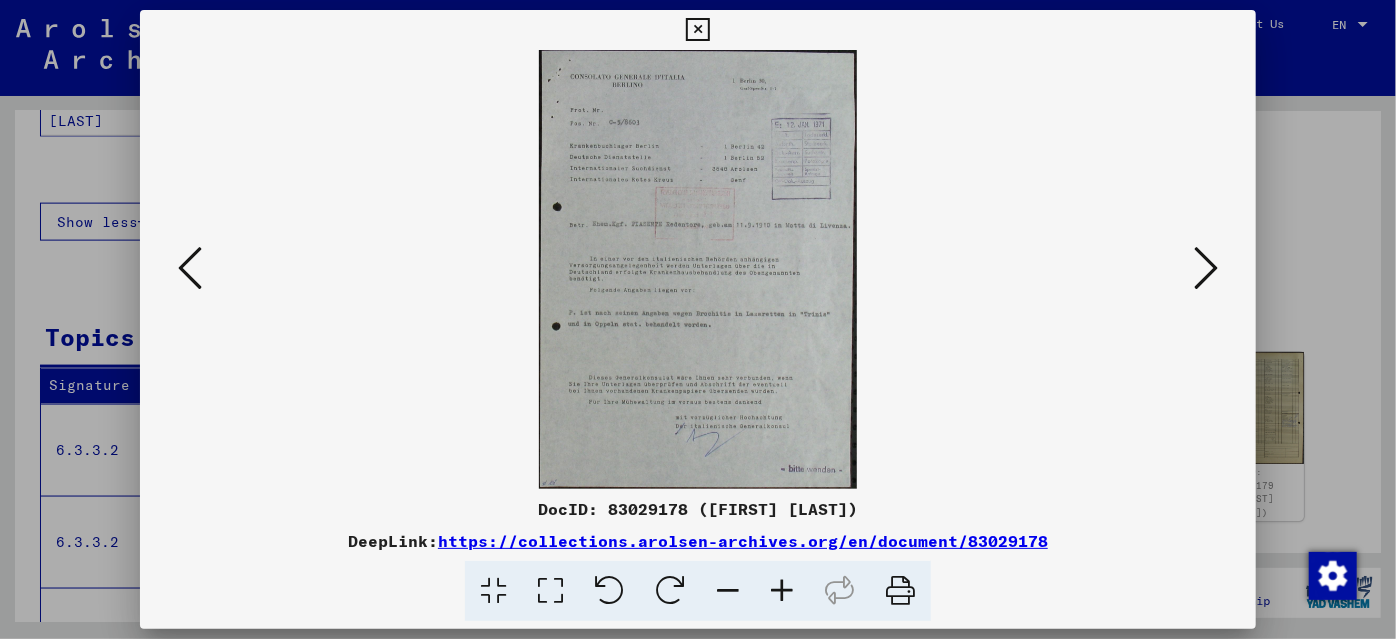 click at bounding box center (698, 319) 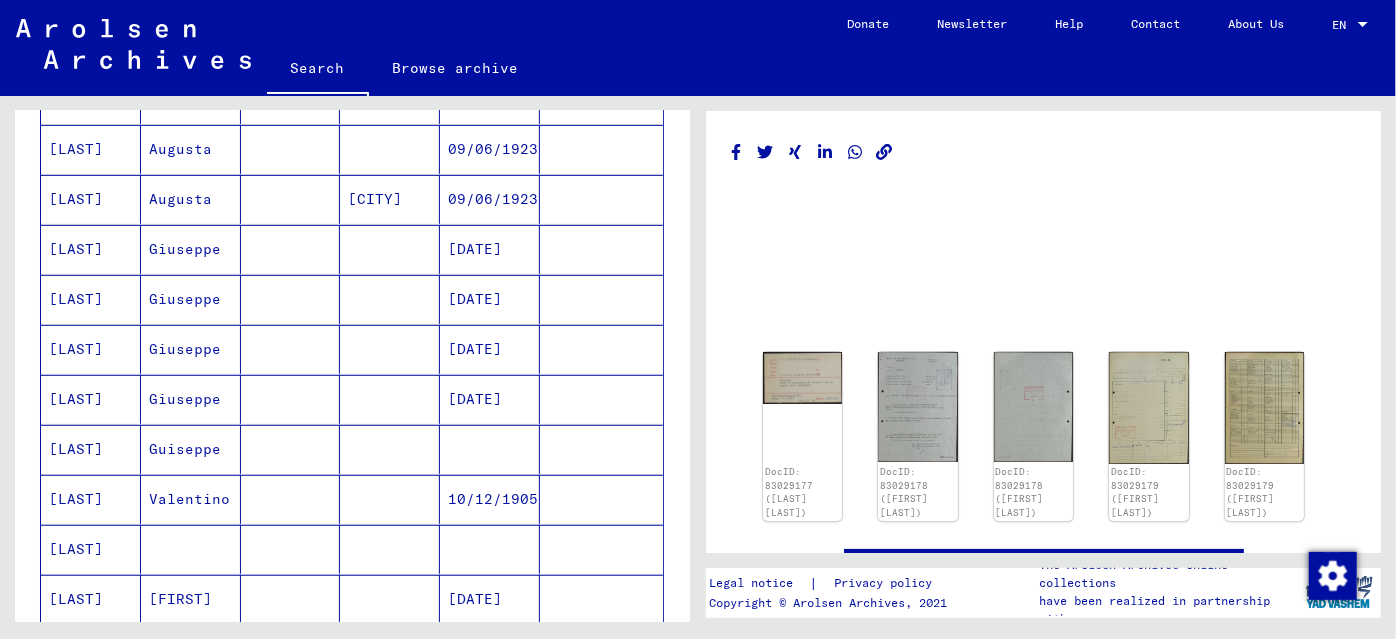 scroll, scrollTop: 727, scrollLeft: 0, axis: vertical 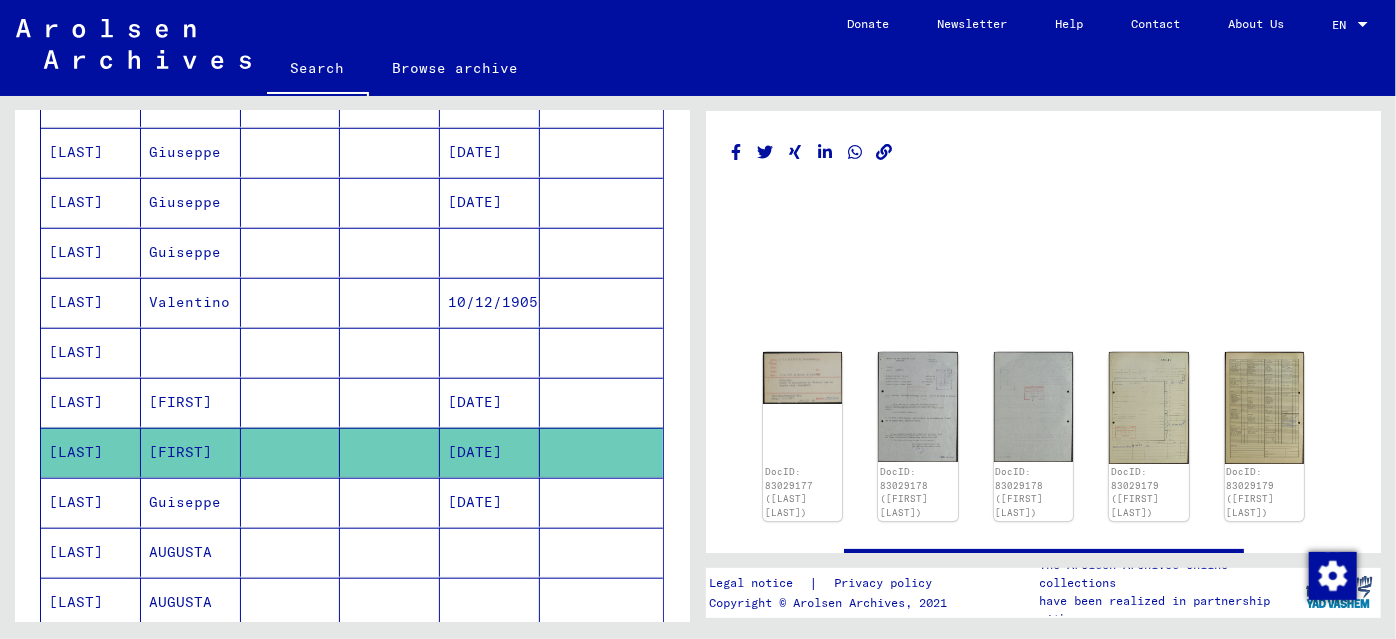 click at bounding box center [390, 402] 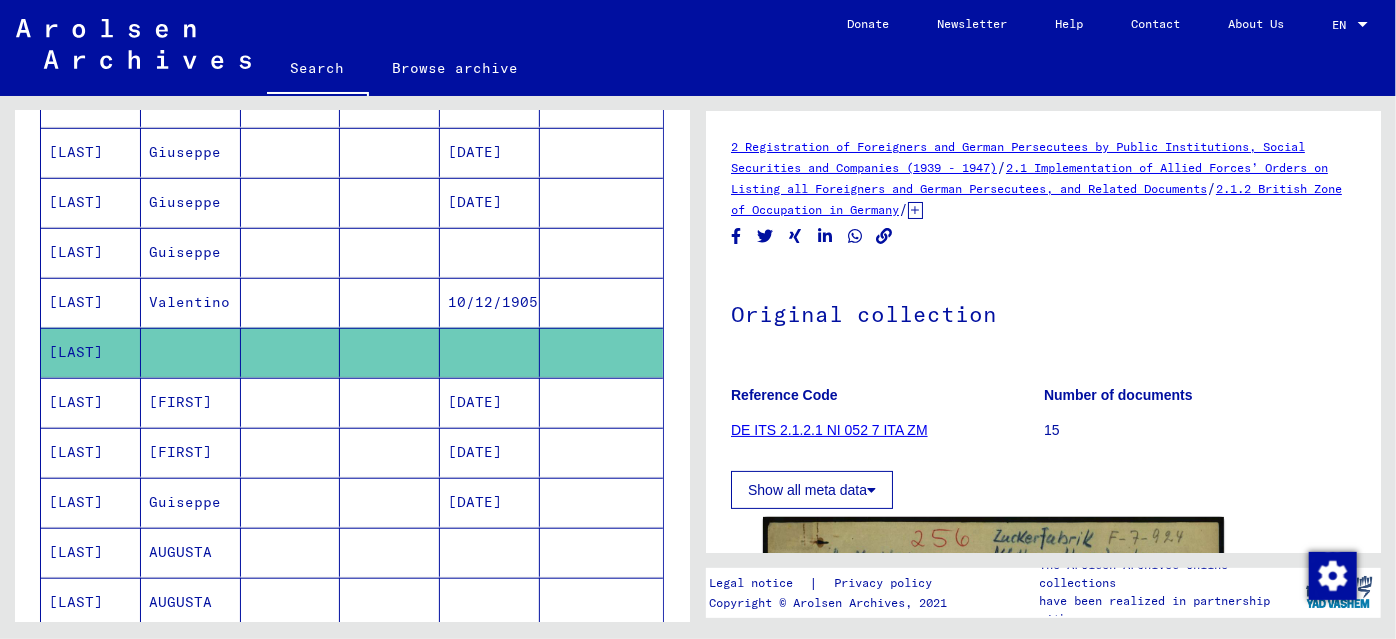 scroll, scrollTop: 0, scrollLeft: 0, axis: both 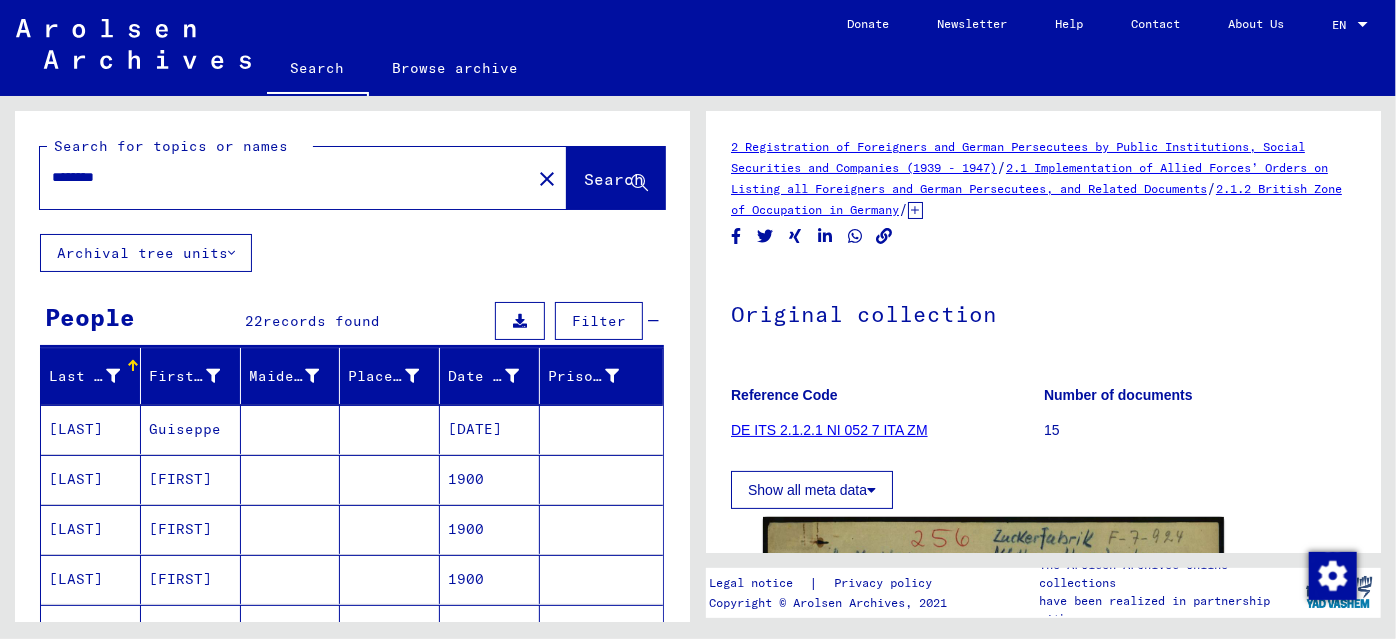 drag, startPoint x: 139, startPoint y: 177, endPoint x: 0, endPoint y: 172, distance: 139.0899 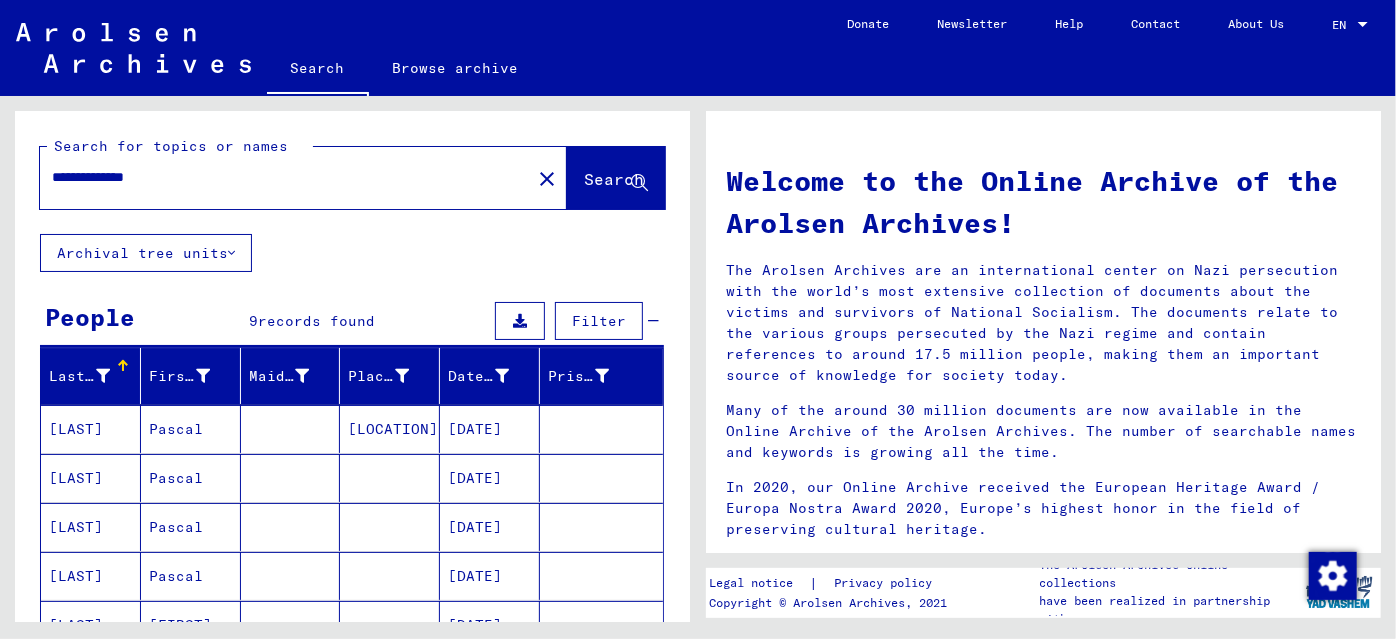 click on "[LOCATION]" at bounding box center [390, 478] 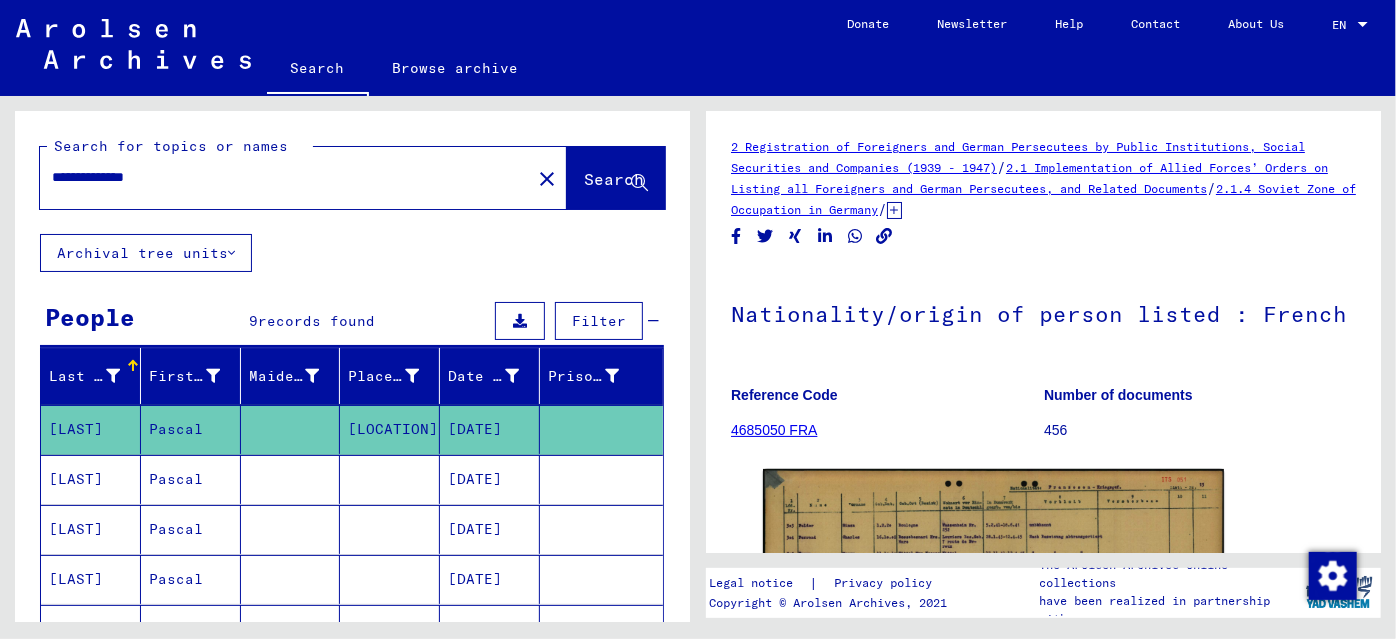 scroll, scrollTop: 0, scrollLeft: 0, axis: both 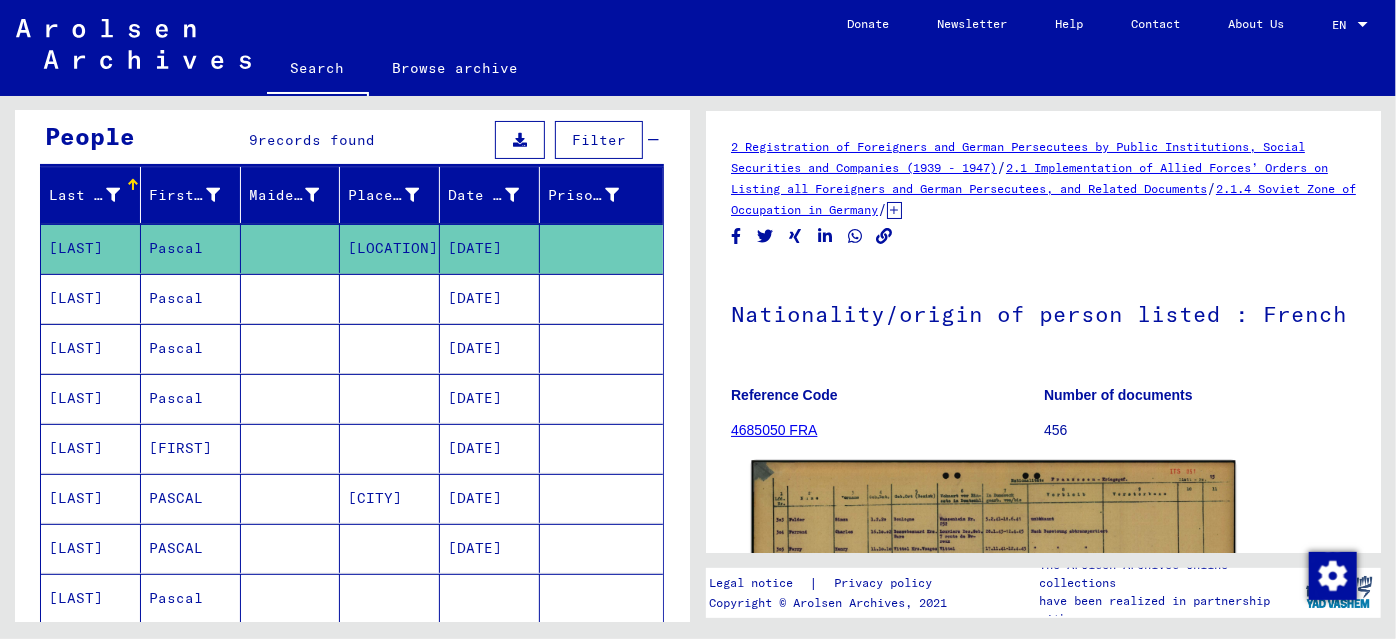click 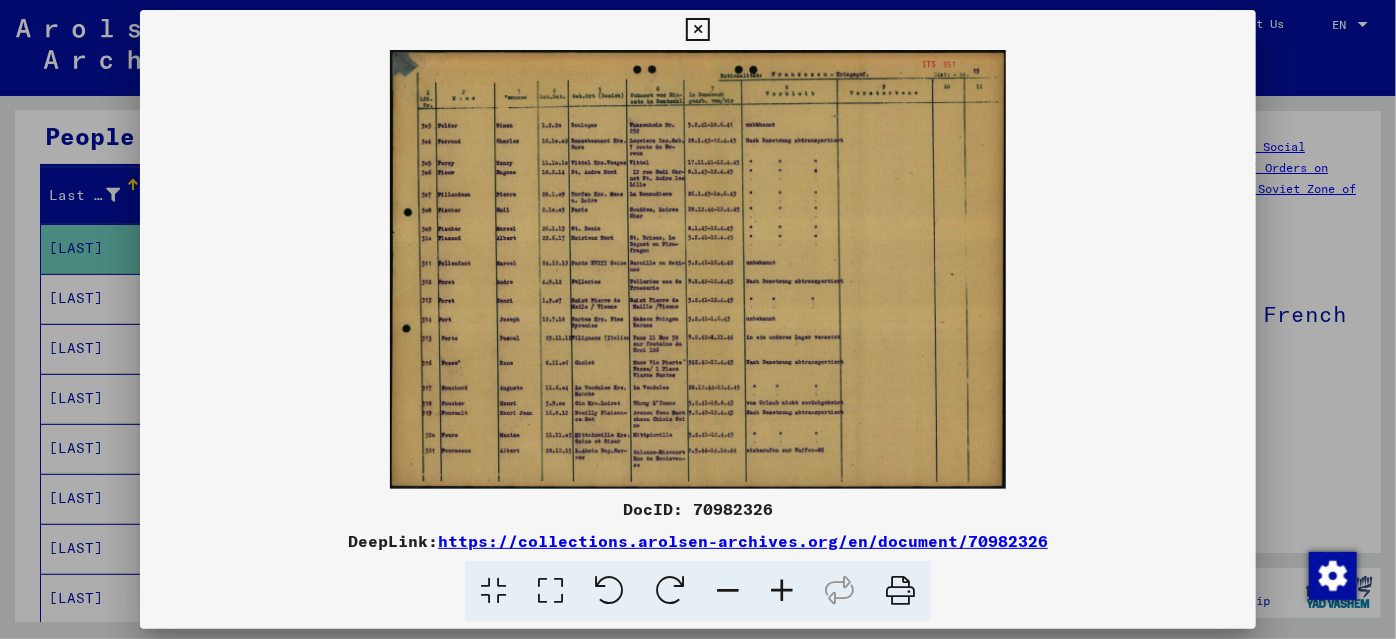 click at bounding box center [782, 591] 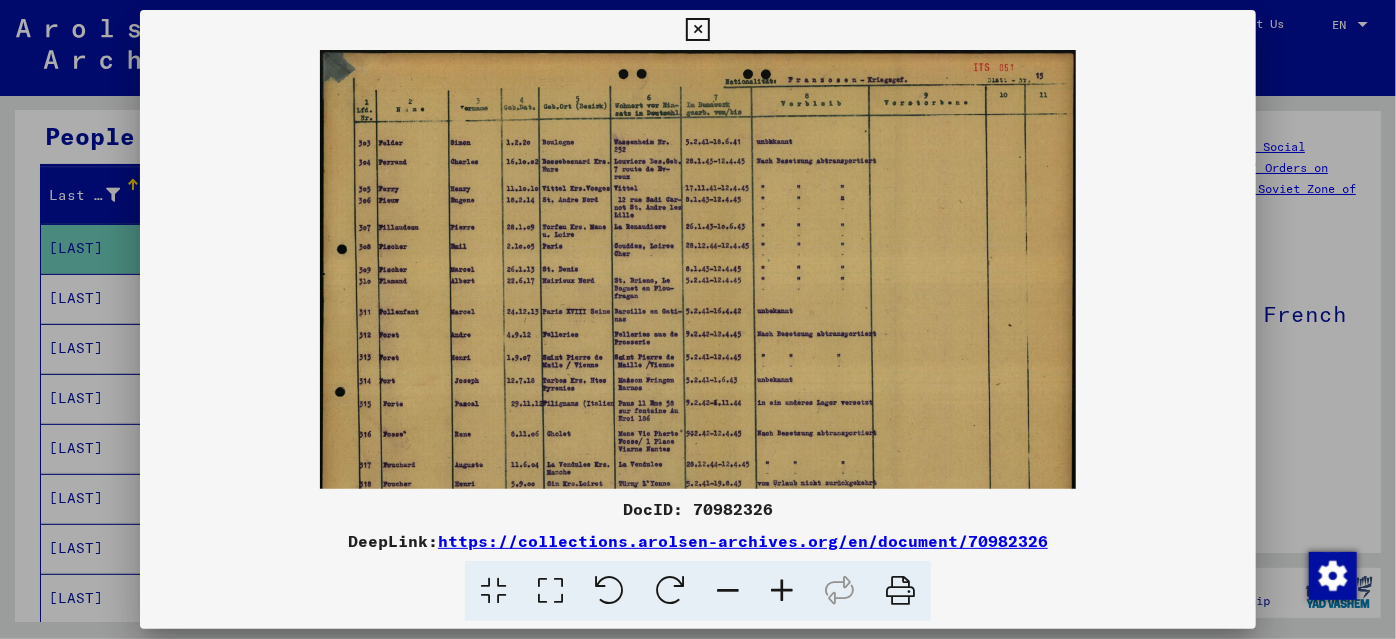 click at bounding box center [782, 591] 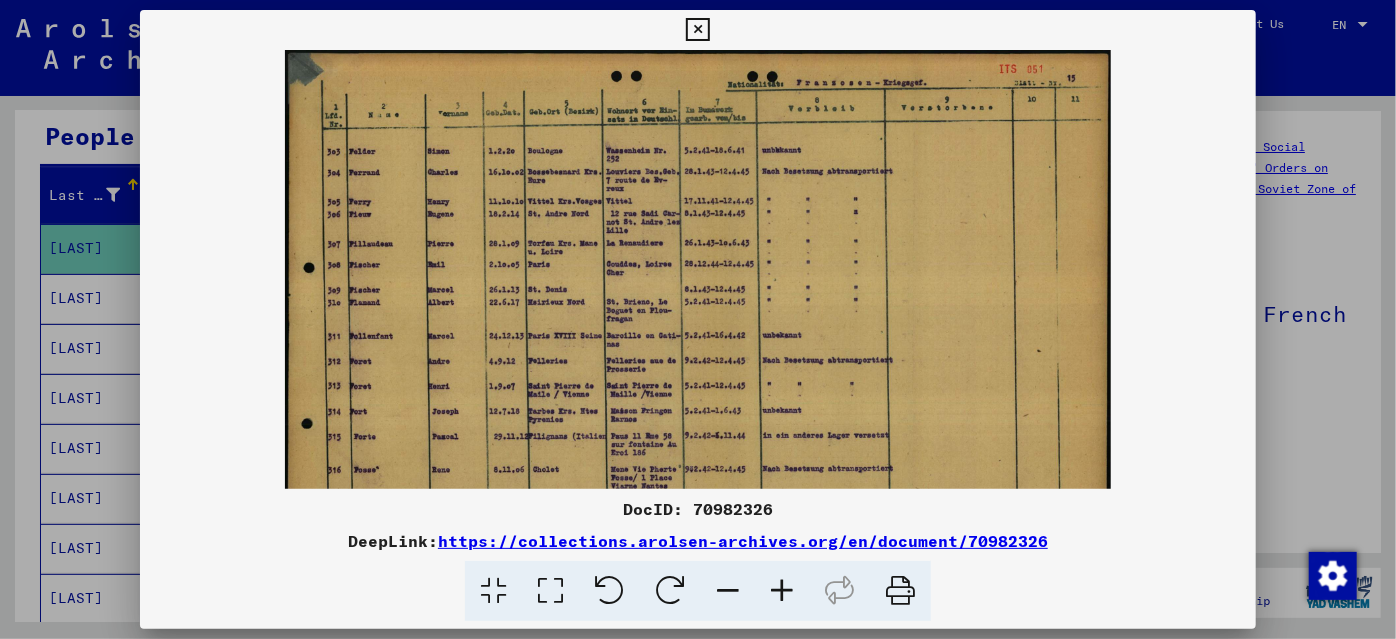 click at bounding box center (782, 591) 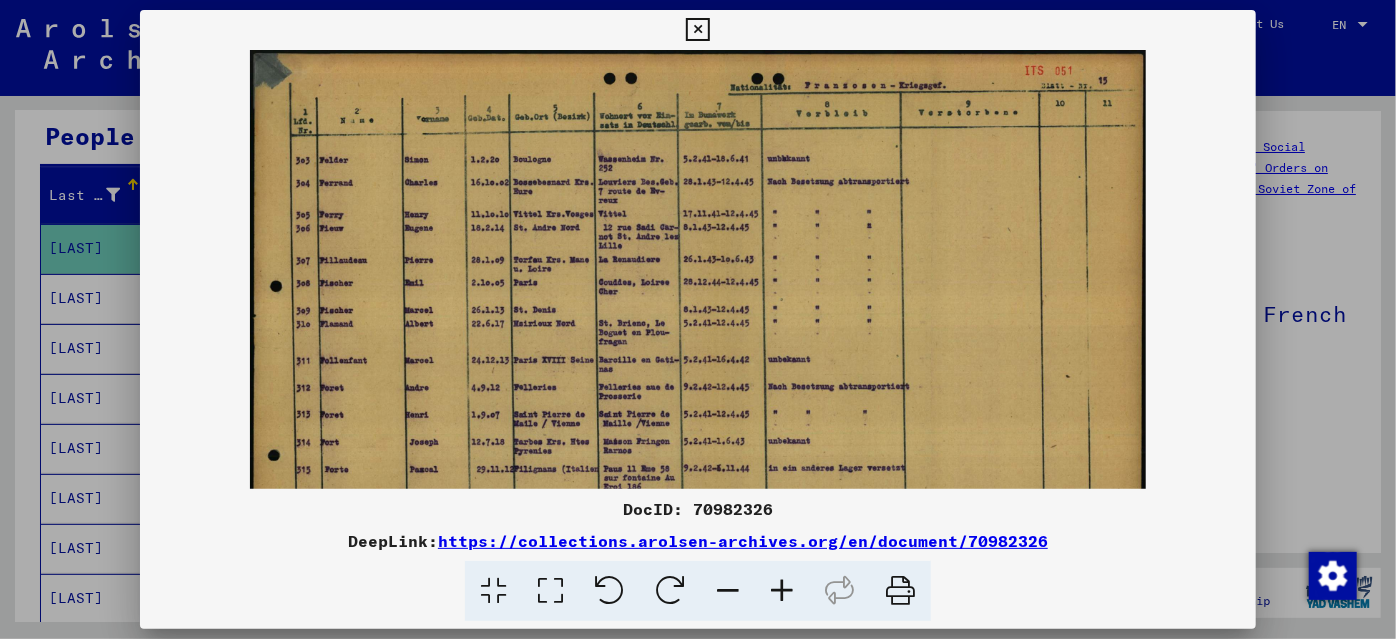 click at bounding box center [782, 591] 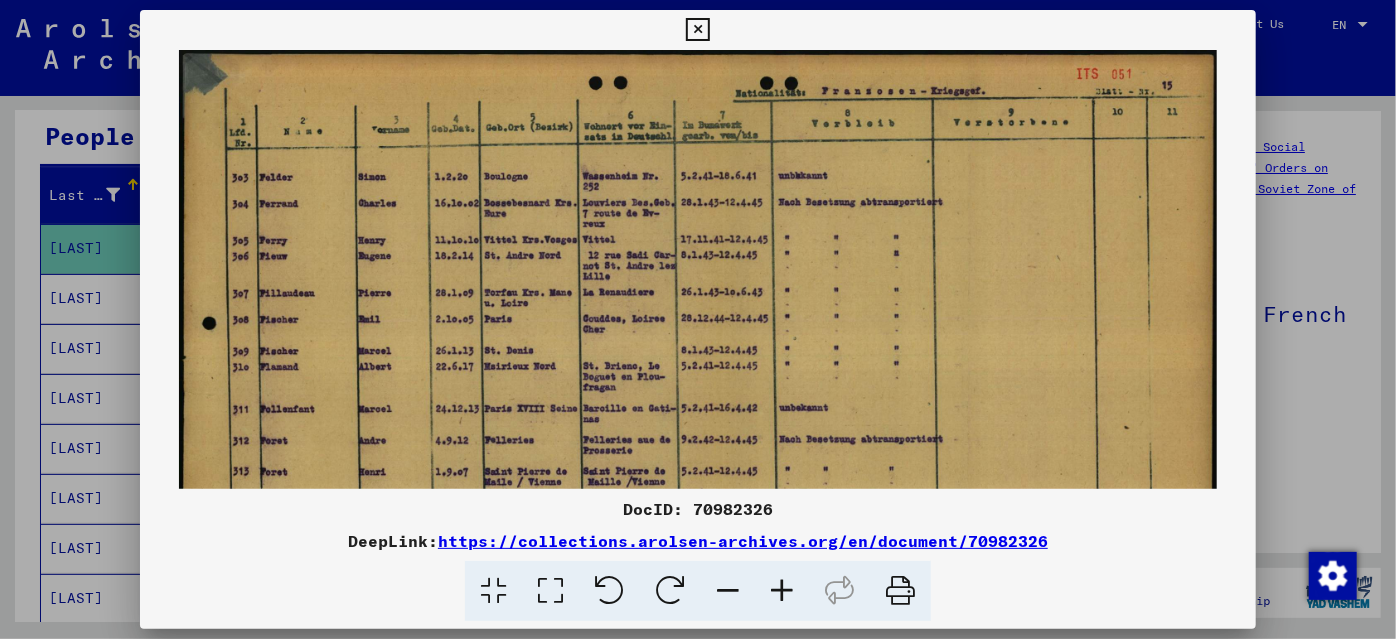 click at bounding box center (782, 591) 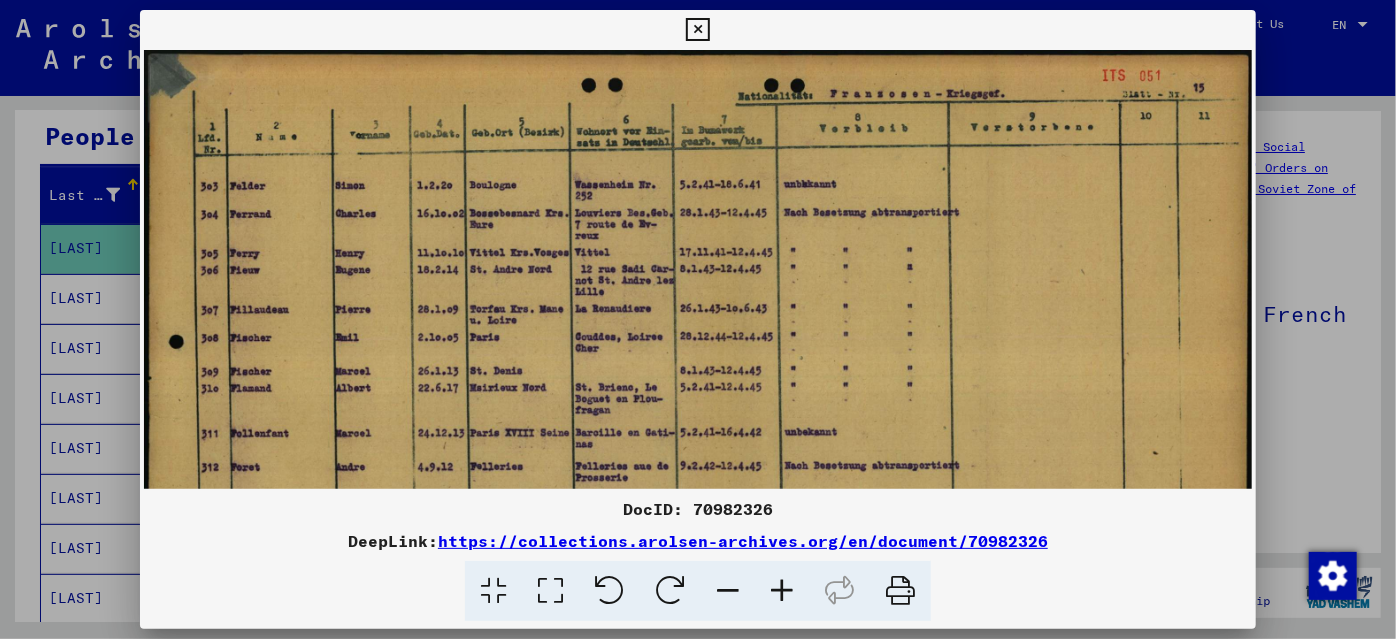 click at bounding box center [782, 591] 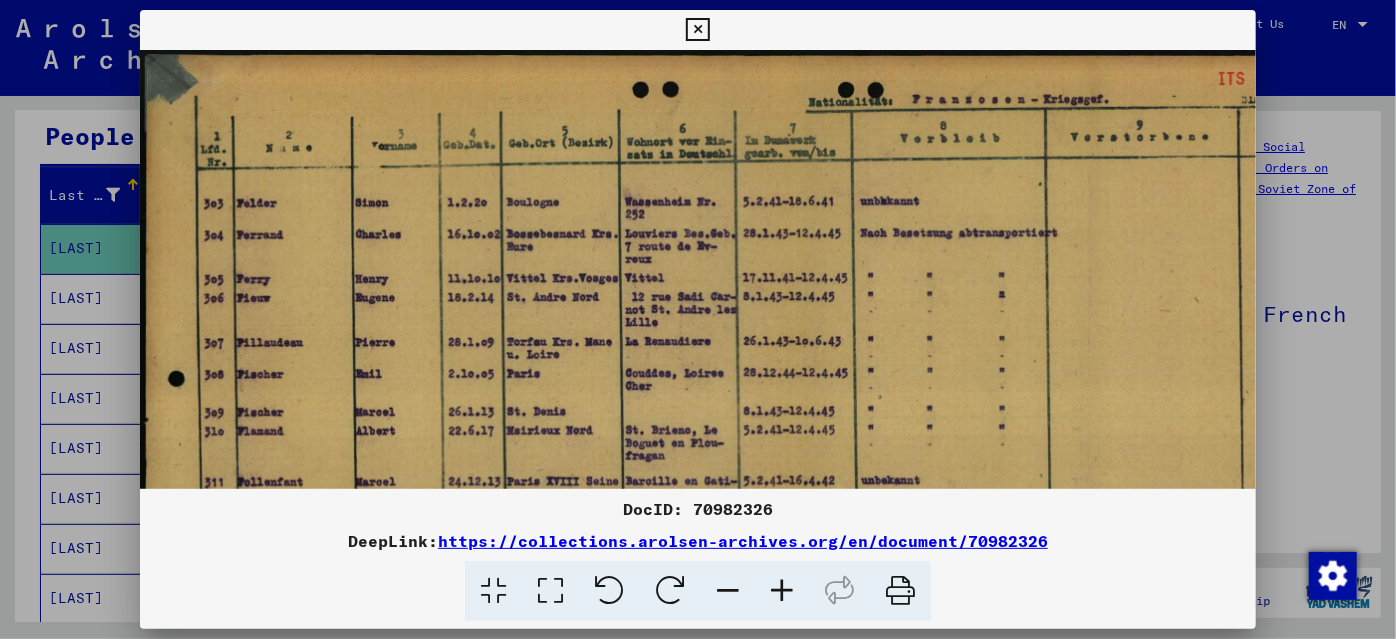 click at bounding box center [782, 591] 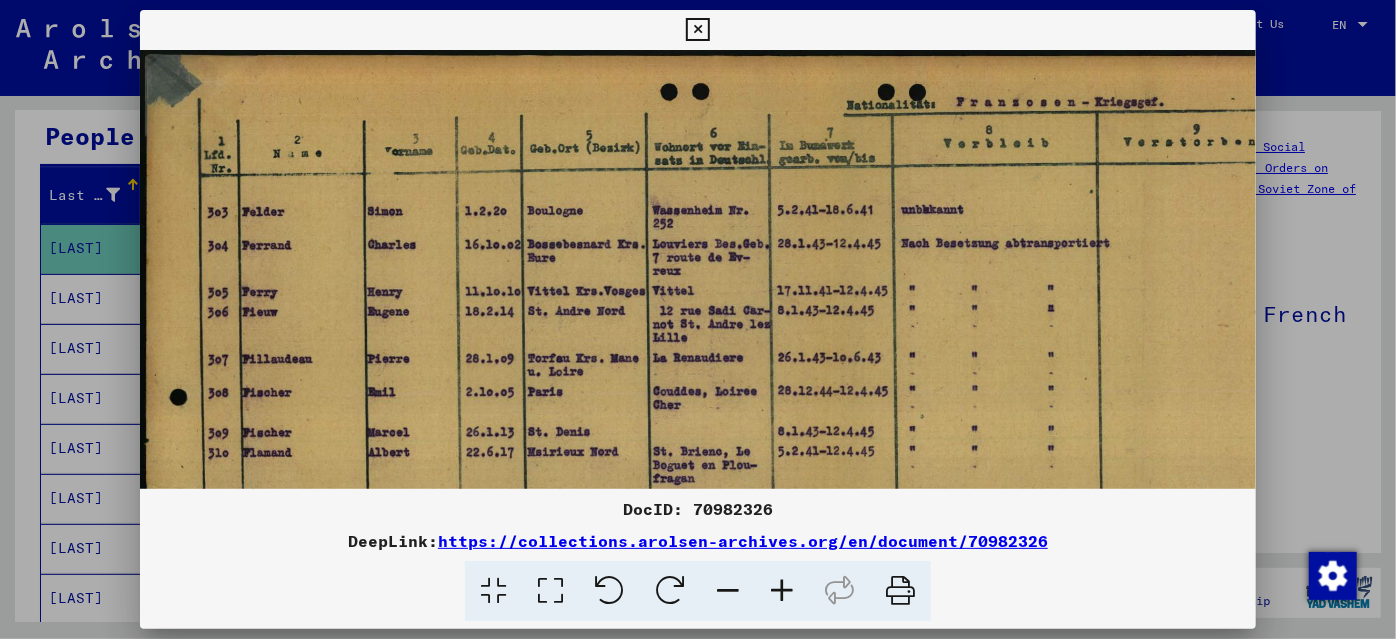 click at bounding box center (782, 591) 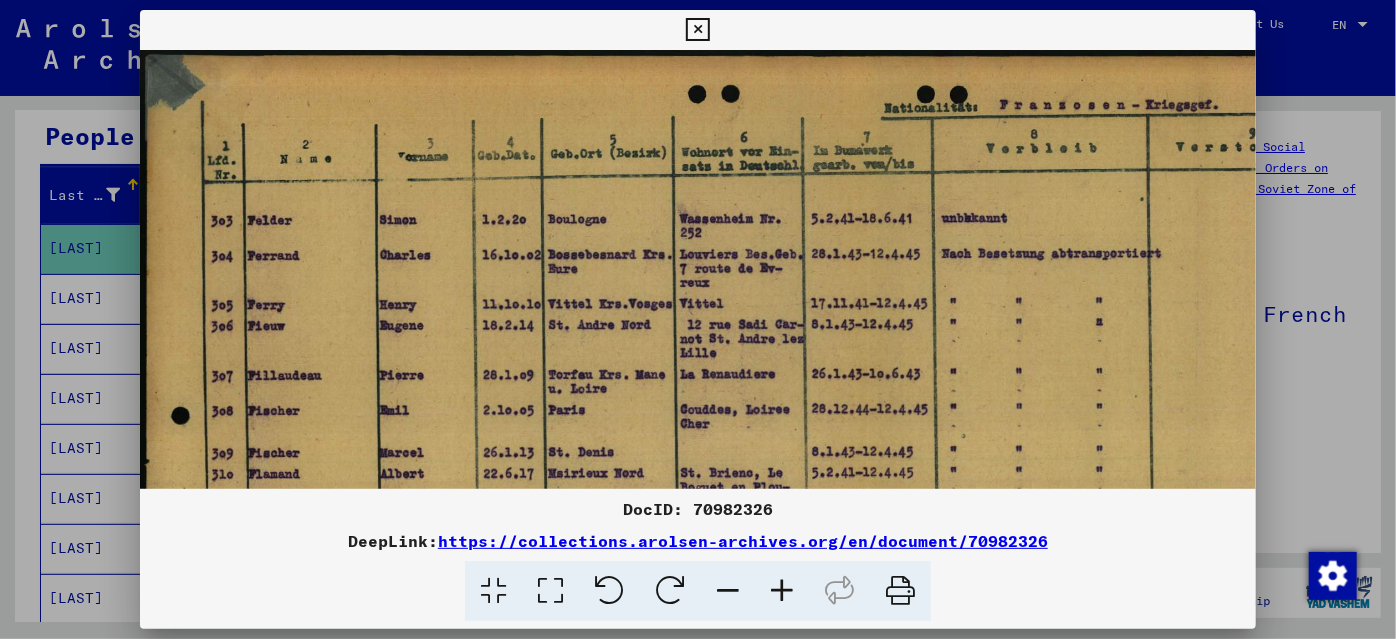 click at bounding box center (782, 591) 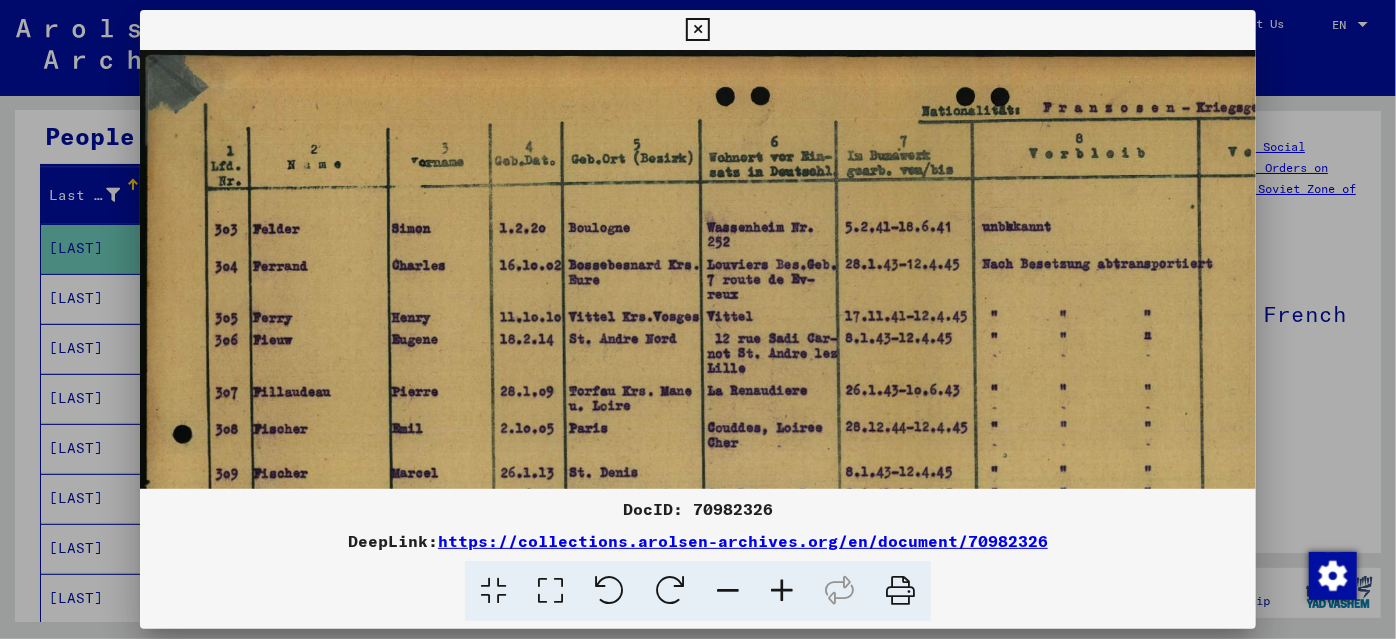 click at bounding box center [782, 591] 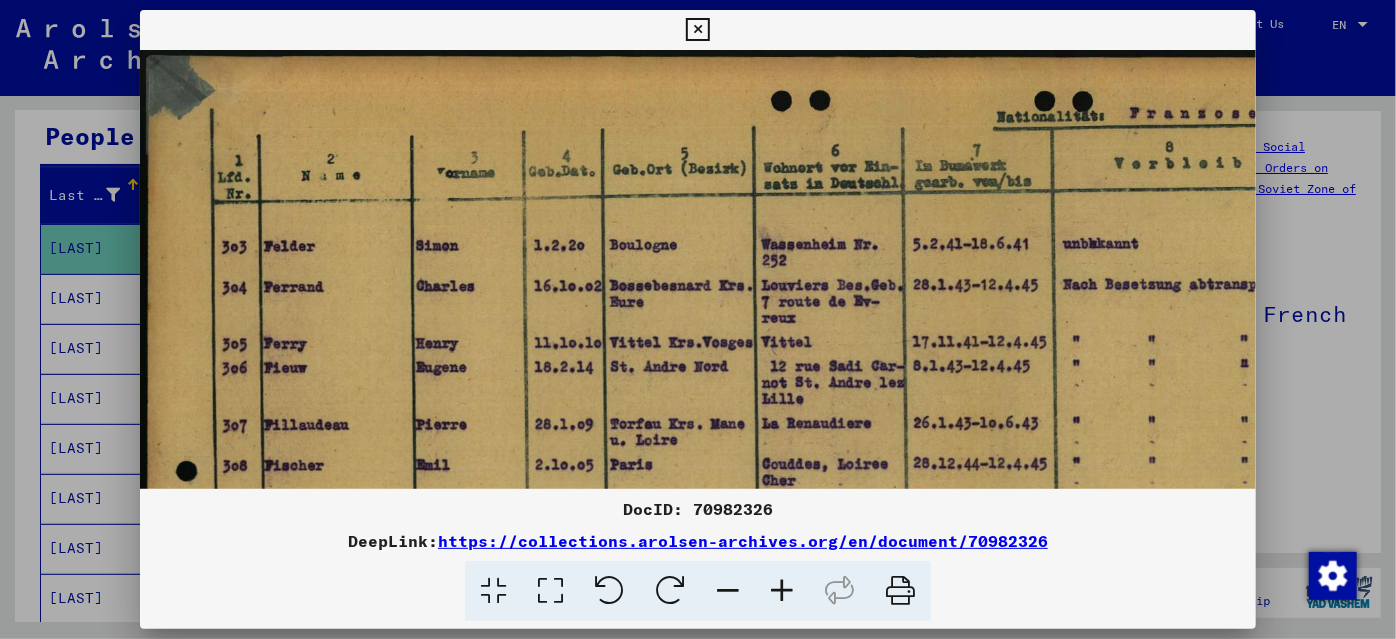 click at bounding box center [782, 591] 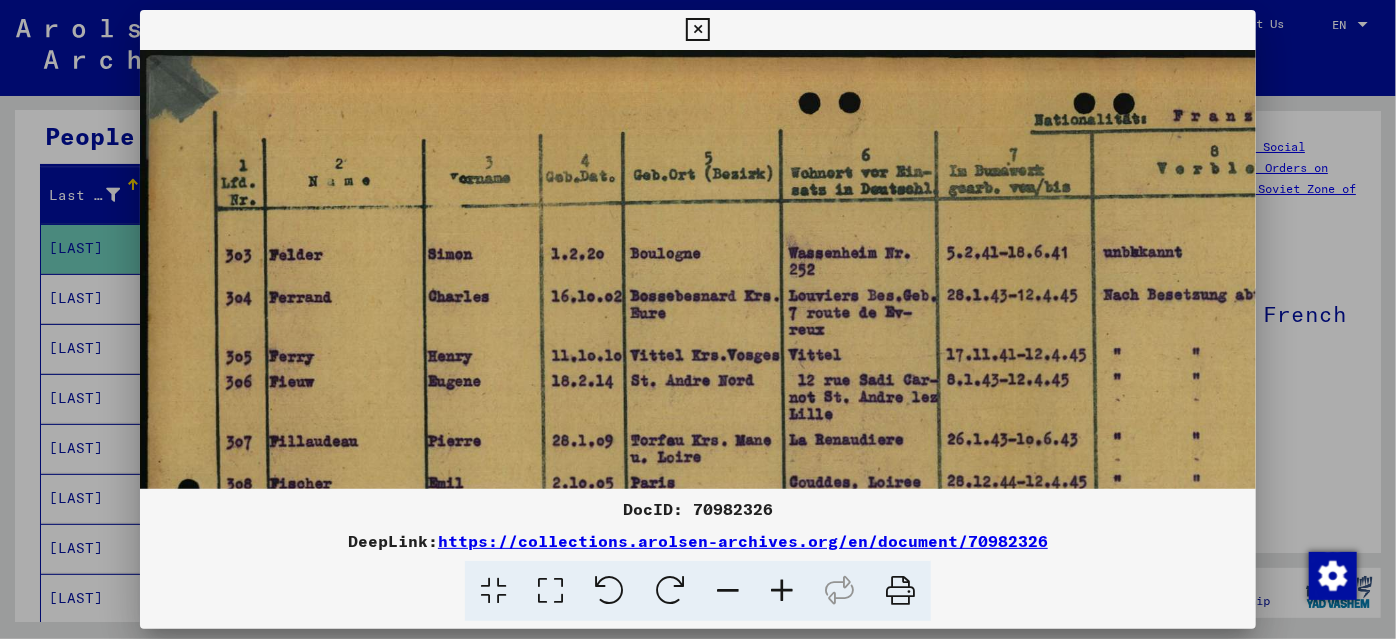 click at bounding box center [782, 591] 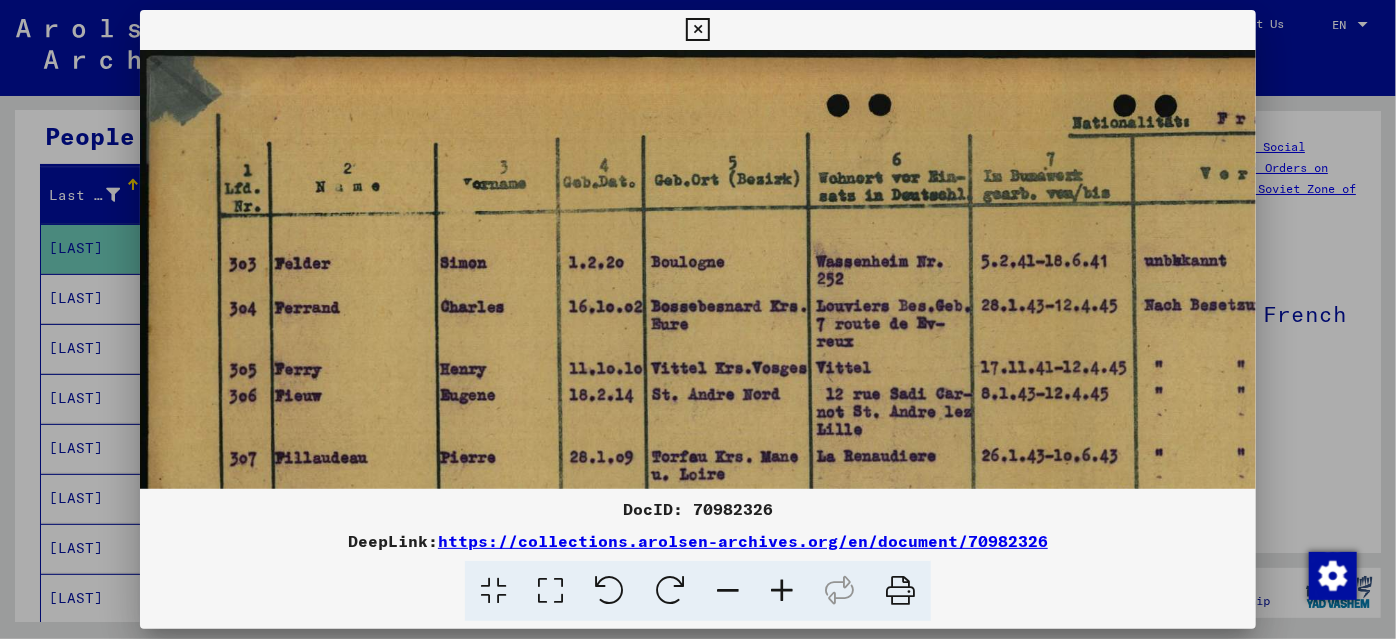 click at bounding box center [782, 591] 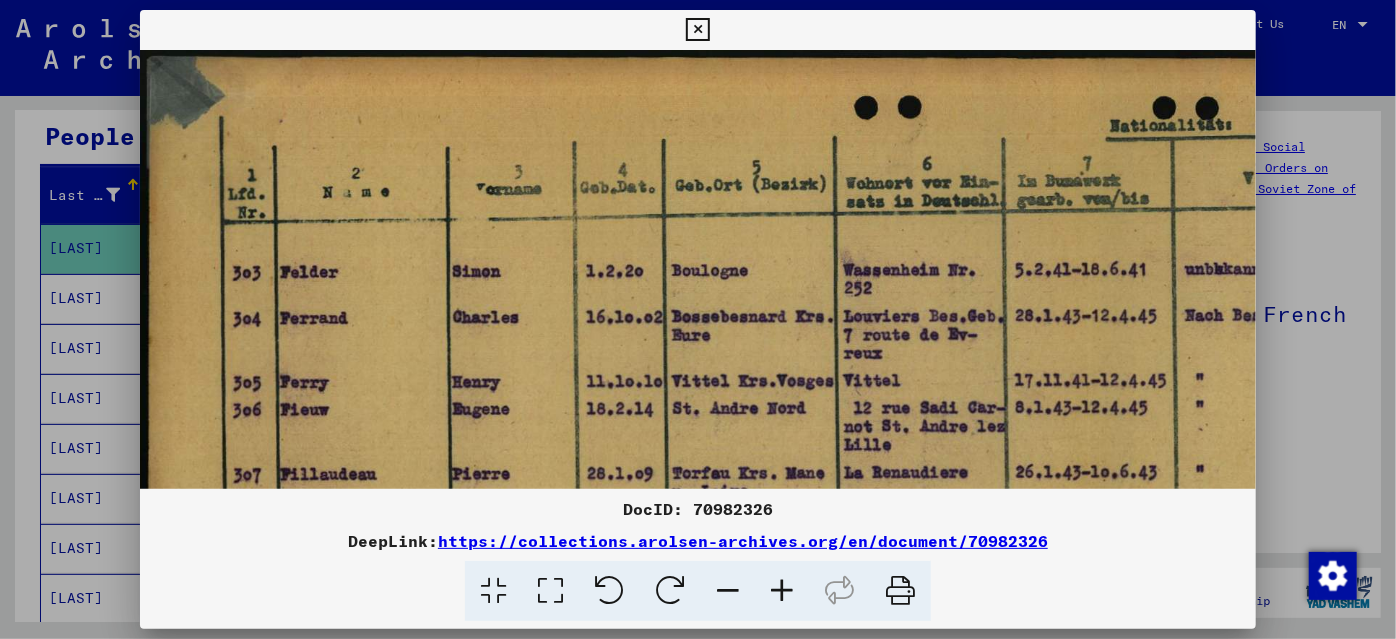 click at bounding box center (782, 591) 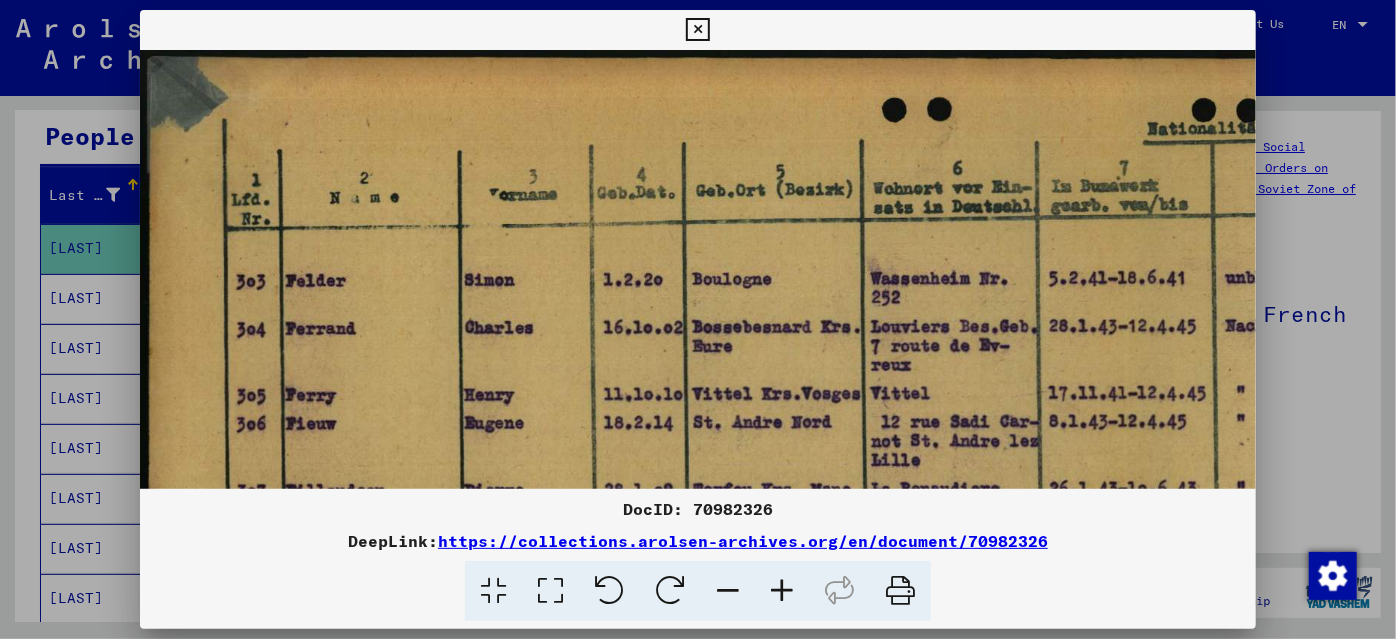 click at bounding box center (782, 591) 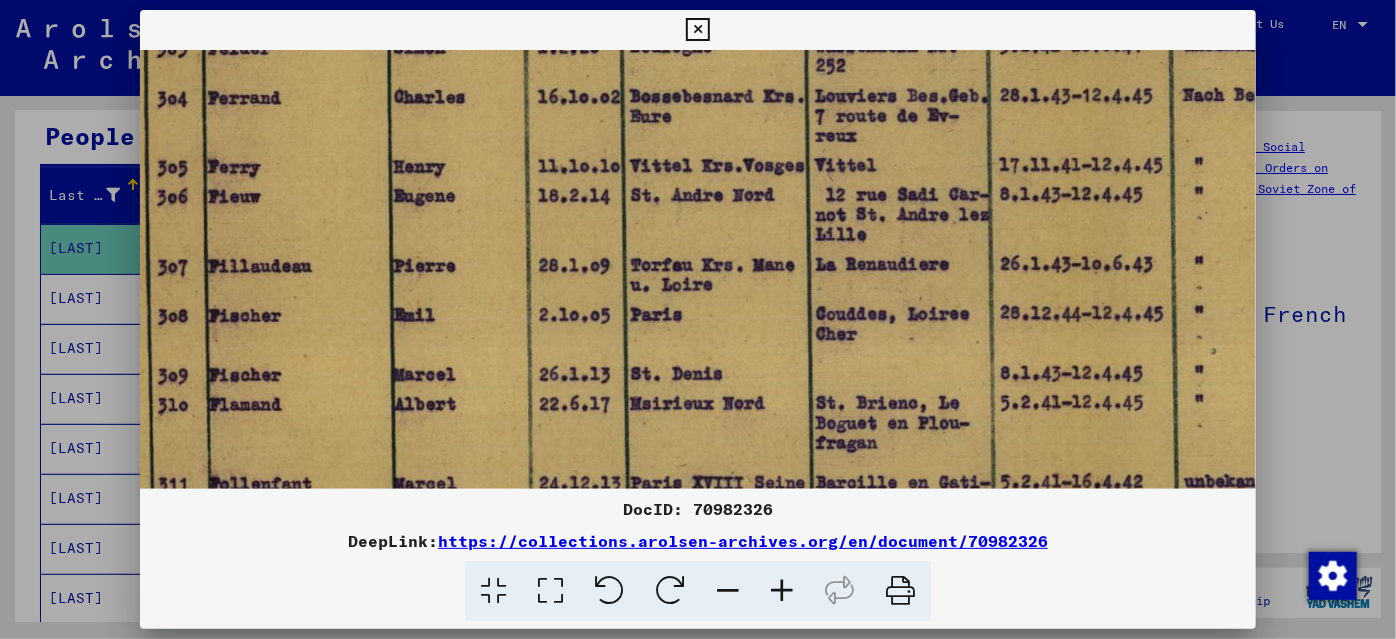 drag, startPoint x: 803, startPoint y: 379, endPoint x: 719, endPoint y: 135, distance: 258.05426 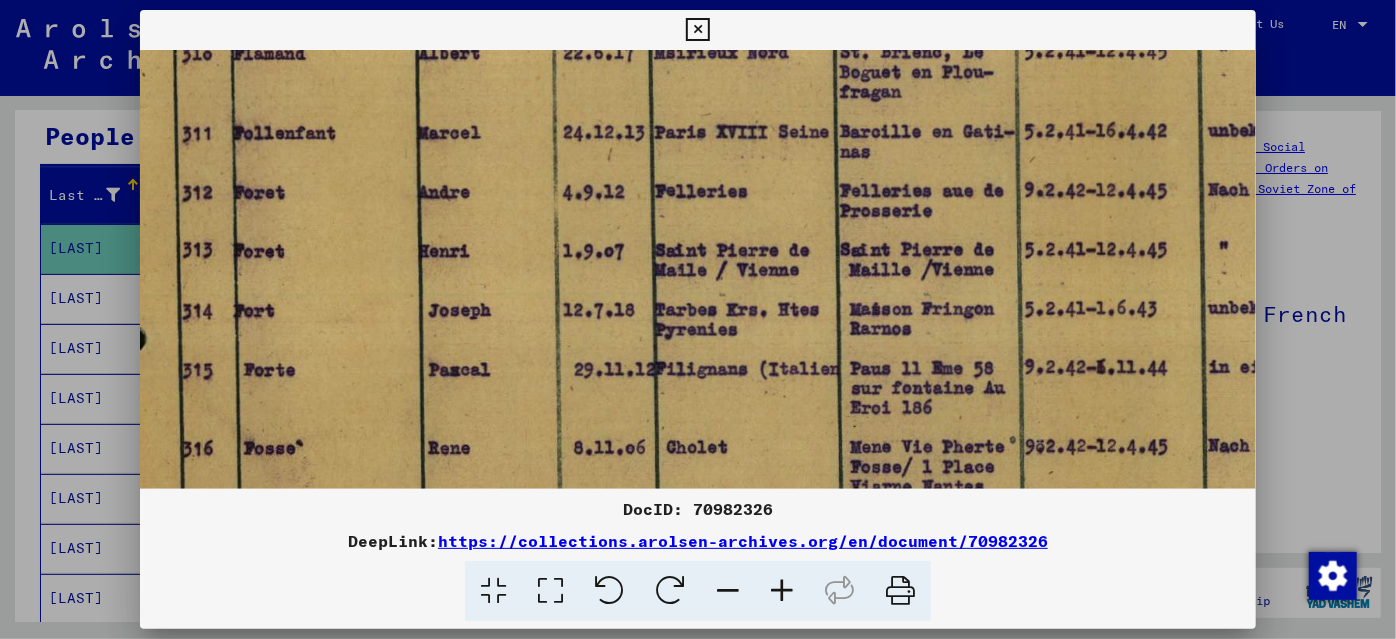 drag, startPoint x: 470, startPoint y: 343, endPoint x: 495, endPoint y: 72, distance: 272.1507 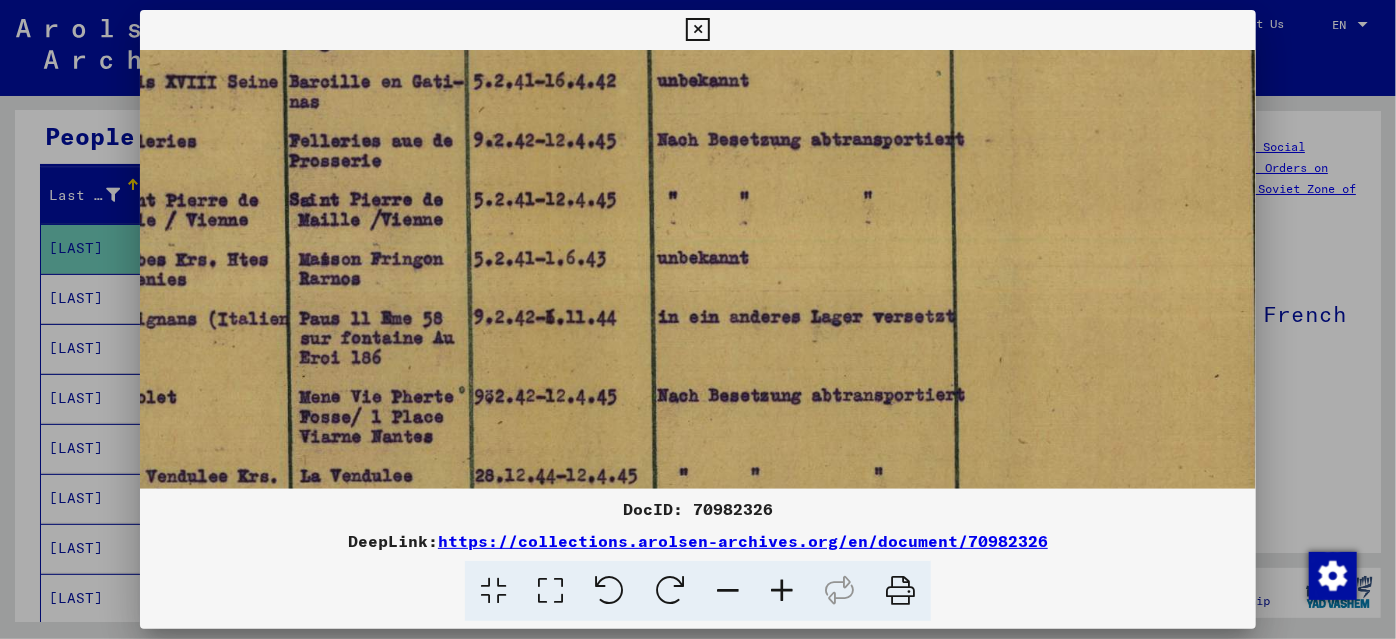 scroll, scrollTop: 642, scrollLeft: 611, axis: both 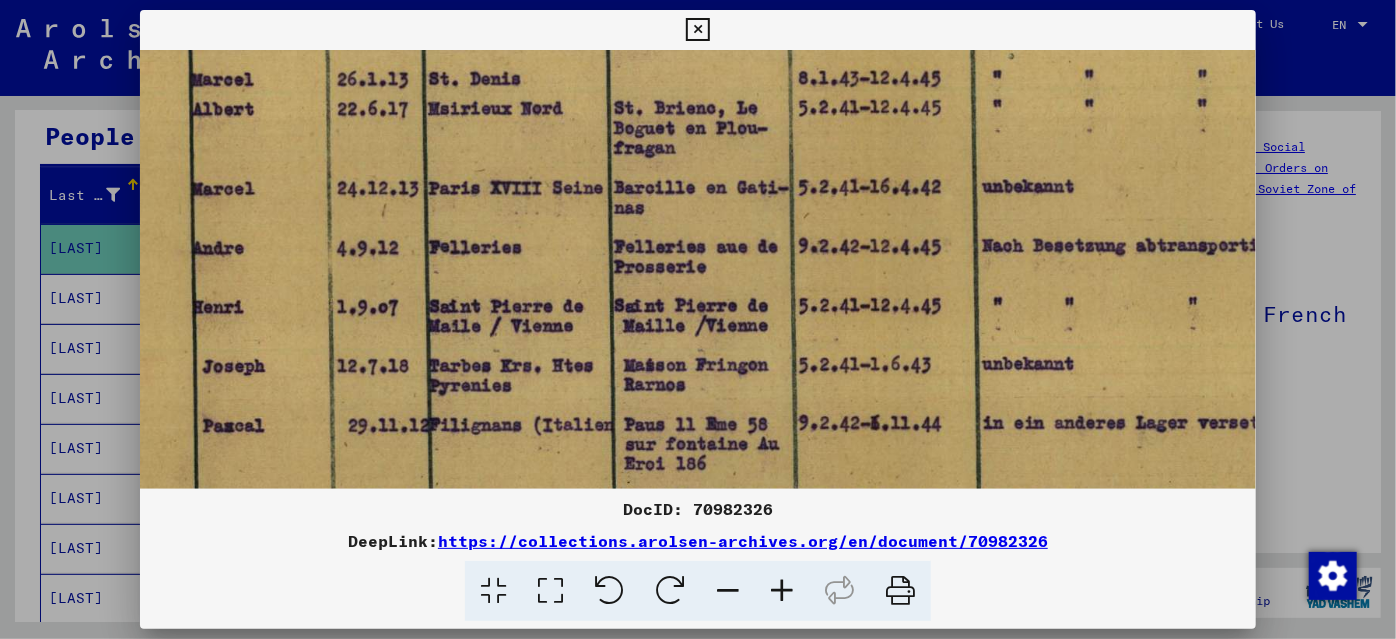 drag, startPoint x: 997, startPoint y: 420, endPoint x: 771, endPoint y: 478, distance: 233.3238 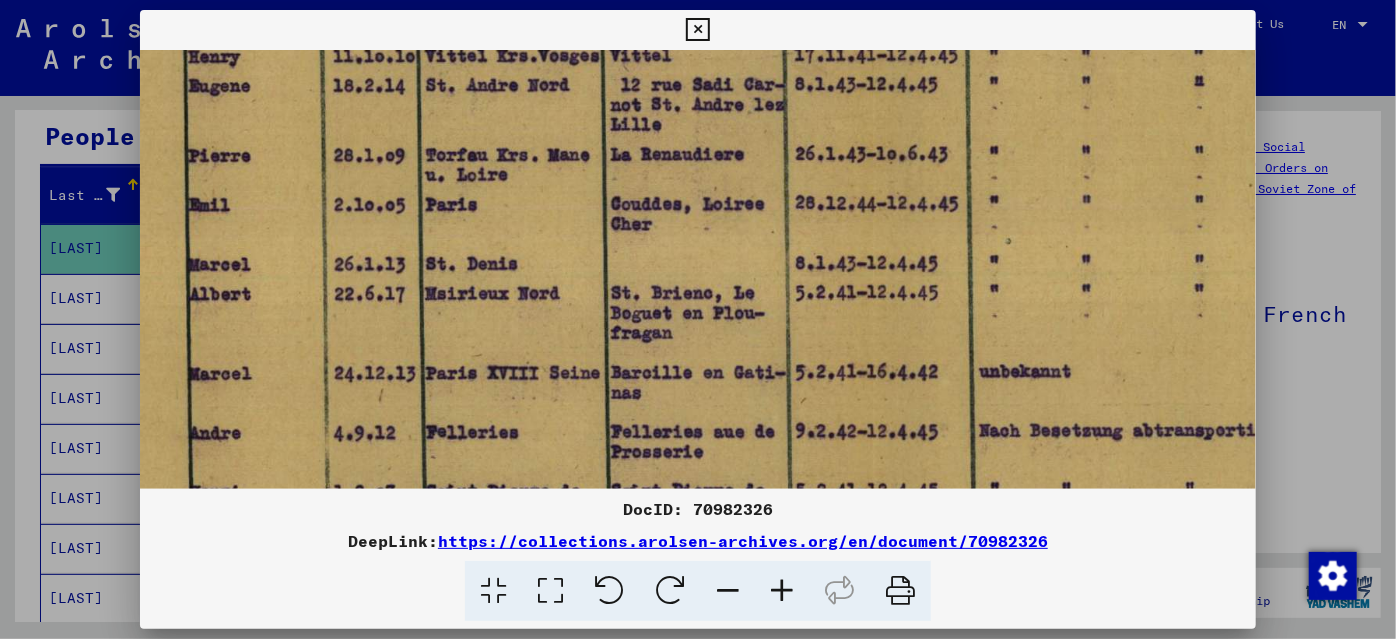 drag, startPoint x: 808, startPoint y: 151, endPoint x: 821, endPoint y: 249, distance: 98.85848 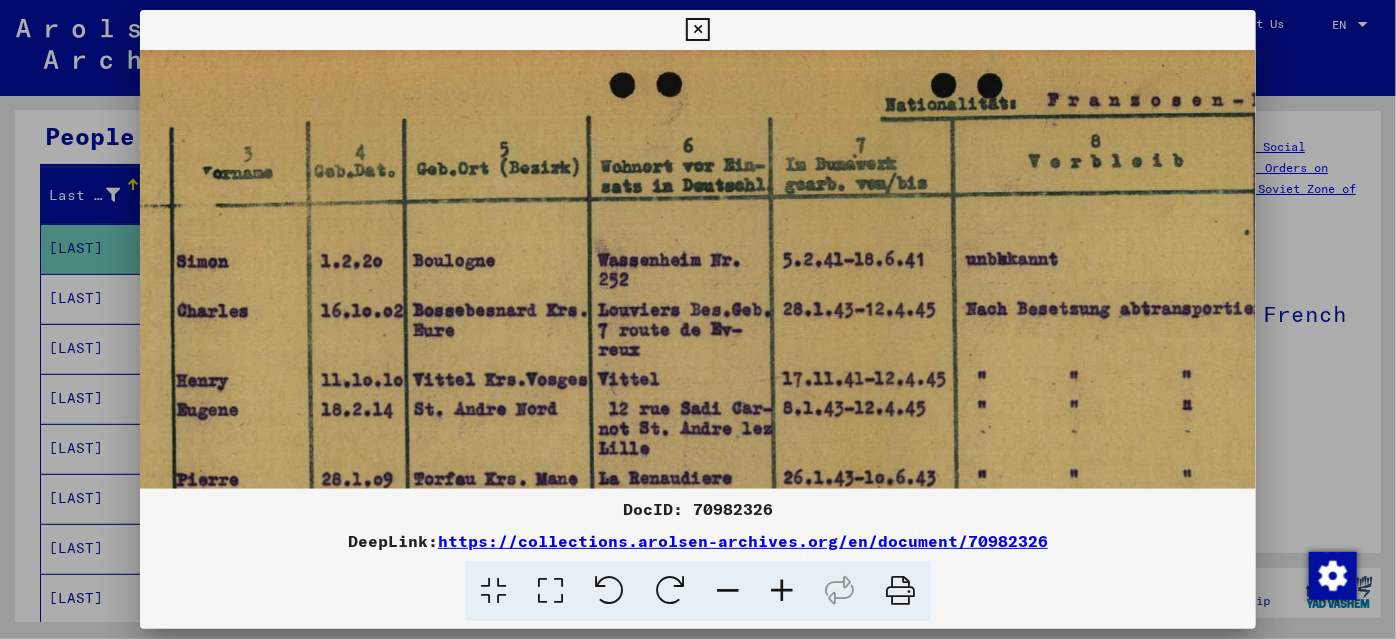 scroll, scrollTop: 0, scrollLeft: 304, axis: horizontal 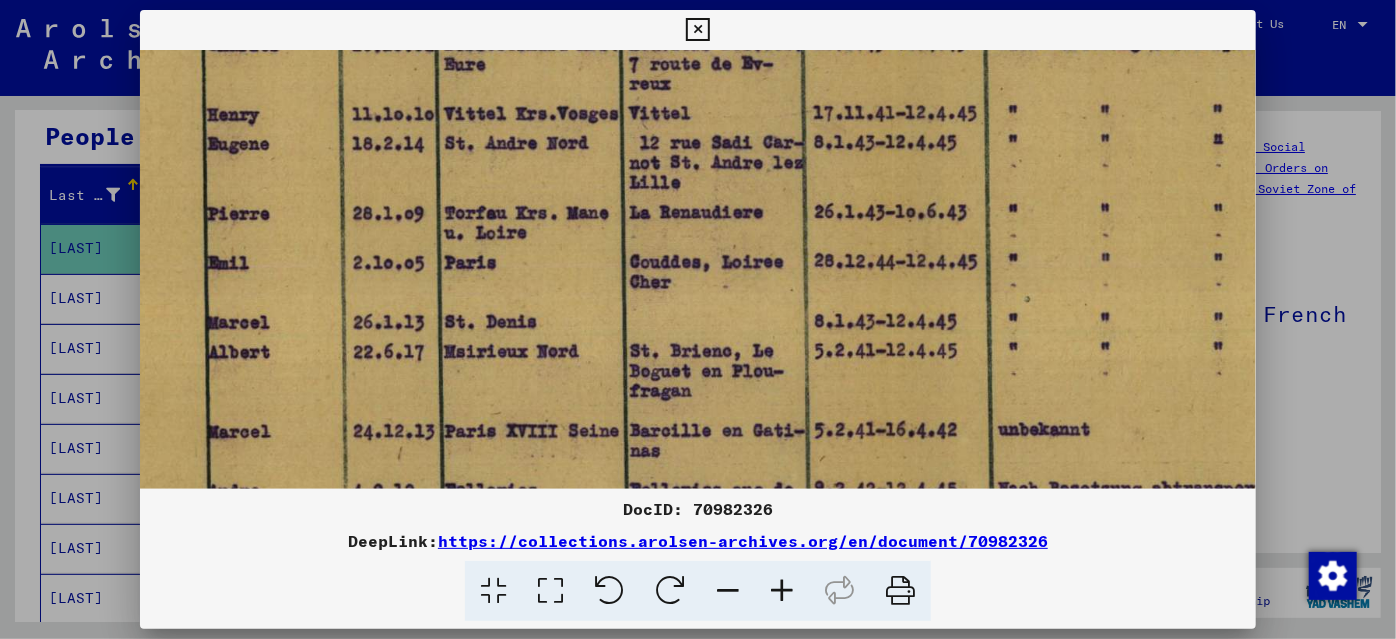 drag, startPoint x: 793, startPoint y: 132, endPoint x: 800, endPoint y: 153, distance: 22.135944 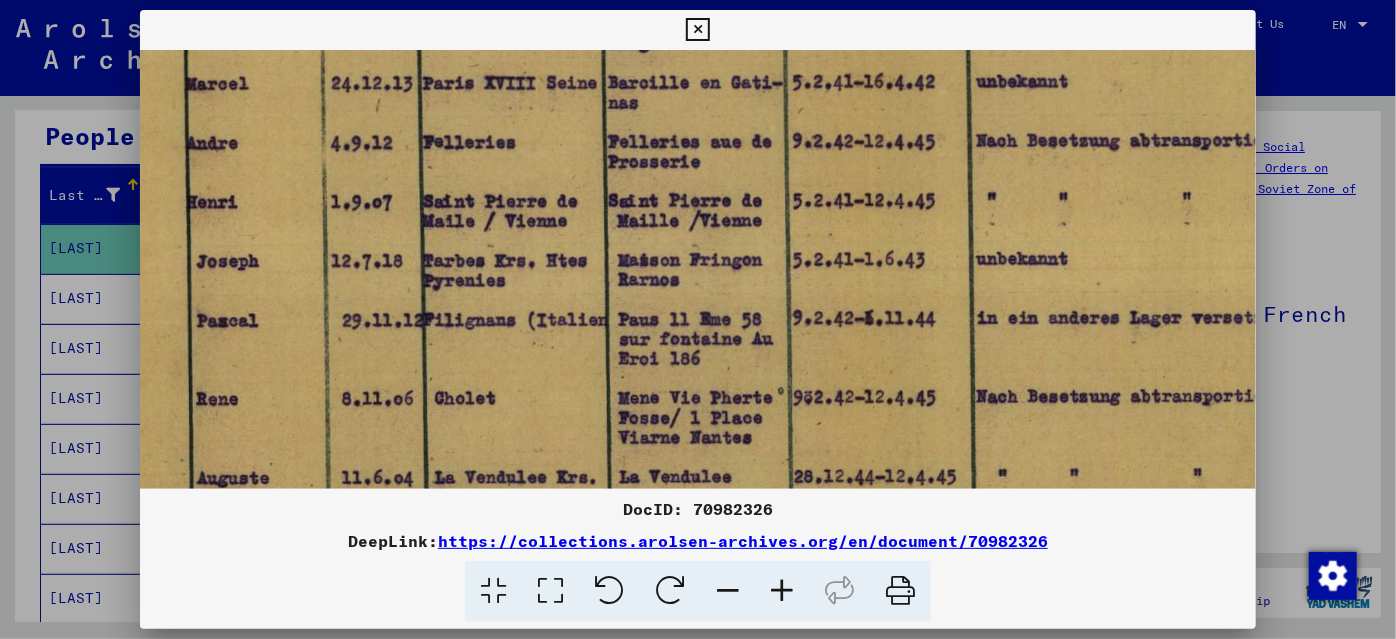 drag, startPoint x: 832, startPoint y: 444, endPoint x: 811, endPoint y: 135, distance: 309.71277 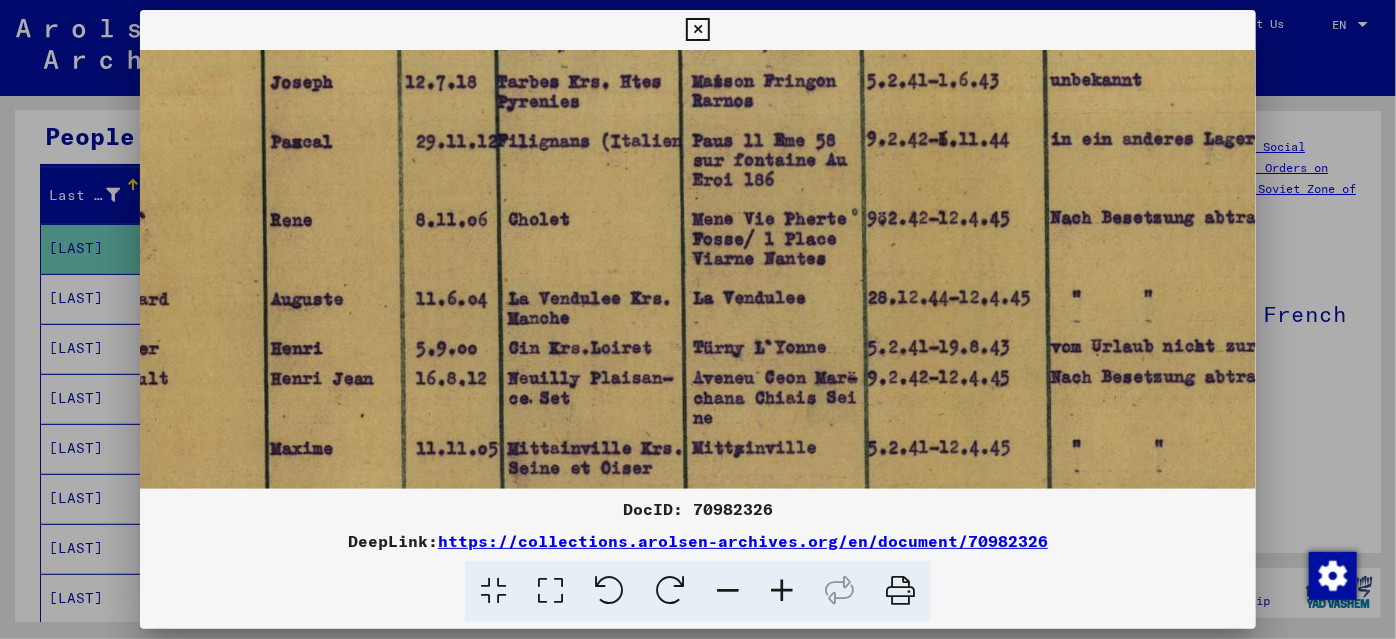 scroll, scrollTop: 821, scrollLeft: 217, axis: both 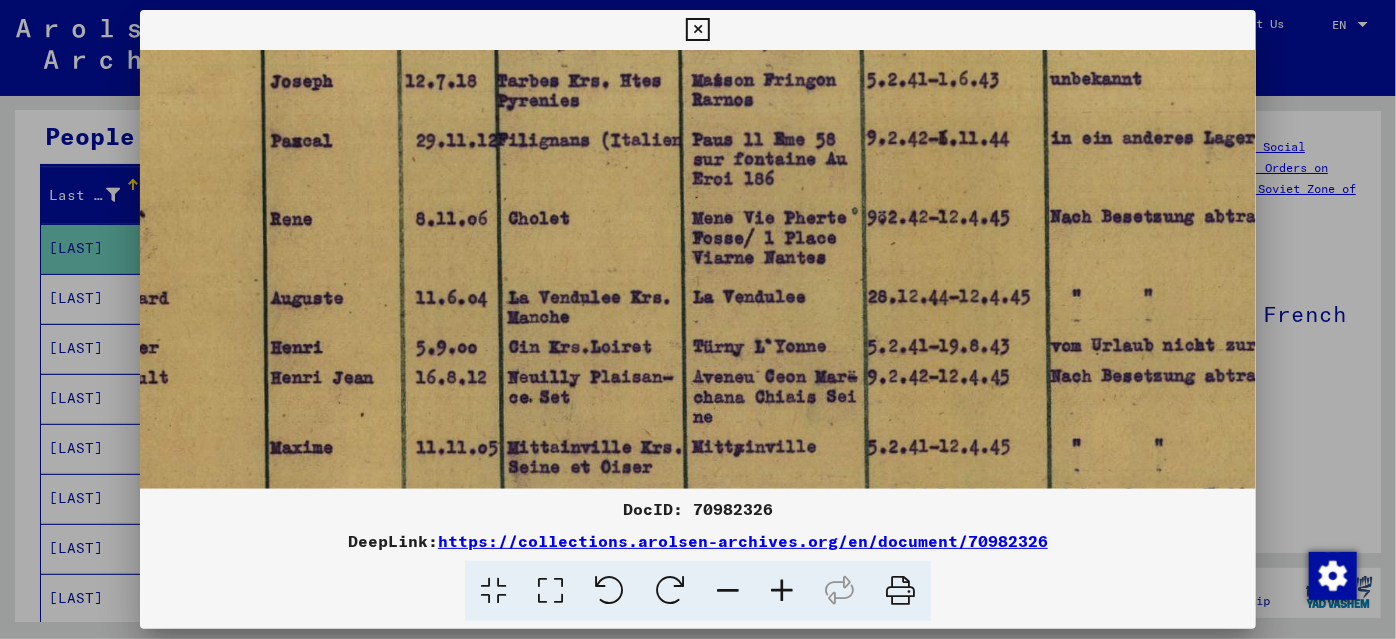 drag, startPoint x: 749, startPoint y: 428, endPoint x: 824, endPoint y: 249, distance: 194.0773 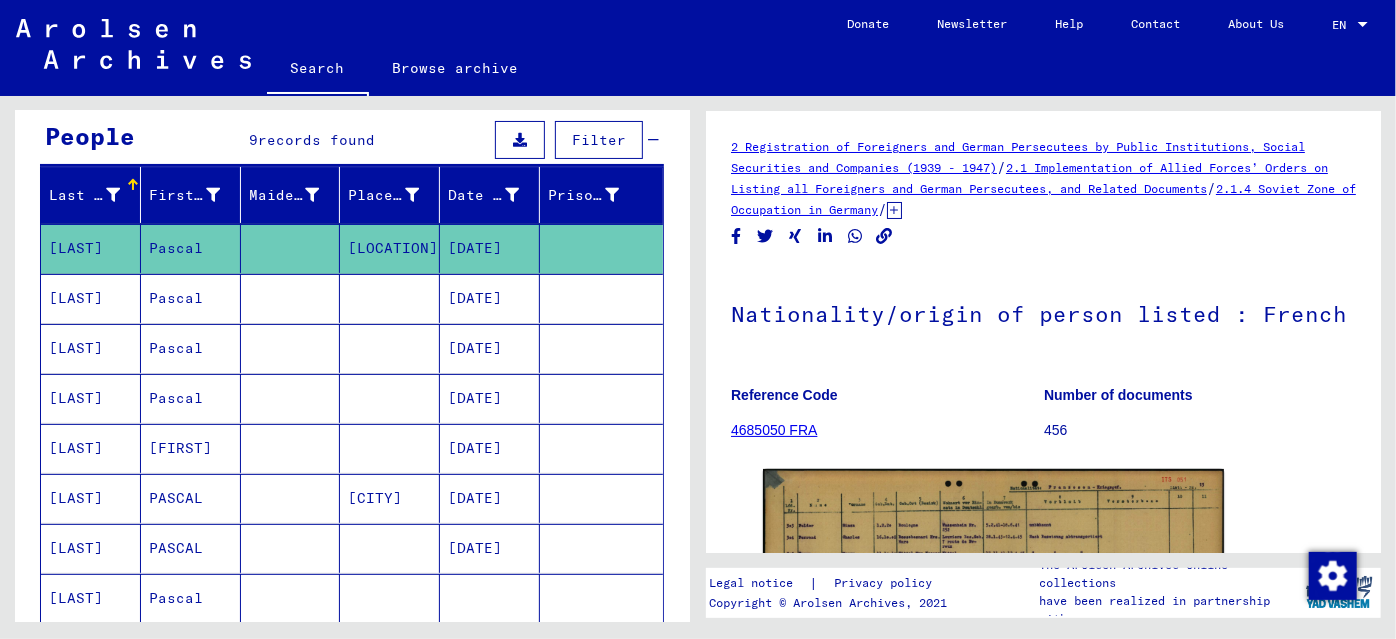 click at bounding box center (291, 498) 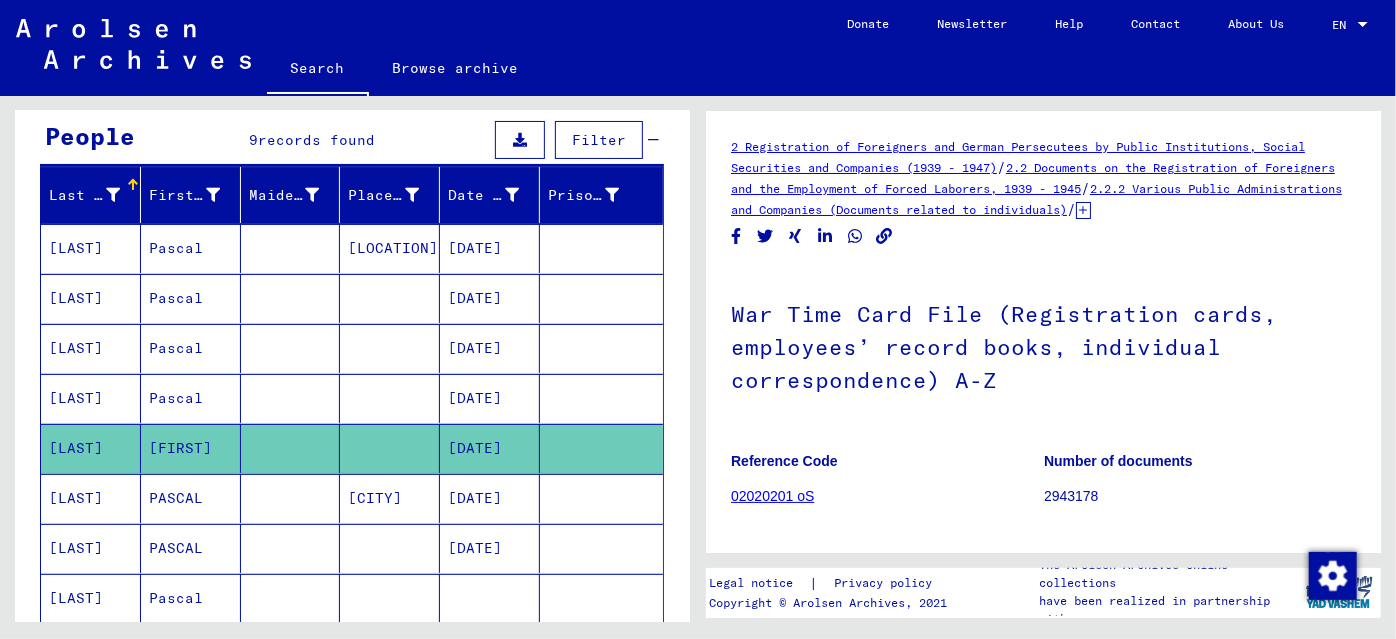 scroll, scrollTop: 0, scrollLeft: 0, axis: both 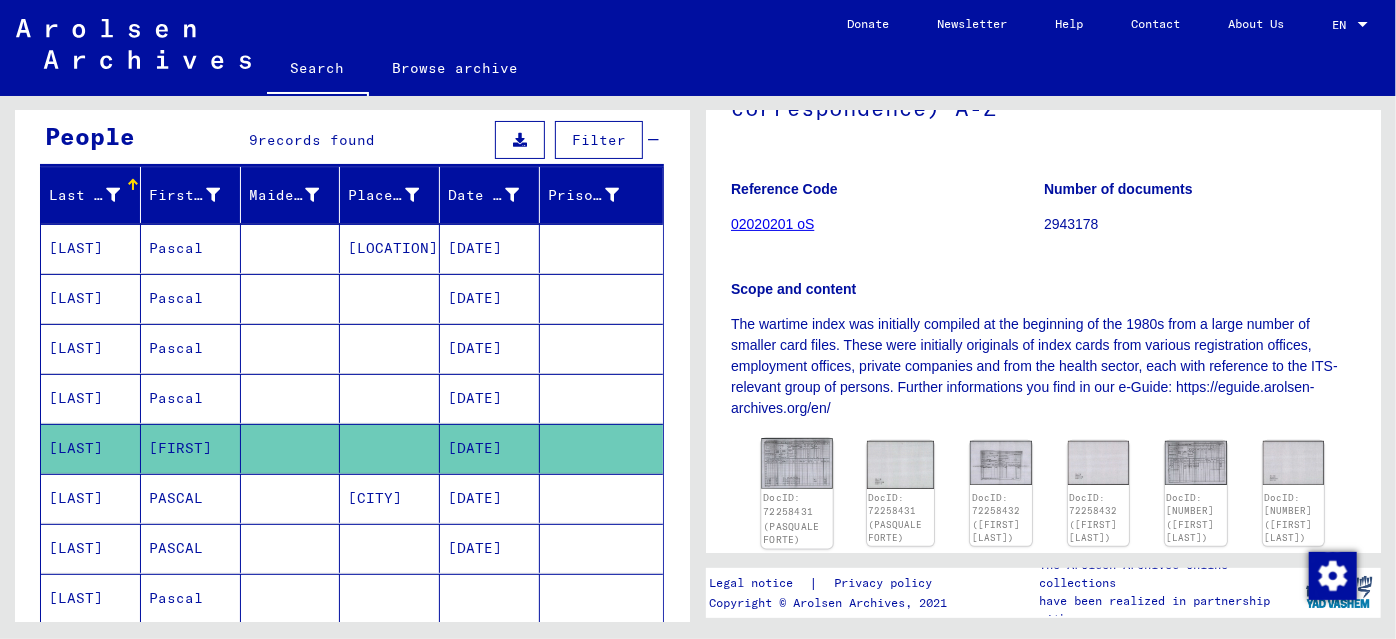 click 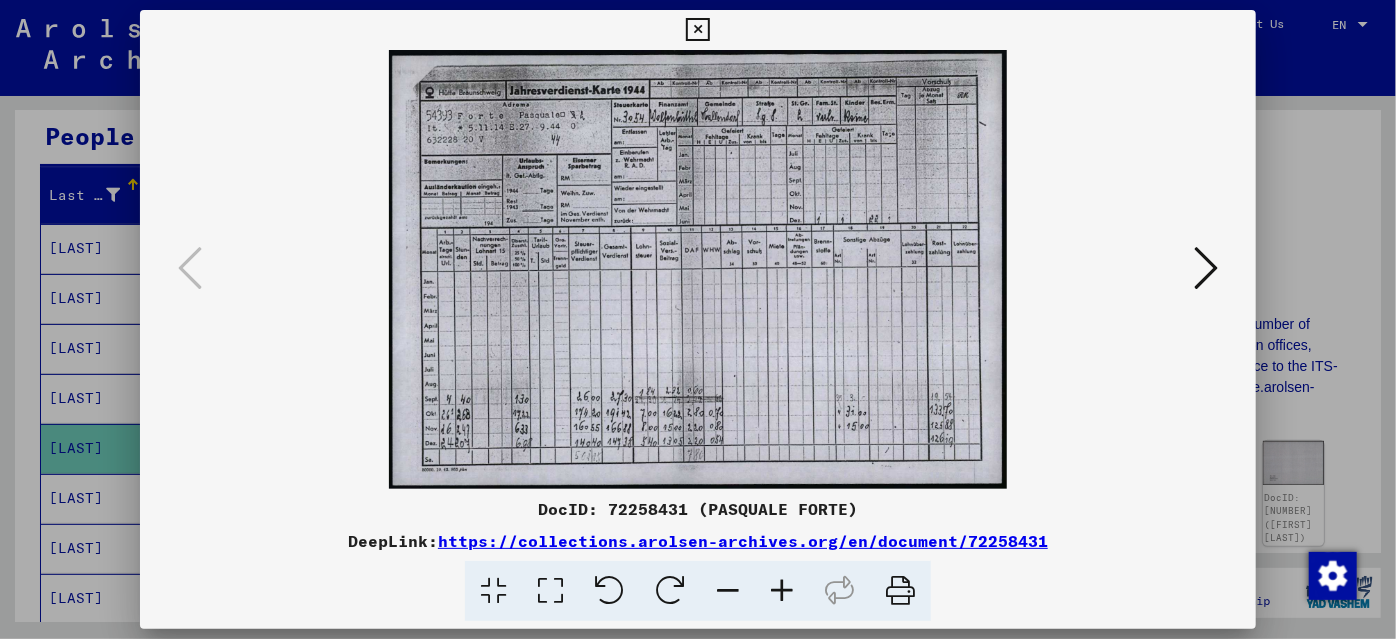click at bounding box center (782, 591) 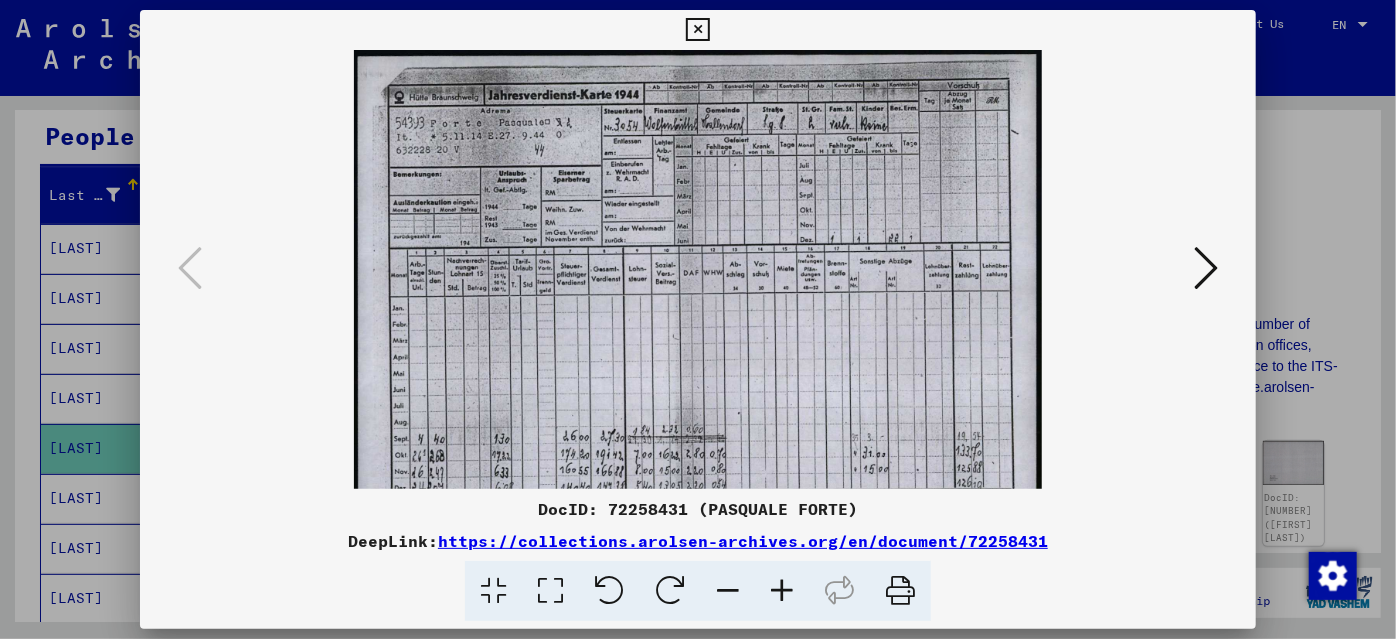 click at bounding box center (782, 591) 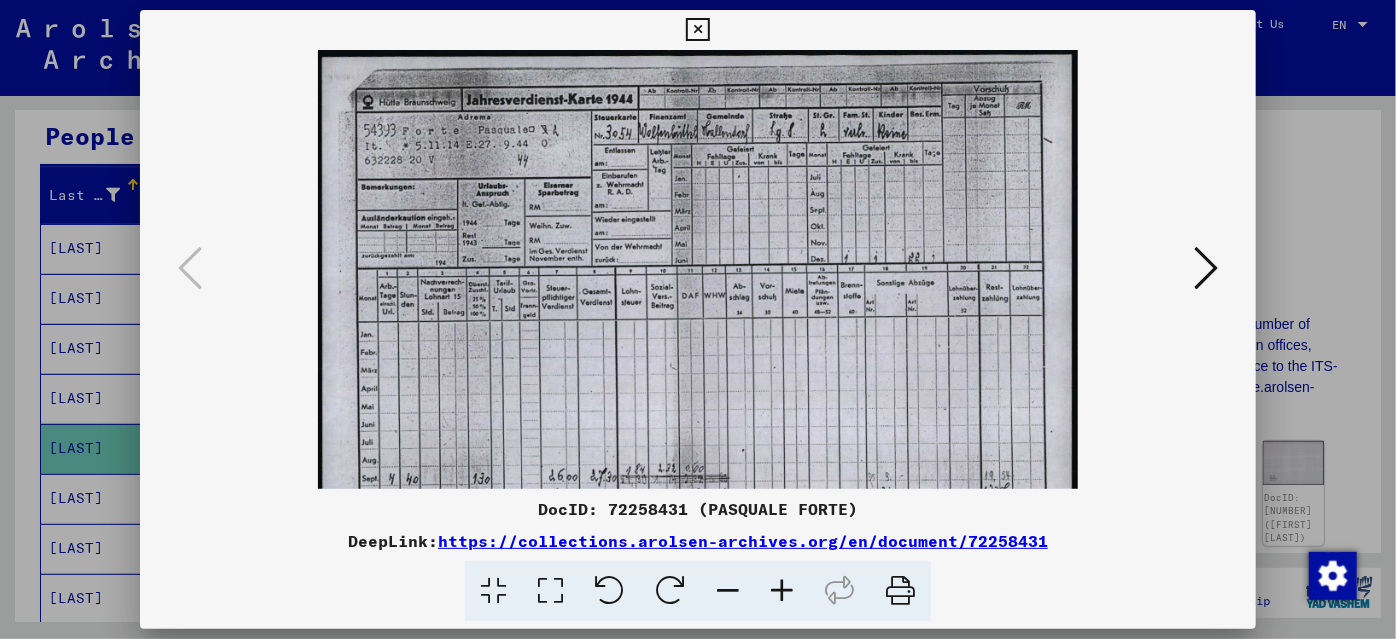 click at bounding box center (782, 591) 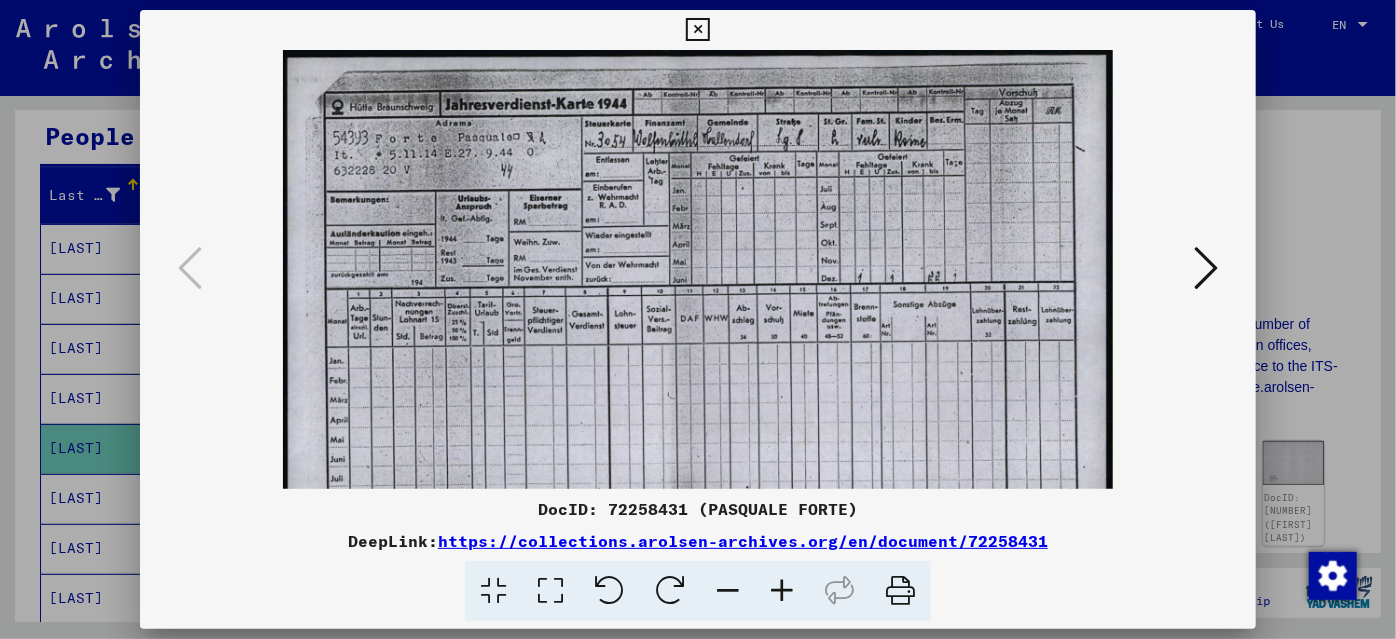 click at bounding box center (782, 591) 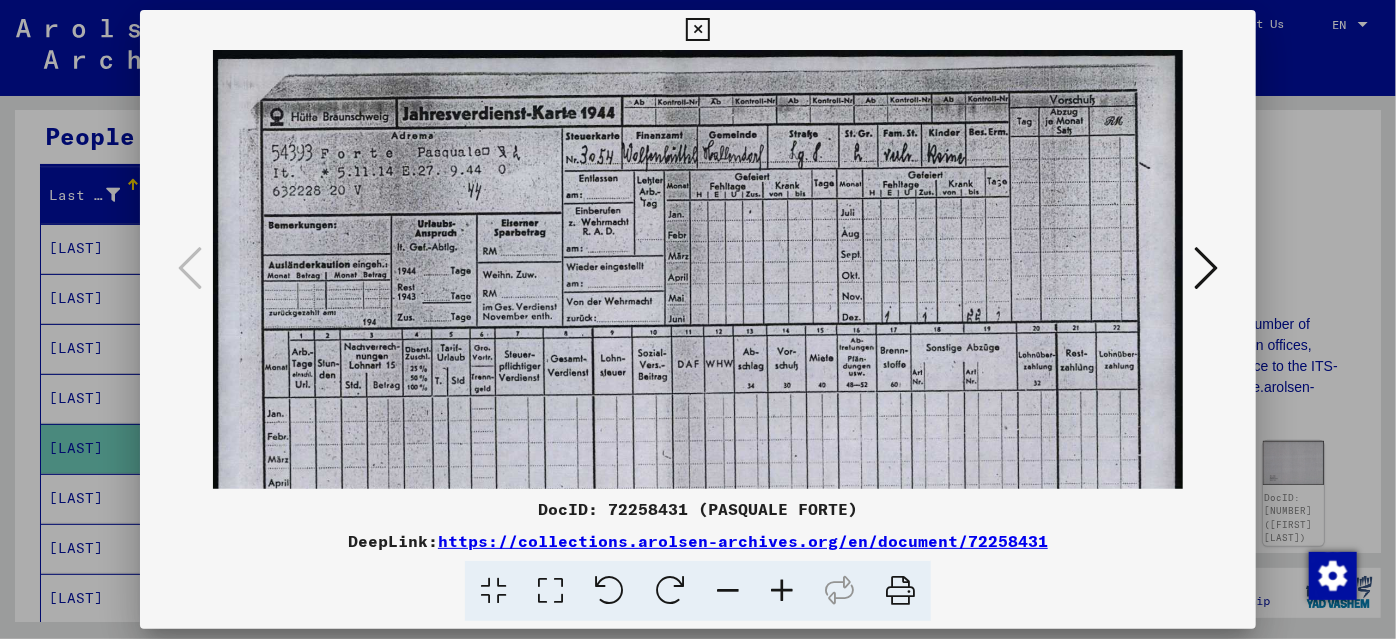 click at bounding box center [782, 591] 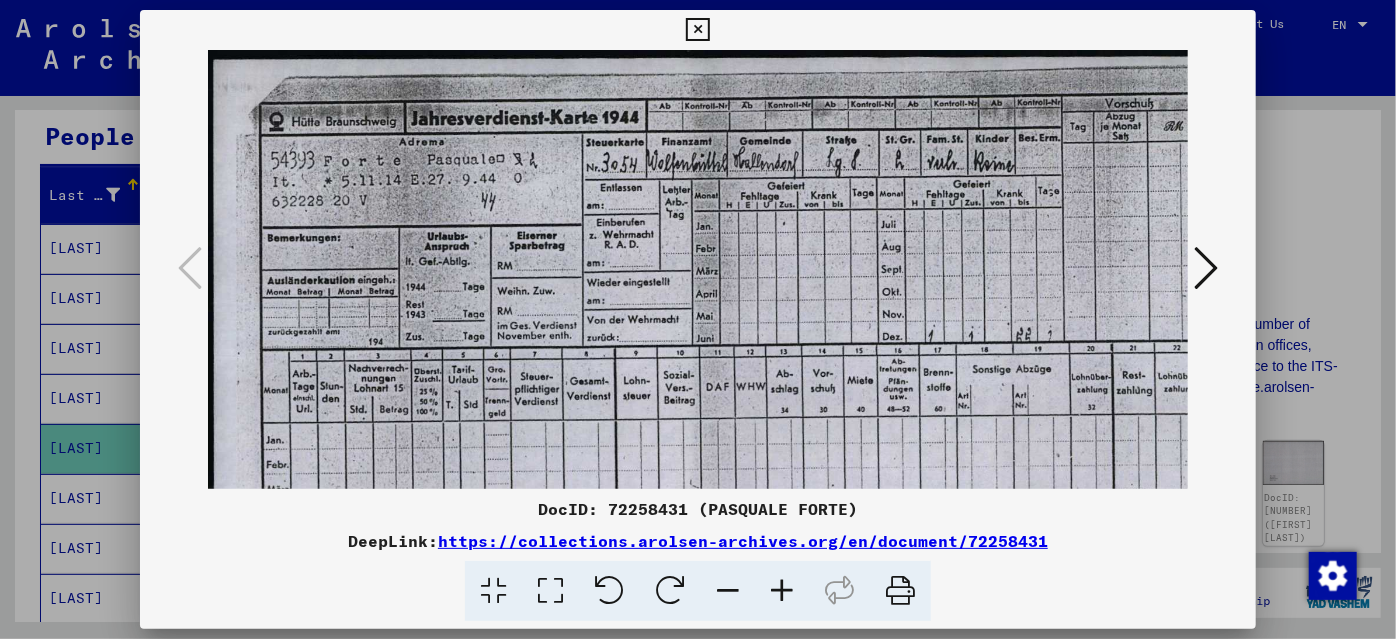 click at bounding box center (782, 591) 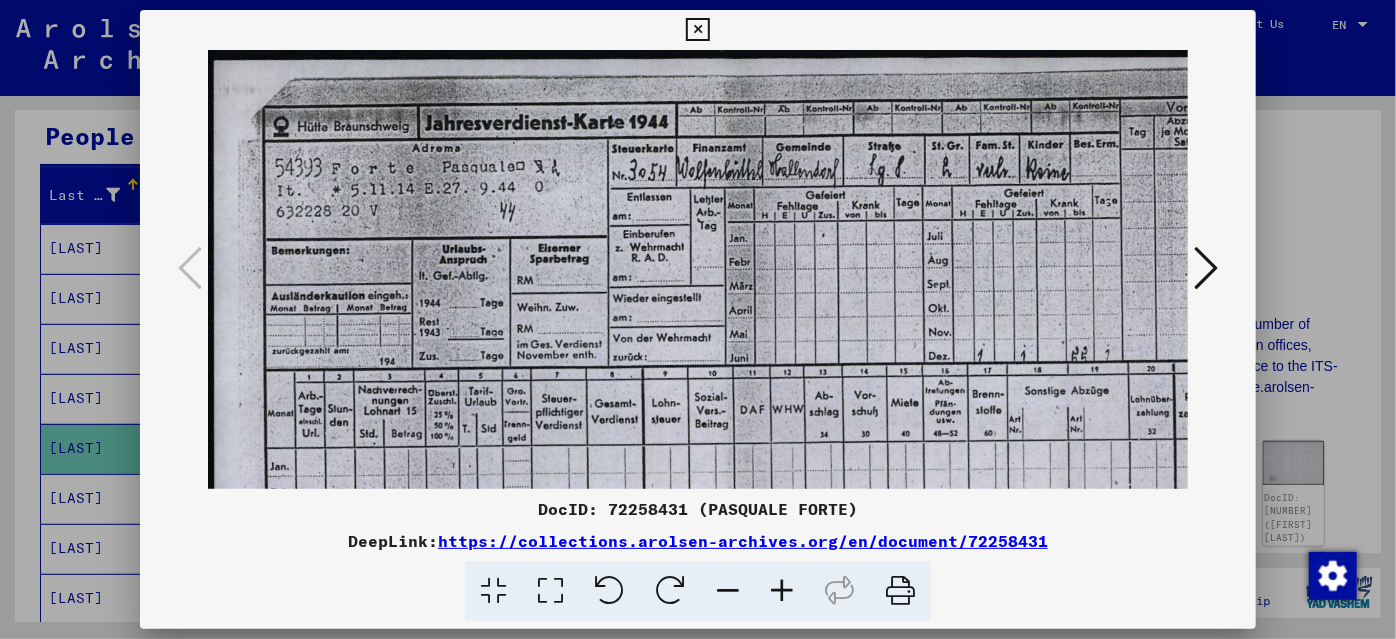 click at bounding box center [782, 591] 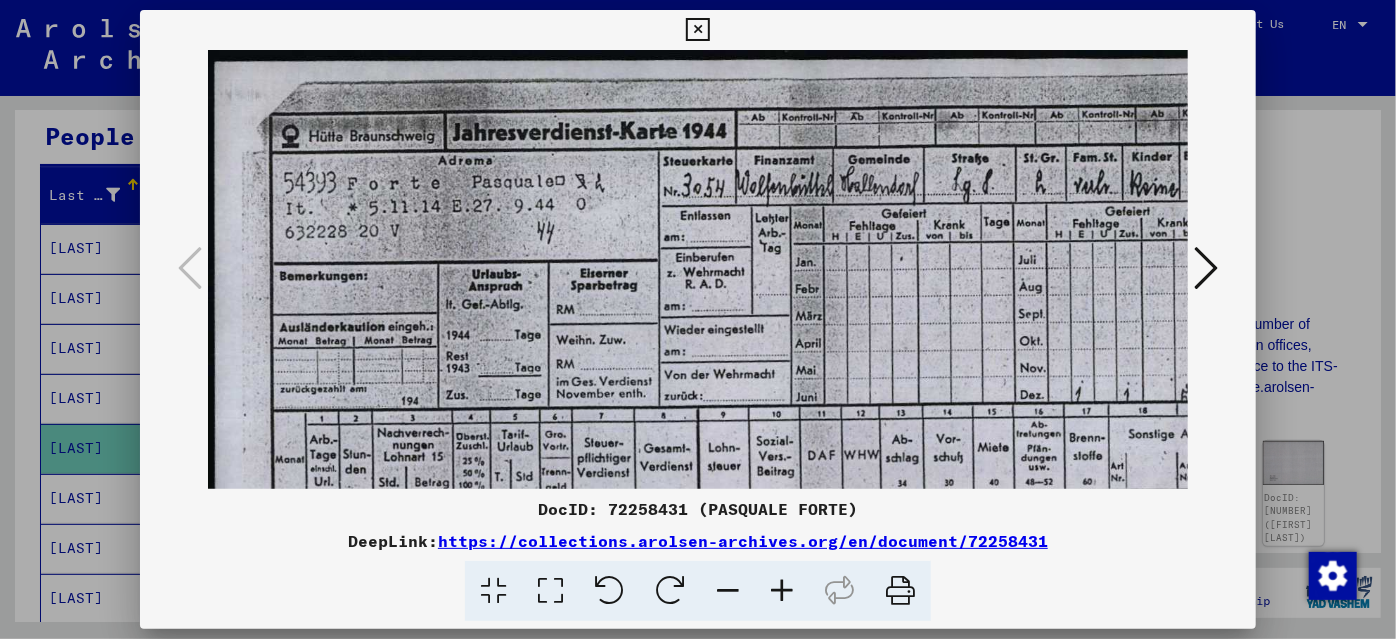 click at bounding box center (782, 591) 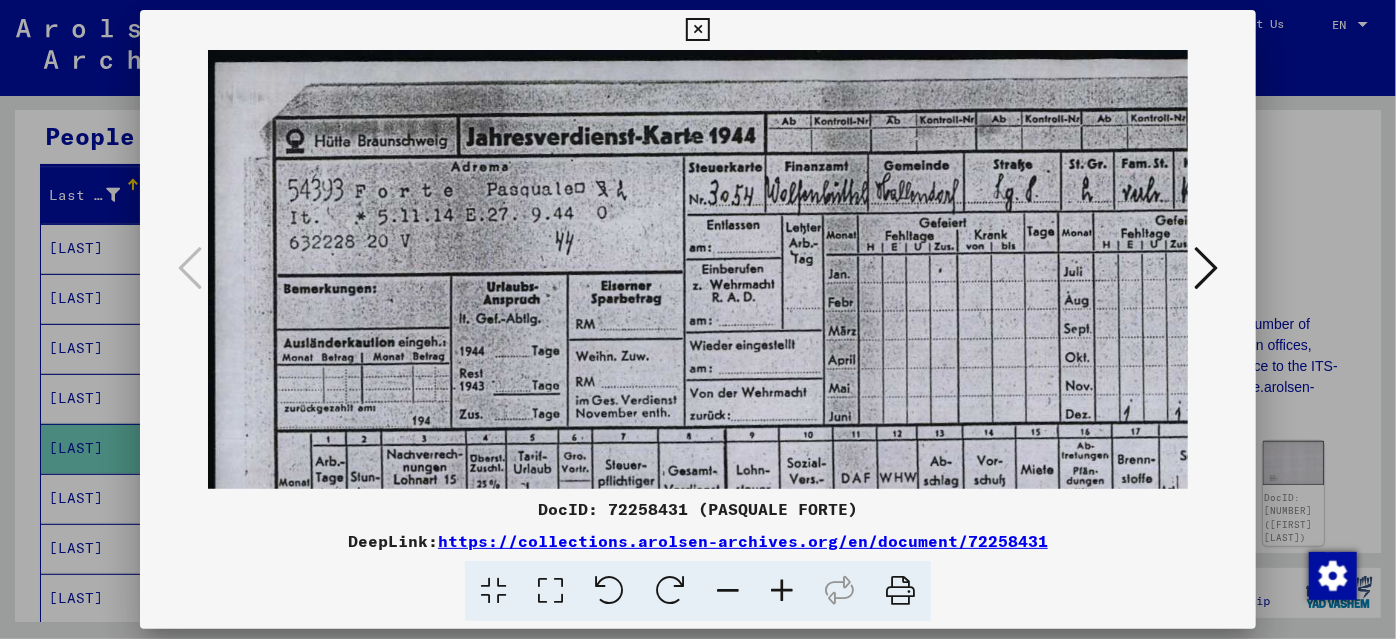 click at bounding box center [782, 591] 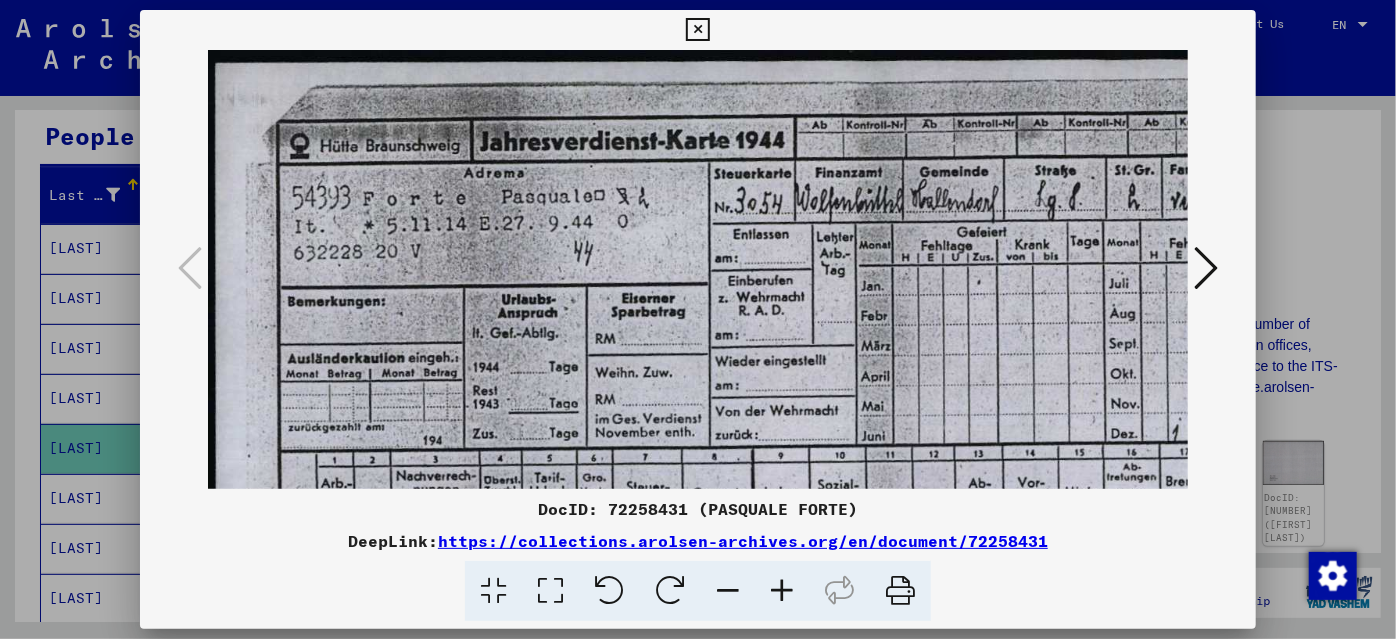 click at bounding box center (782, 591) 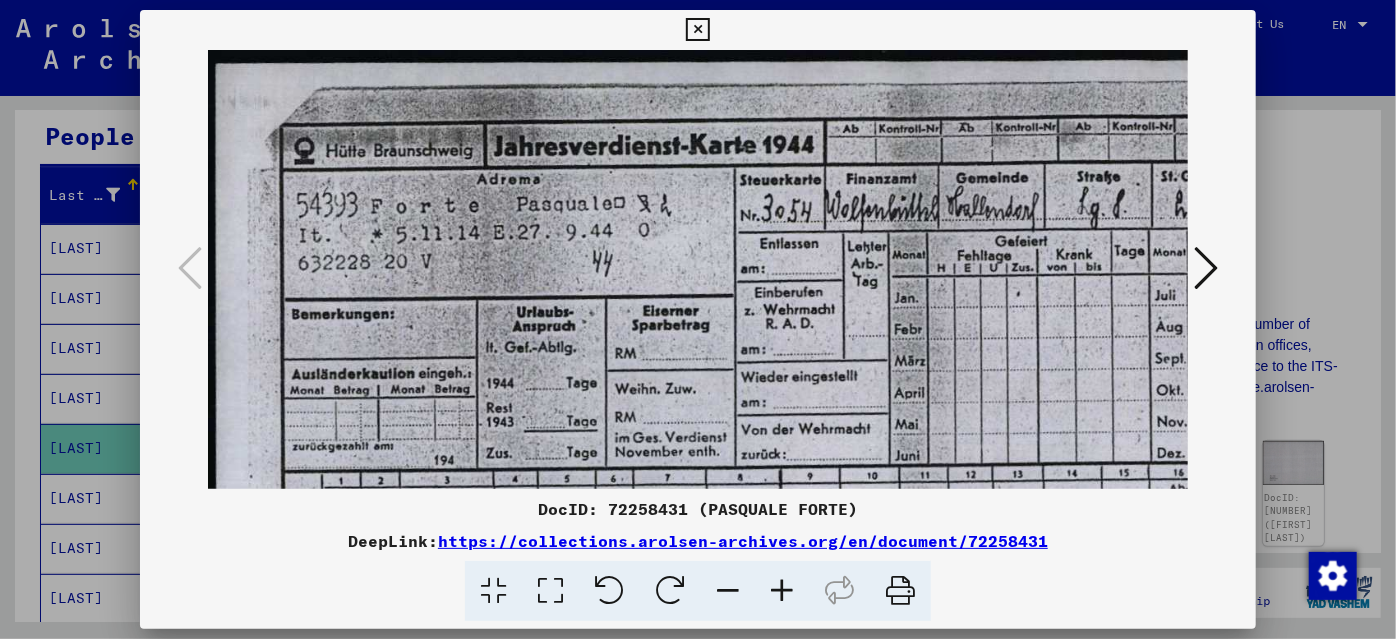 click at bounding box center (782, 591) 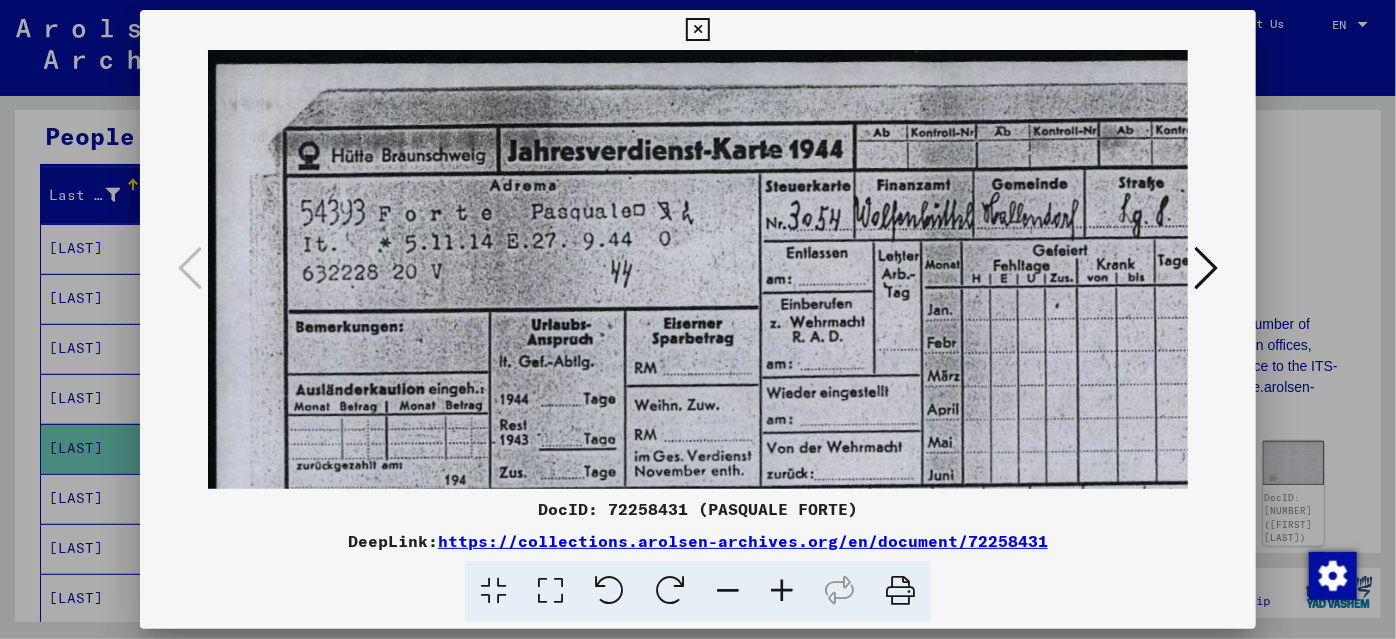 click at bounding box center (782, 591) 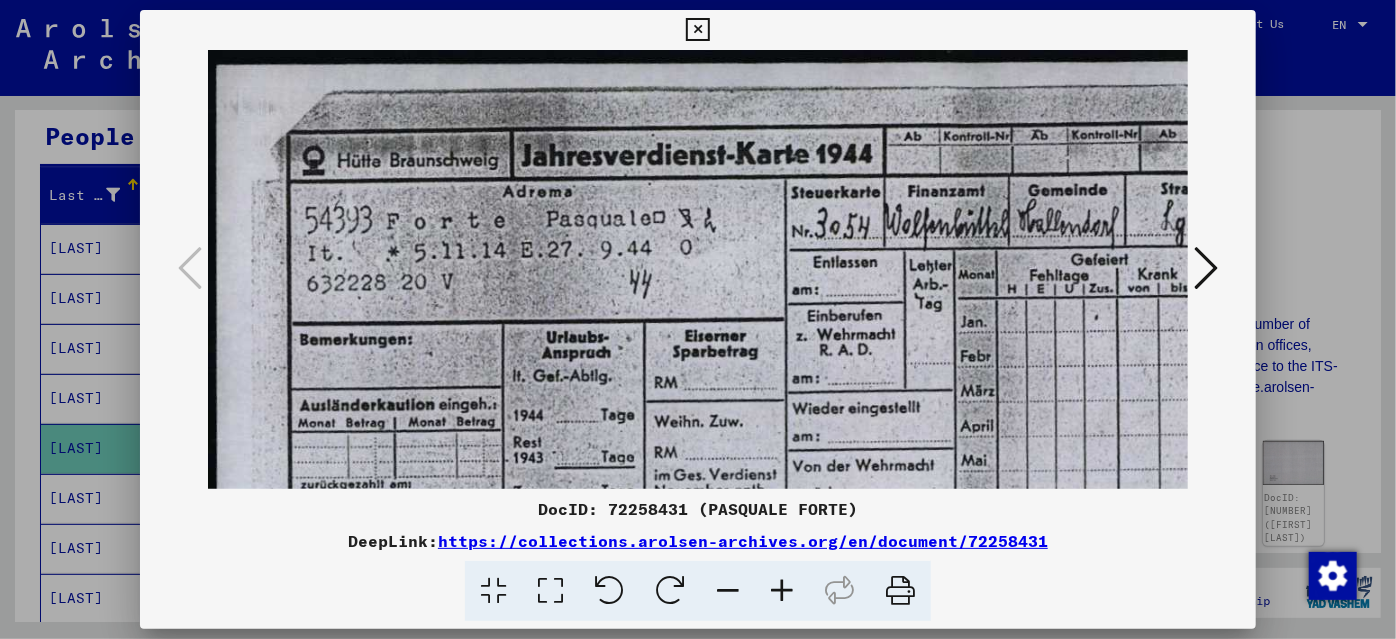 click at bounding box center (782, 591) 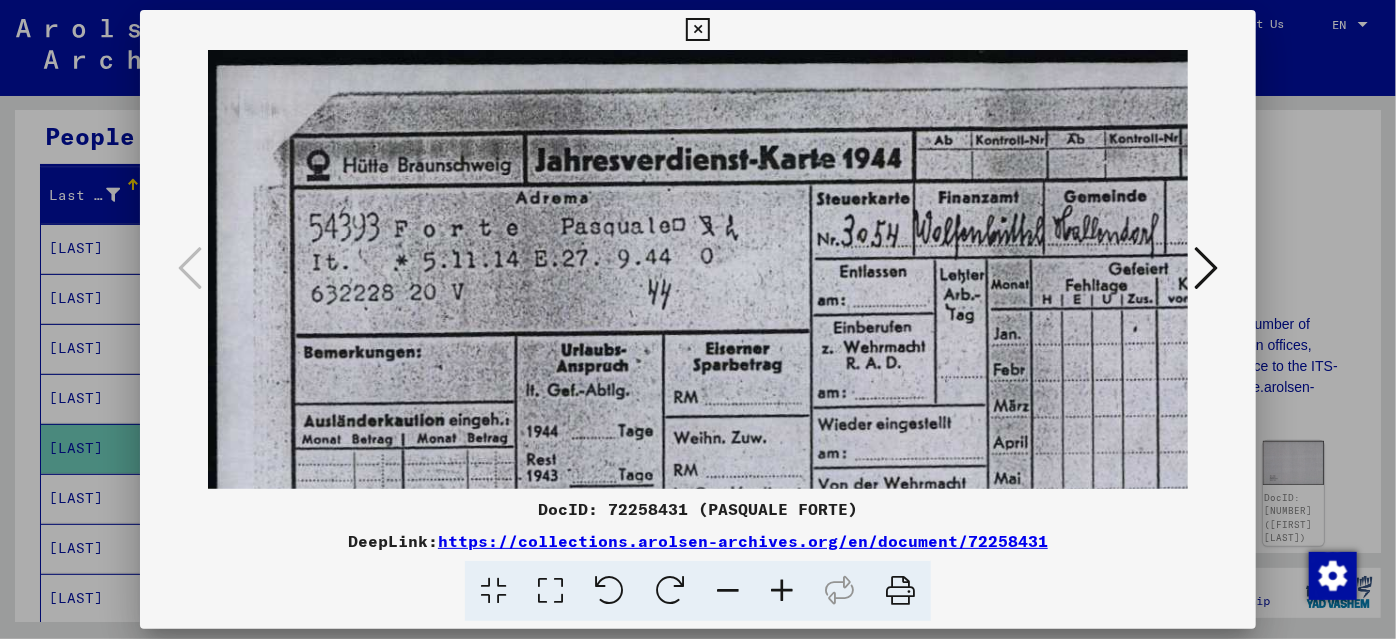 click at bounding box center (782, 591) 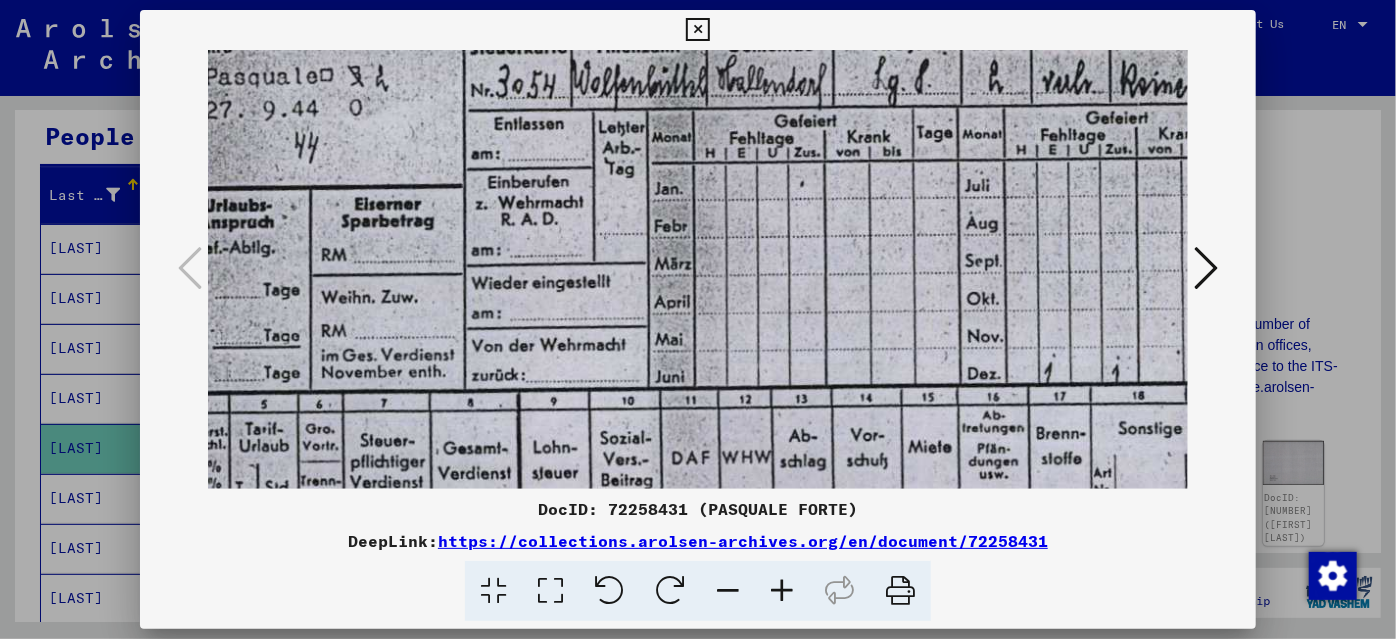 drag, startPoint x: 814, startPoint y: 452, endPoint x: 463, endPoint y: 270, distance: 395.37958 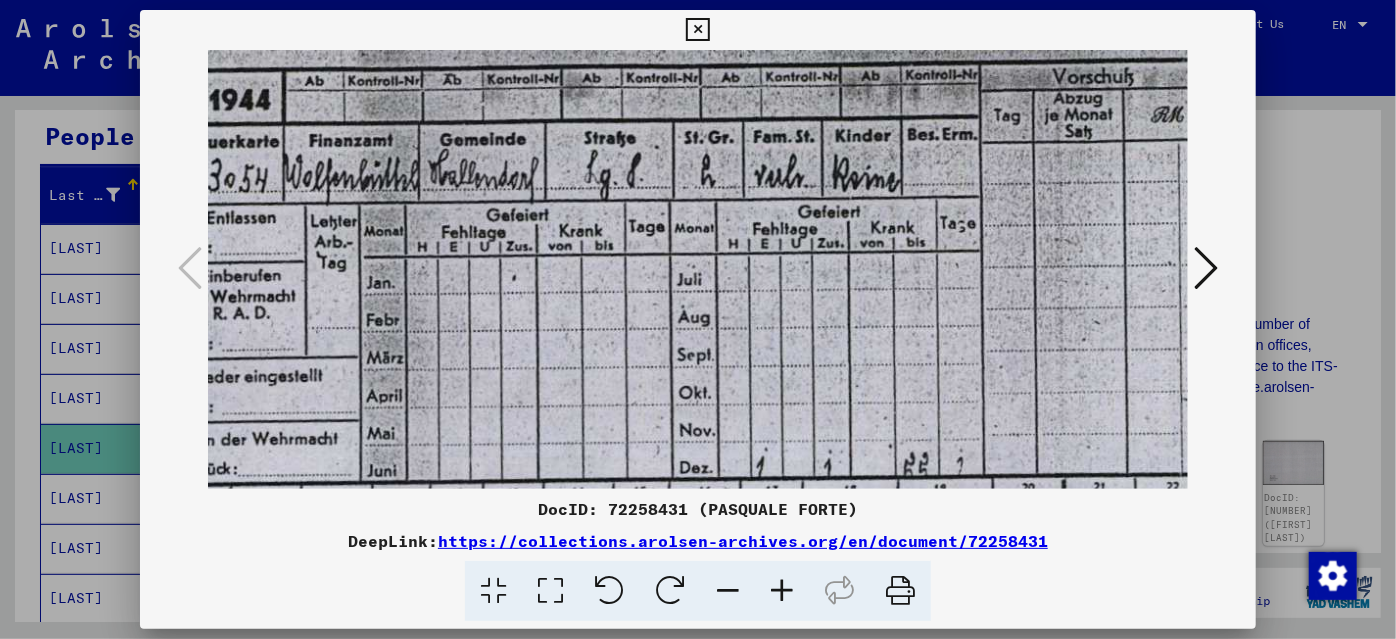 scroll, scrollTop: 63, scrollLeft: 661, axis: both 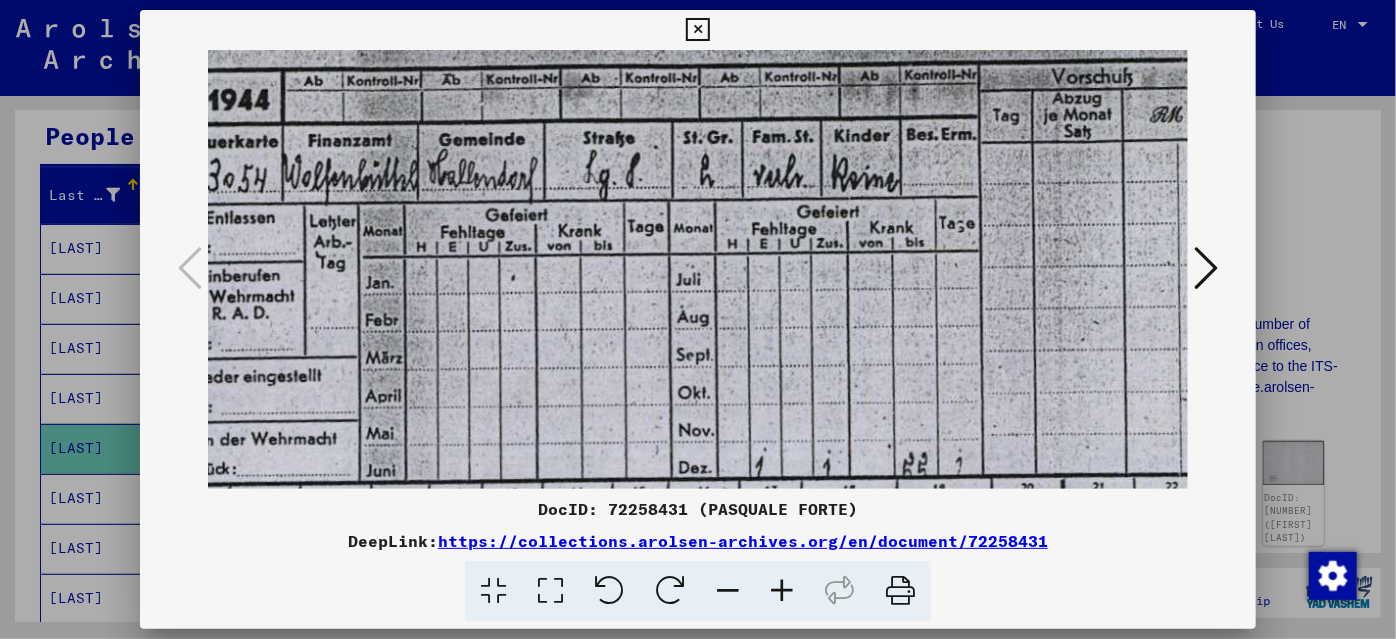 drag, startPoint x: 741, startPoint y: 149, endPoint x: 466, endPoint y: 311, distance: 319.16922 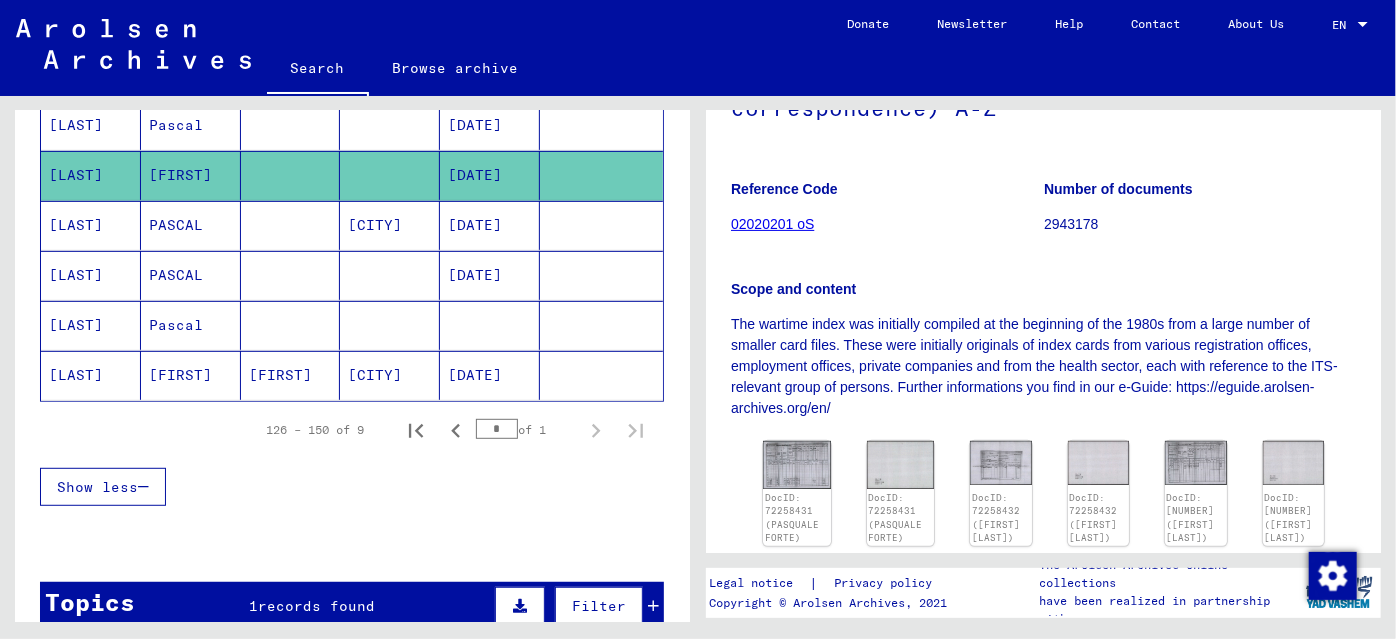 scroll, scrollTop: 626, scrollLeft: 0, axis: vertical 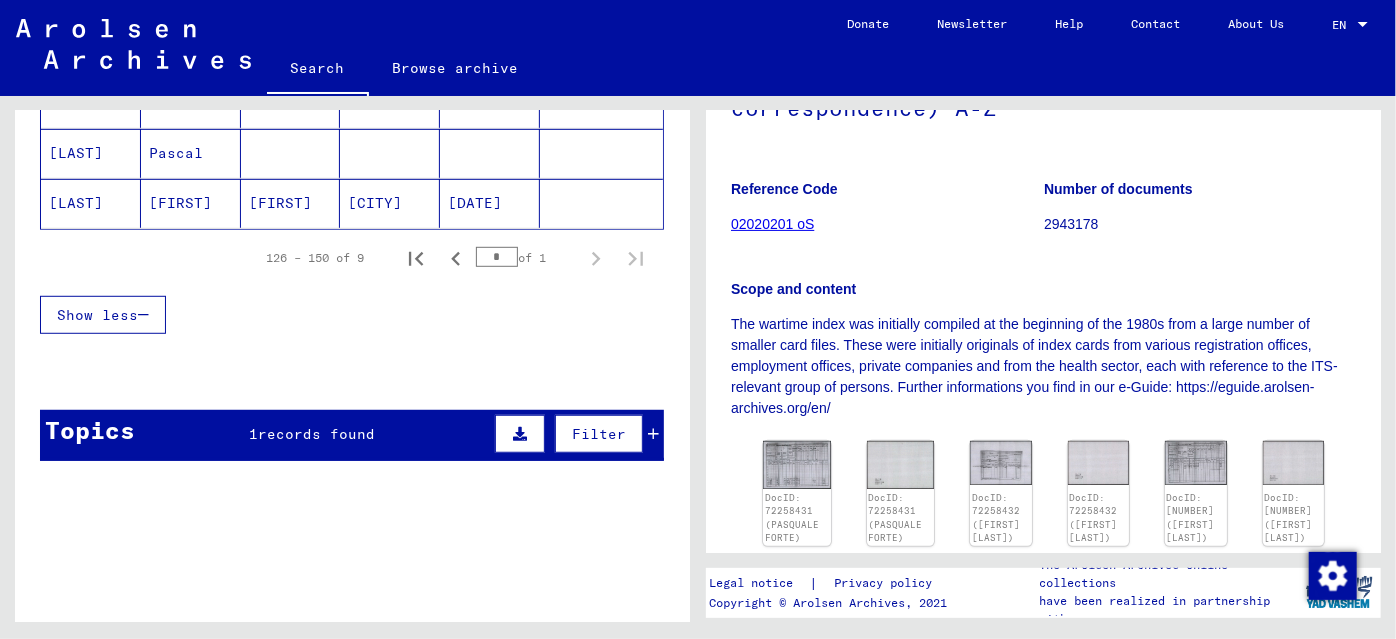 click on "Topics 1  records found  Filter" at bounding box center [352, 435] 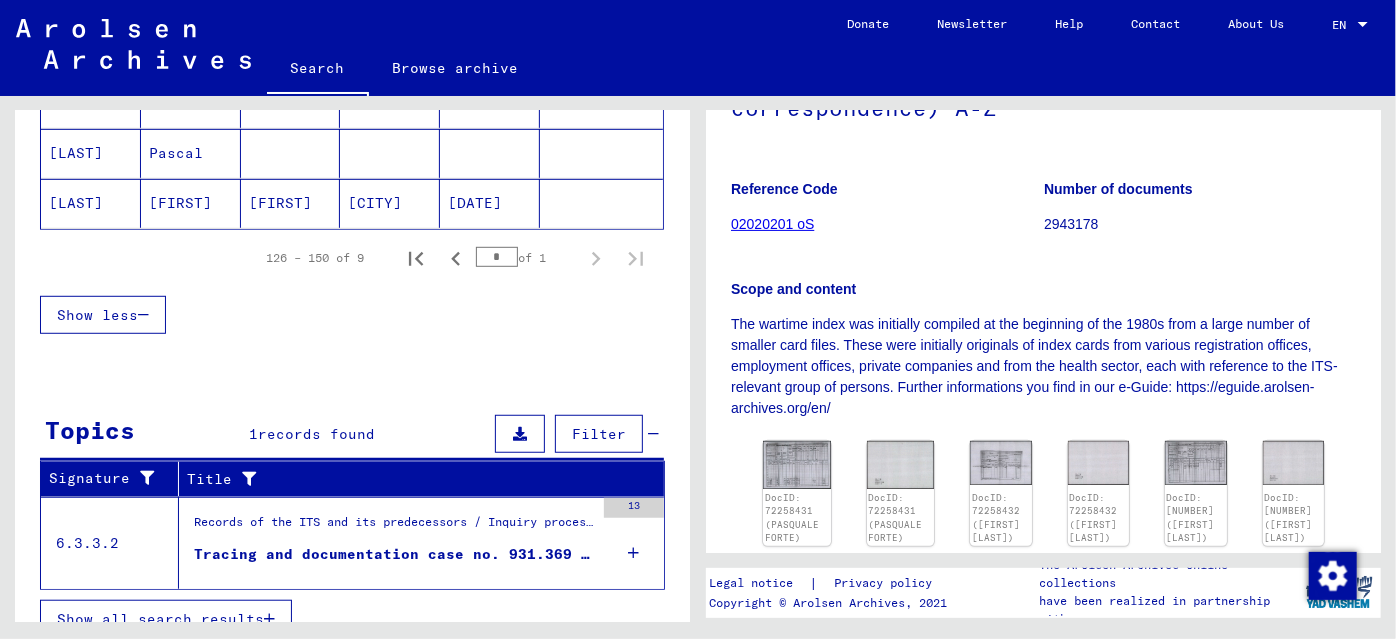 click on "Tracing and documentation case no. 931.369 for FORTE, PASQUALE born [DATE]" at bounding box center (394, 559) 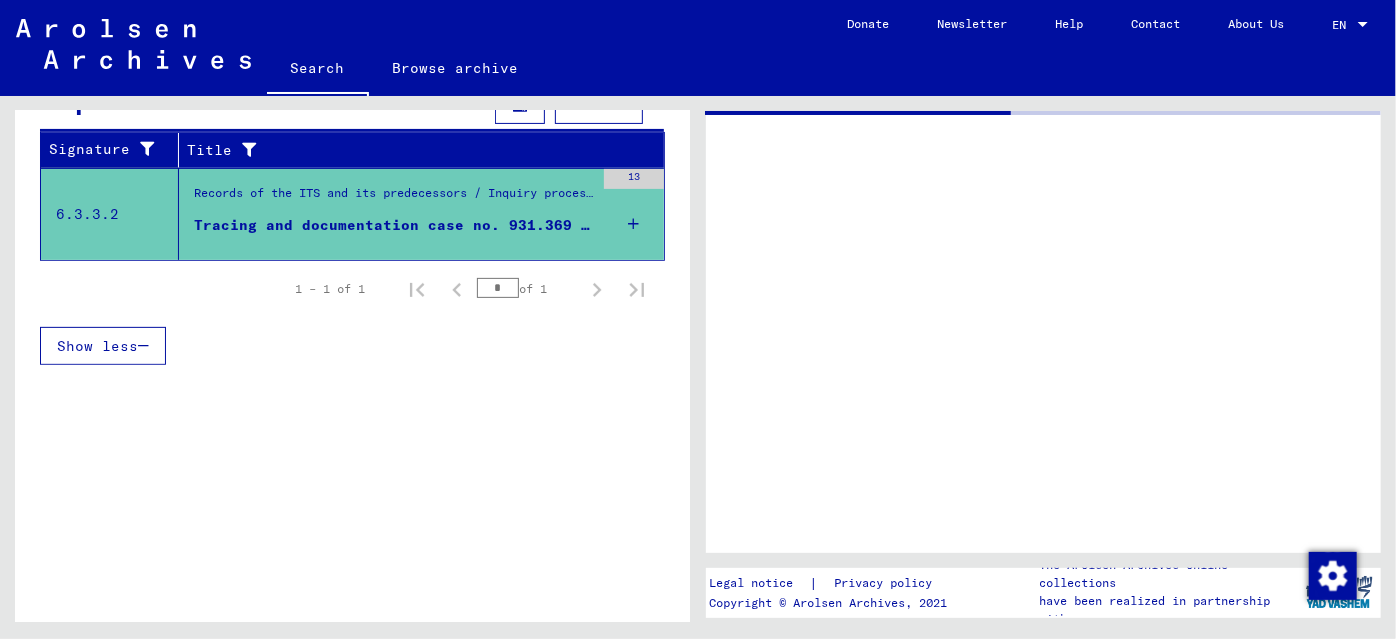 scroll, scrollTop: 0, scrollLeft: 0, axis: both 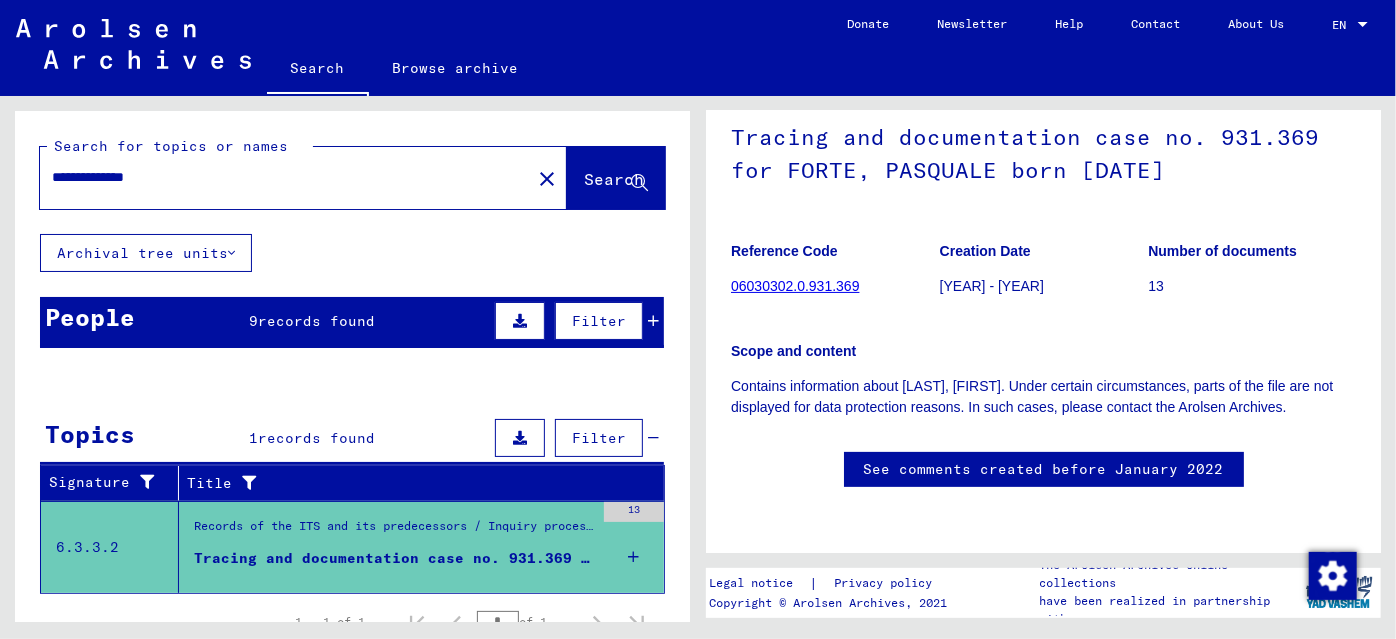 click on "records found" at bounding box center [317, 321] 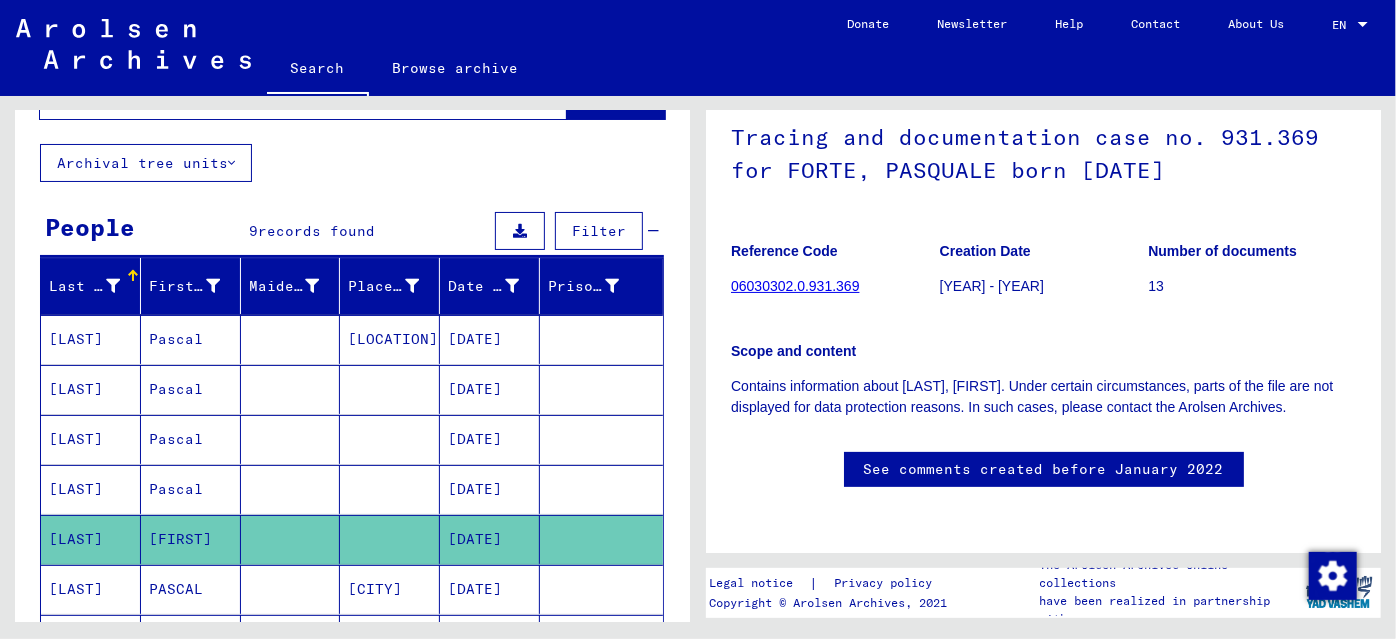 scroll, scrollTop: 0, scrollLeft: 0, axis: both 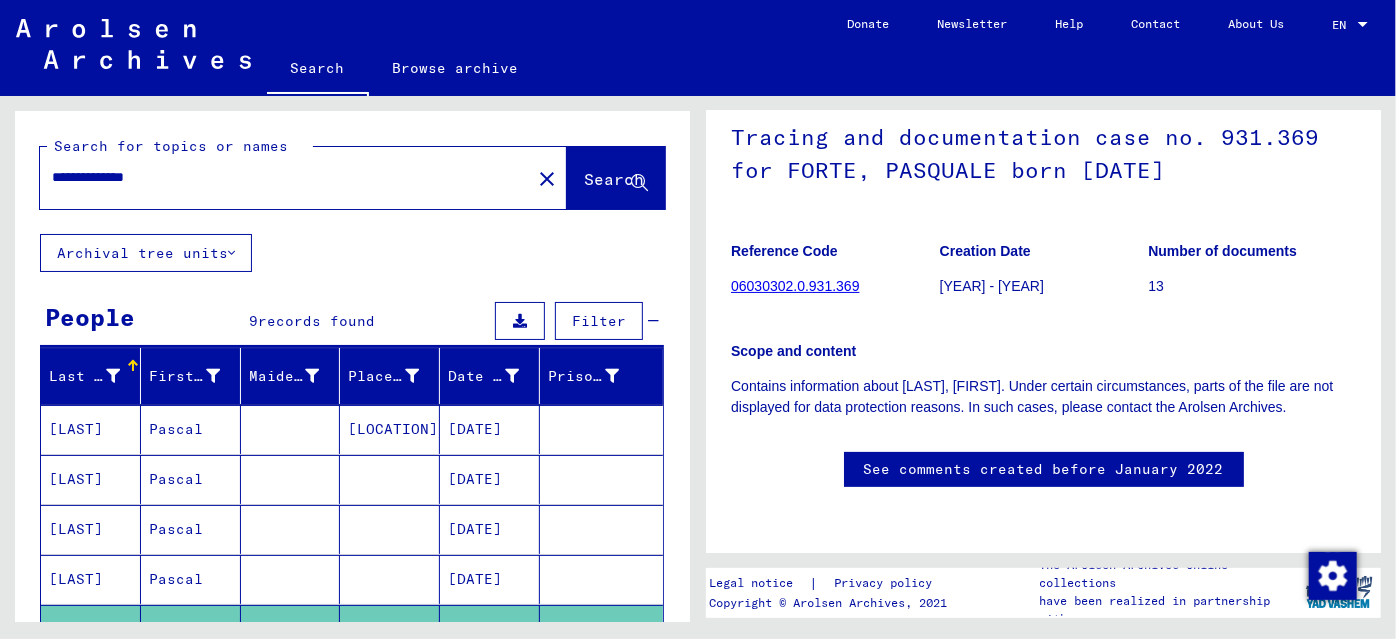 drag, startPoint x: 108, startPoint y: 179, endPoint x: 204, endPoint y: 185, distance: 96.18732 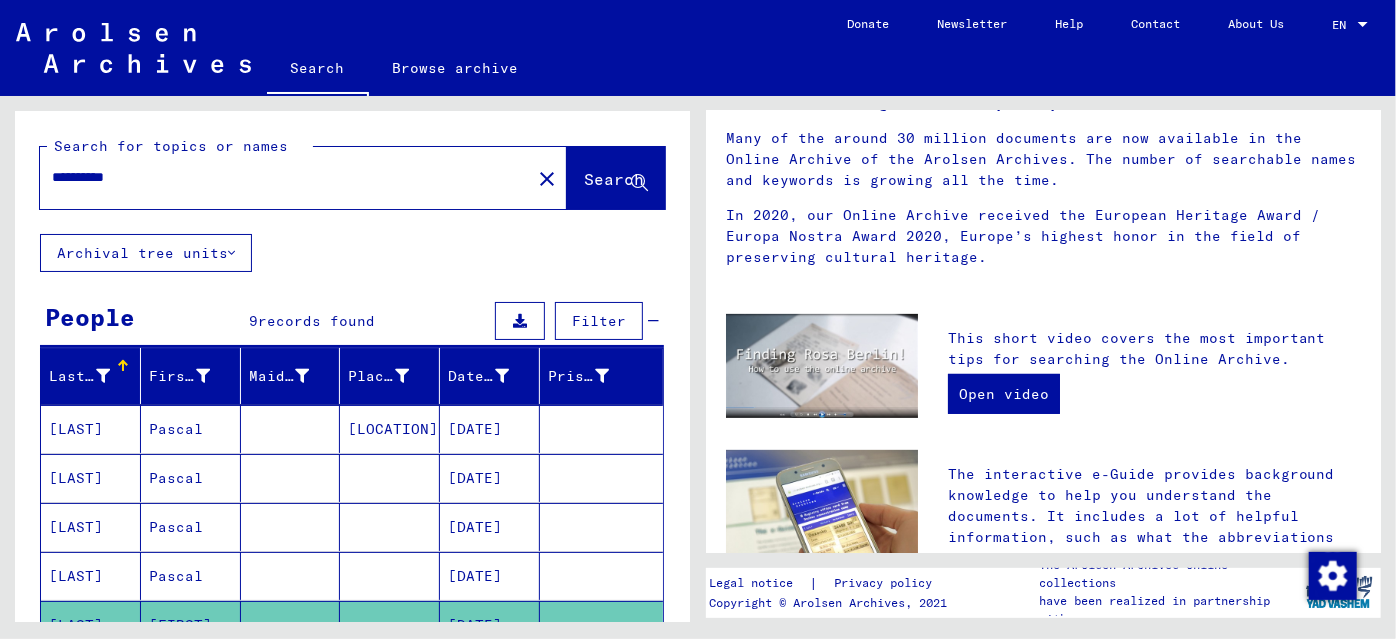 scroll, scrollTop: 0, scrollLeft: 0, axis: both 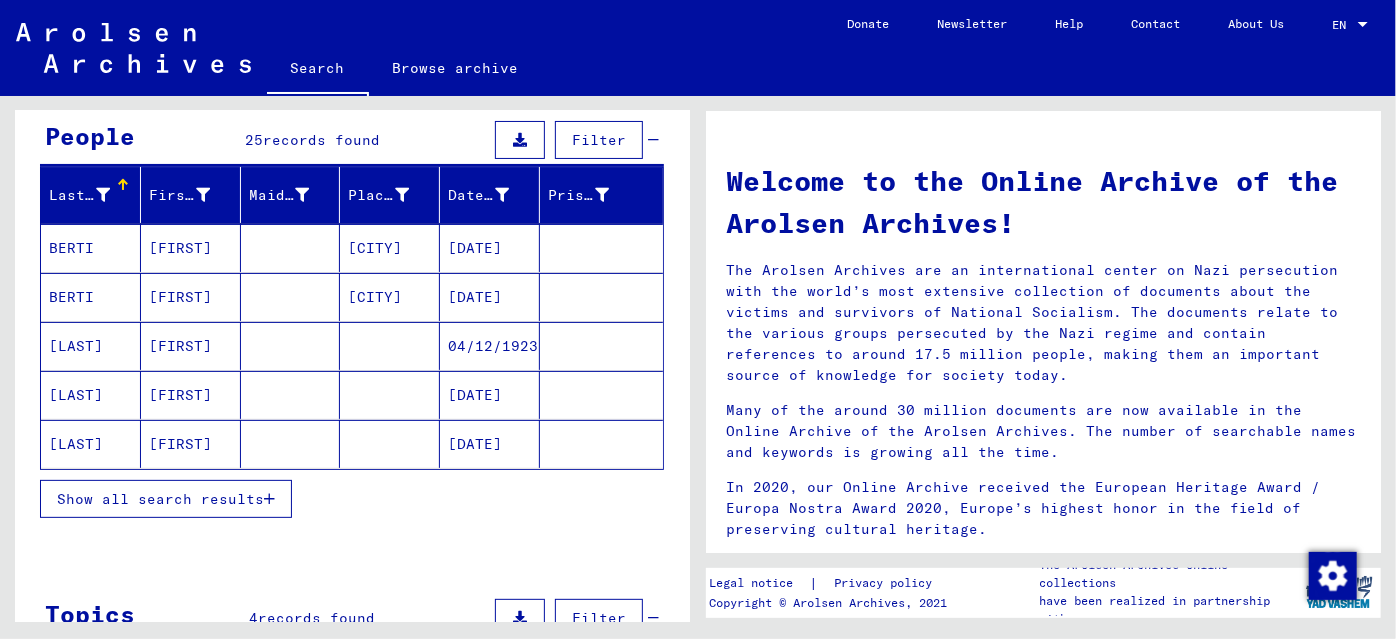 click on "Show all search results" at bounding box center [166, 499] 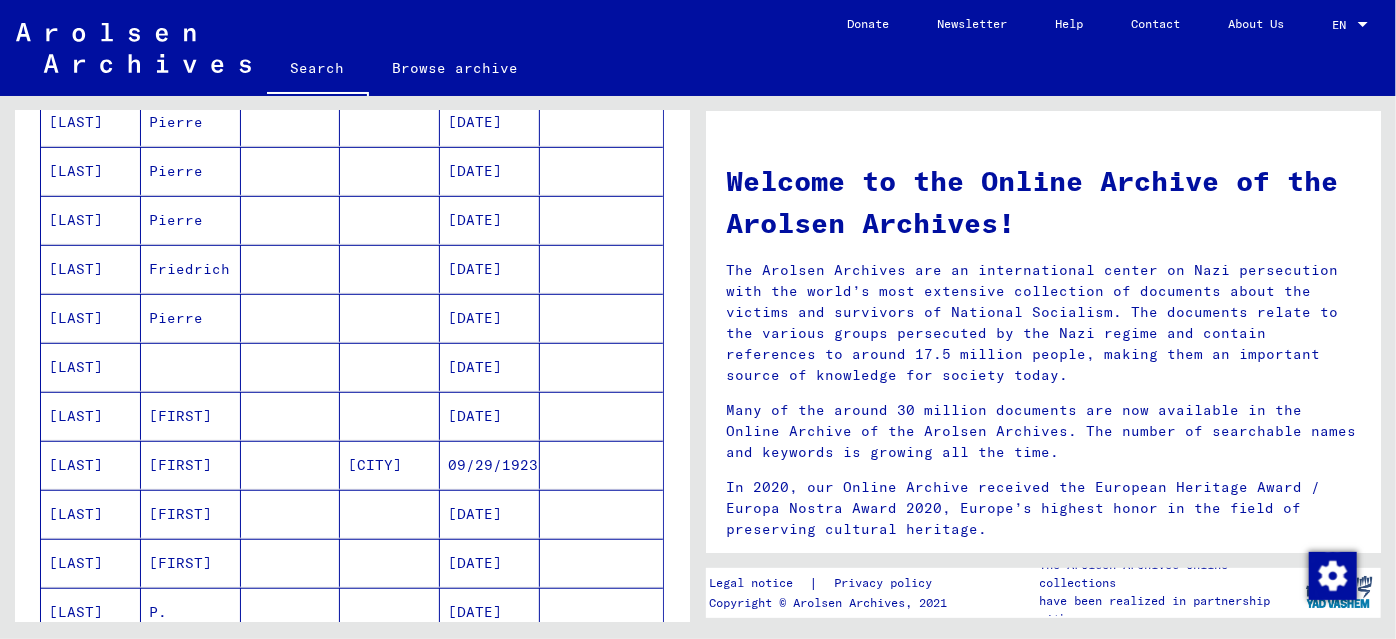 scroll, scrollTop: 636, scrollLeft: 0, axis: vertical 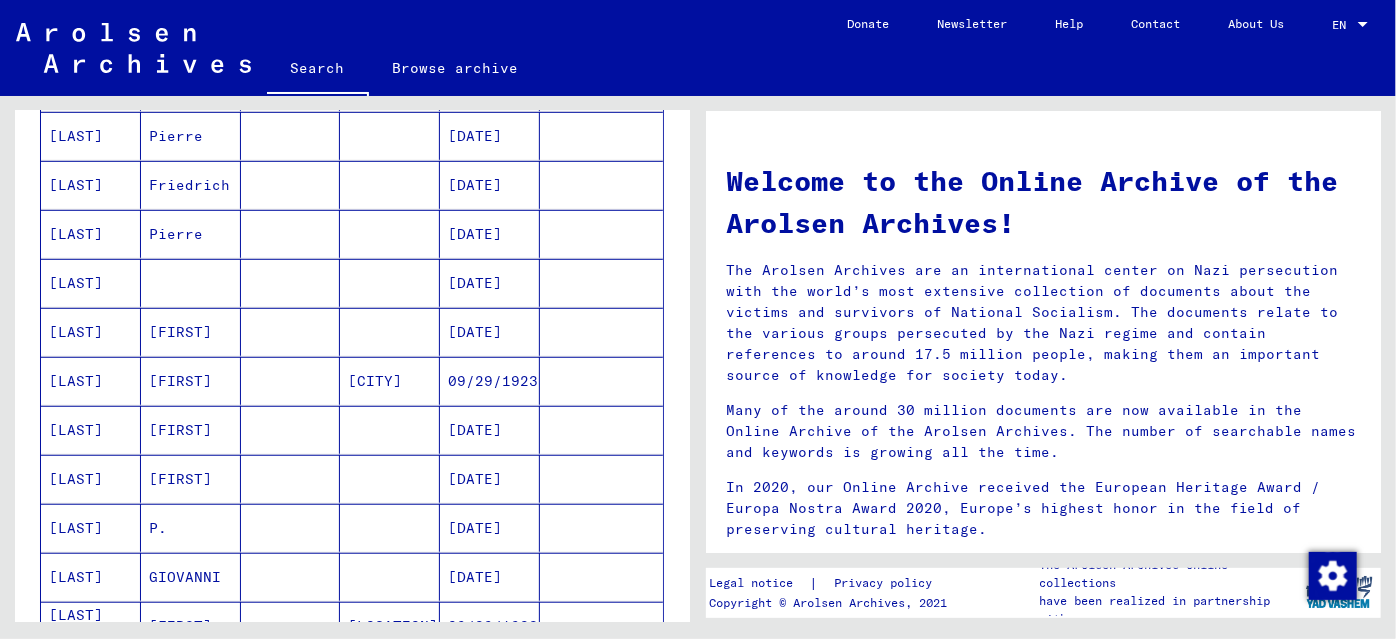 click on "[DATE]" at bounding box center [490, 577] 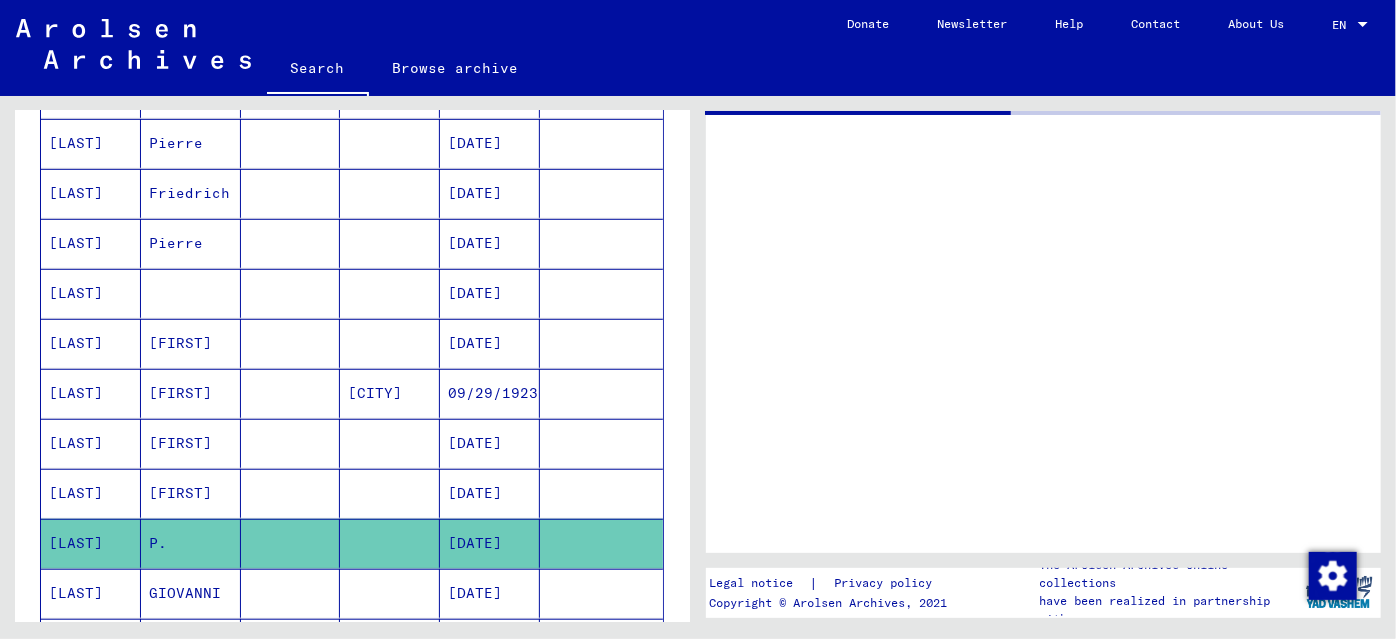 scroll, scrollTop: 641, scrollLeft: 0, axis: vertical 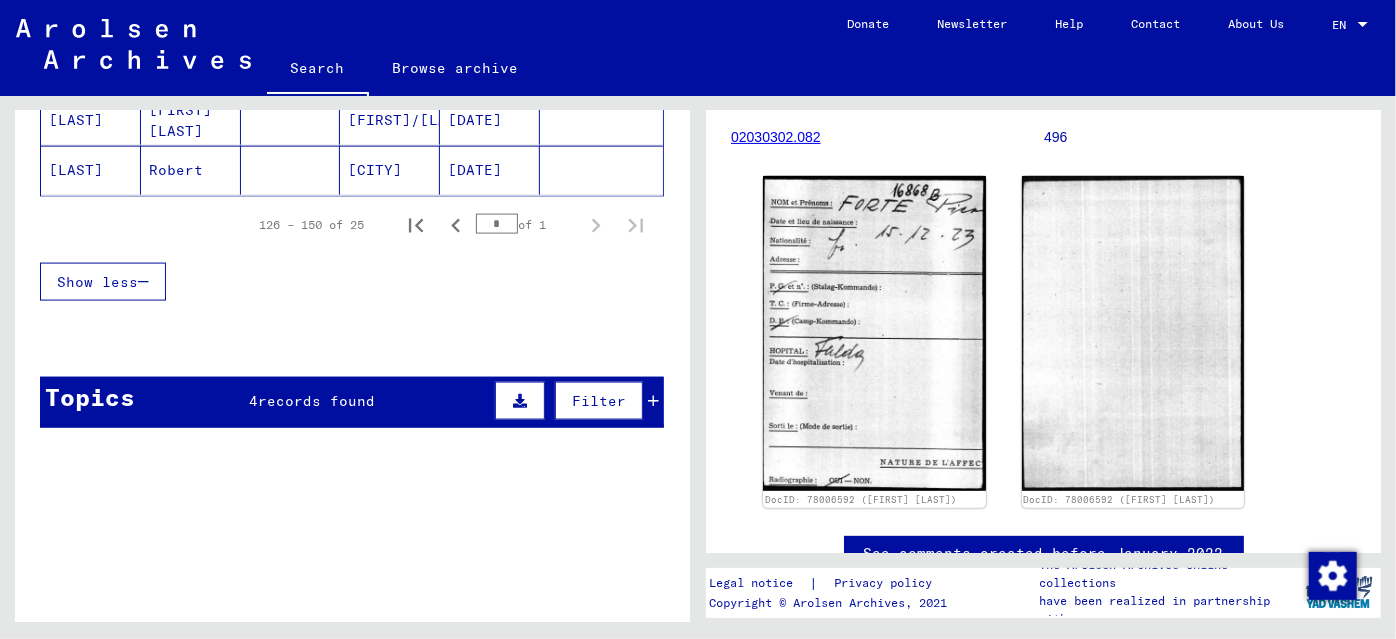 click on "records found" at bounding box center [317, 401] 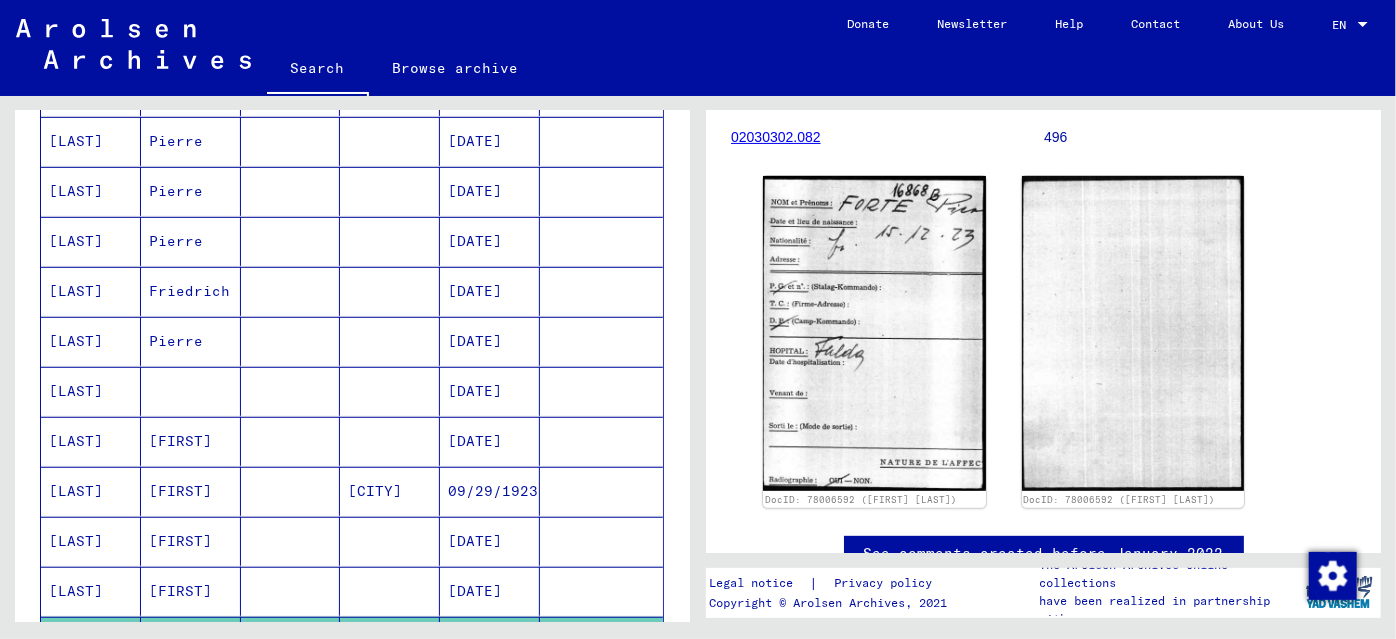 scroll, scrollTop: 528, scrollLeft: 0, axis: vertical 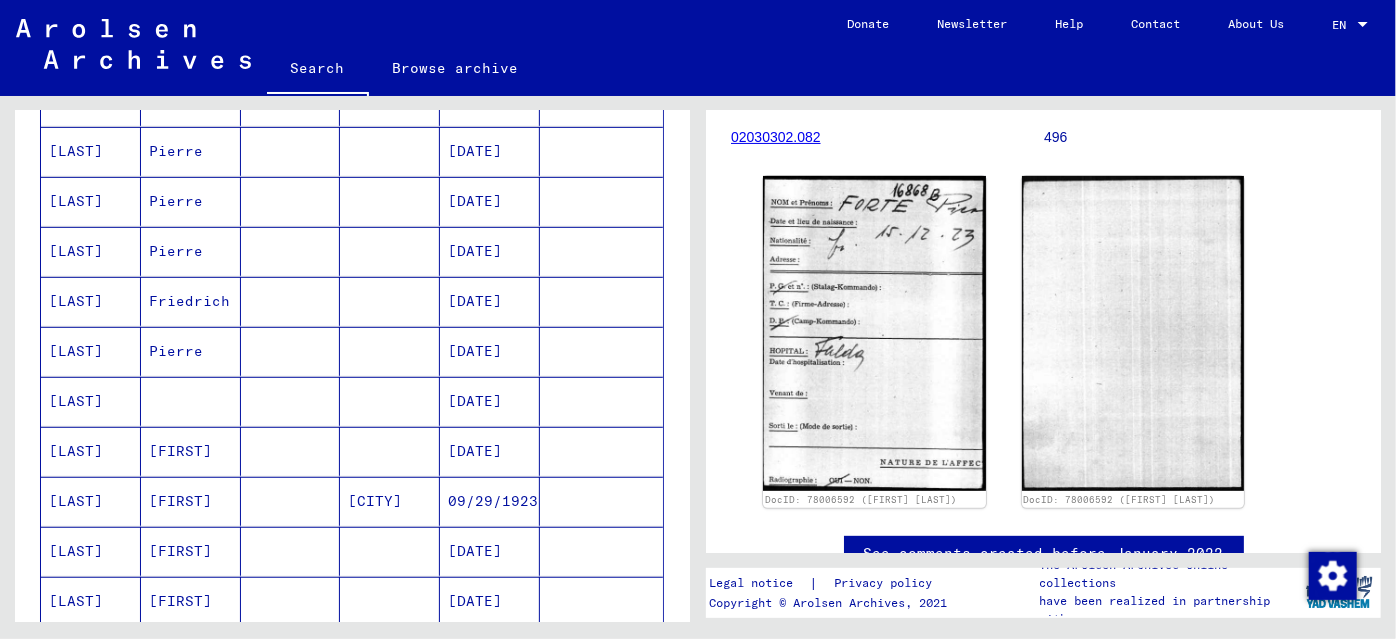 click at bounding box center [191, 451] 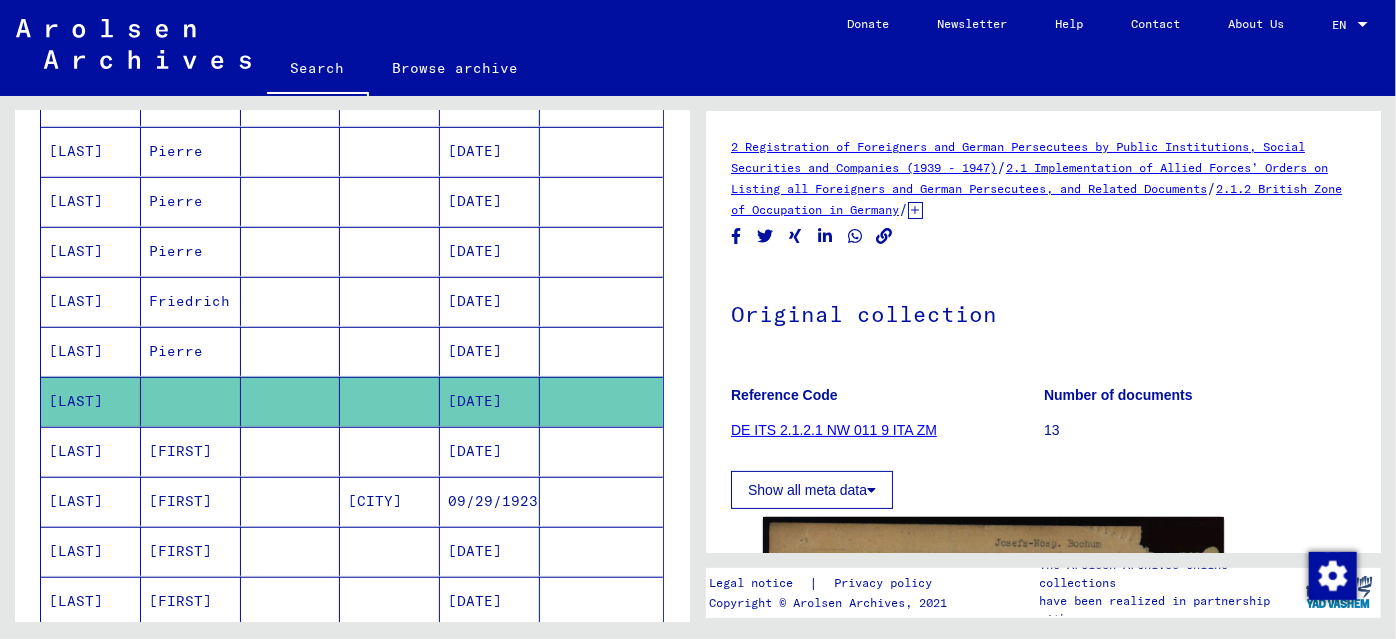 scroll, scrollTop: 0, scrollLeft: 0, axis: both 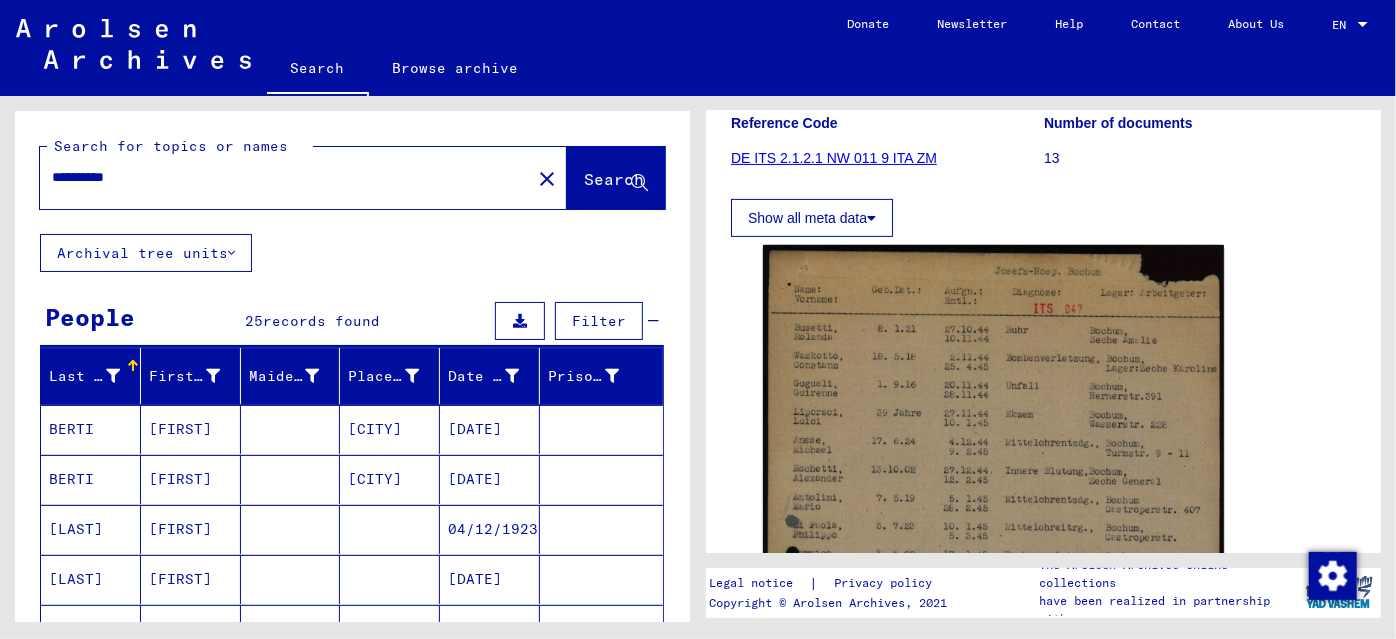drag, startPoint x: 104, startPoint y: 172, endPoint x: 178, endPoint y: 172, distance: 74 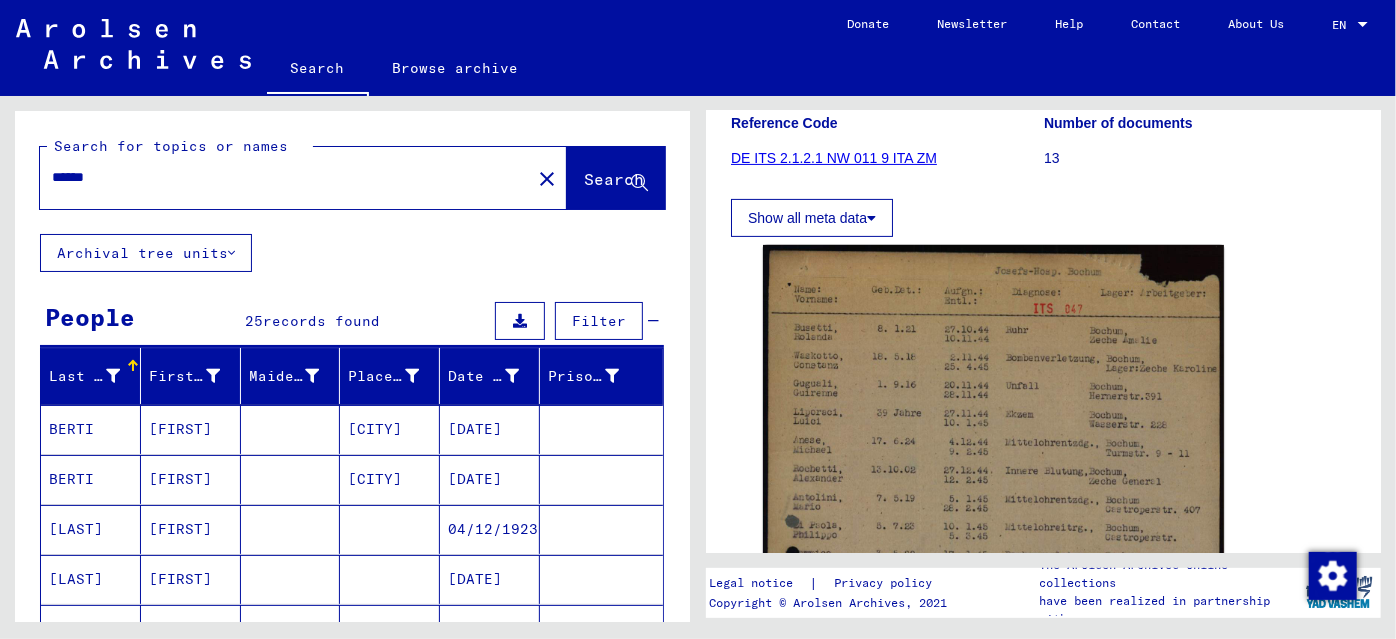 type on "*****" 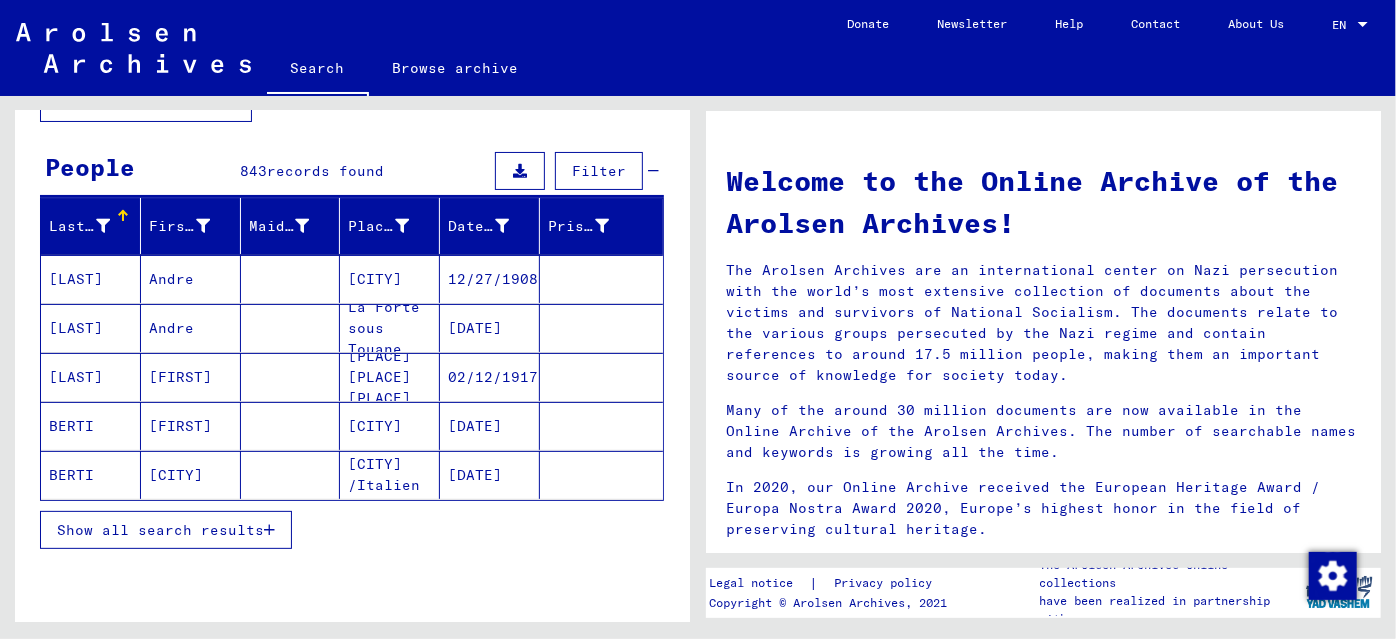 scroll, scrollTop: 272, scrollLeft: 0, axis: vertical 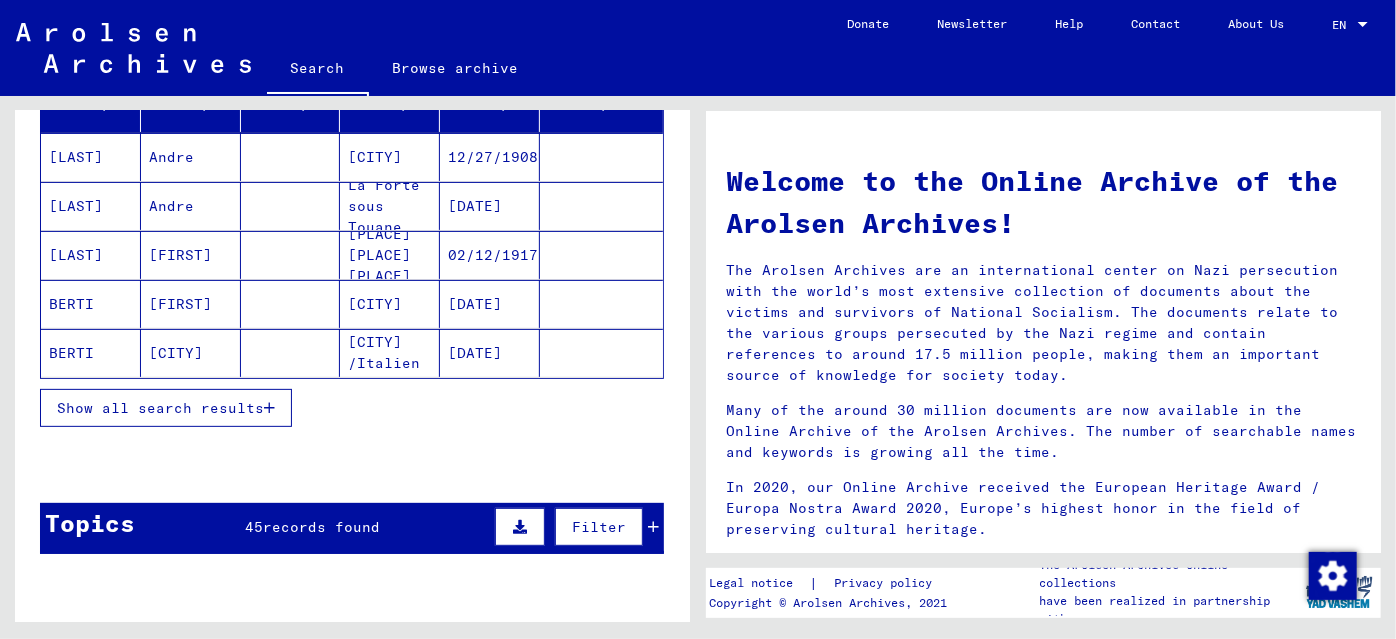 click on "Show all search results" at bounding box center (160, 408) 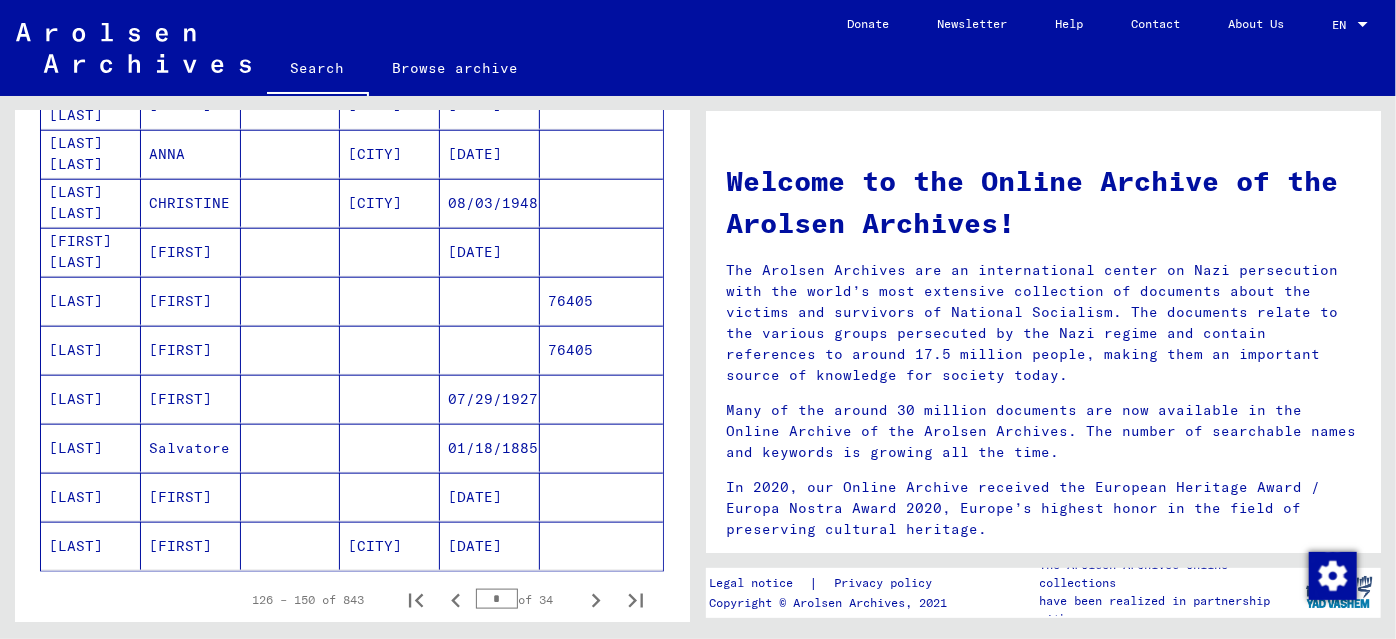 scroll, scrollTop: 1181, scrollLeft: 0, axis: vertical 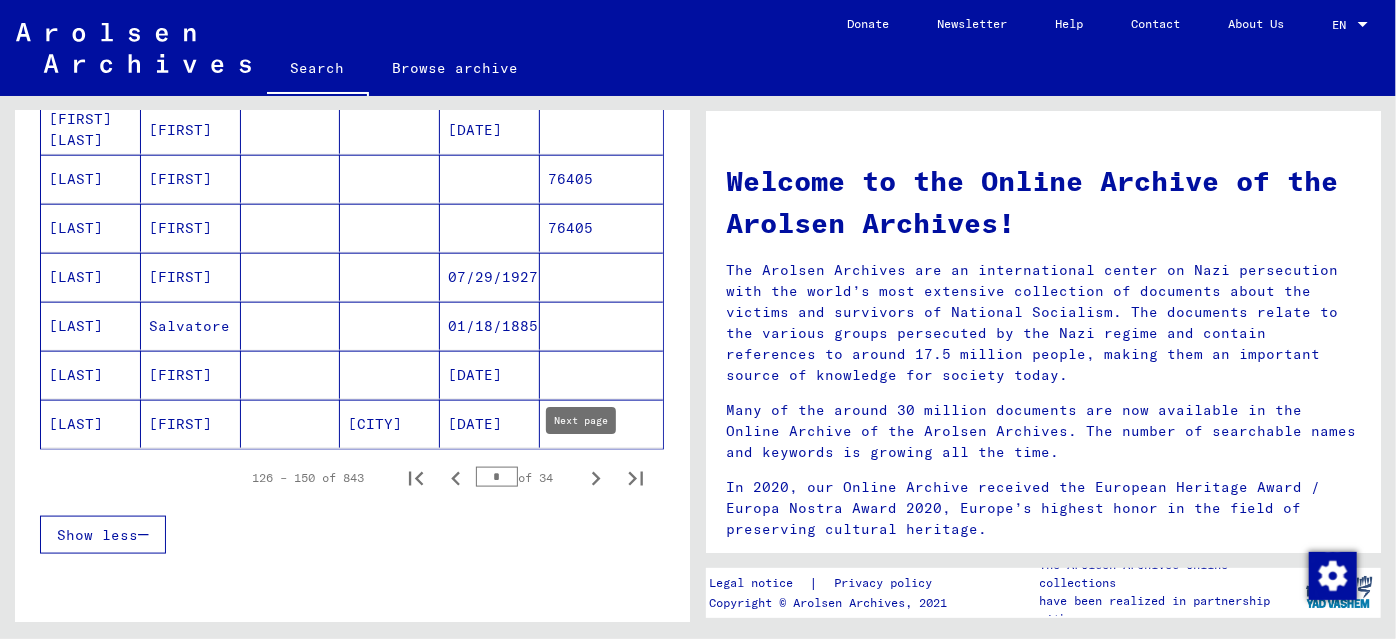 click 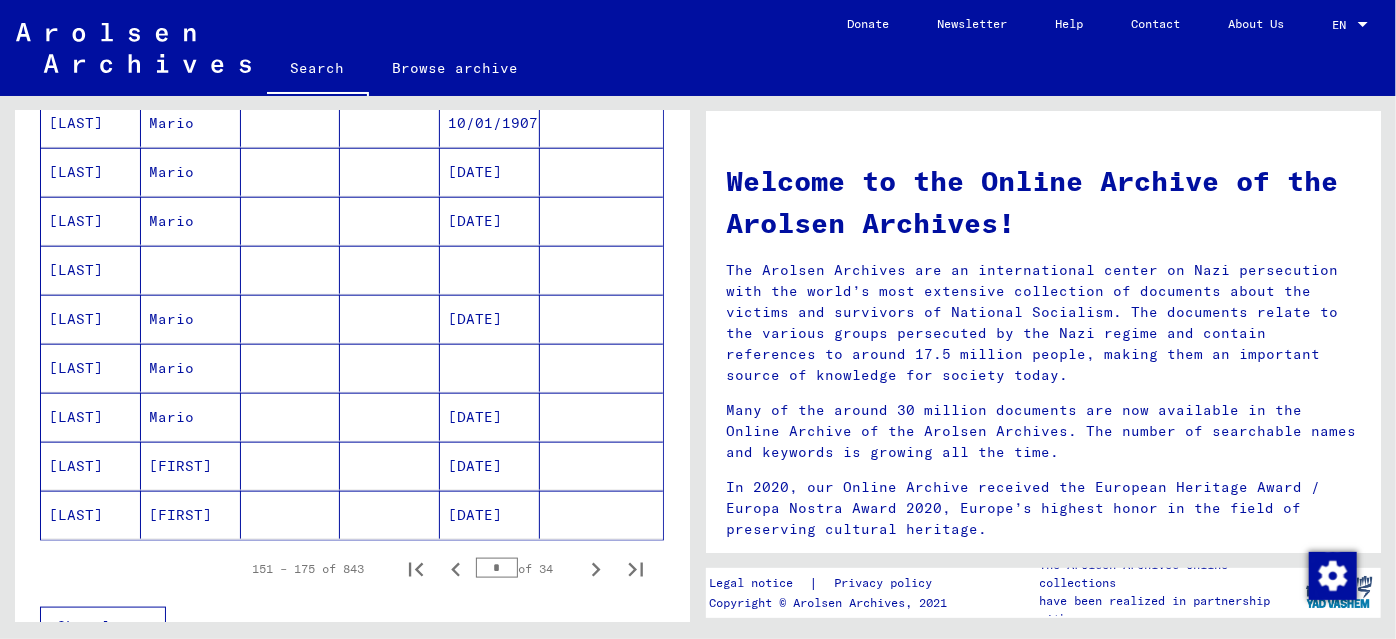 scroll, scrollTop: 1090, scrollLeft: 0, axis: vertical 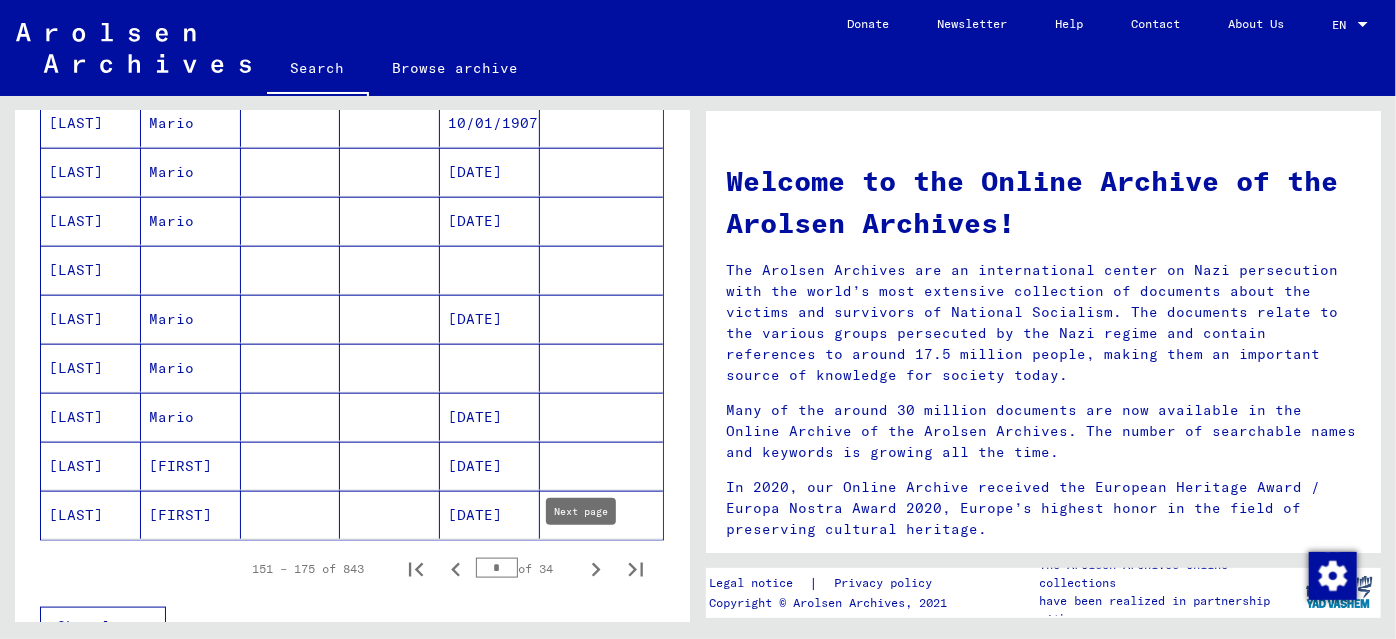 click 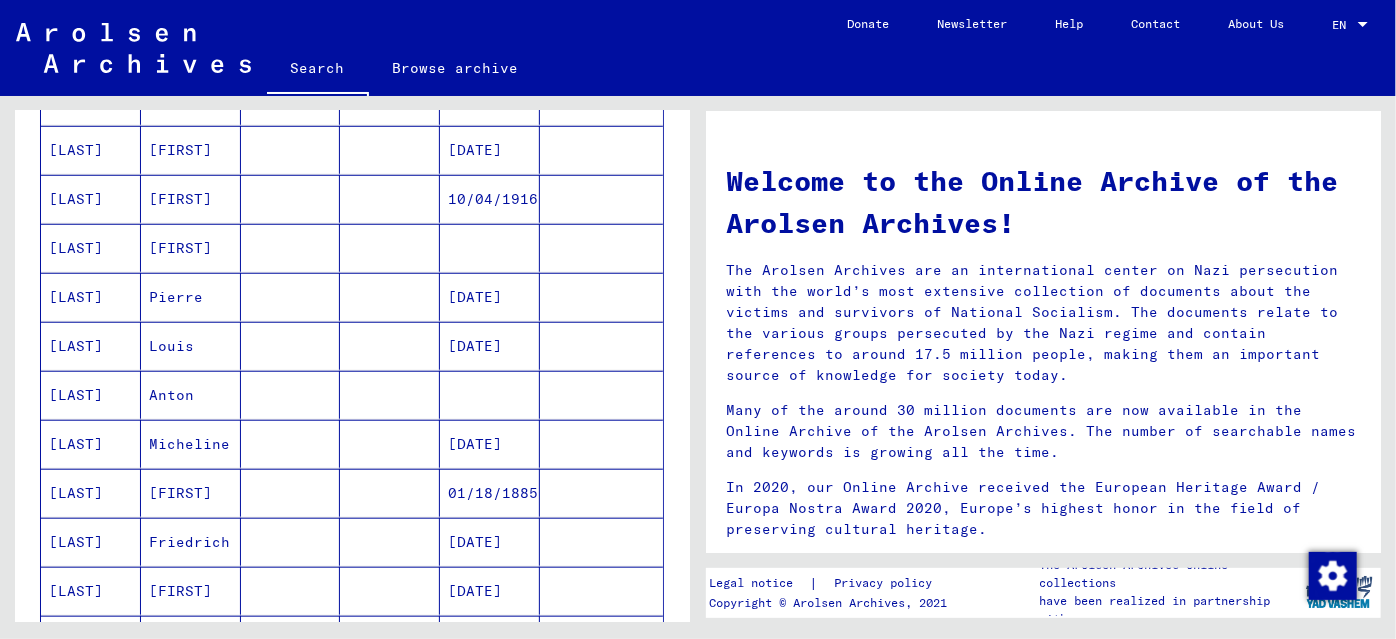scroll, scrollTop: 1090, scrollLeft: 0, axis: vertical 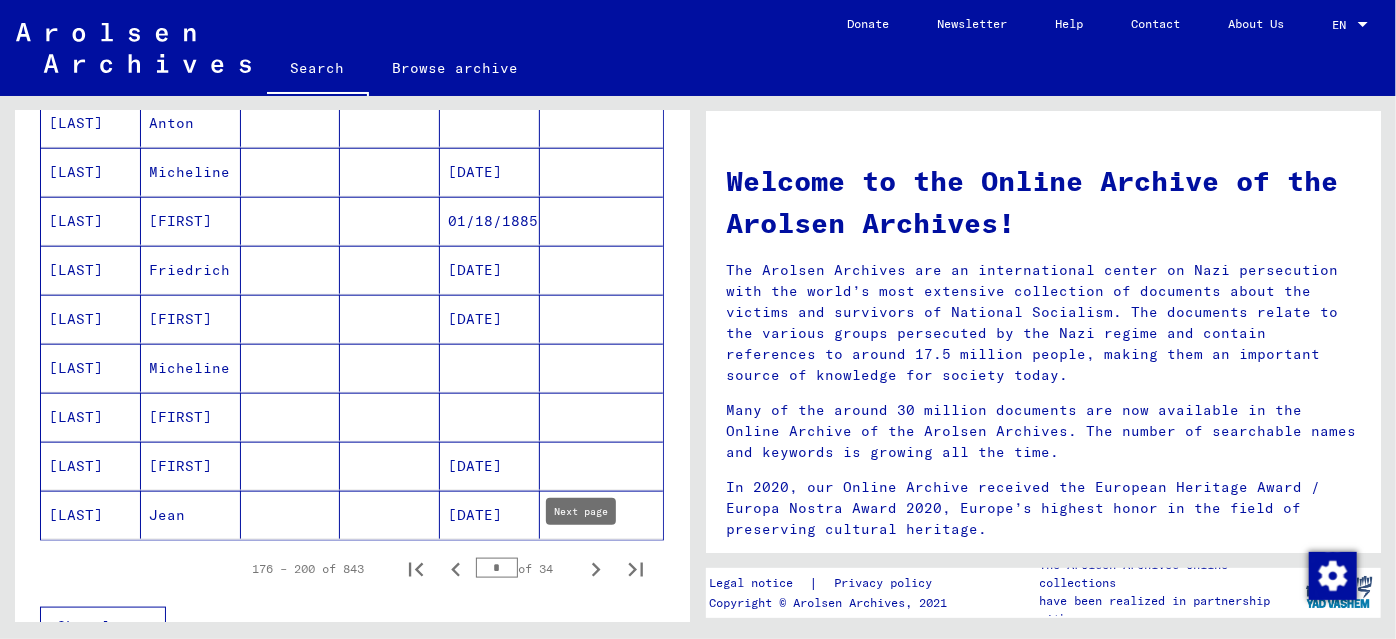 click 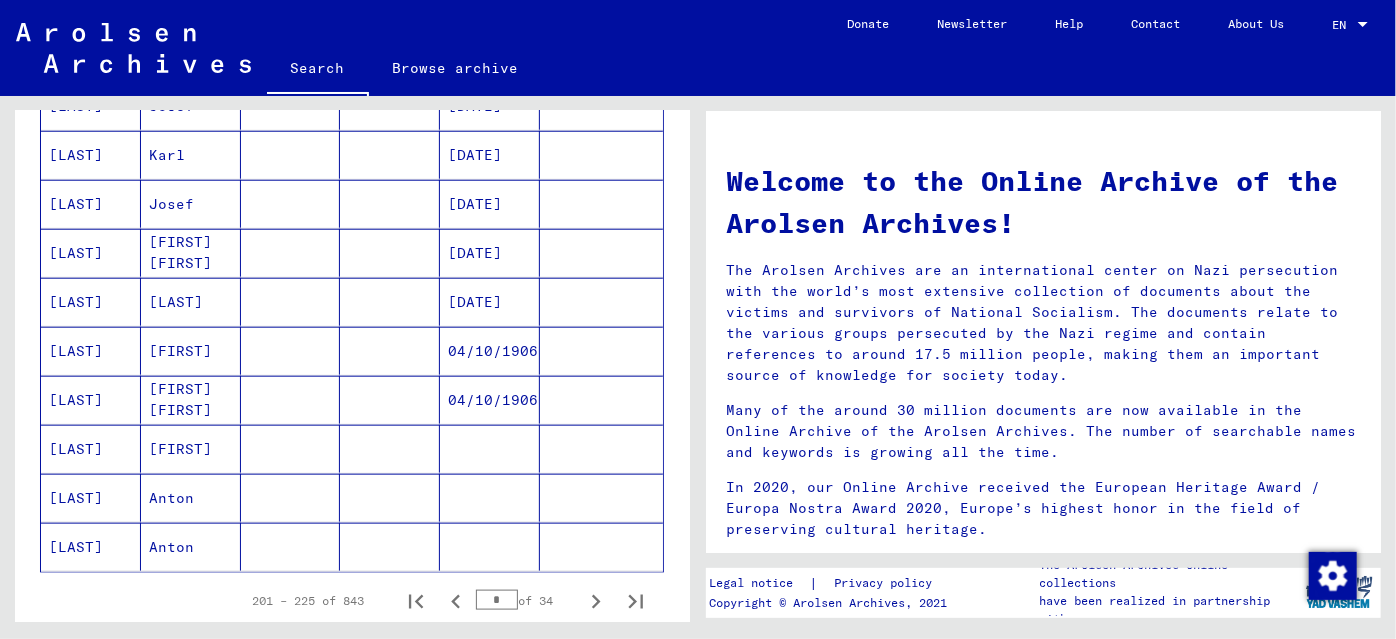 scroll, scrollTop: 1090, scrollLeft: 0, axis: vertical 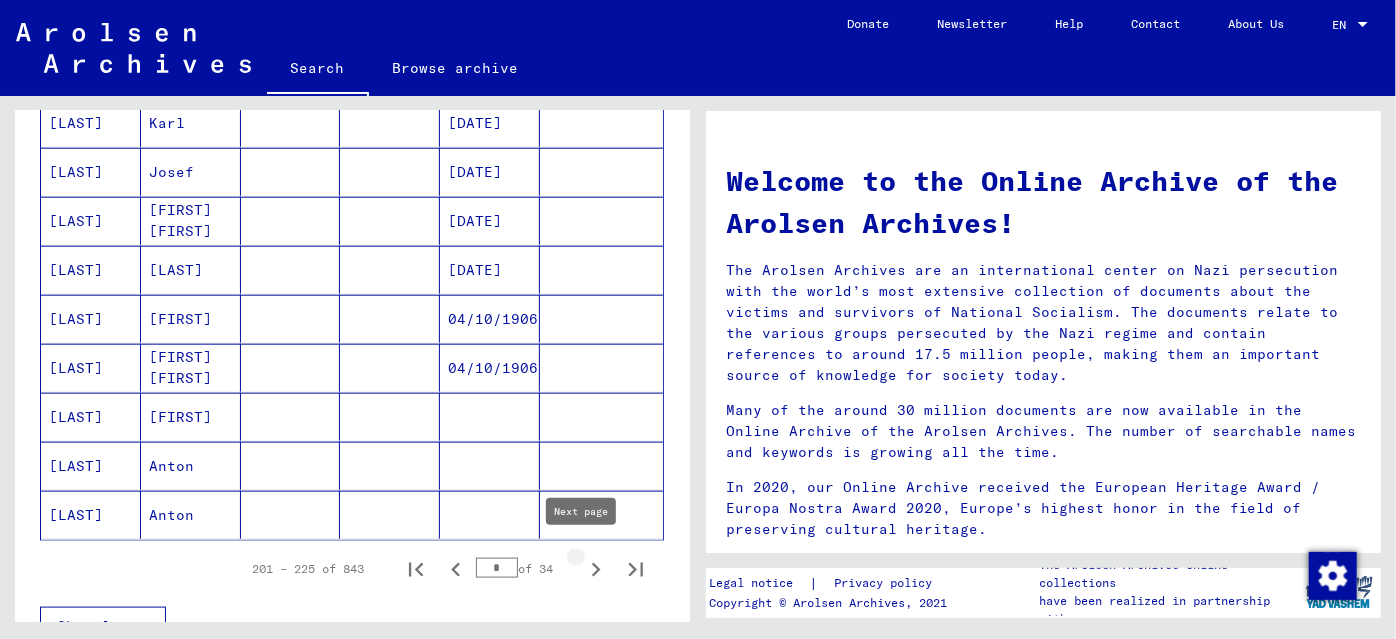 click 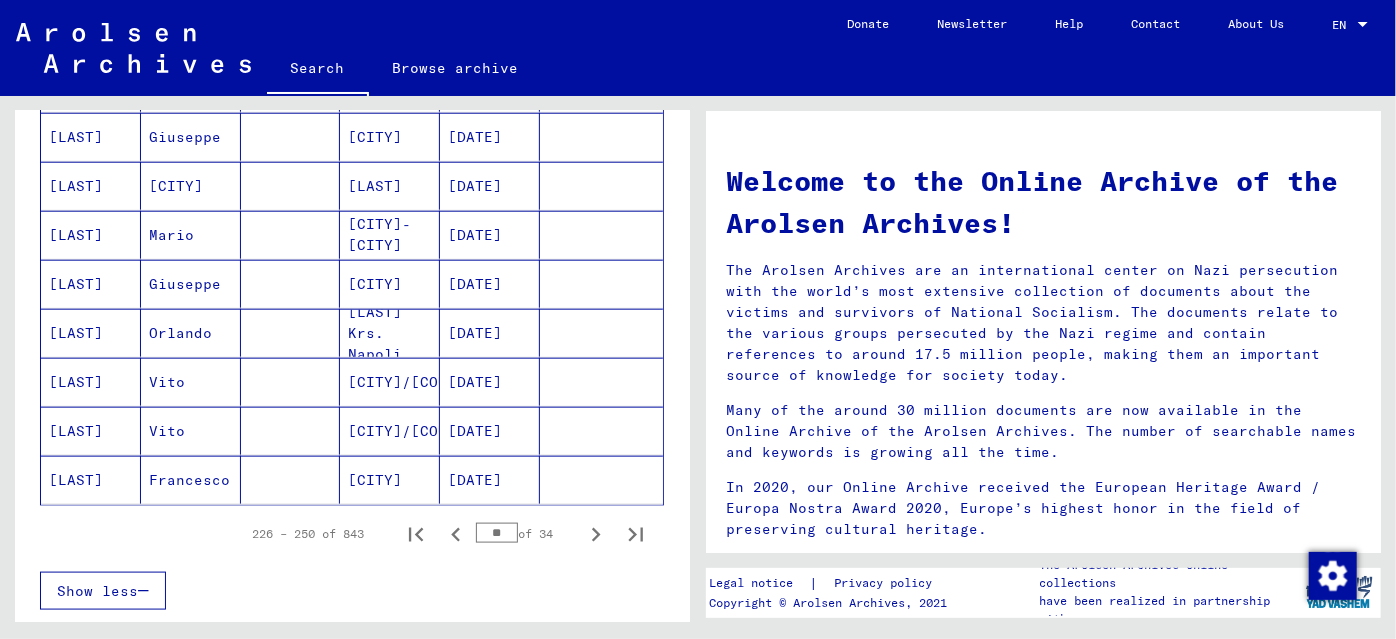 scroll, scrollTop: 1181, scrollLeft: 0, axis: vertical 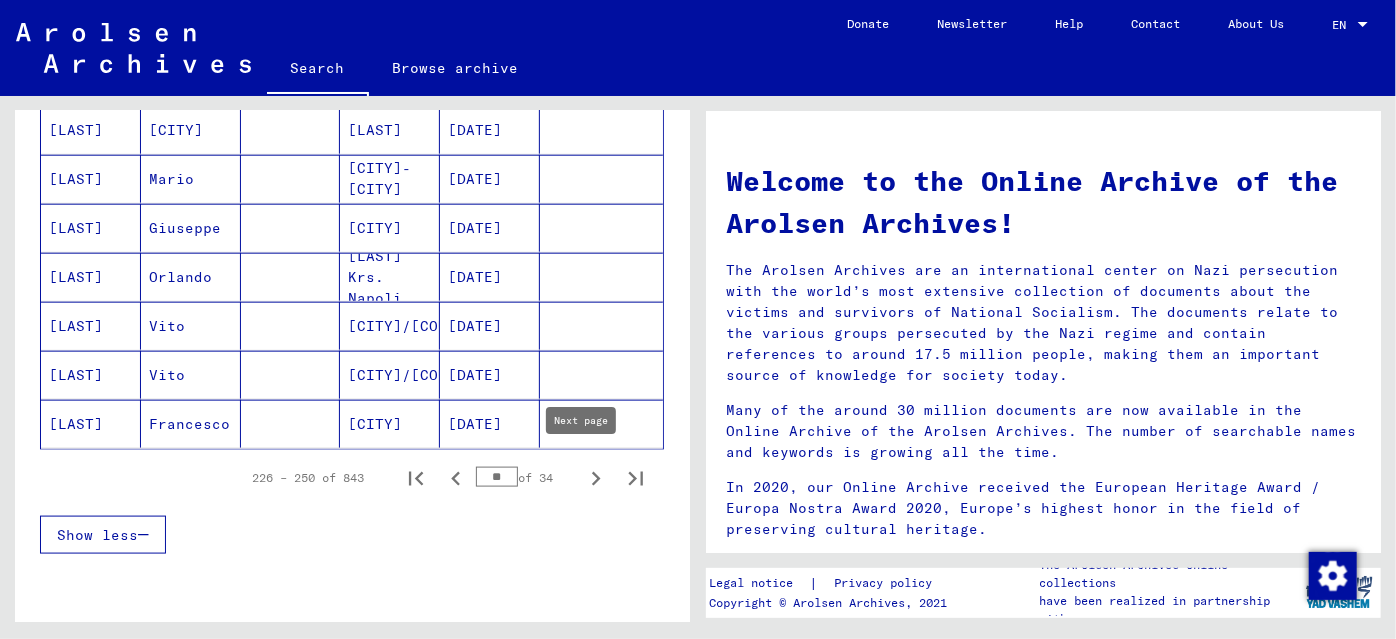 click 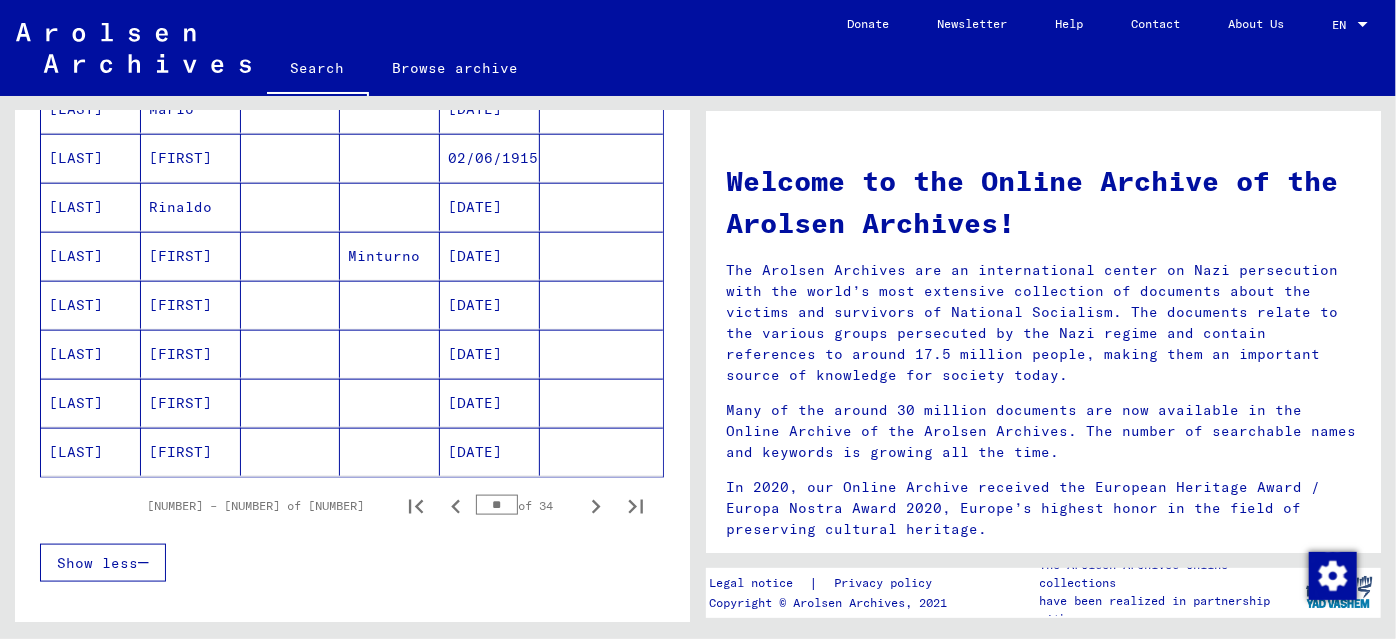 scroll, scrollTop: 1181, scrollLeft: 0, axis: vertical 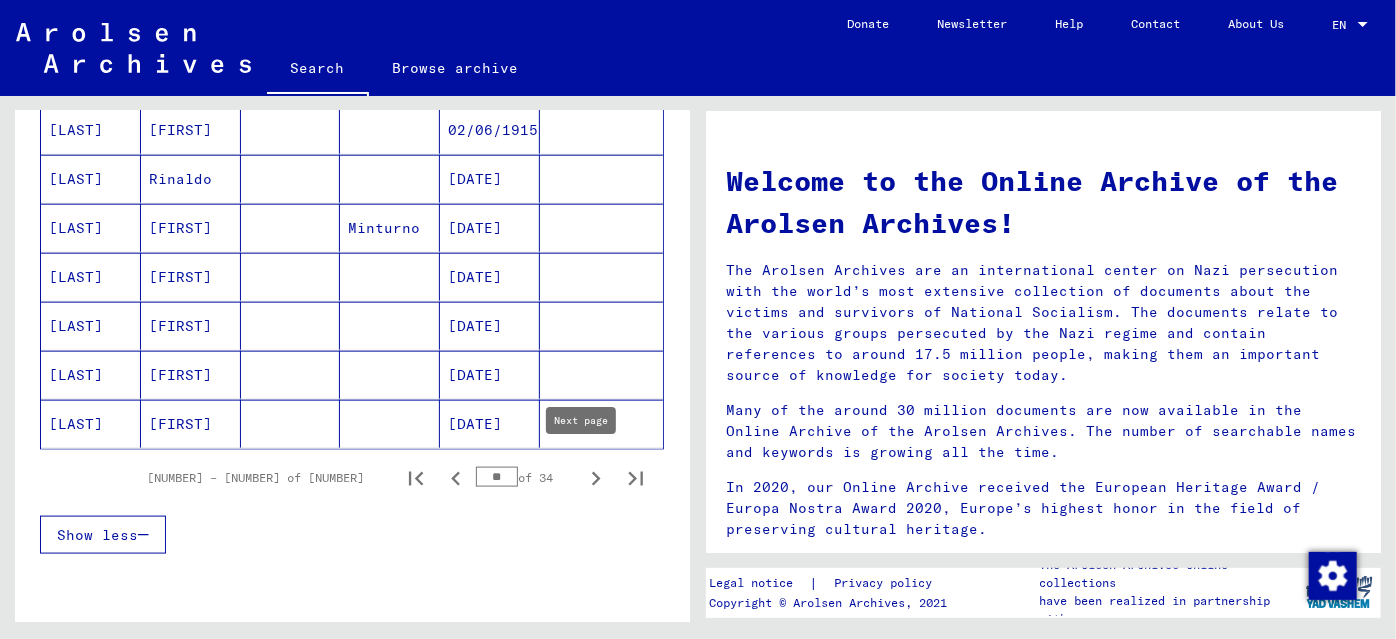 click 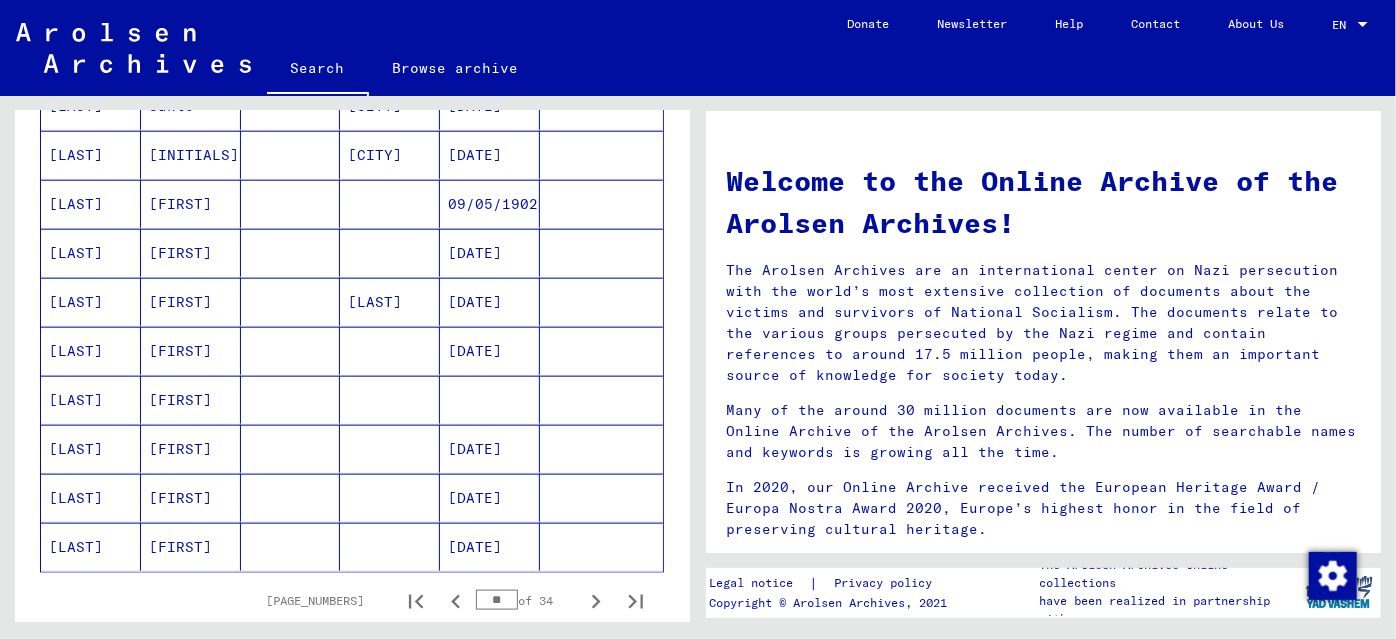 scroll, scrollTop: 1090, scrollLeft: 0, axis: vertical 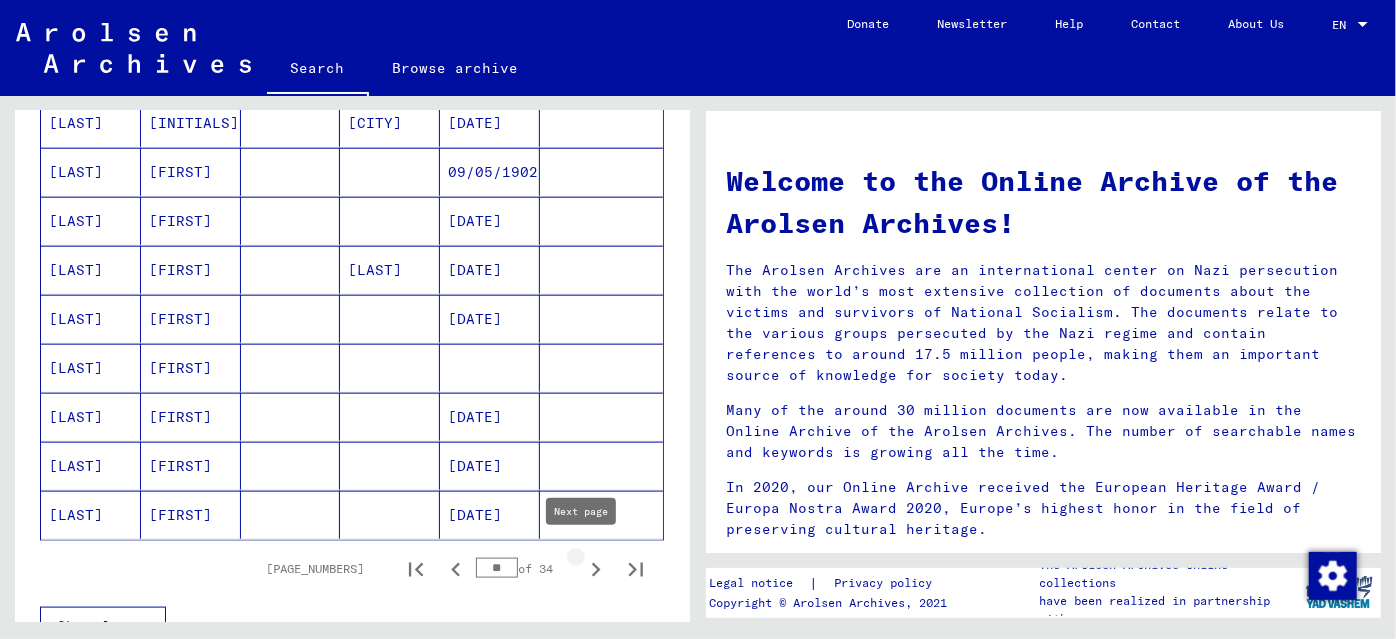click 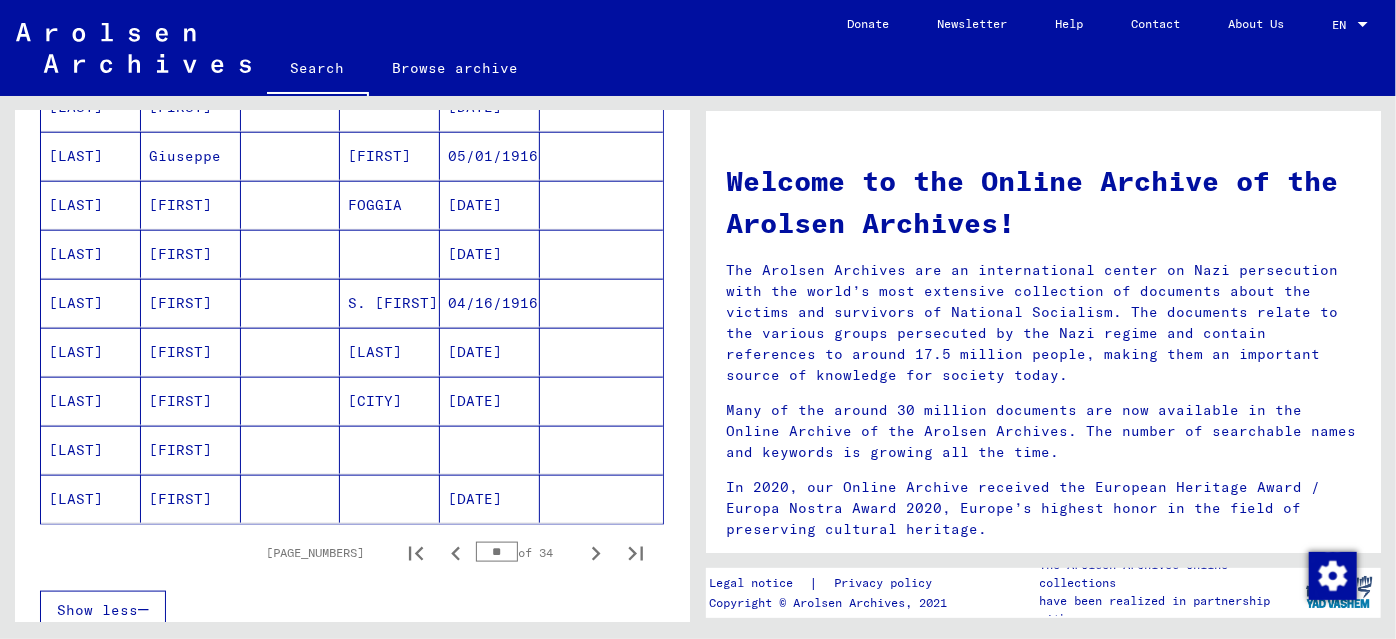 scroll, scrollTop: 1181, scrollLeft: 0, axis: vertical 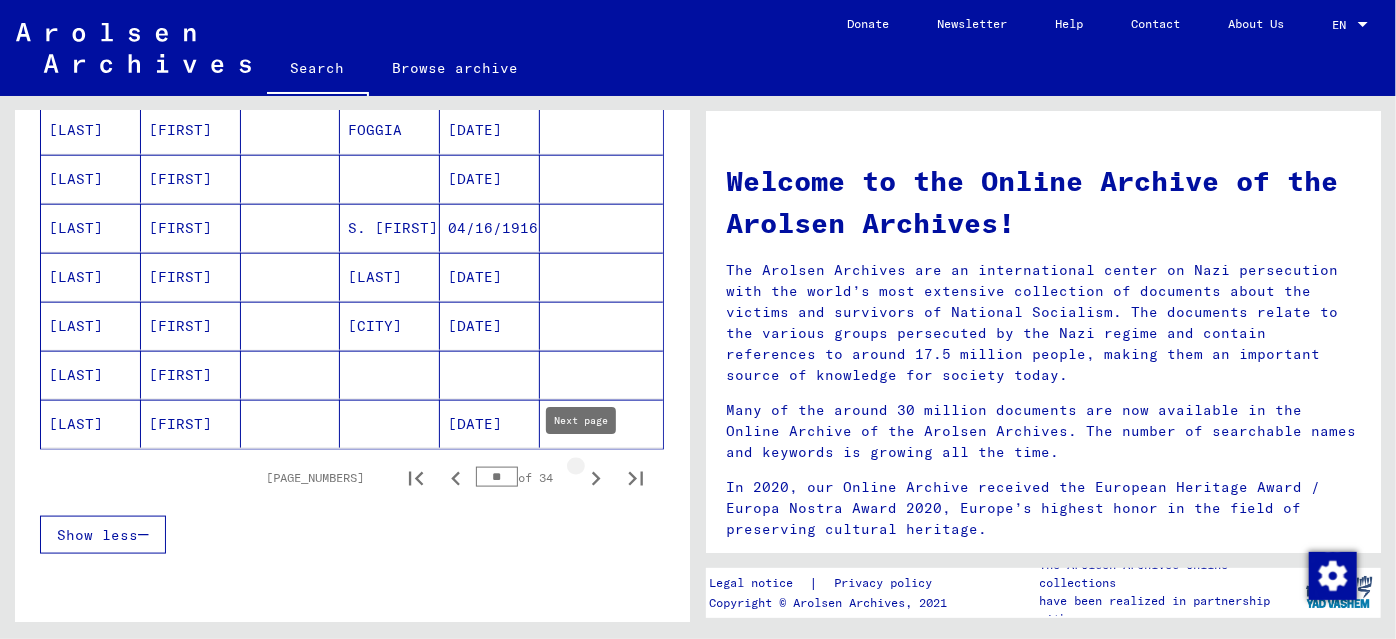 click 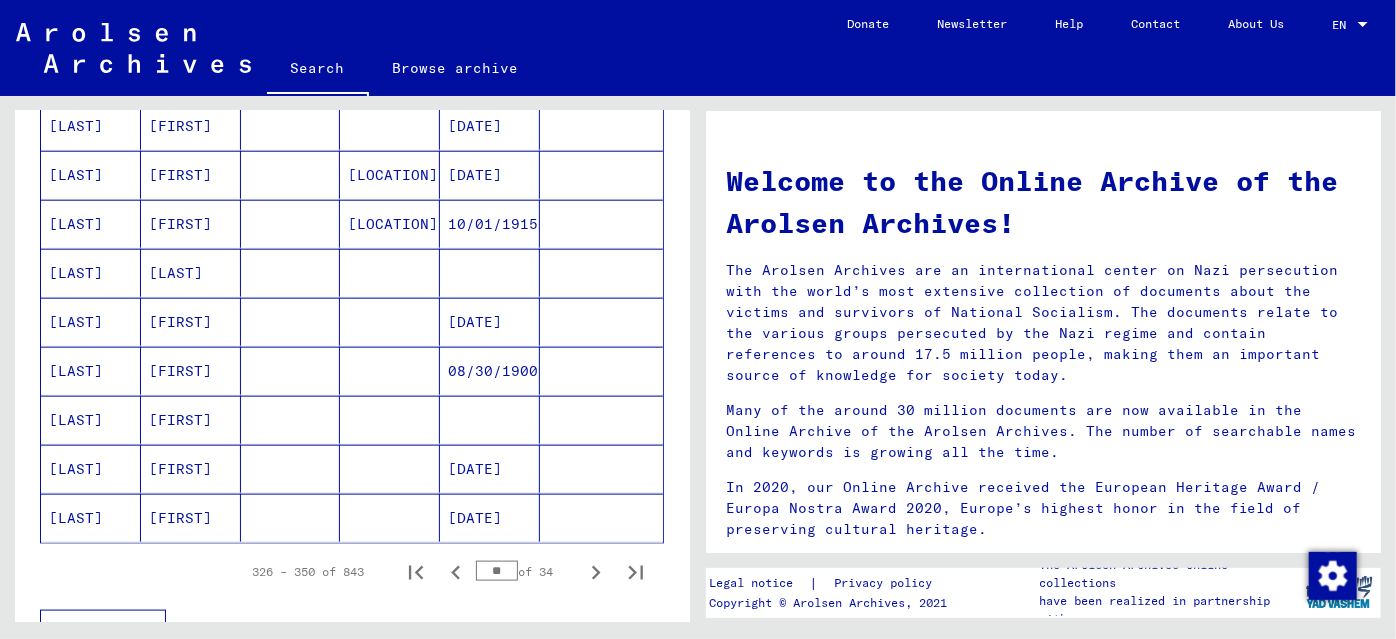 scroll, scrollTop: 1090, scrollLeft: 0, axis: vertical 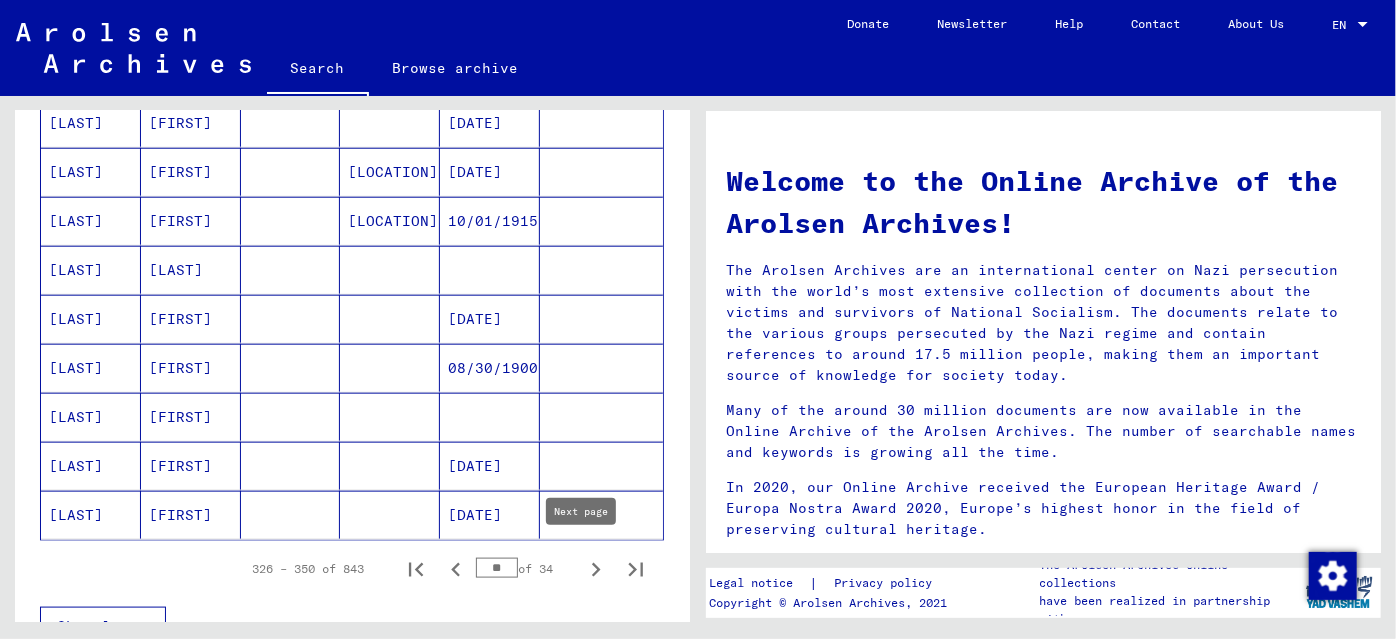 click 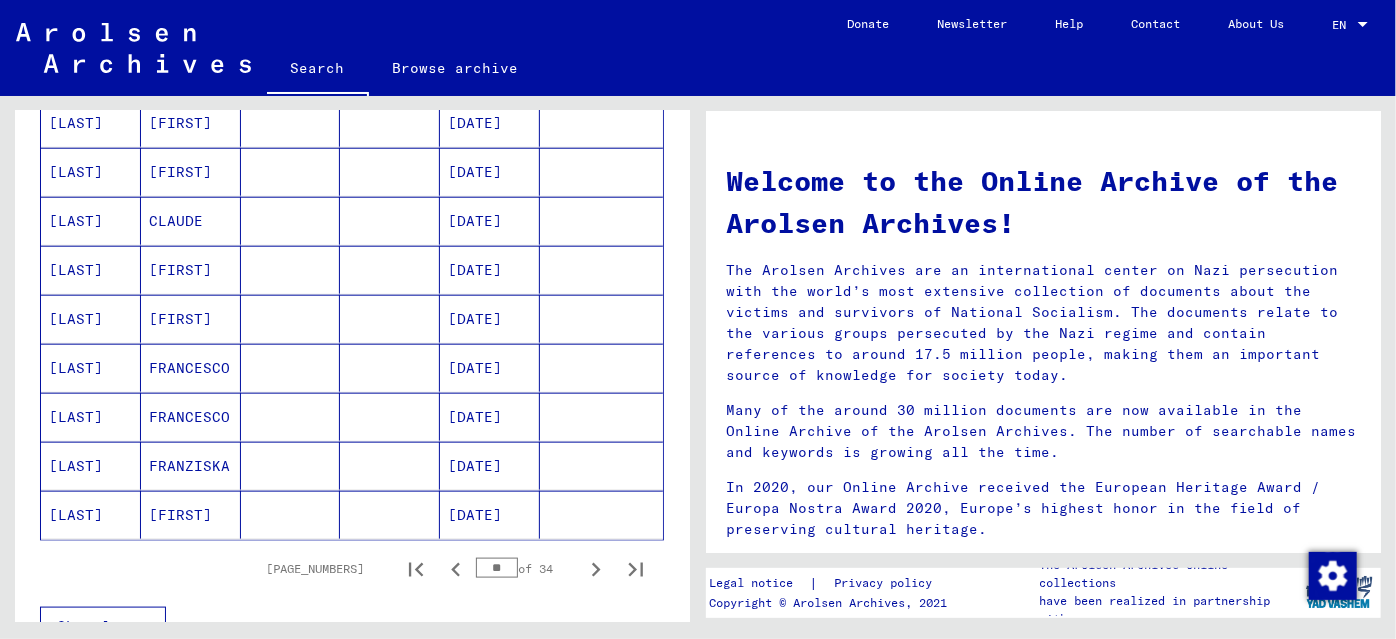 scroll, scrollTop: 1181, scrollLeft: 0, axis: vertical 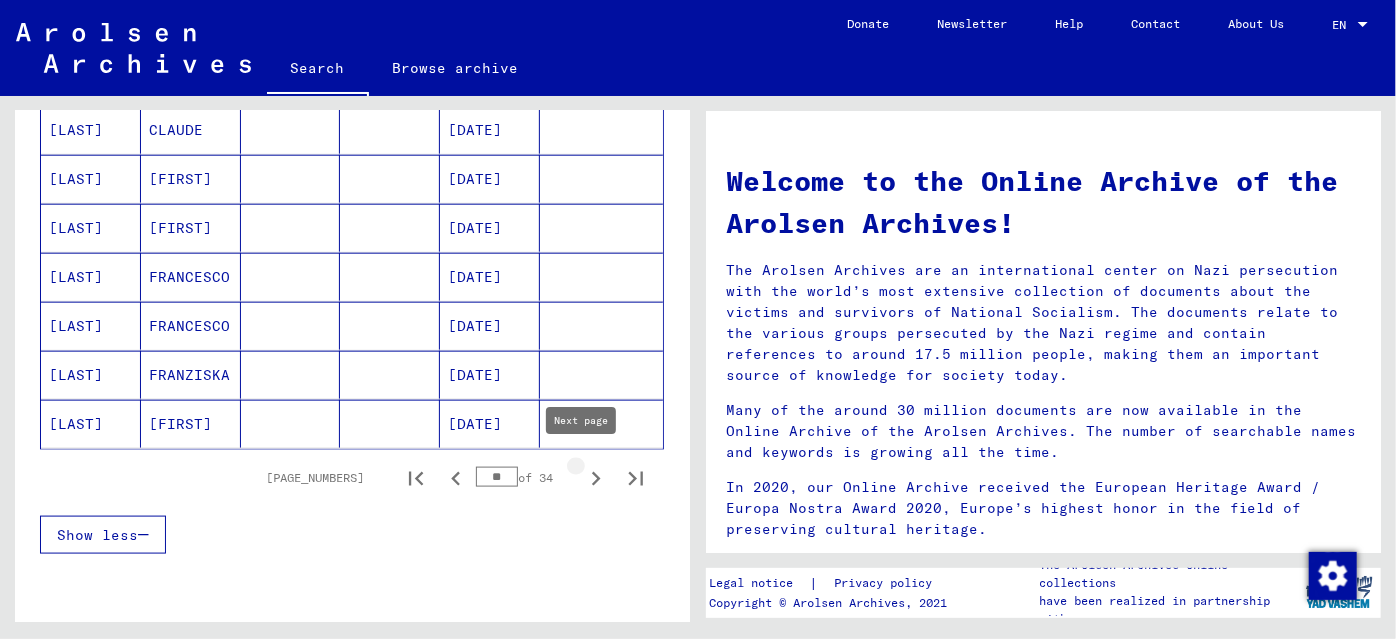 click 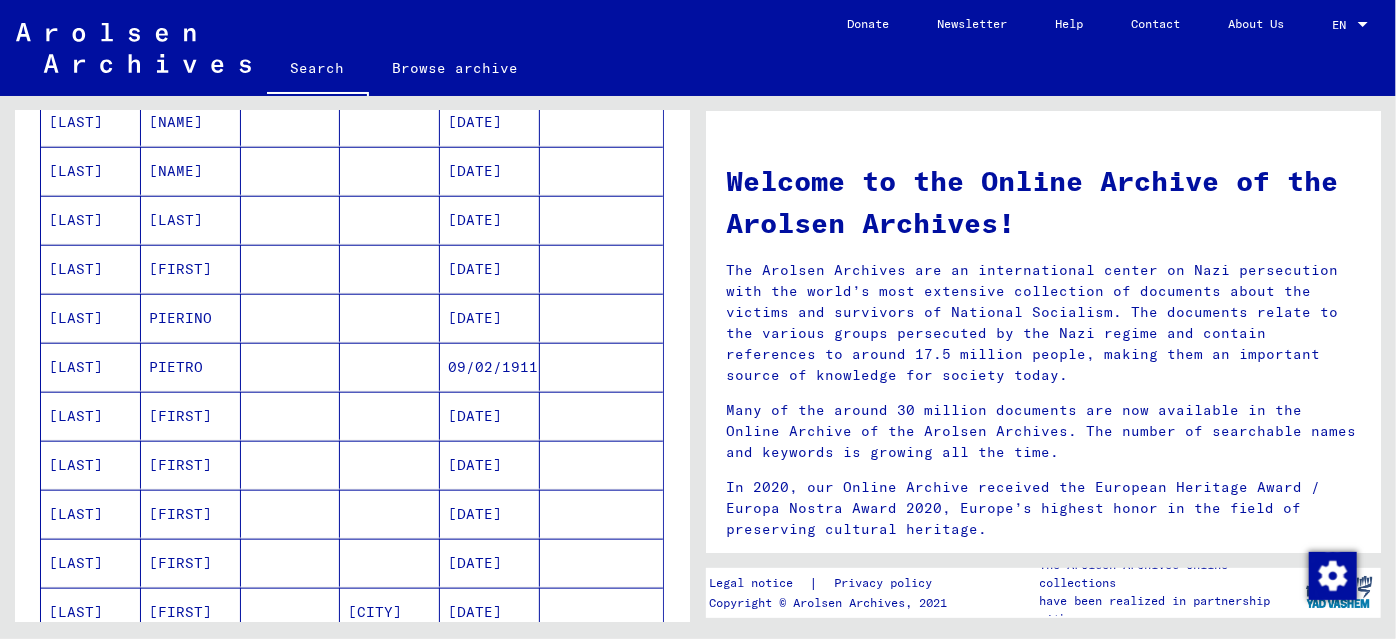 scroll, scrollTop: 1181, scrollLeft: 0, axis: vertical 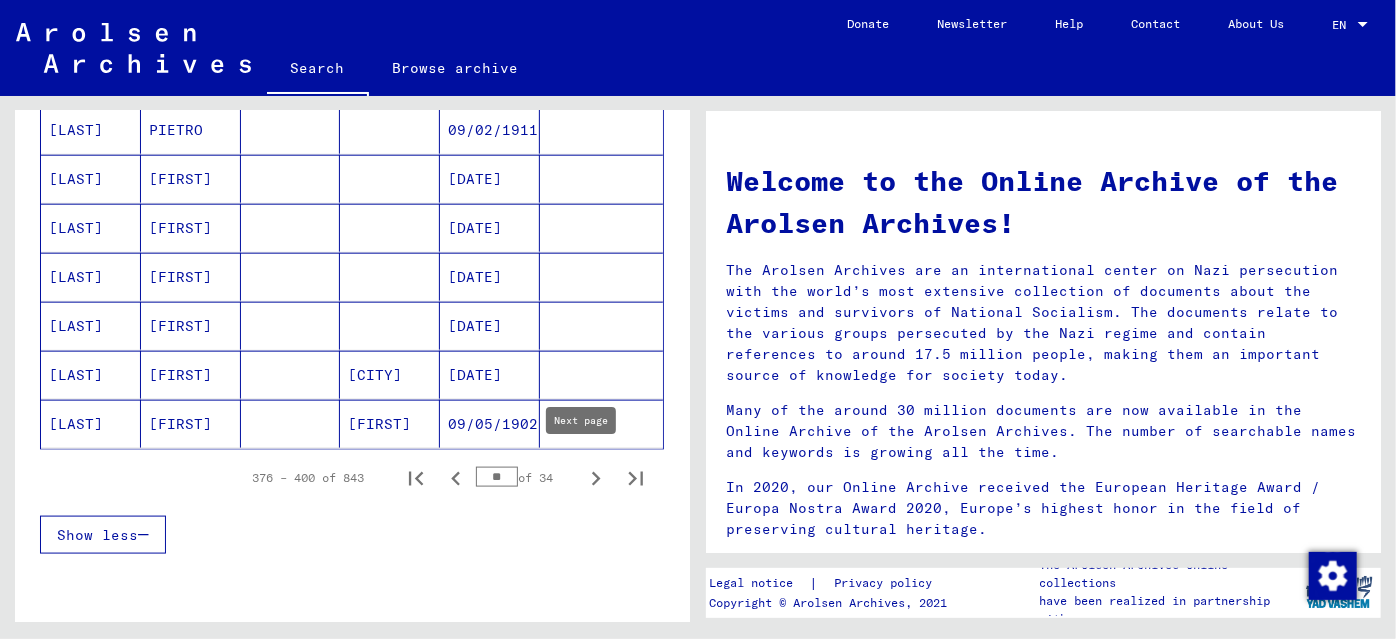 click 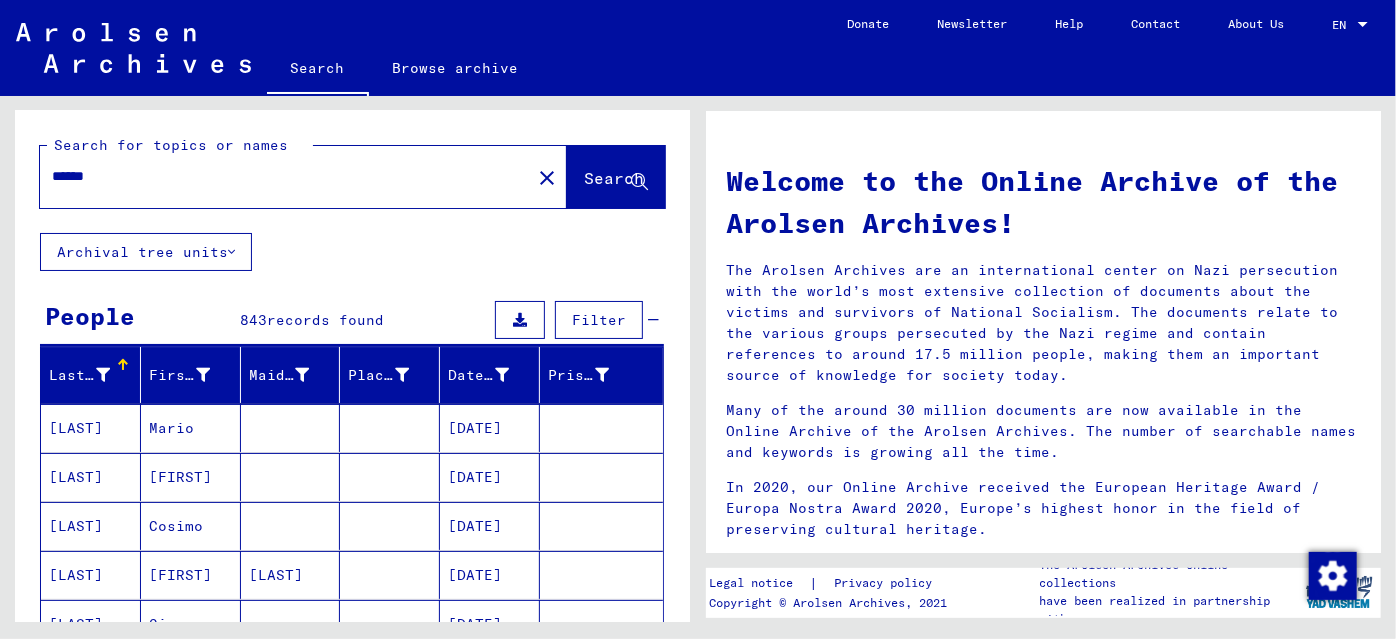 scroll, scrollTop: 0, scrollLeft: 0, axis: both 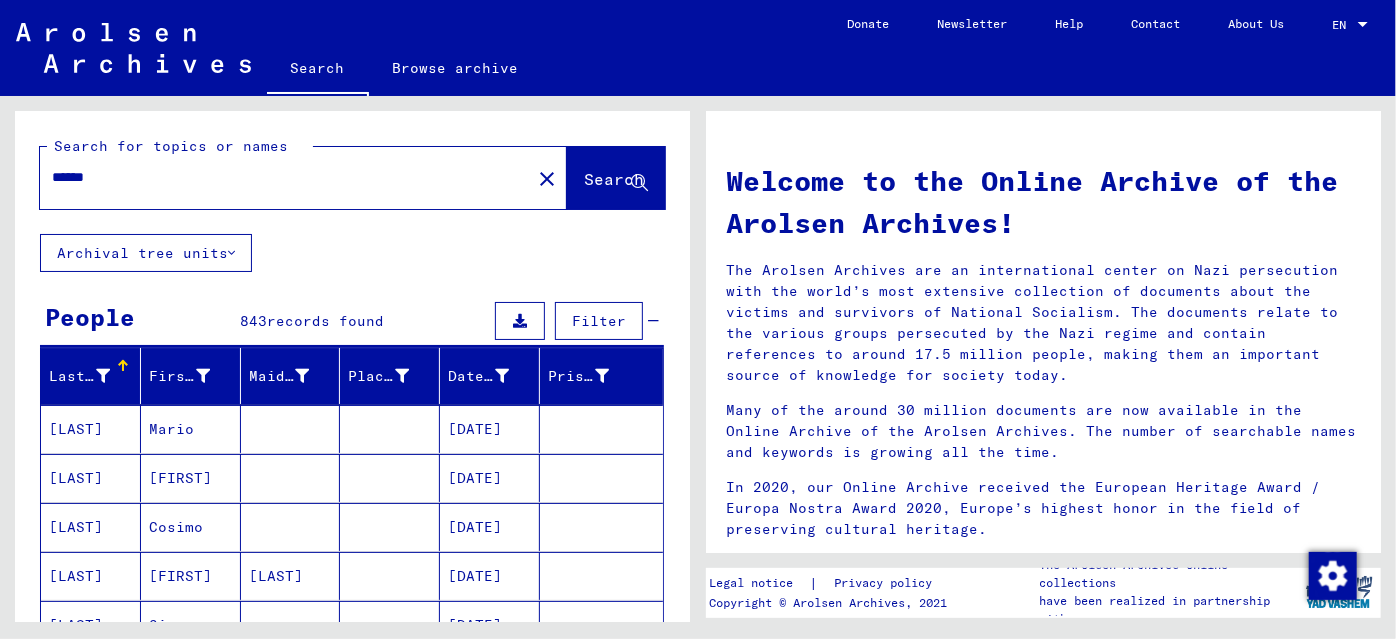 drag, startPoint x: 78, startPoint y: 178, endPoint x: 98, endPoint y: 176, distance: 20.09975 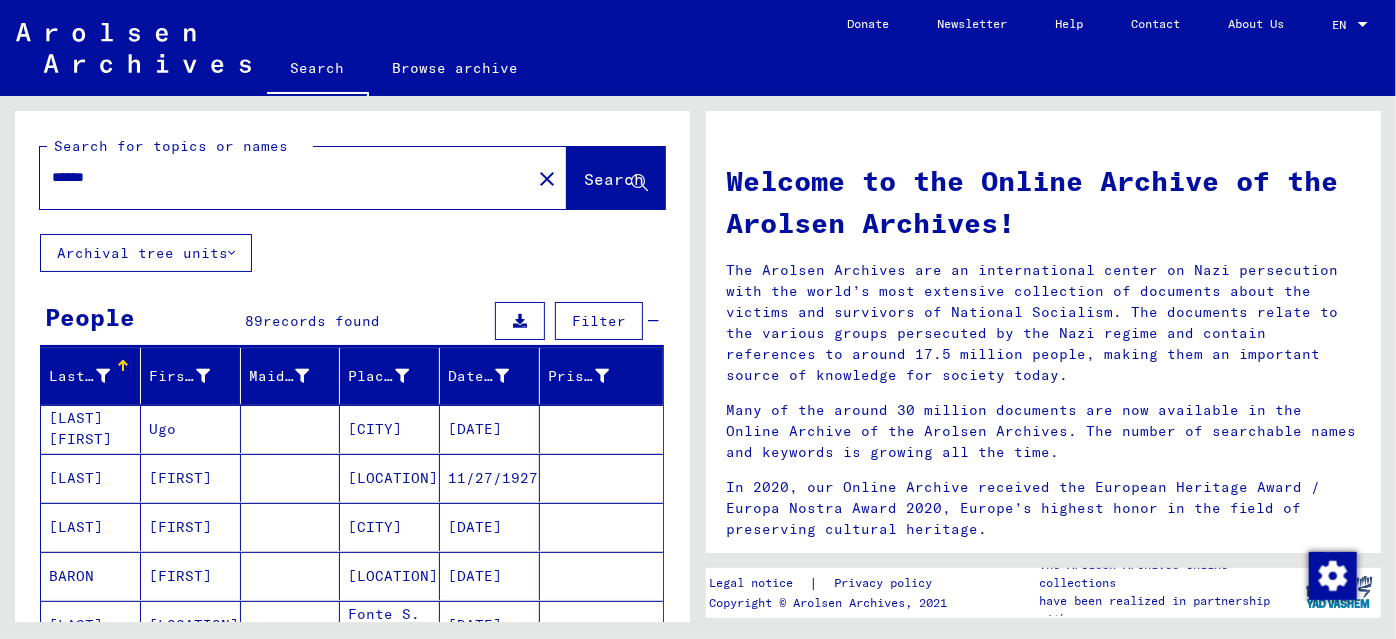 click on "*****" at bounding box center [279, 177] 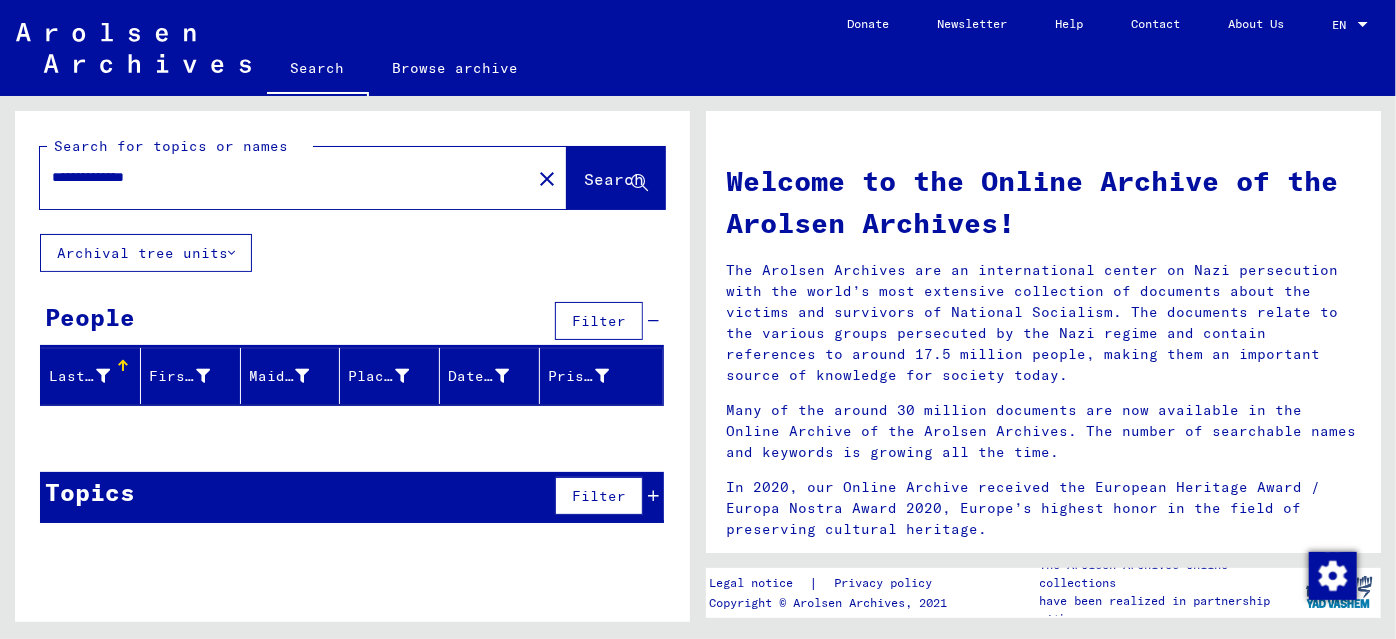 drag, startPoint x: 103, startPoint y: 176, endPoint x: 204, endPoint y: 186, distance: 101.49384 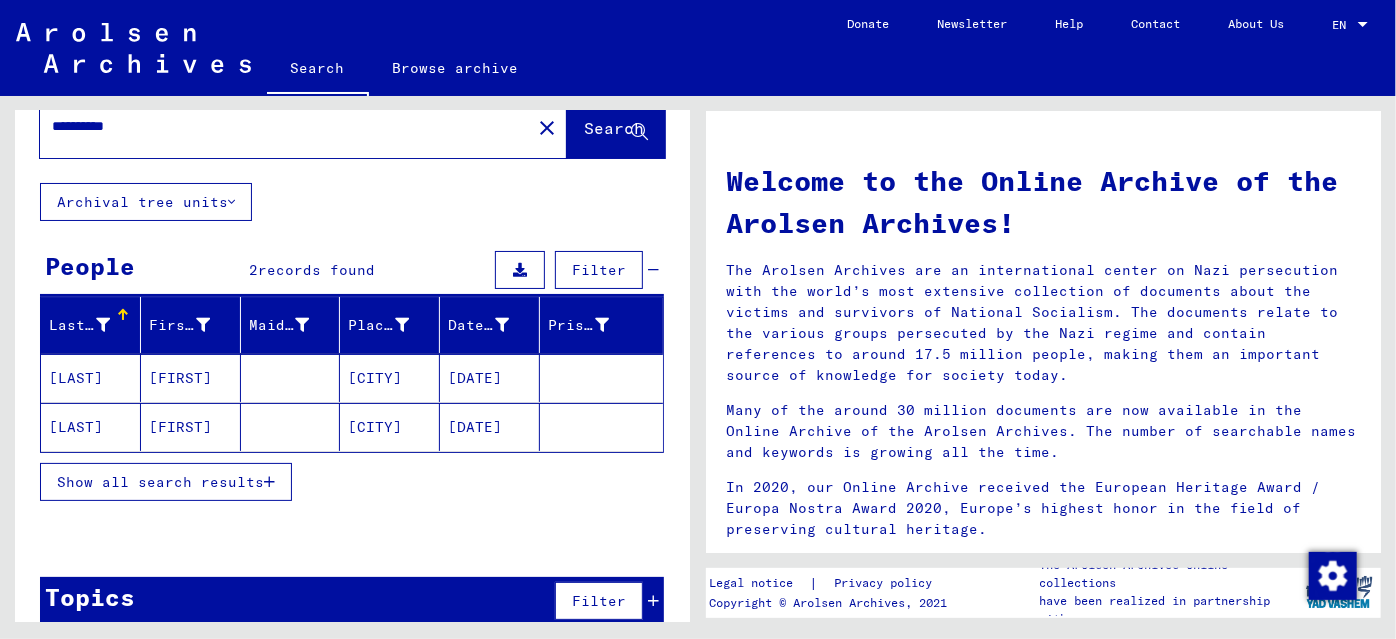 scroll, scrollTop: 74, scrollLeft: 0, axis: vertical 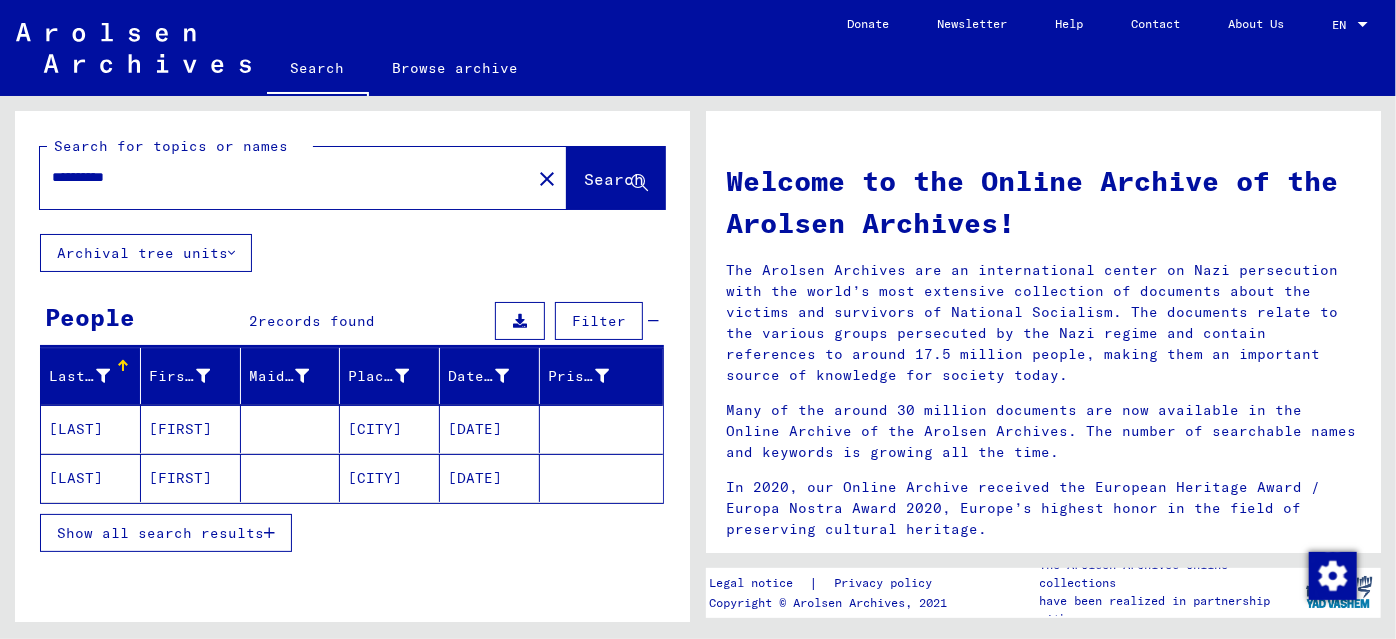 drag, startPoint x: 161, startPoint y: 174, endPoint x: 39, endPoint y: 159, distance: 122.91867 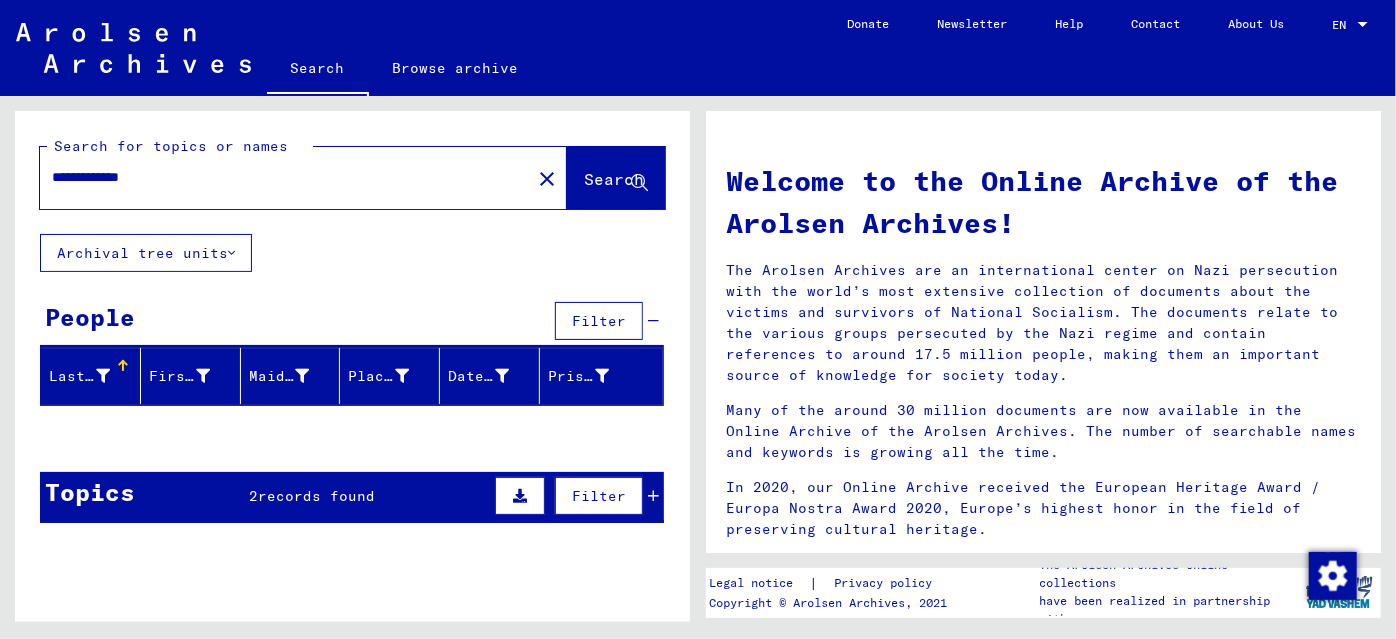 click on "Topics 2  records found  Filter" at bounding box center [352, 497] 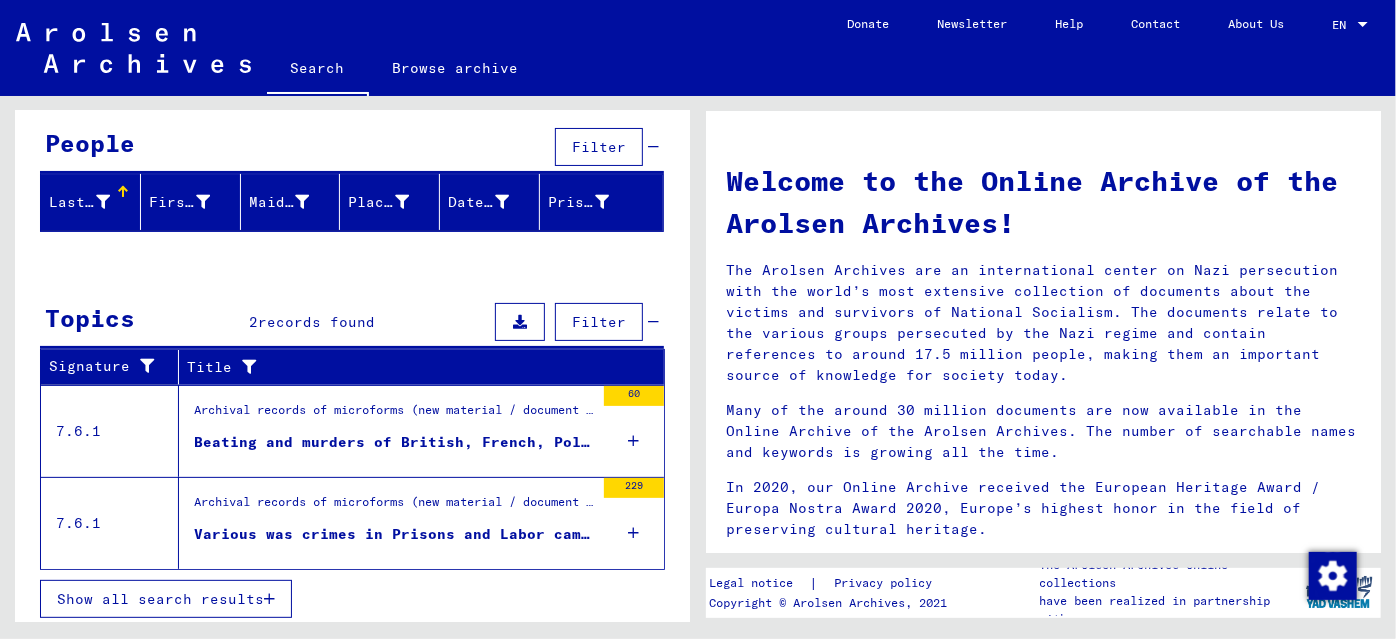 scroll, scrollTop: 176, scrollLeft: 0, axis: vertical 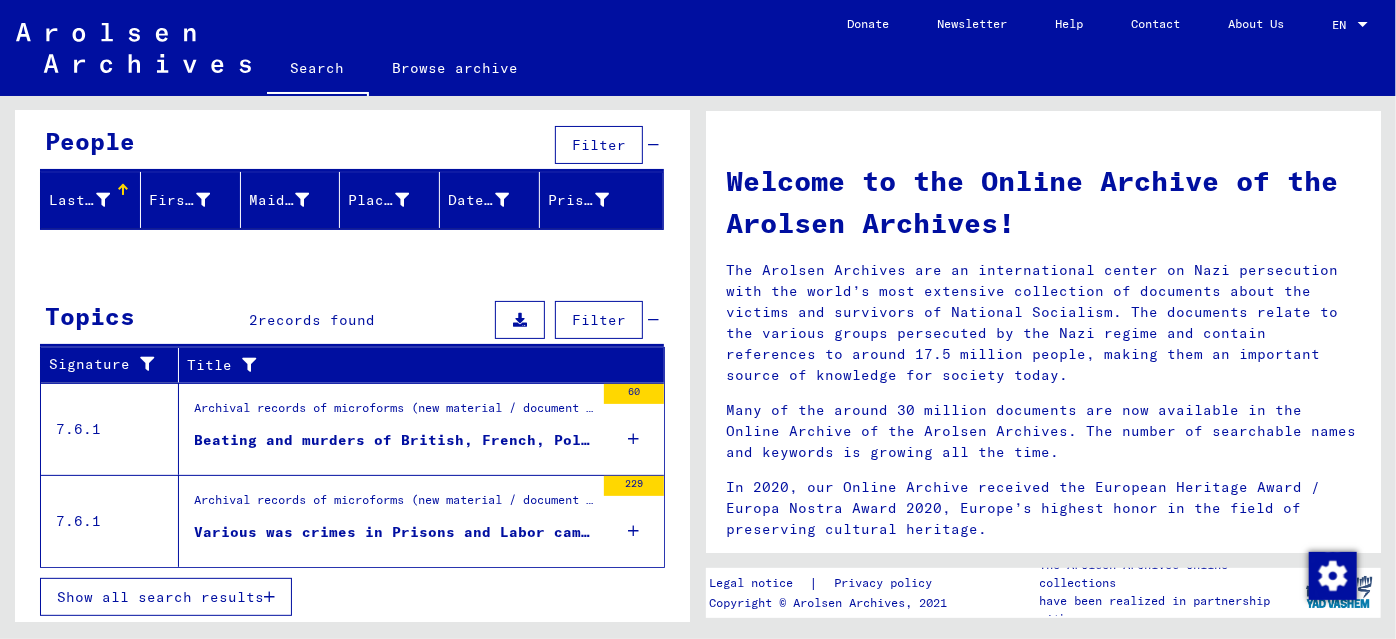 click on "Archival records of microforms (new material / document acquisition) / Document acquisition in the US / Washington, National Archives USA  / Documentation of various Concentration Camps, e.g. Buchenwald, Dachau,      Mauthausen, Natzweiler, Flossenbürg; documentation of prisons; Displaced      Persons documentation; Hadamar sanatorium; reports and witness reports. / War Crimes Cases Files (Cases not tried) 1944-49 Beating and murders of British, French, Polish and Soviet" at bounding box center (386, 429) 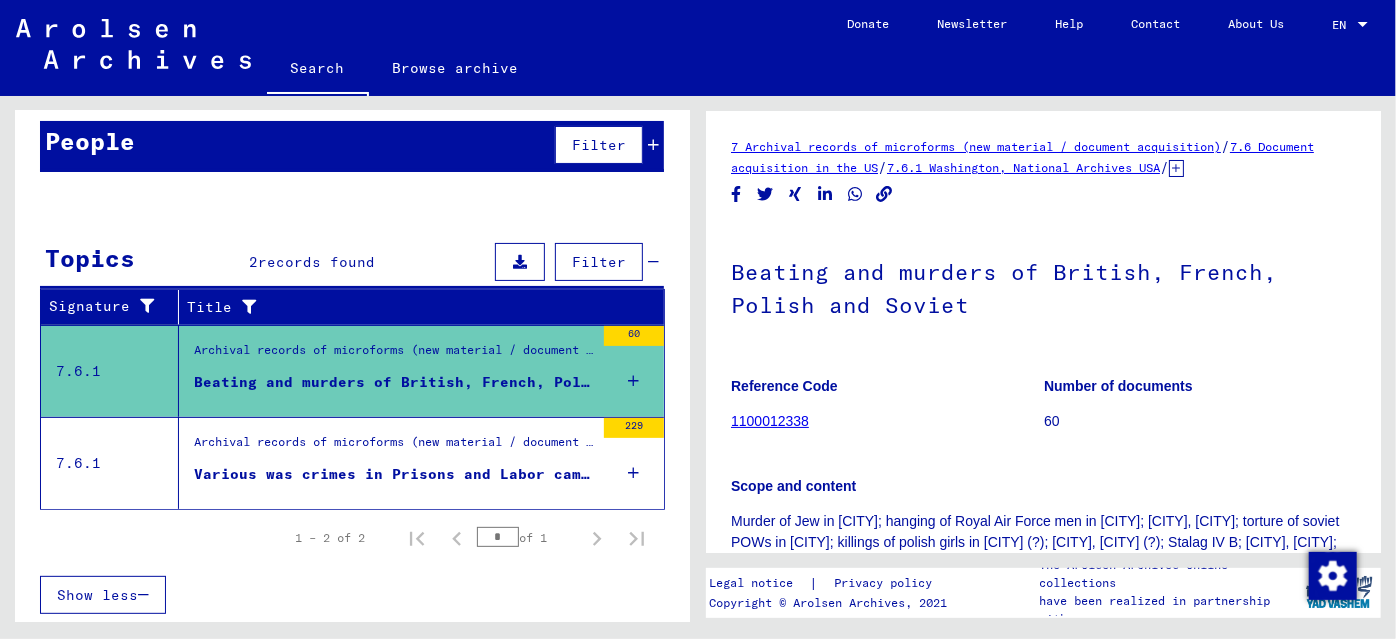 scroll, scrollTop: 174, scrollLeft: 0, axis: vertical 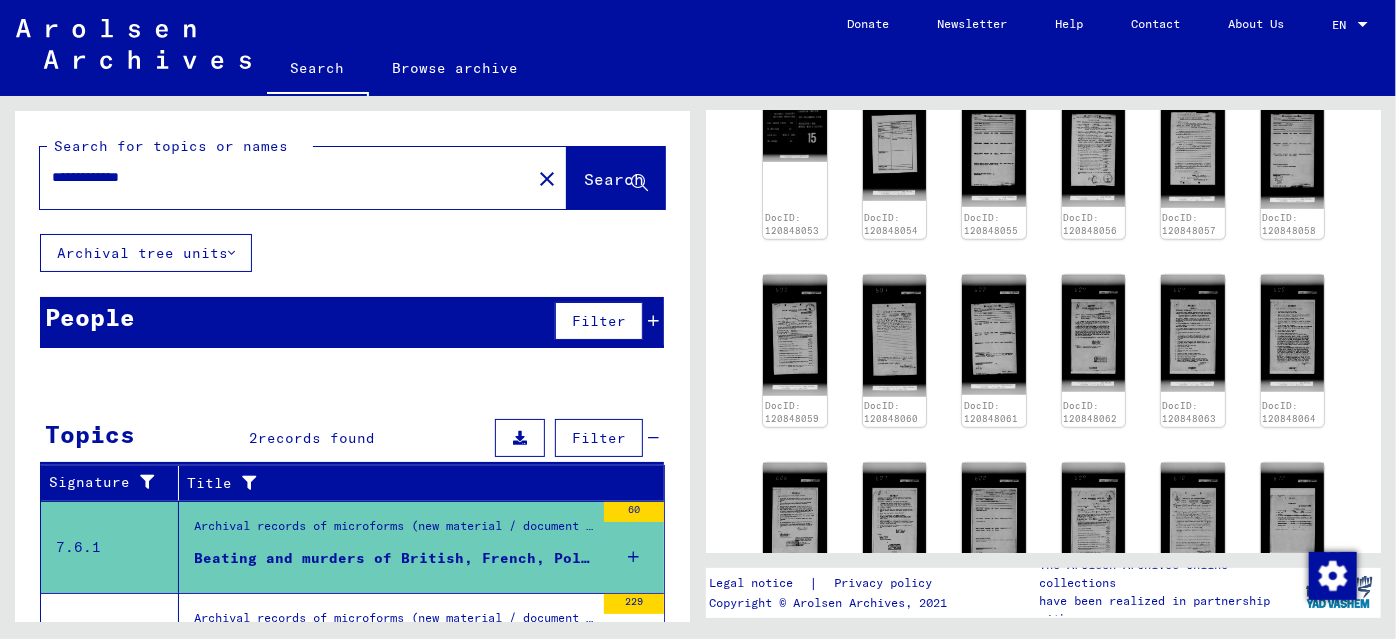drag, startPoint x: 176, startPoint y: 167, endPoint x: 18, endPoint y: 167, distance: 158 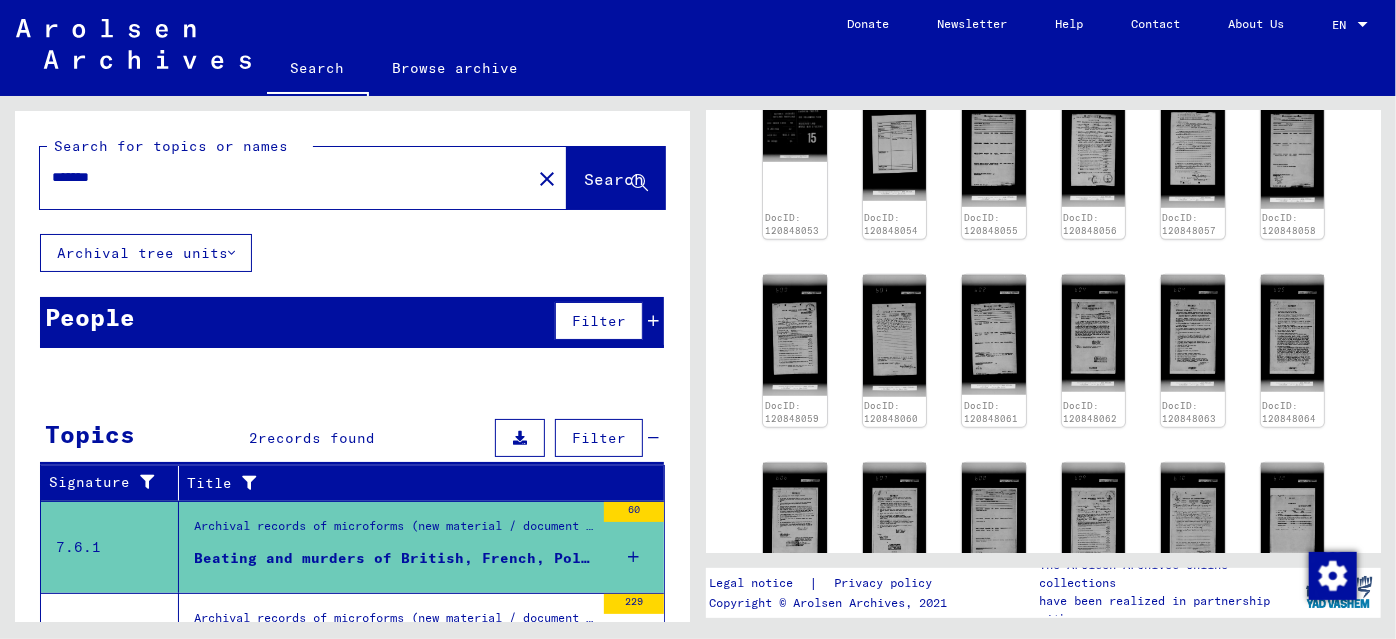 type on "*******" 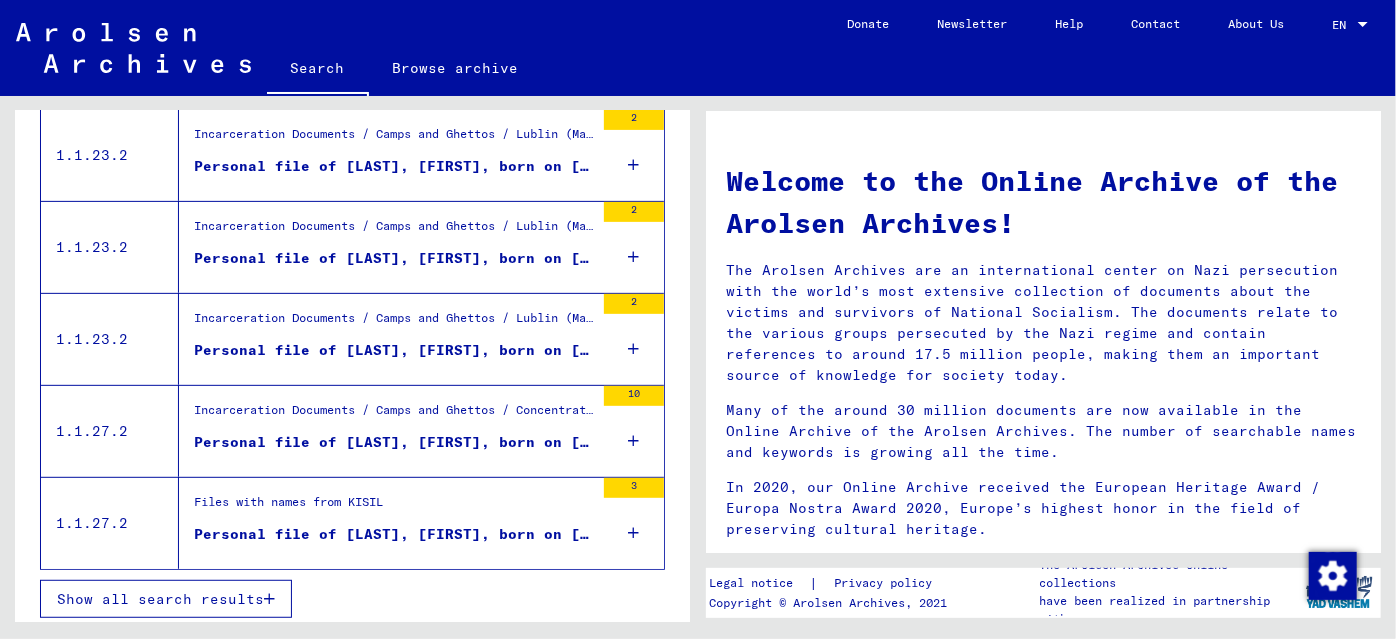 scroll, scrollTop: 393, scrollLeft: 0, axis: vertical 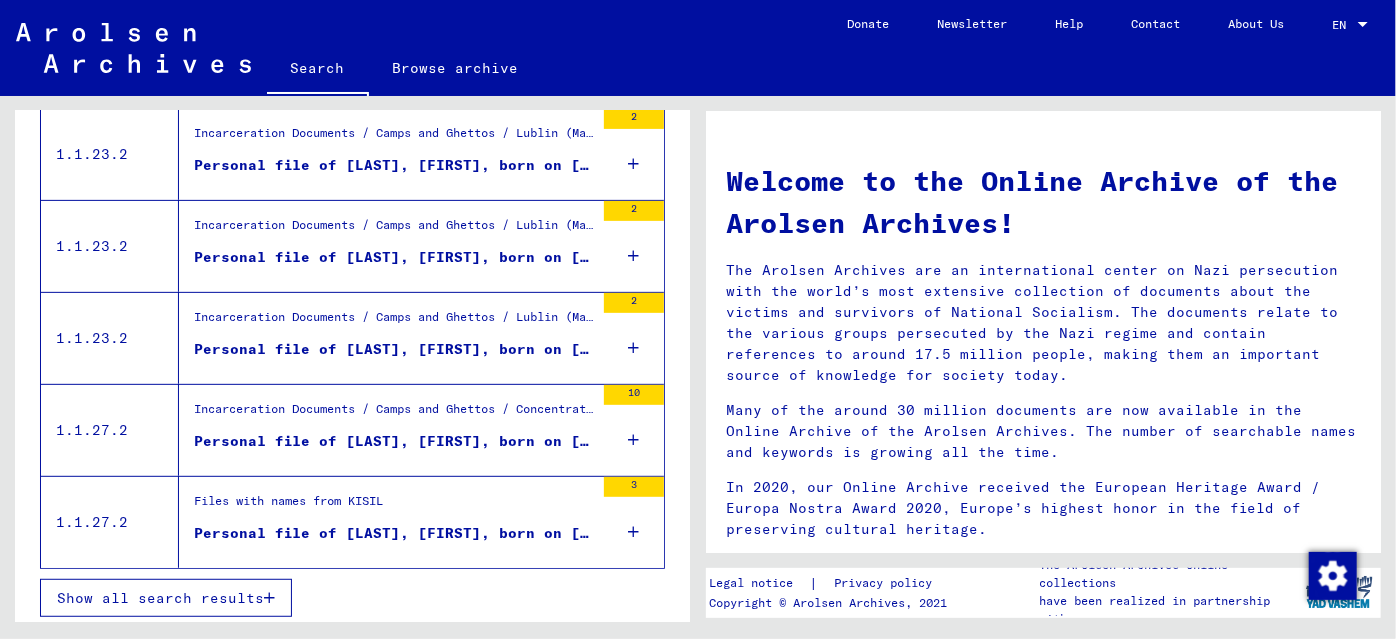 click on "Show all search results" at bounding box center (160, 598) 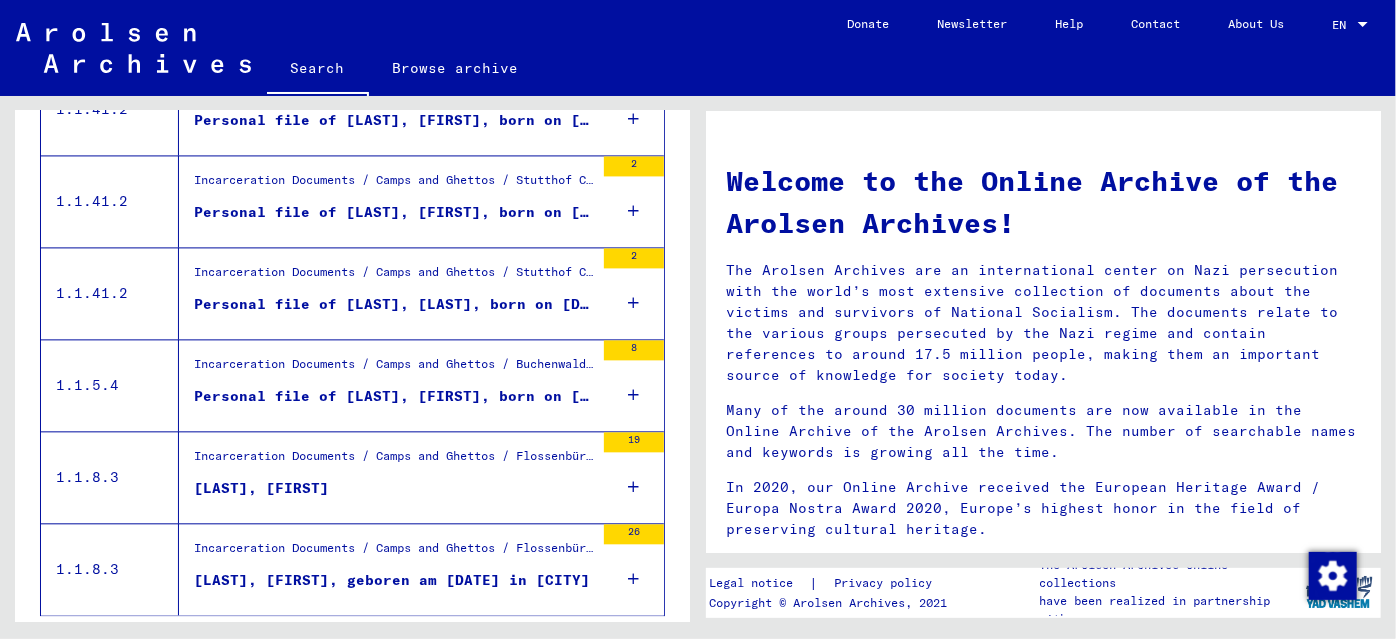 scroll, scrollTop: 2284, scrollLeft: 0, axis: vertical 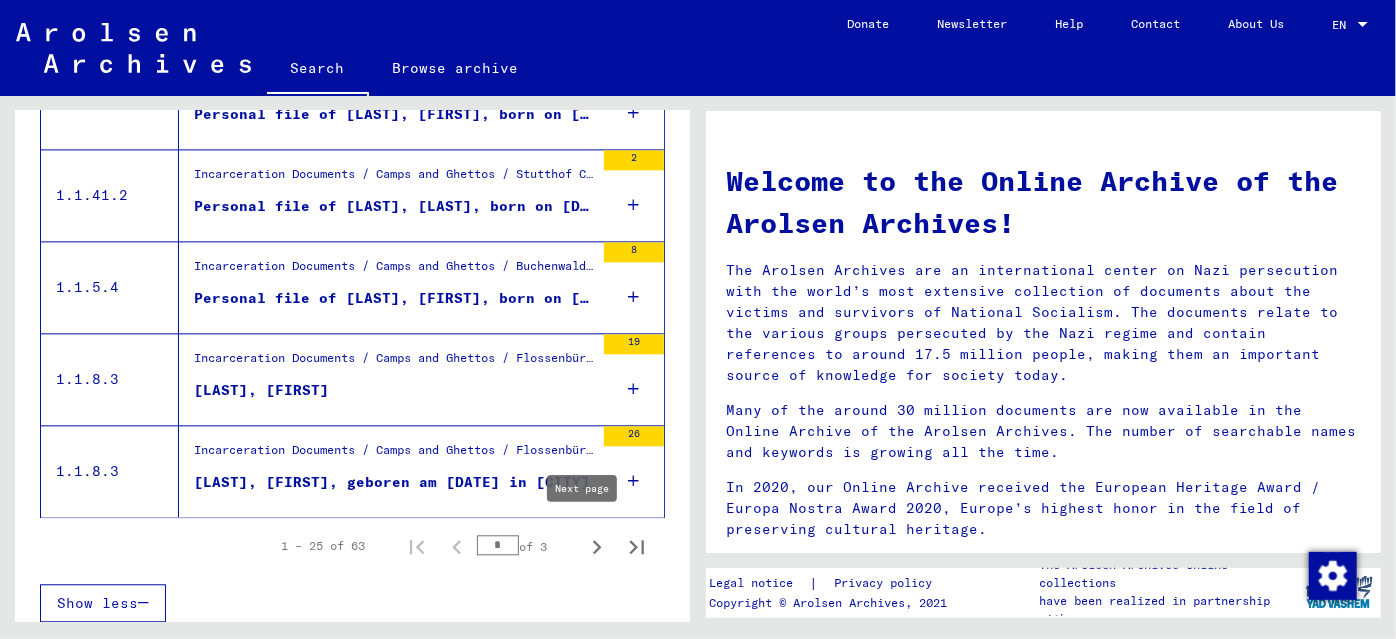 click 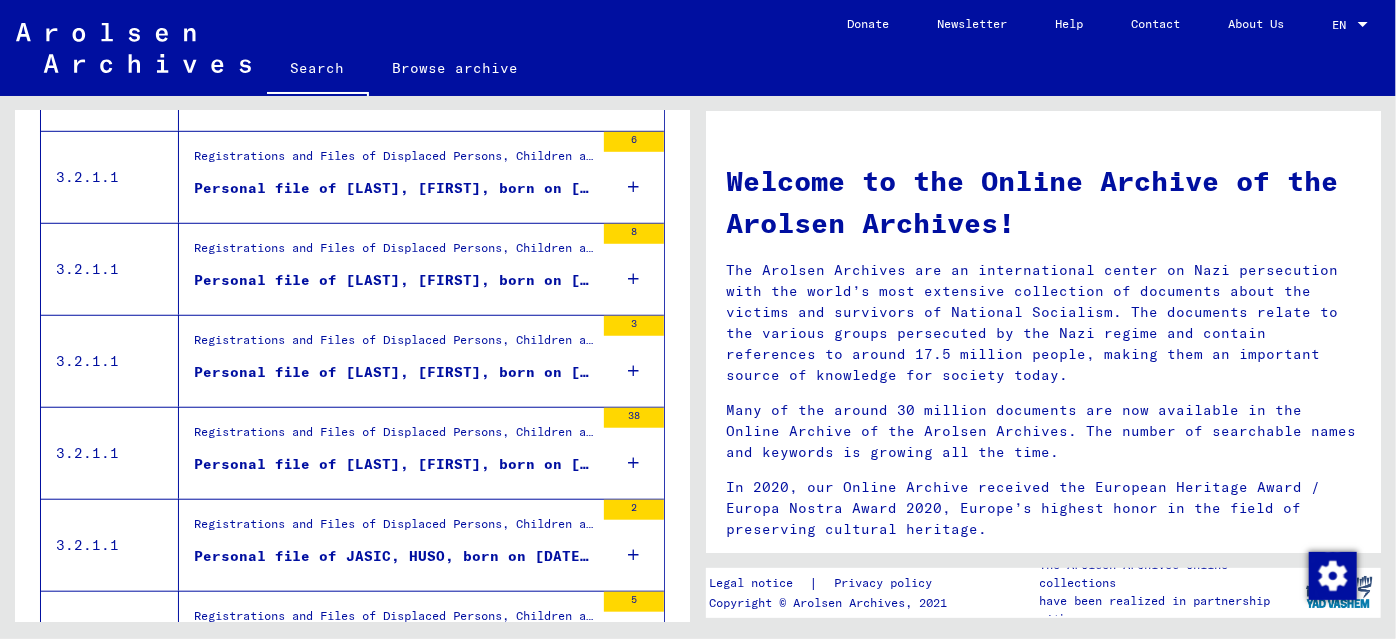 scroll, scrollTop: 284, scrollLeft: 0, axis: vertical 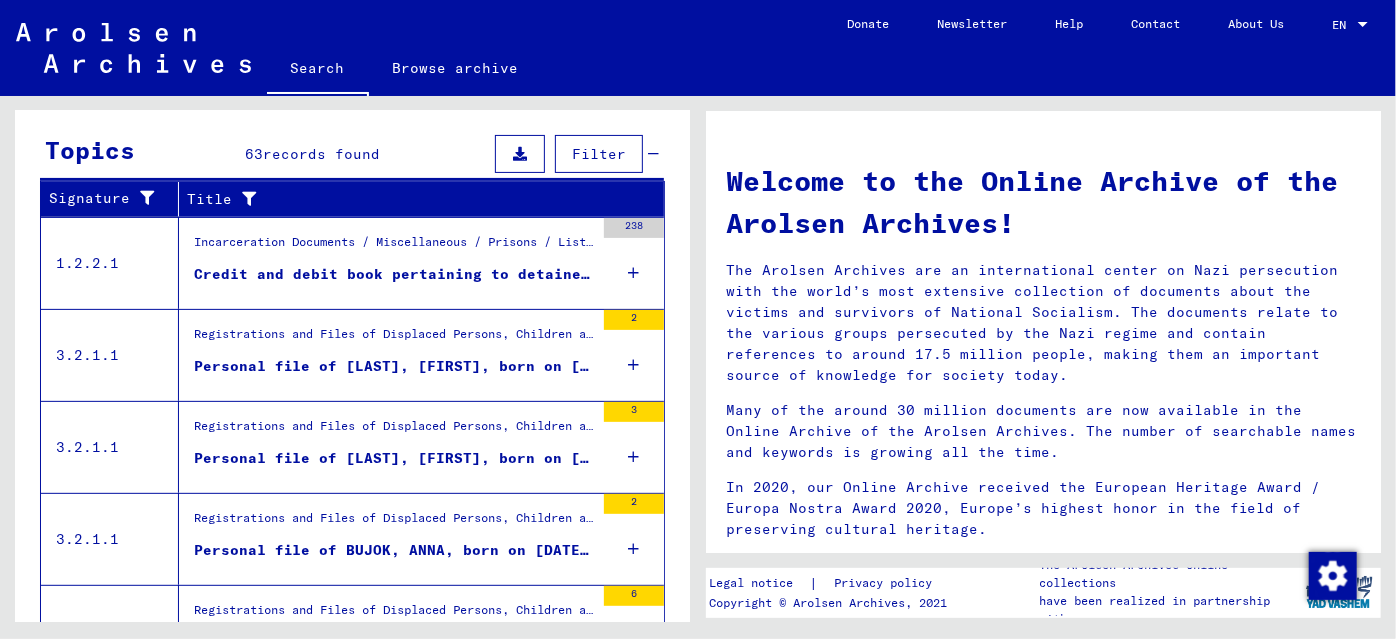 click on "Credit and debit book pertaining to detainees' funds as well as compilation concerning the accounts book for work remuneration regarding detainees of Prison Teschen" at bounding box center (394, 274) 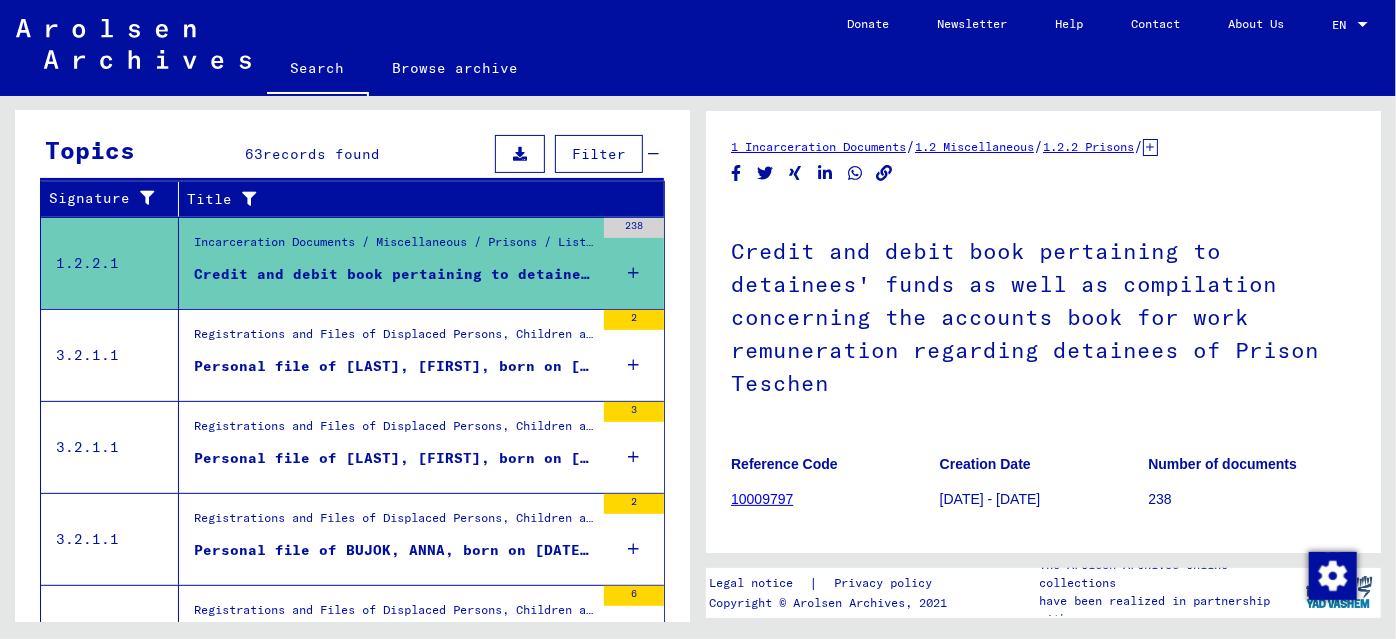 scroll, scrollTop: 0, scrollLeft: 0, axis: both 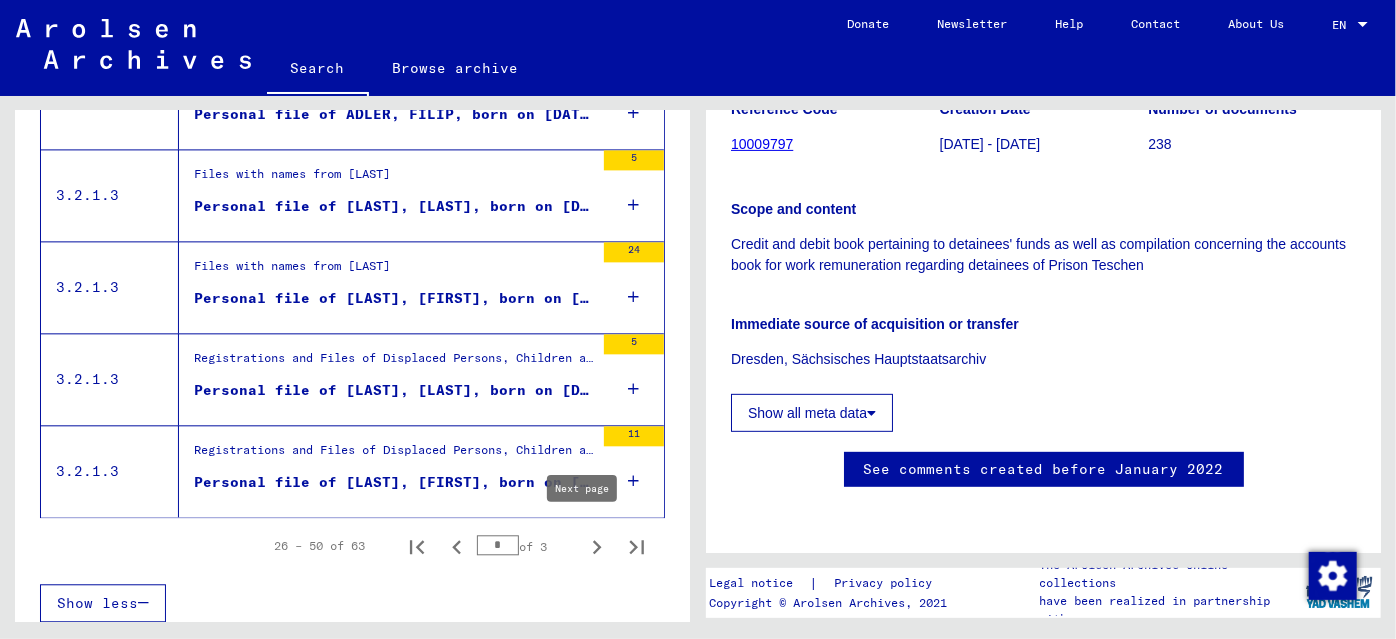click 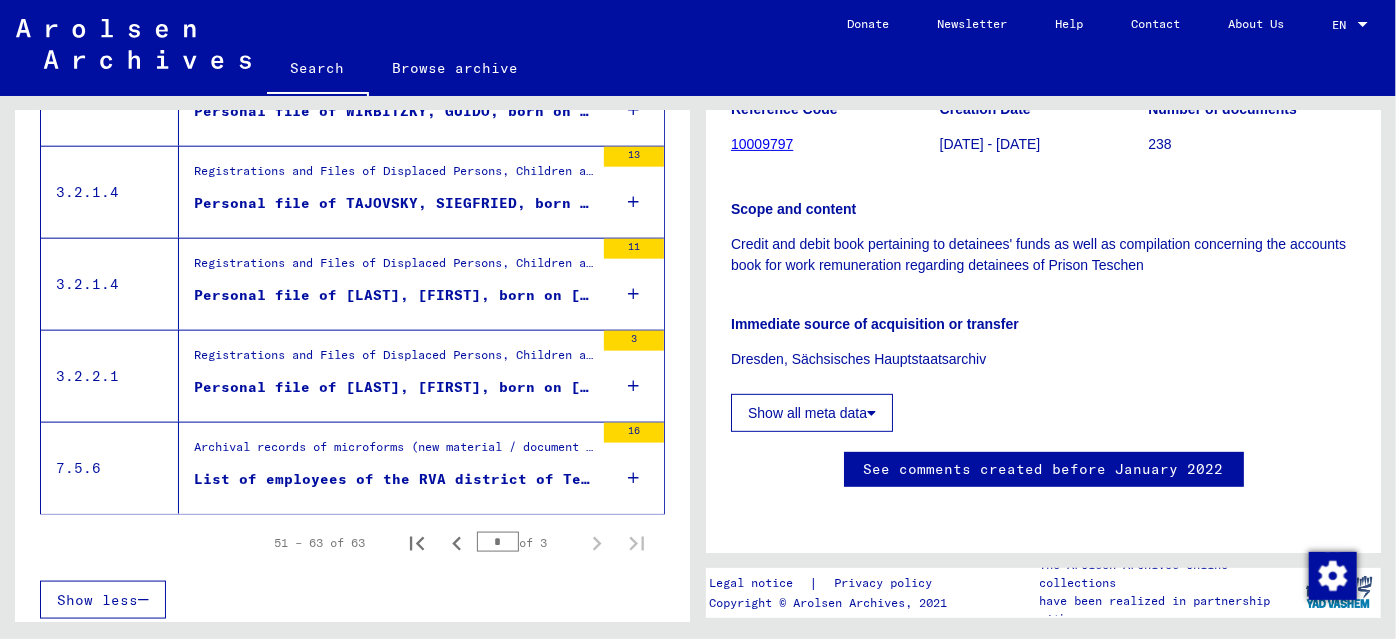 click on "List of employees of the RVA district of Teschen" at bounding box center (394, 479) 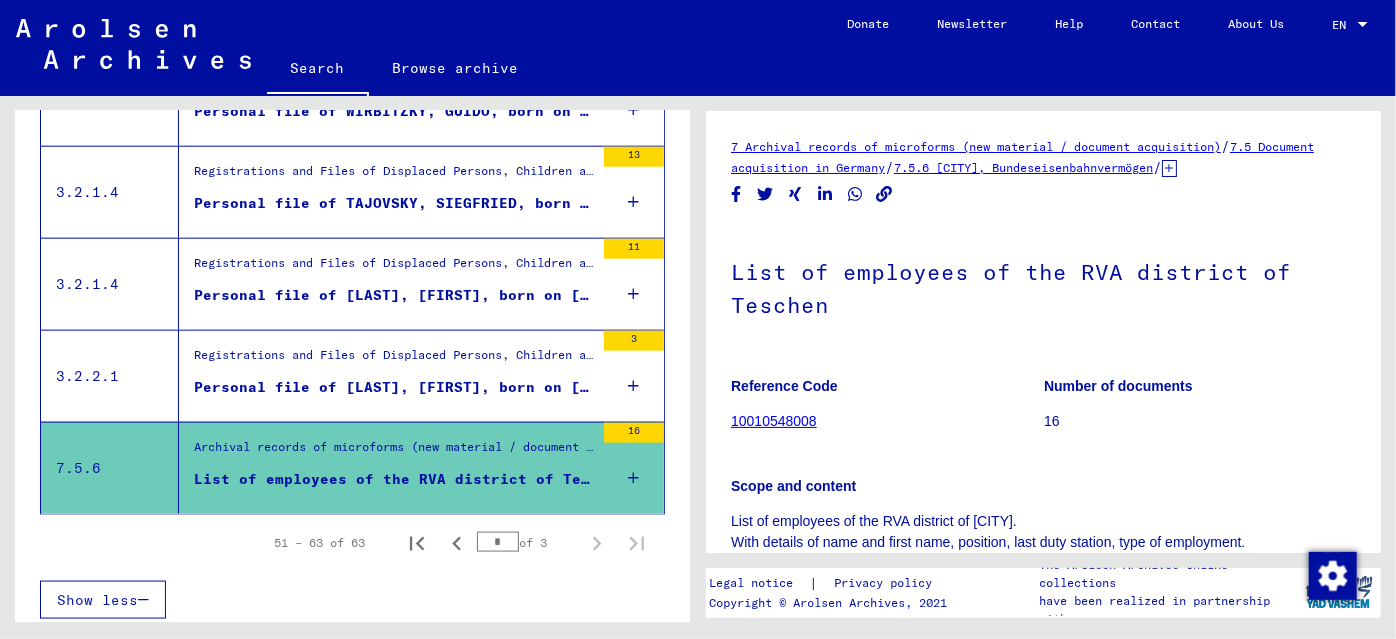 scroll, scrollTop: 0, scrollLeft: 0, axis: both 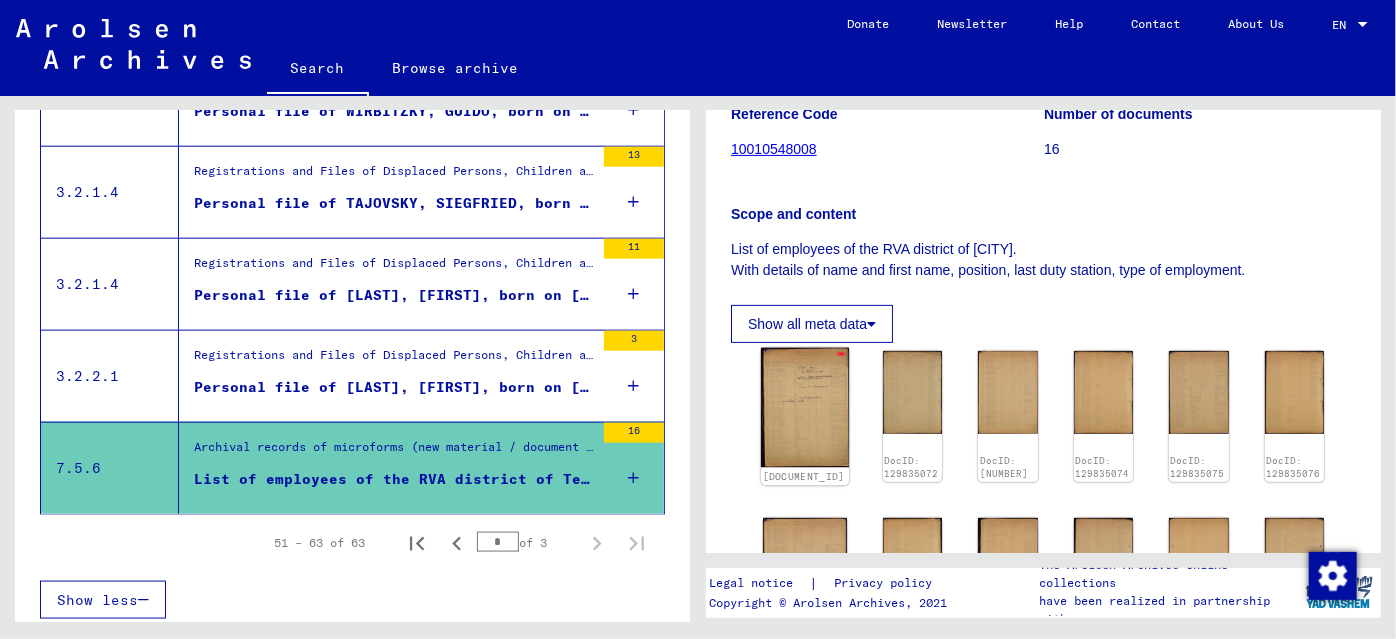 click 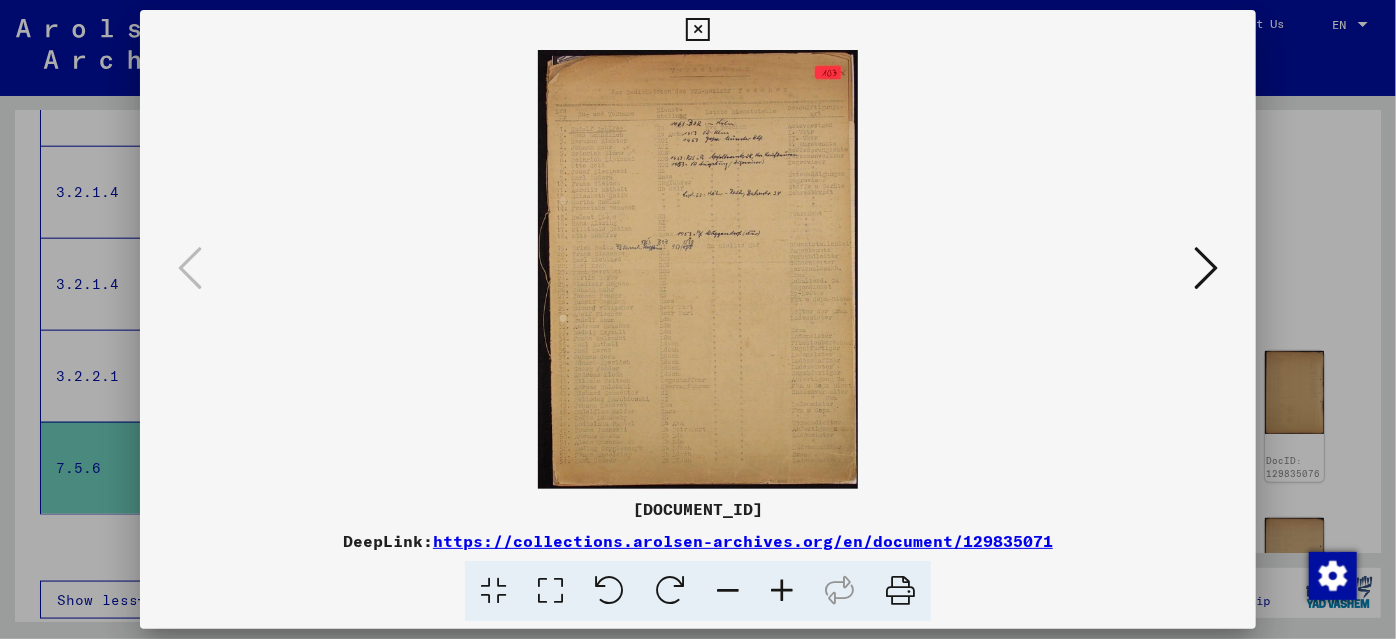 click at bounding box center (782, 591) 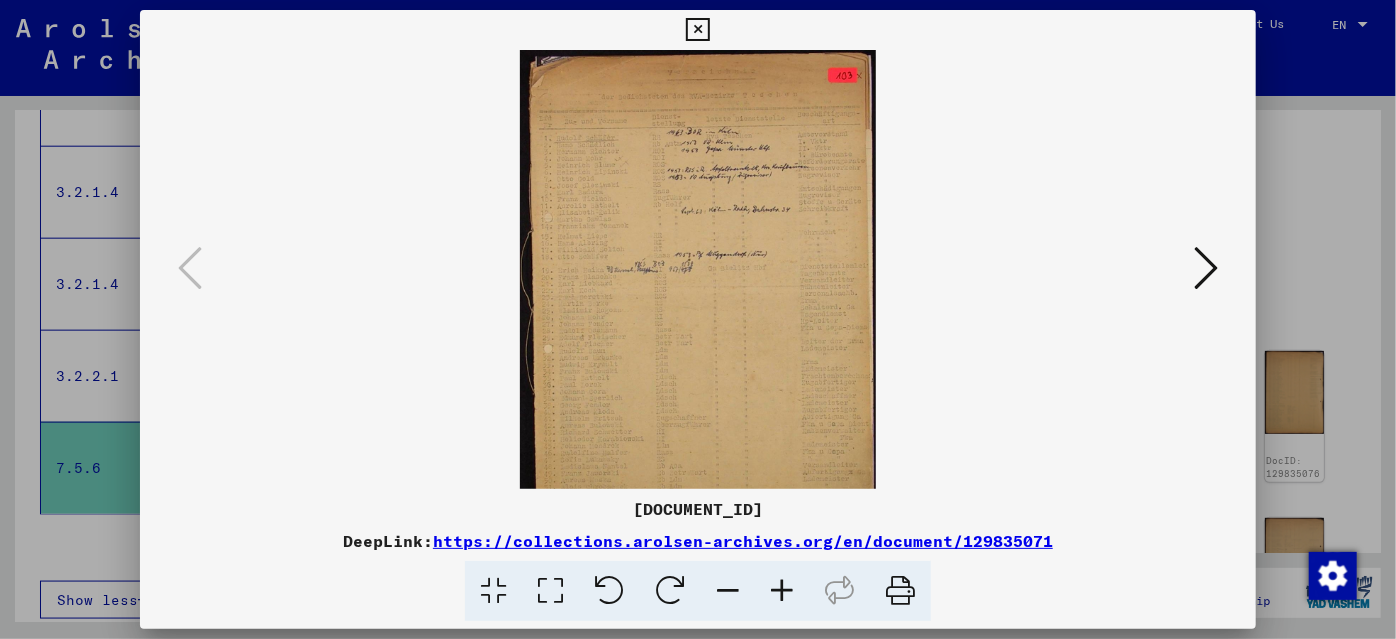 click at bounding box center (782, 591) 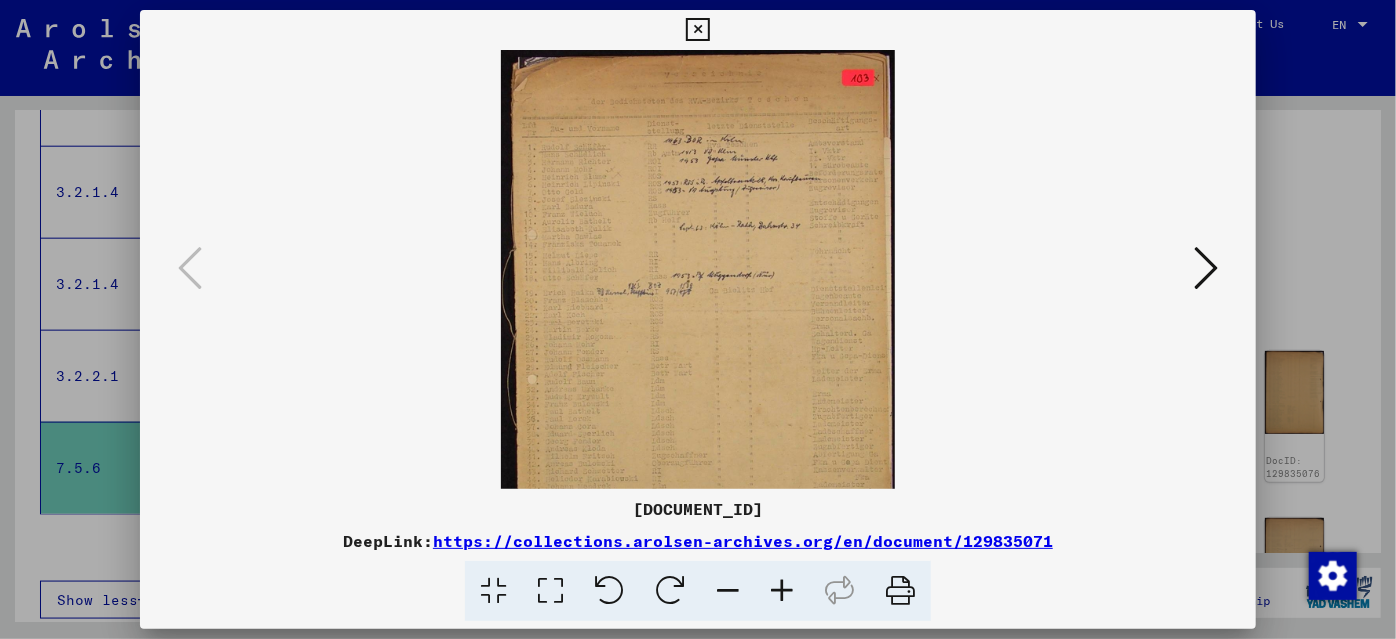 click at bounding box center [782, 591] 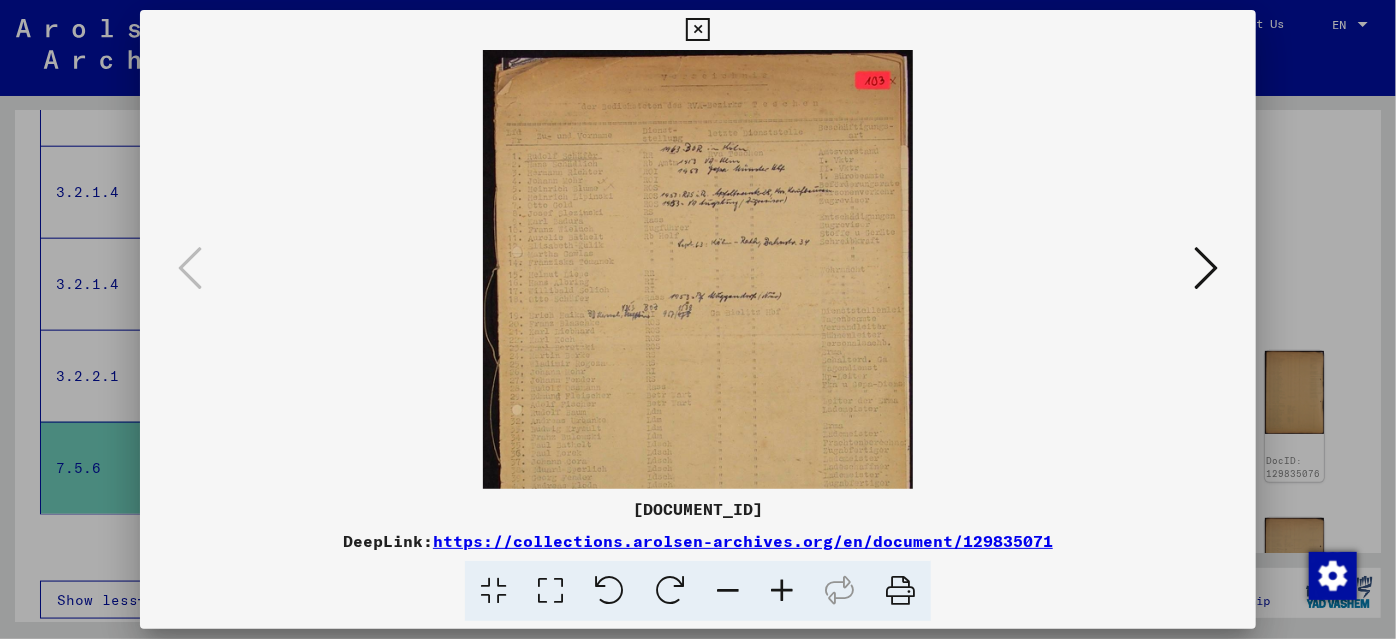 click at bounding box center [782, 591] 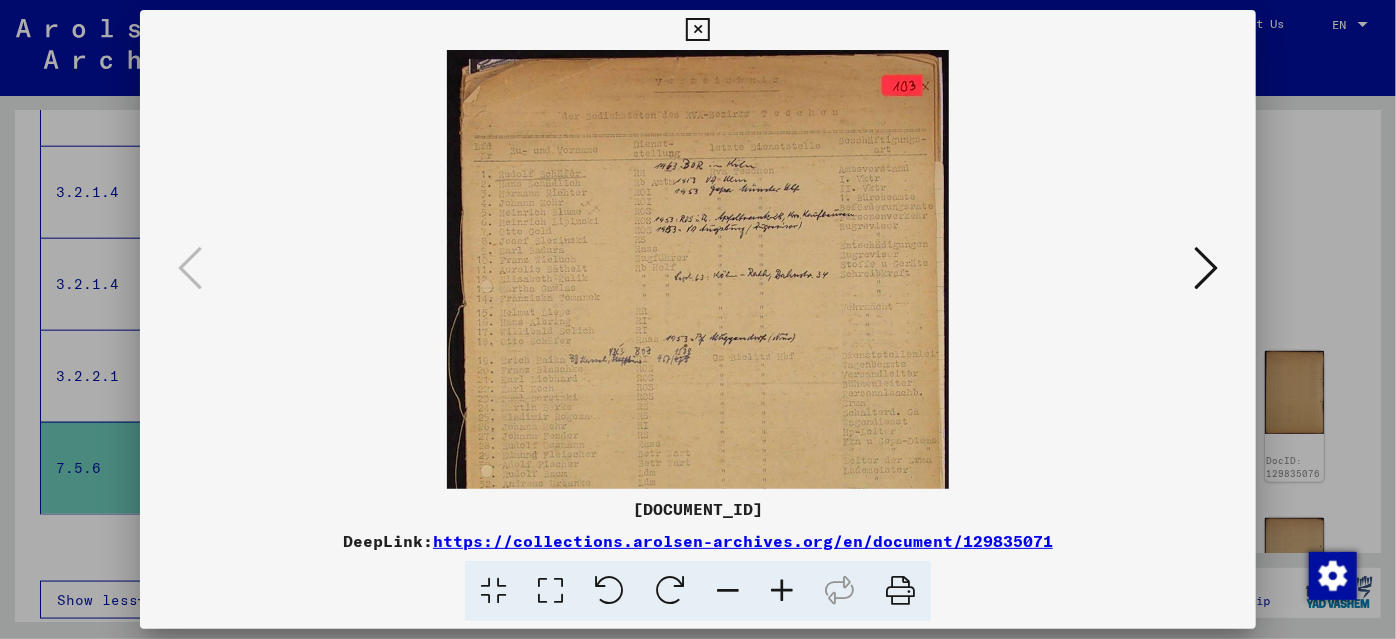 click at bounding box center [782, 591] 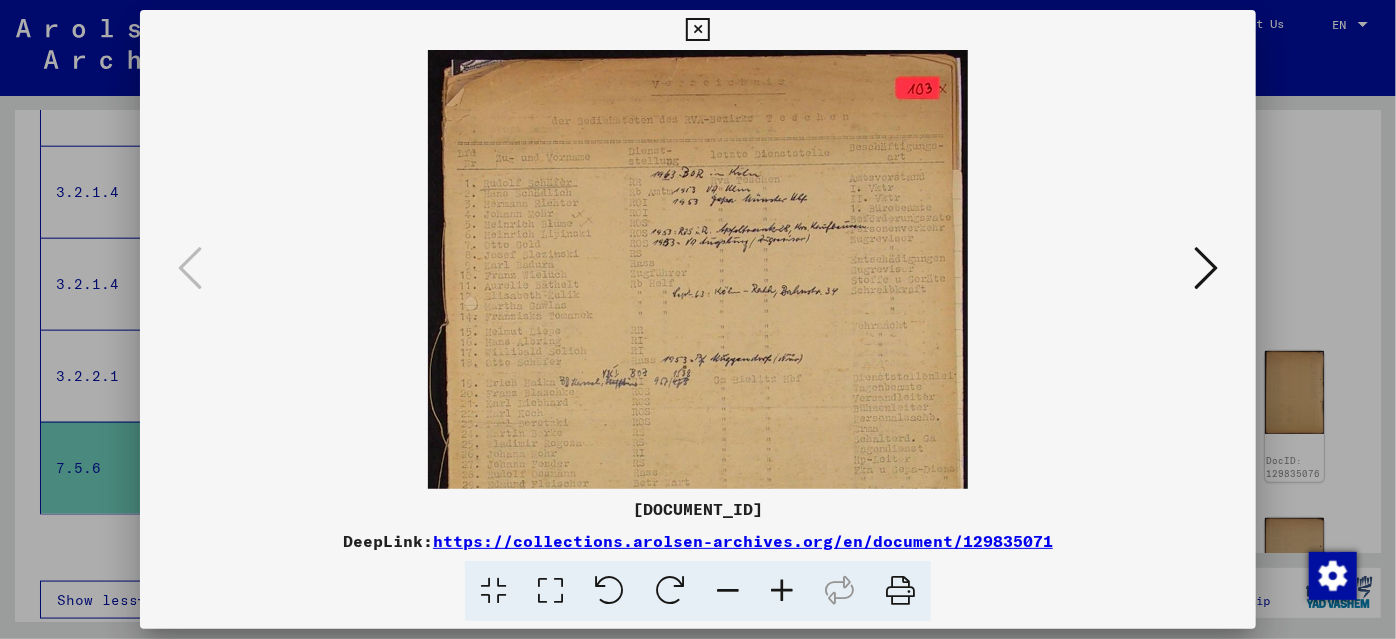 click at bounding box center (782, 591) 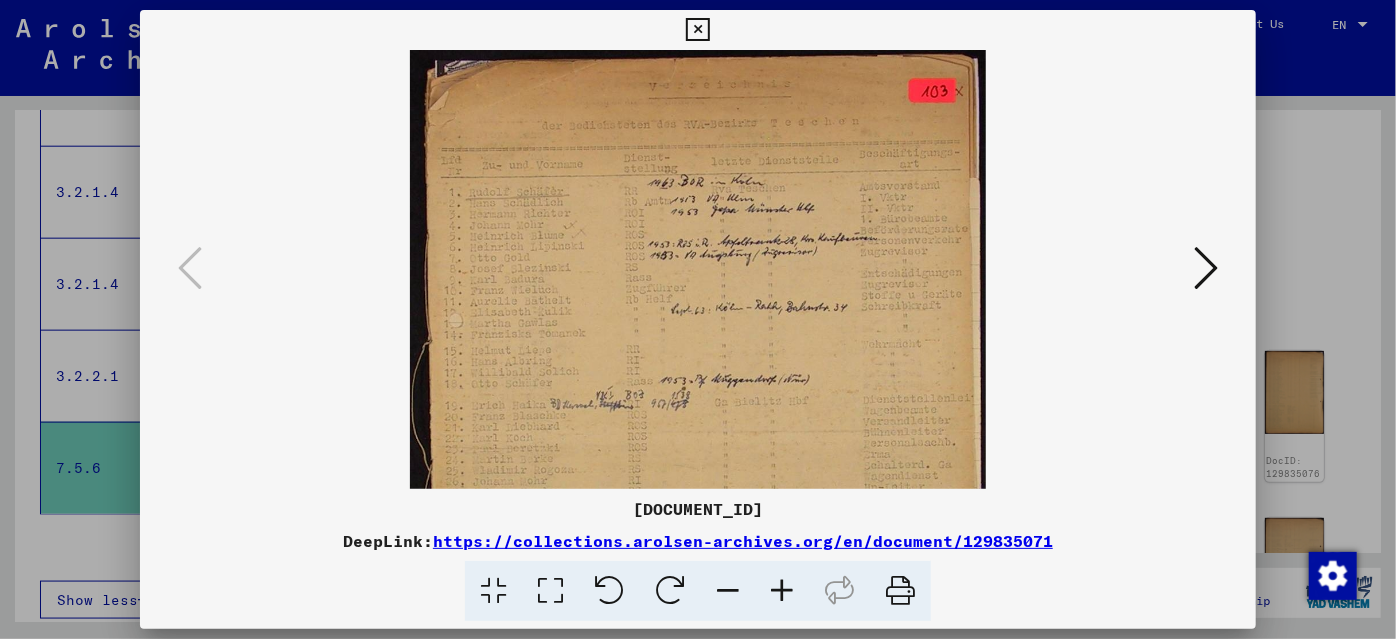 click at bounding box center (782, 591) 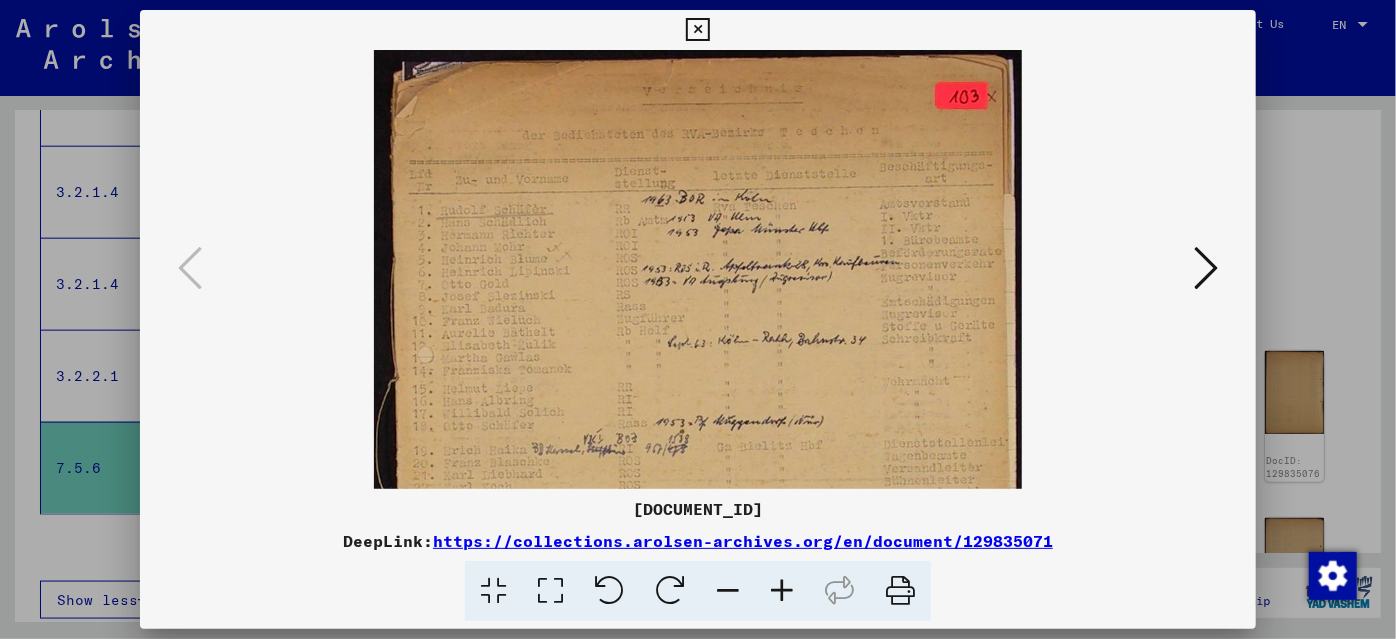 click at bounding box center (782, 591) 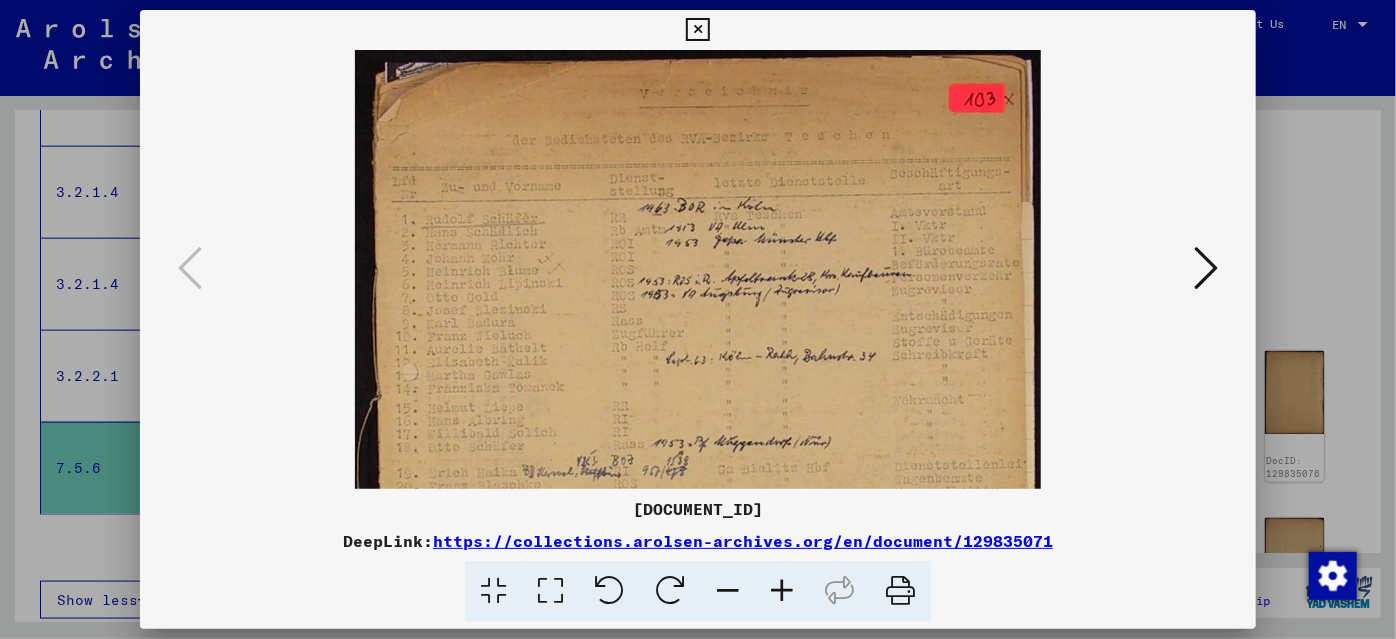 click at bounding box center (782, 591) 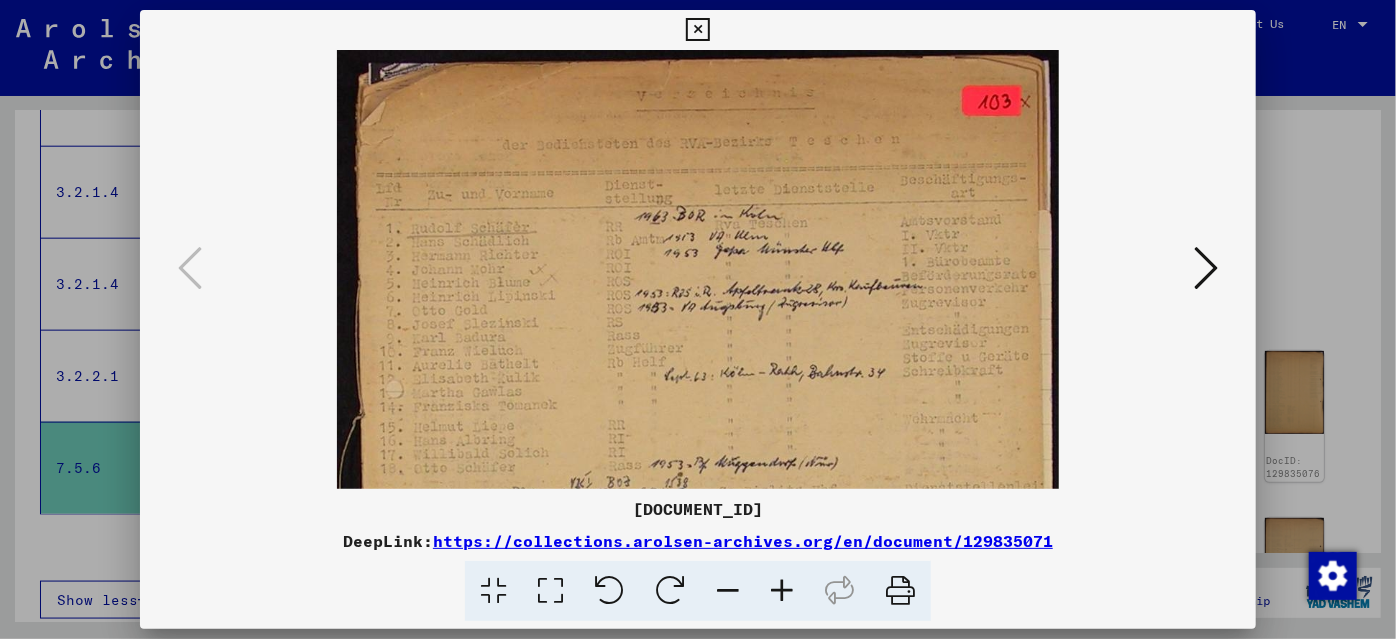 click at bounding box center [782, 591] 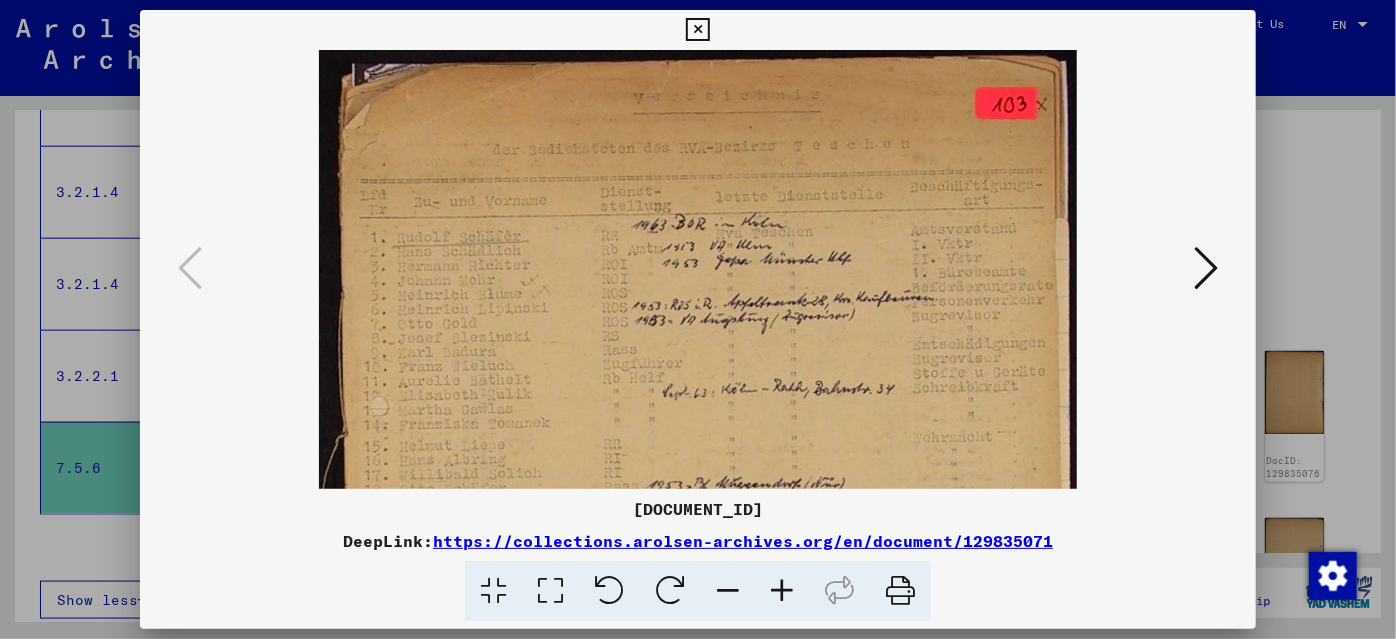 click at bounding box center [782, 591] 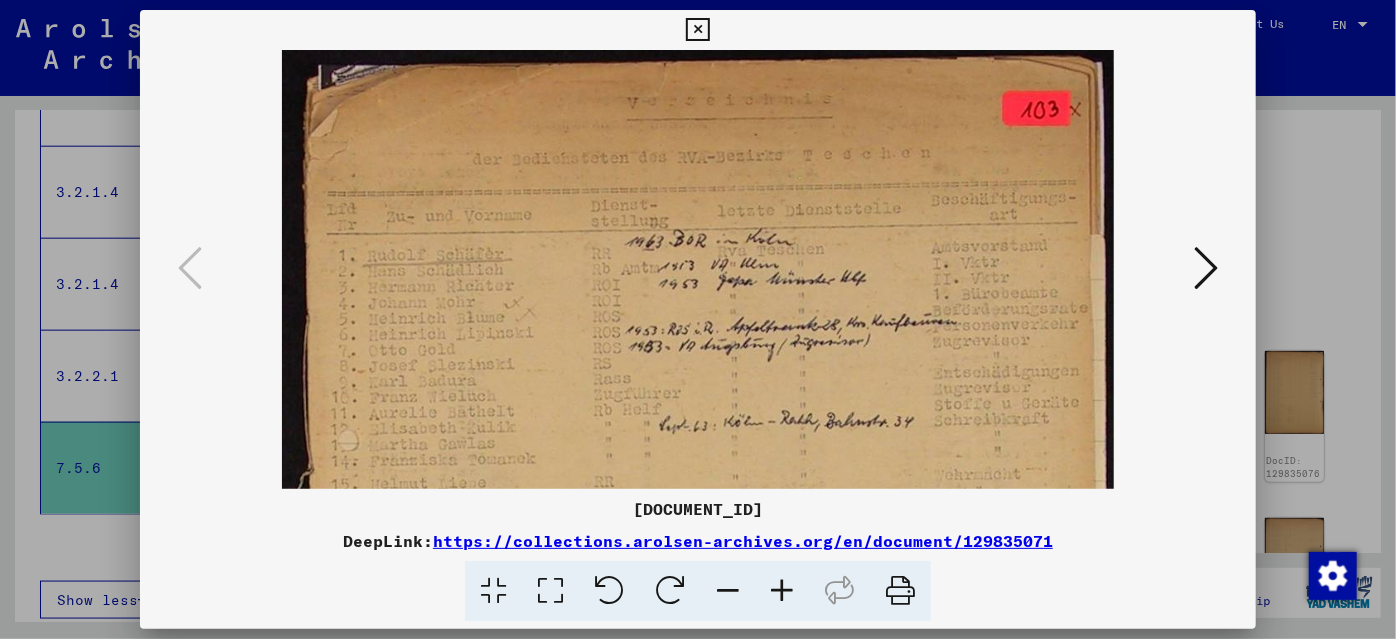 click at bounding box center (782, 591) 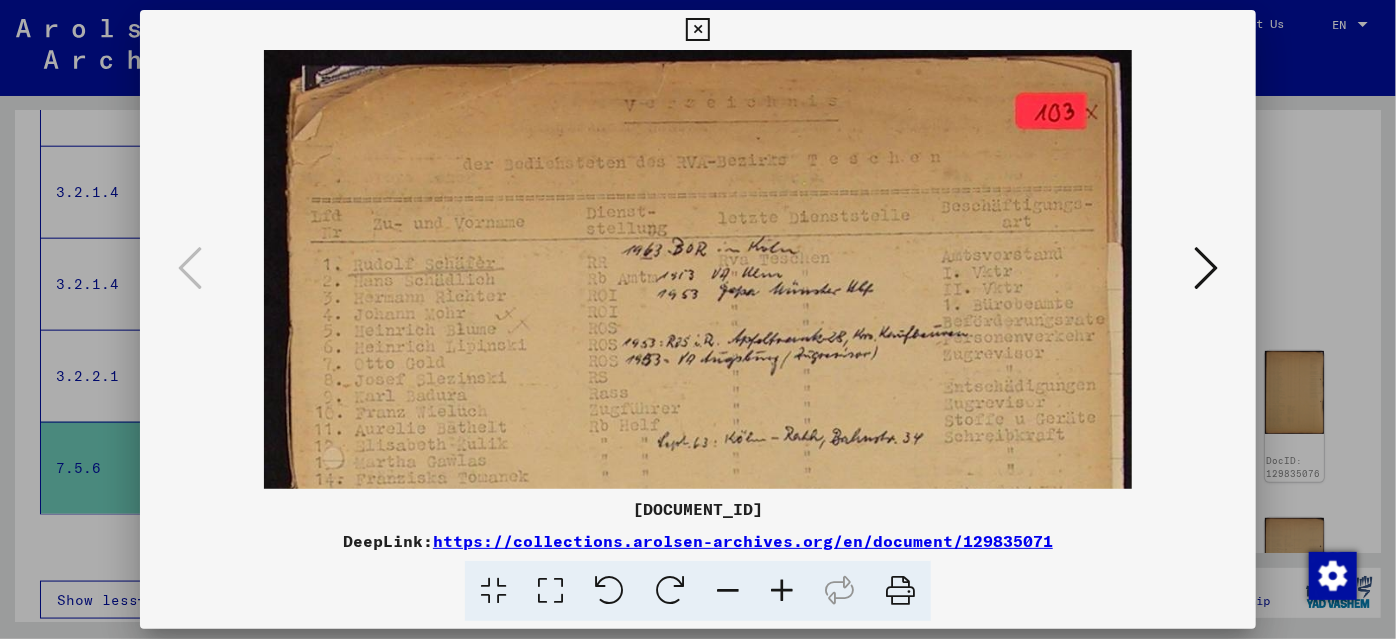 click at bounding box center (782, 591) 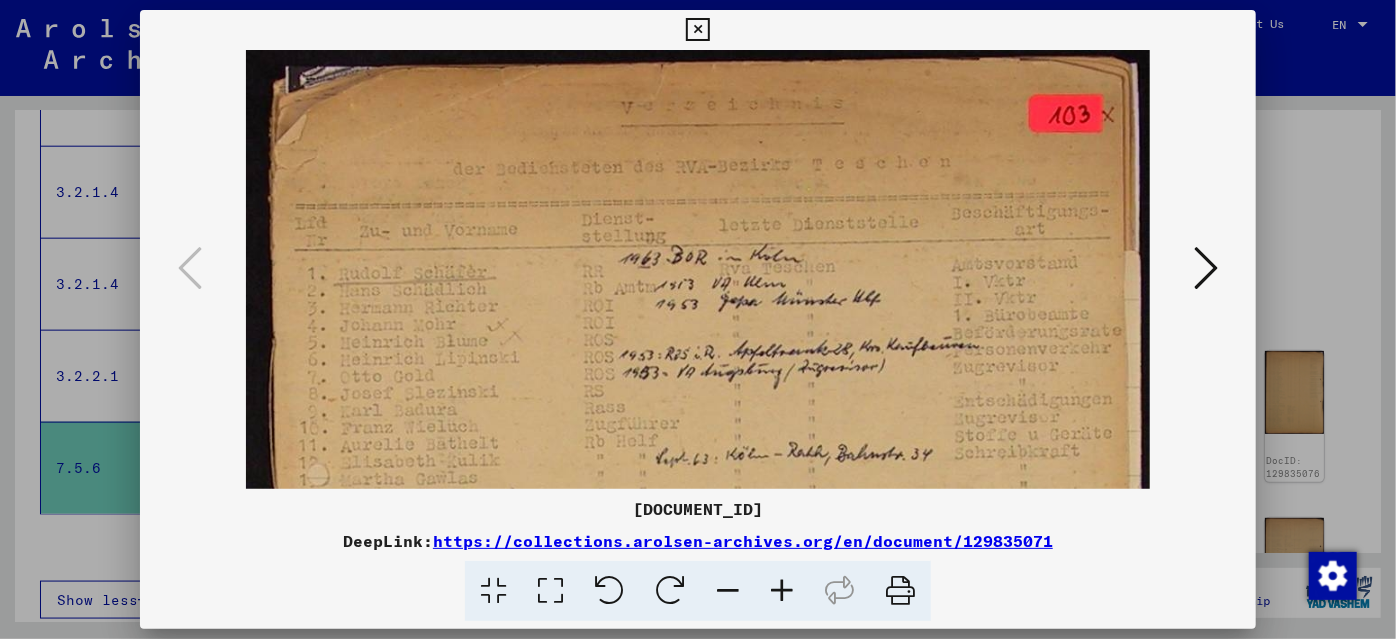click at bounding box center (782, 591) 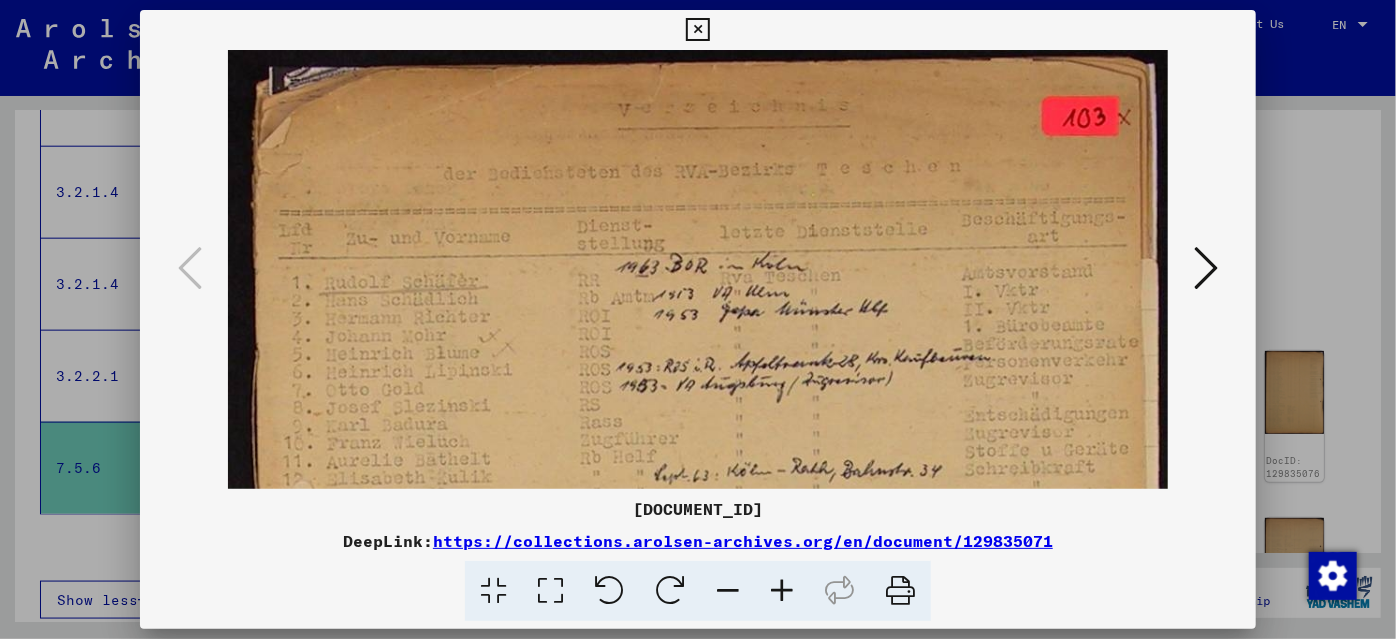 click at bounding box center (782, 591) 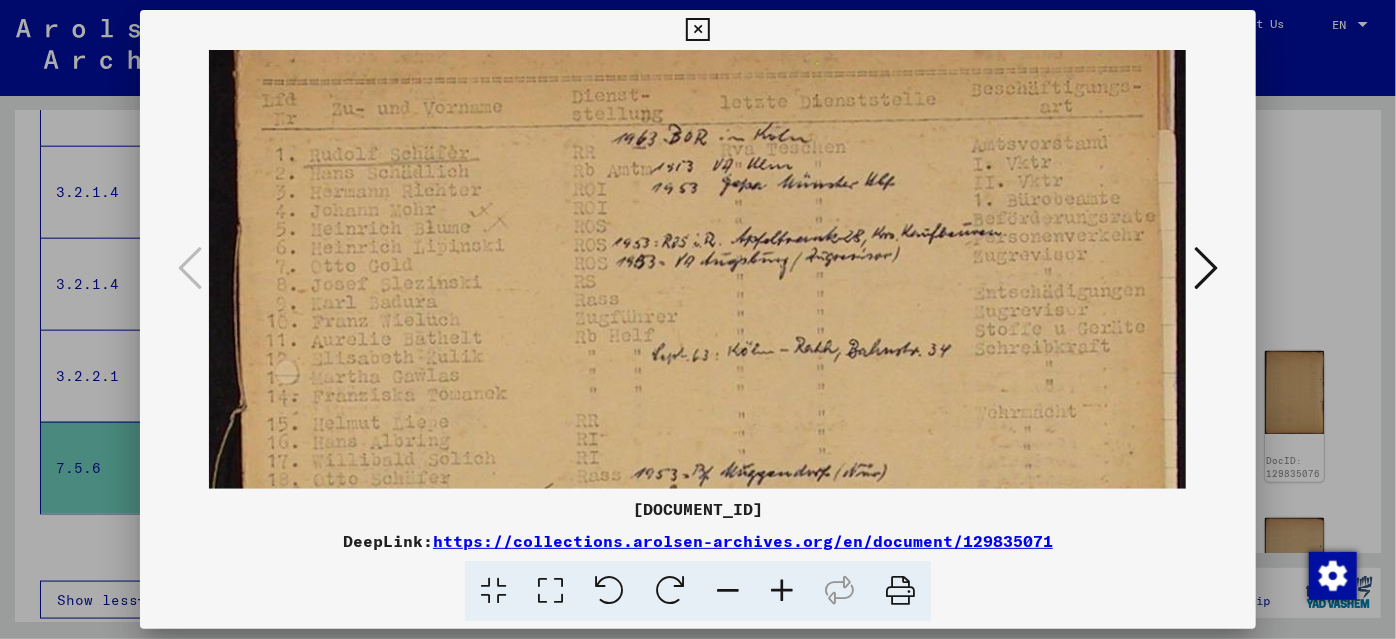 drag, startPoint x: 704, startPoint y: 436, endPoint x: 688, endPoint y: 298, distance: 138.92444 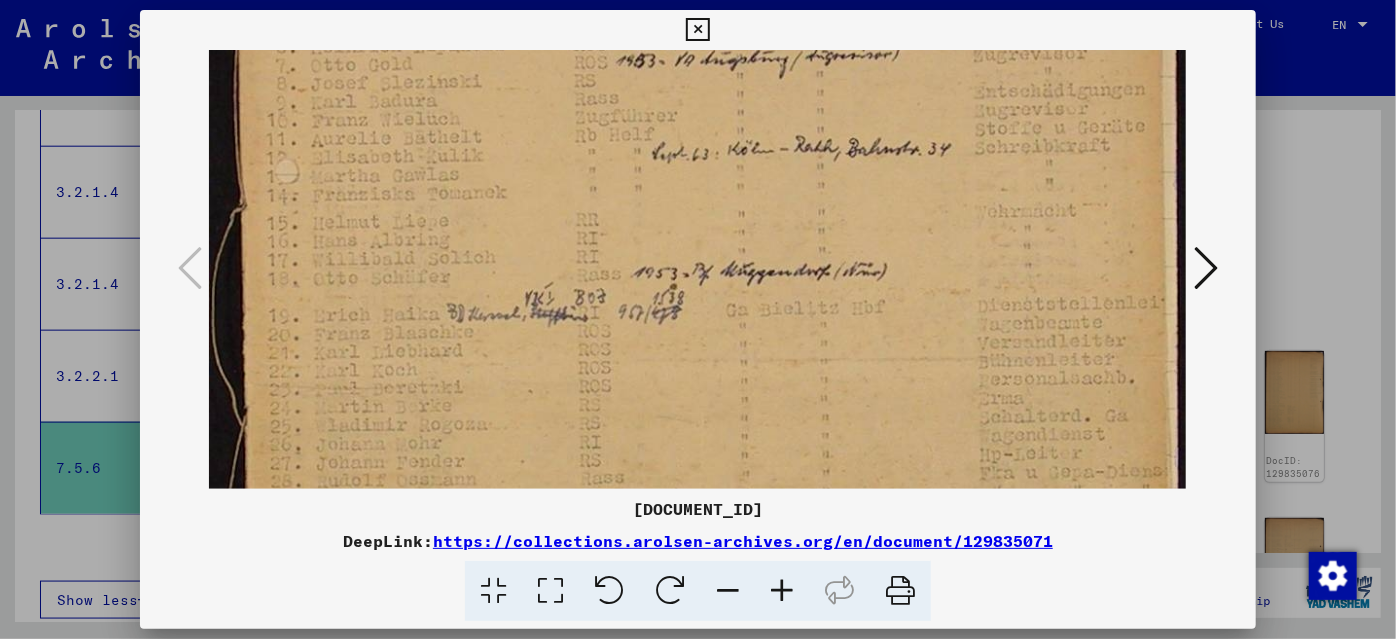 scroll, scrollTop: 339, scrollLeft: 0, axis: vertical 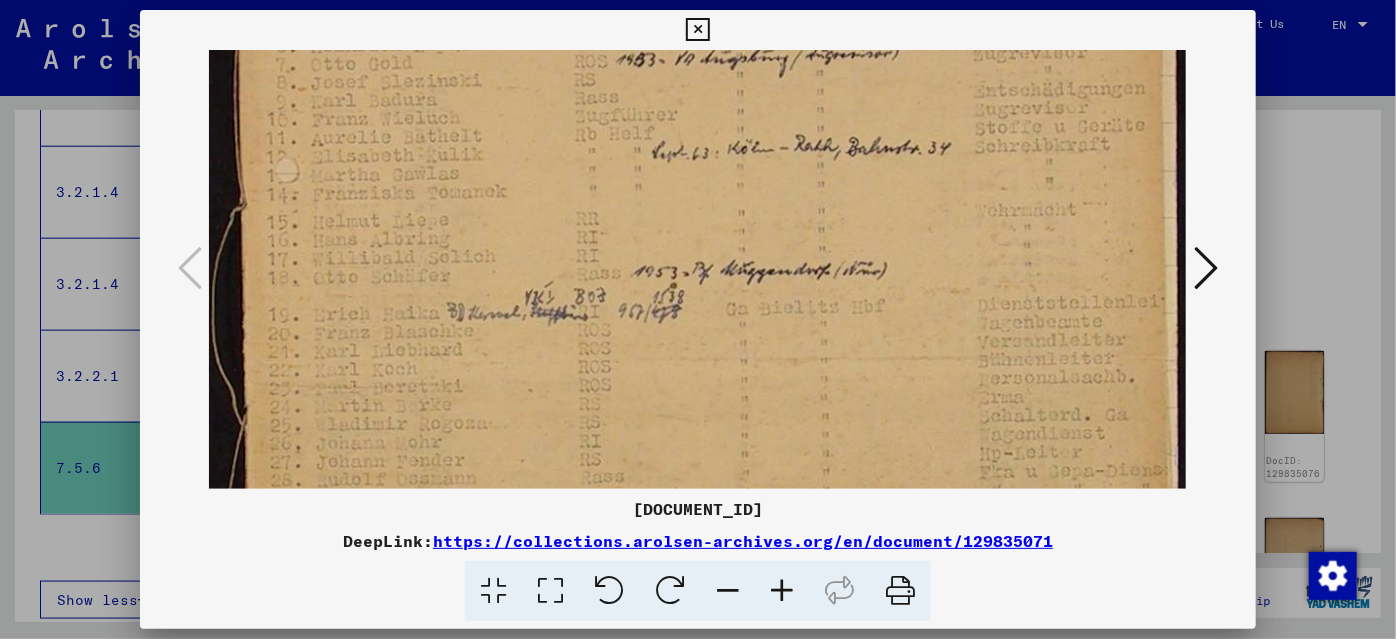 drag, startPoint x: 674, startPoint y: 457, endPoint x: 653, endPoint y: 255, distance: 203.08865 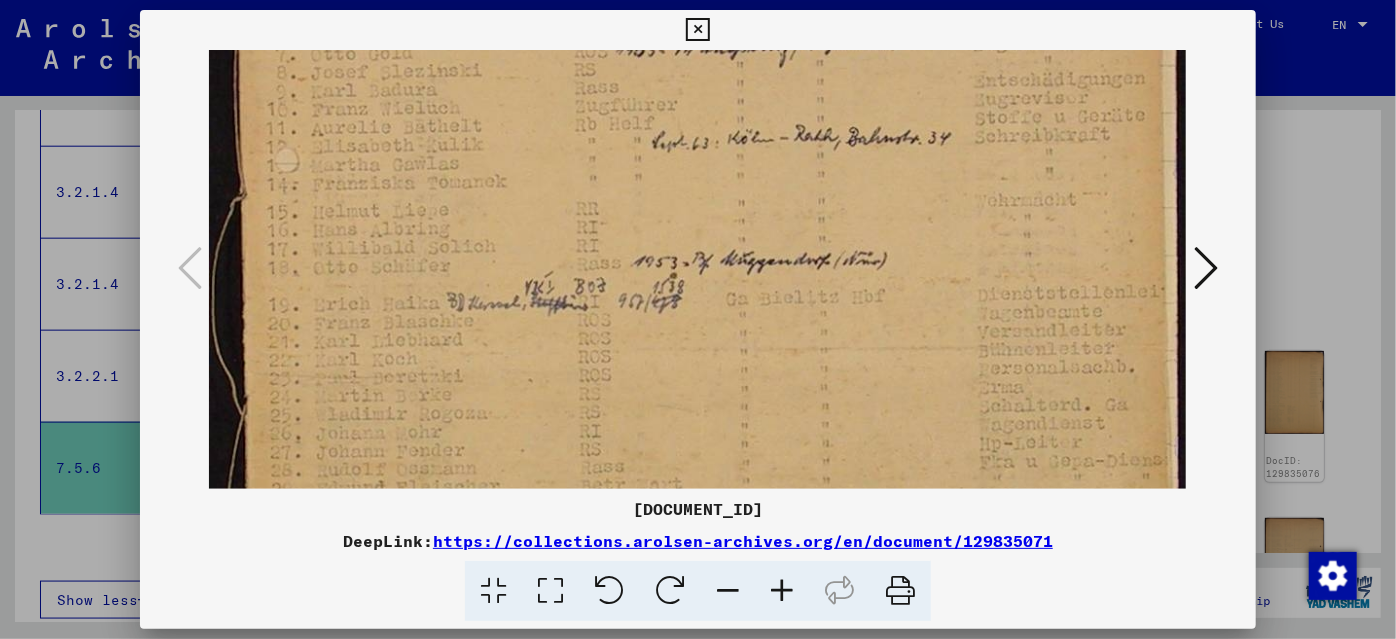 scroll, scrollTop: 543, scrollLeft: 0, axis: vertical 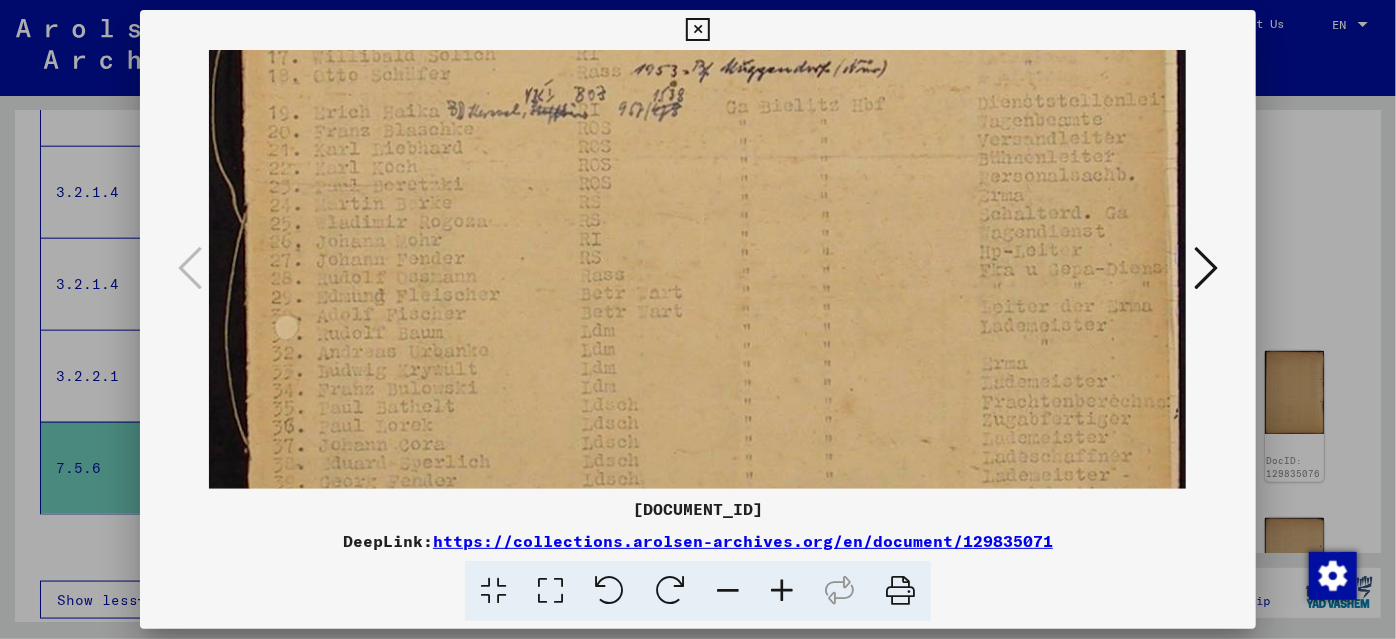 drag, startPoint x: 679, startPoint y: 428, endPoint x: 674, endPoint y: 226, distance: 202.06187 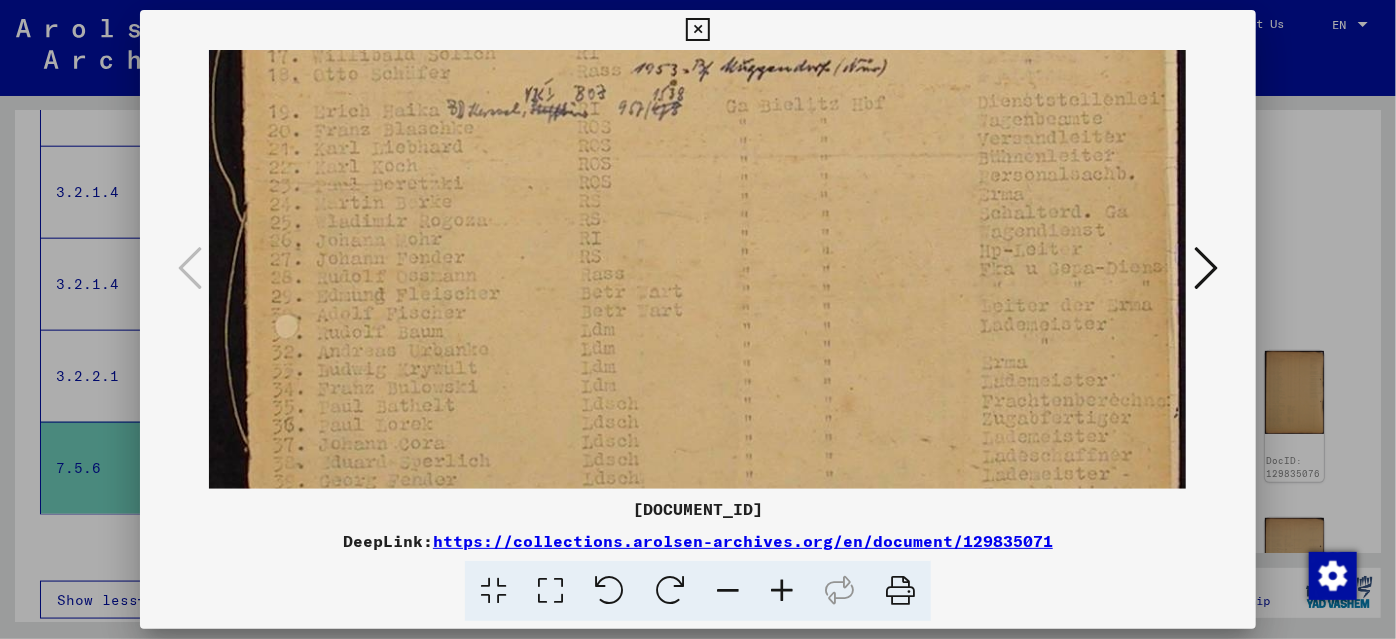 click at bounding box center [697, 177] 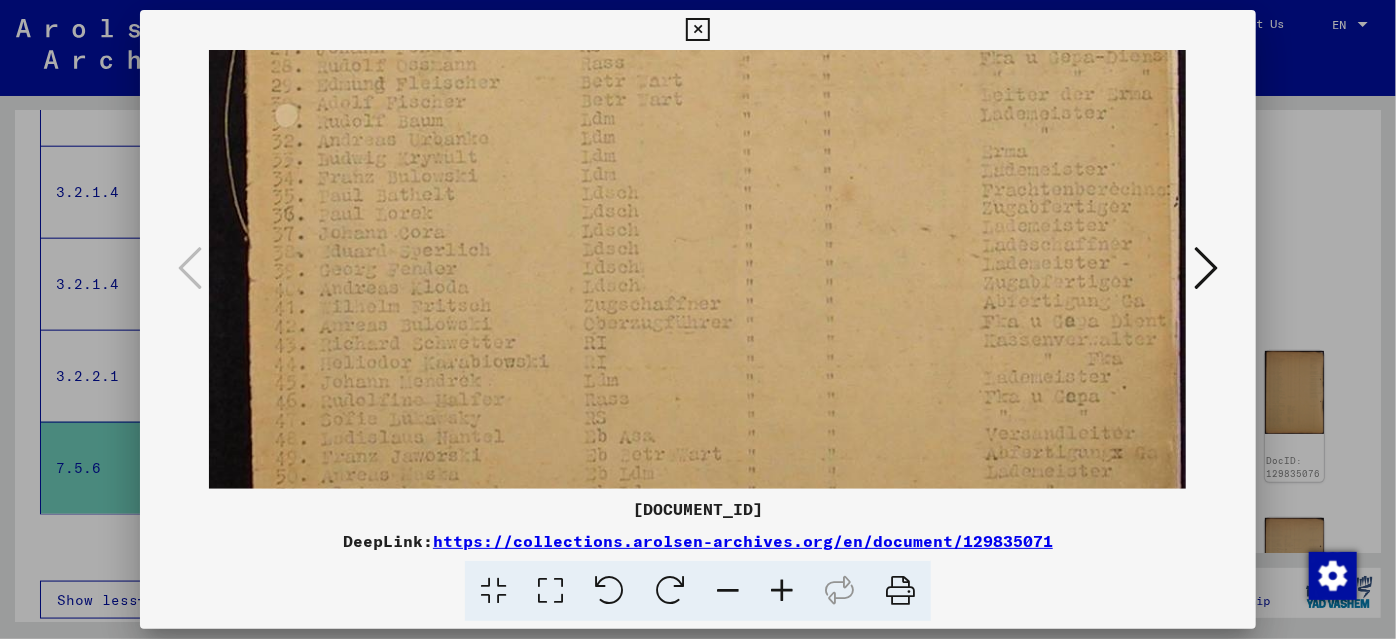 scroll, scrollTop: 776, scrollLeft: 0, axis: vertical 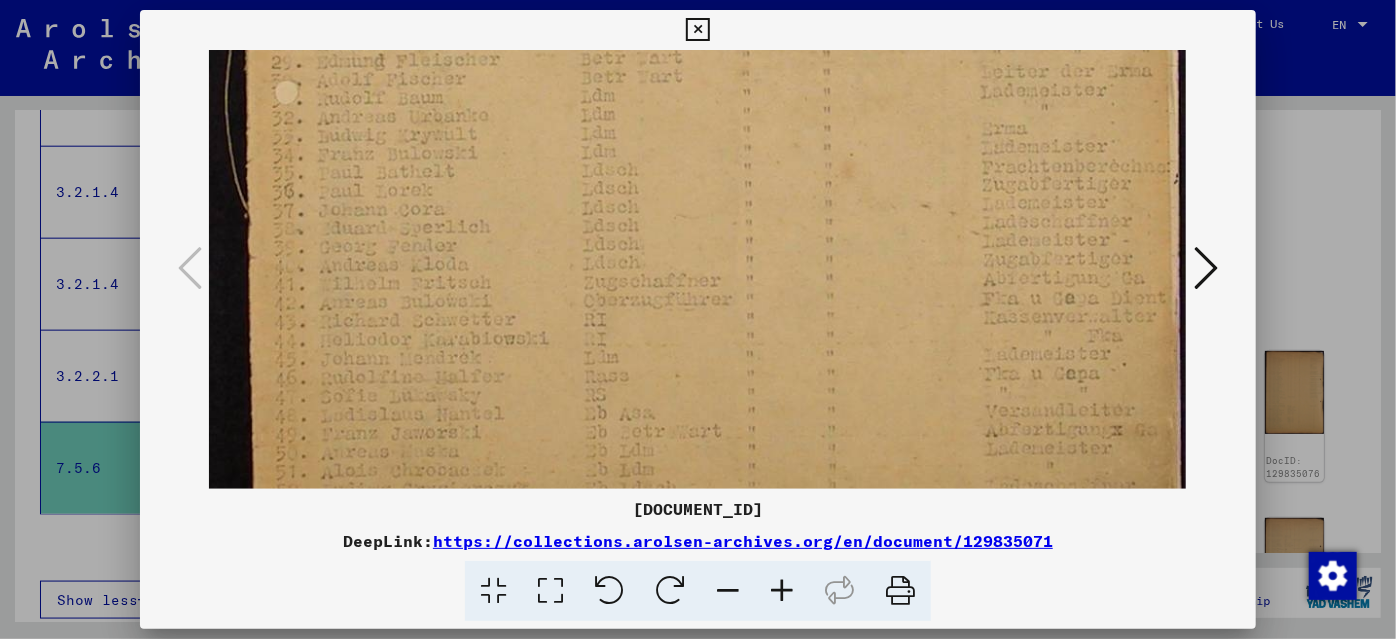 drag, startPoint x: 685, startPoint y: 422, endPoint x: 682, endPoint y: 190, distance: 232.0194 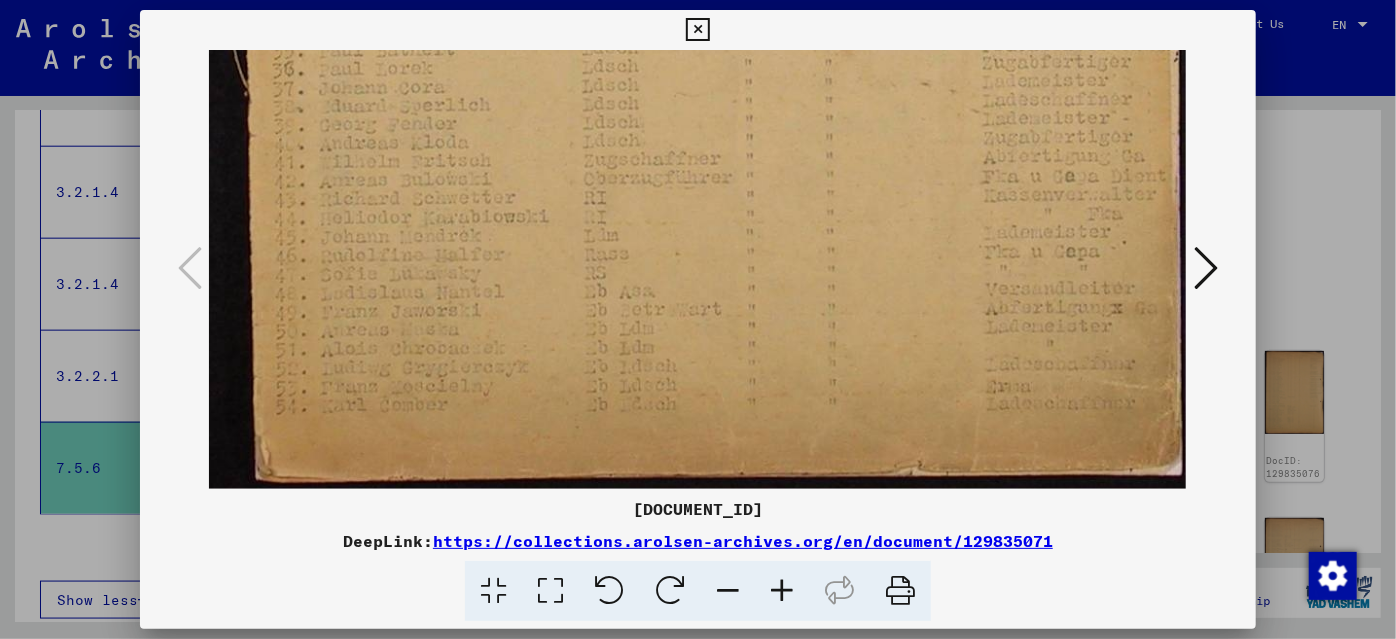 scroll, scrollTop: 899, scrollLeft: 0, axis: vertical 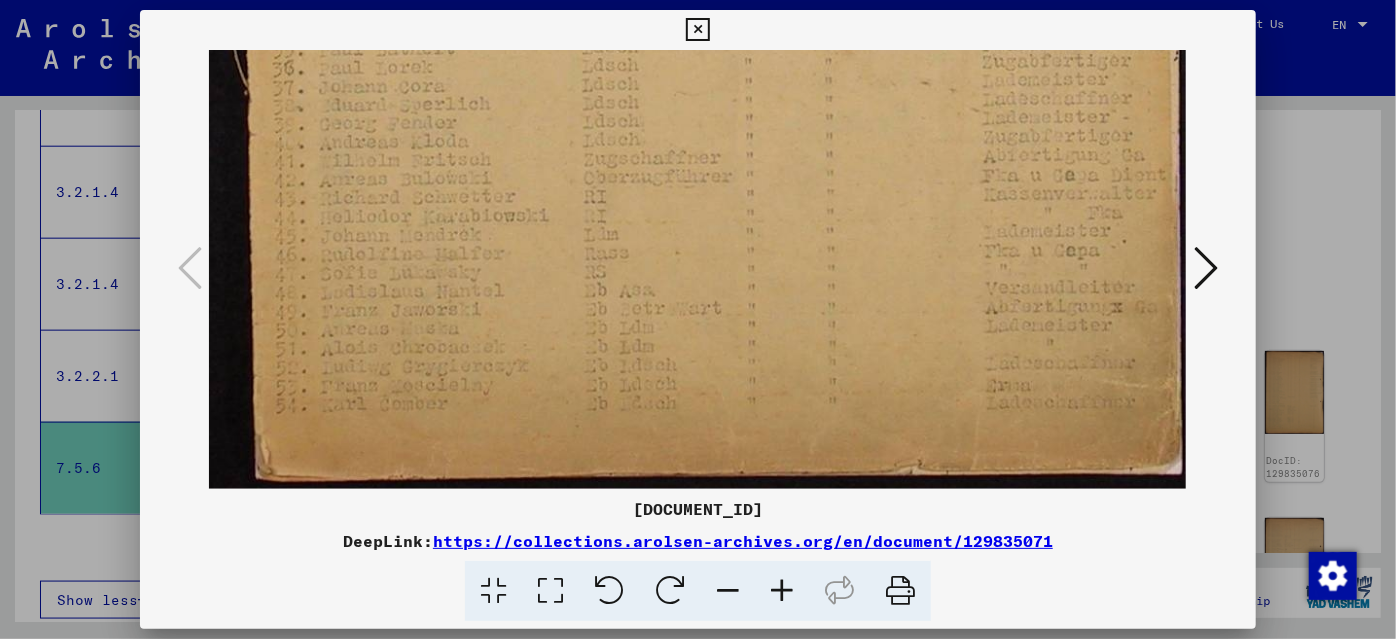 drag, startPoint x: 675, startPoint y: 422, endPoint x: 677, endPoint y: 290, distance: 132.01515 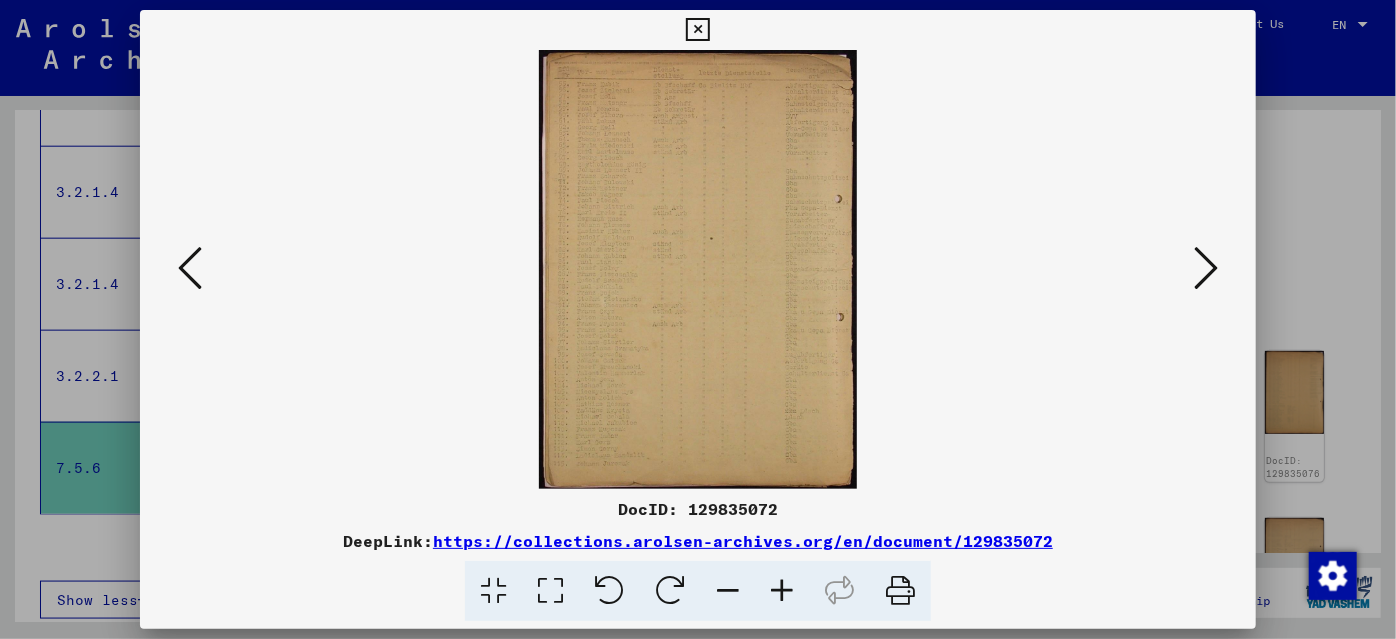 click at bounding box center (782, 591) 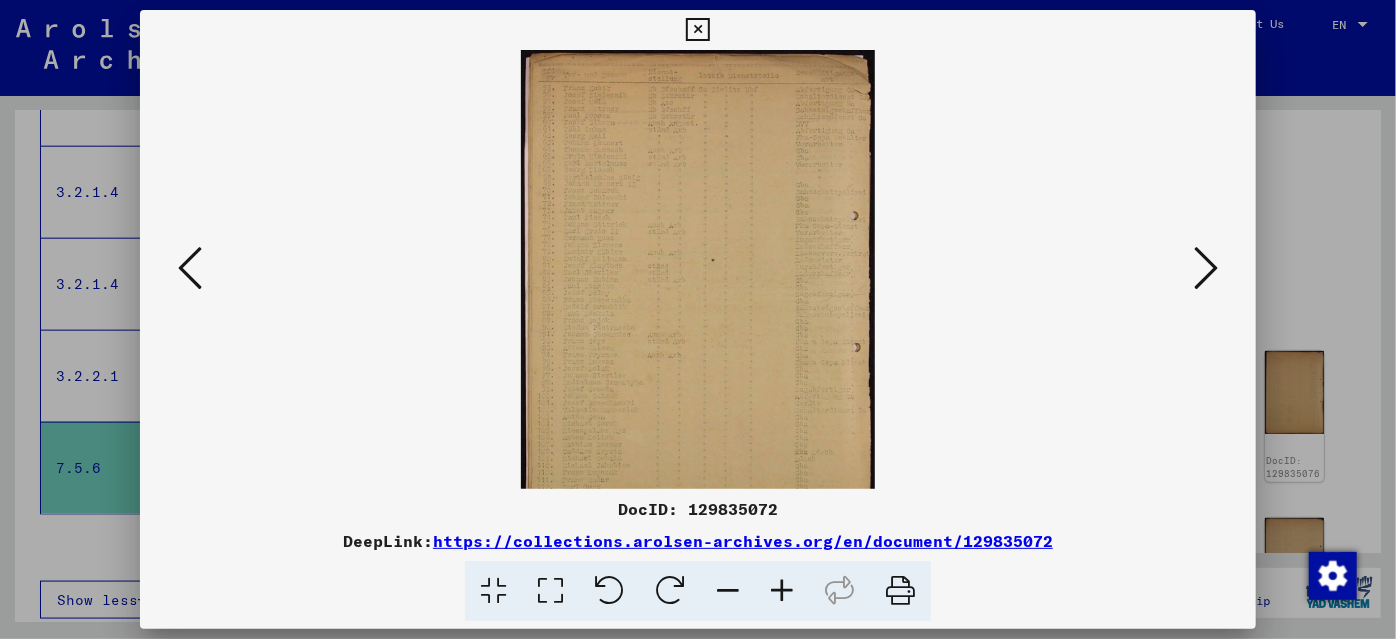 click at bounding box center (782, 591) 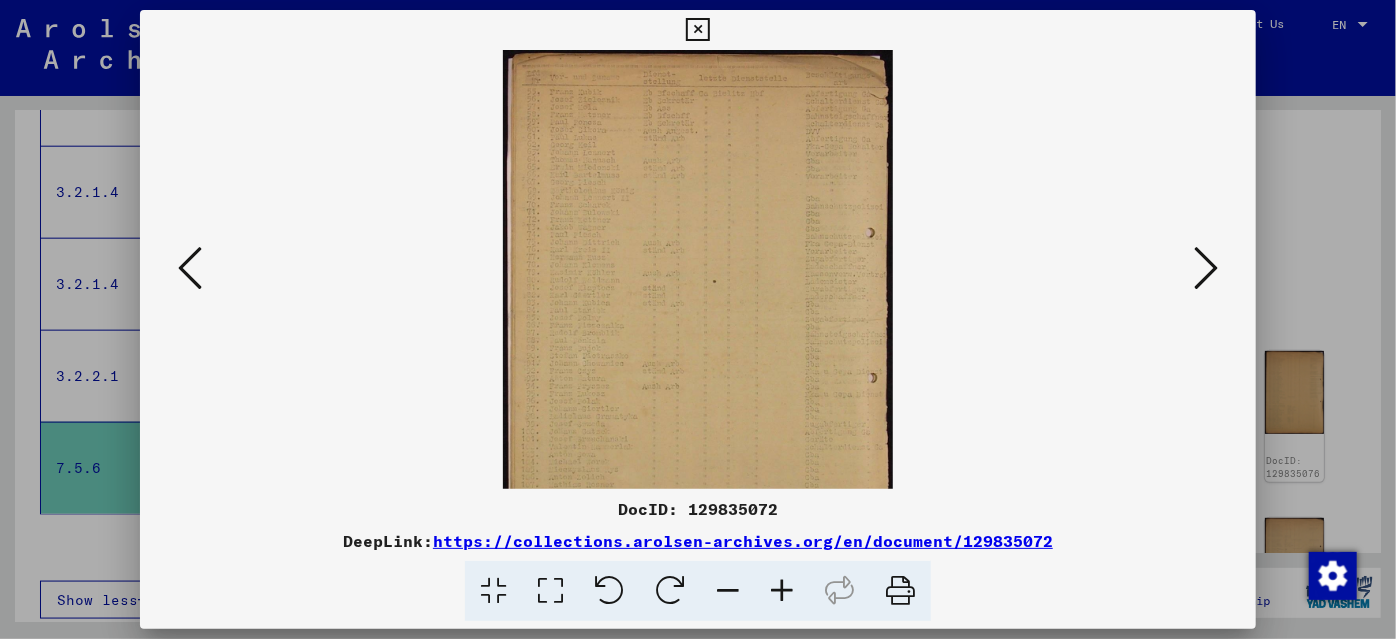 click at bounding box center (782, 591) 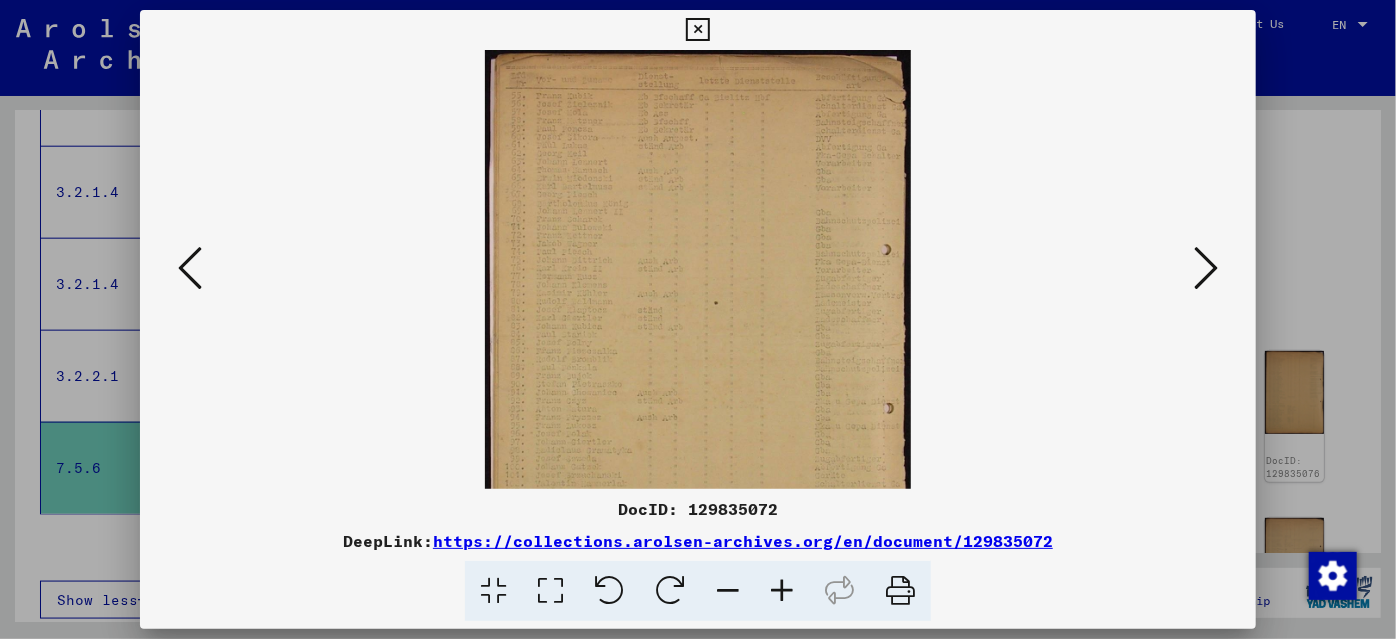 click at bounding box center [782, 591] 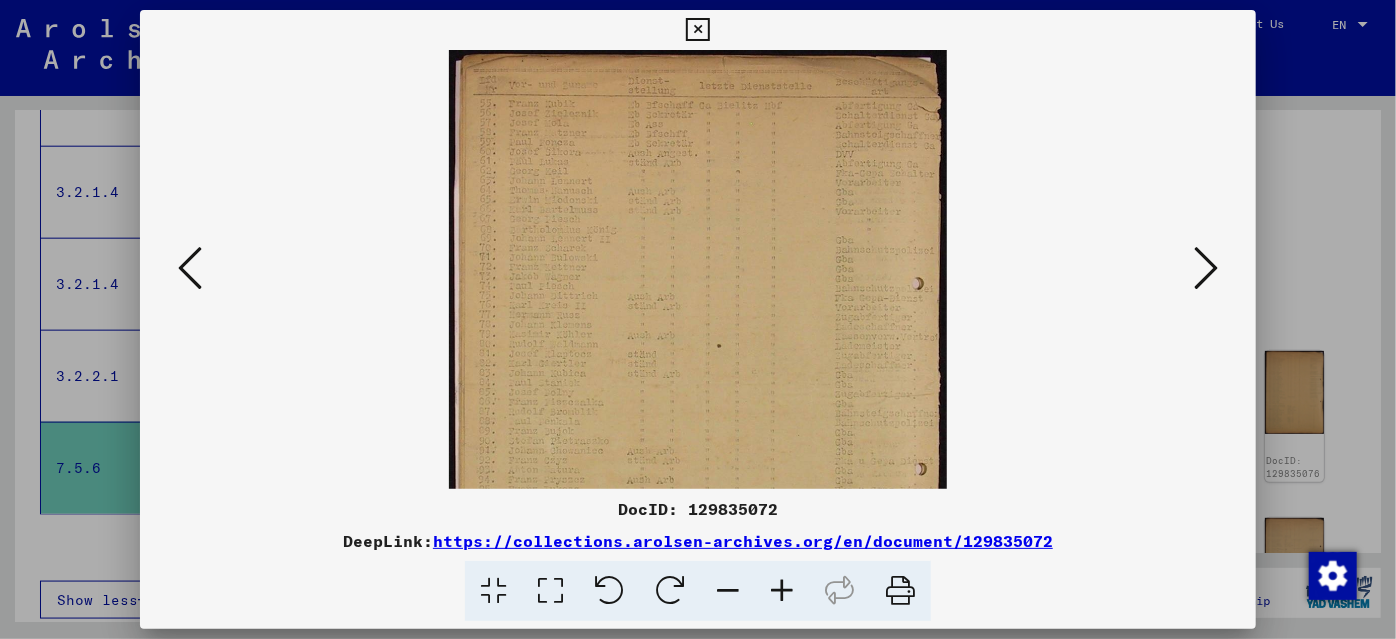 click at bounding box center [782, 591] 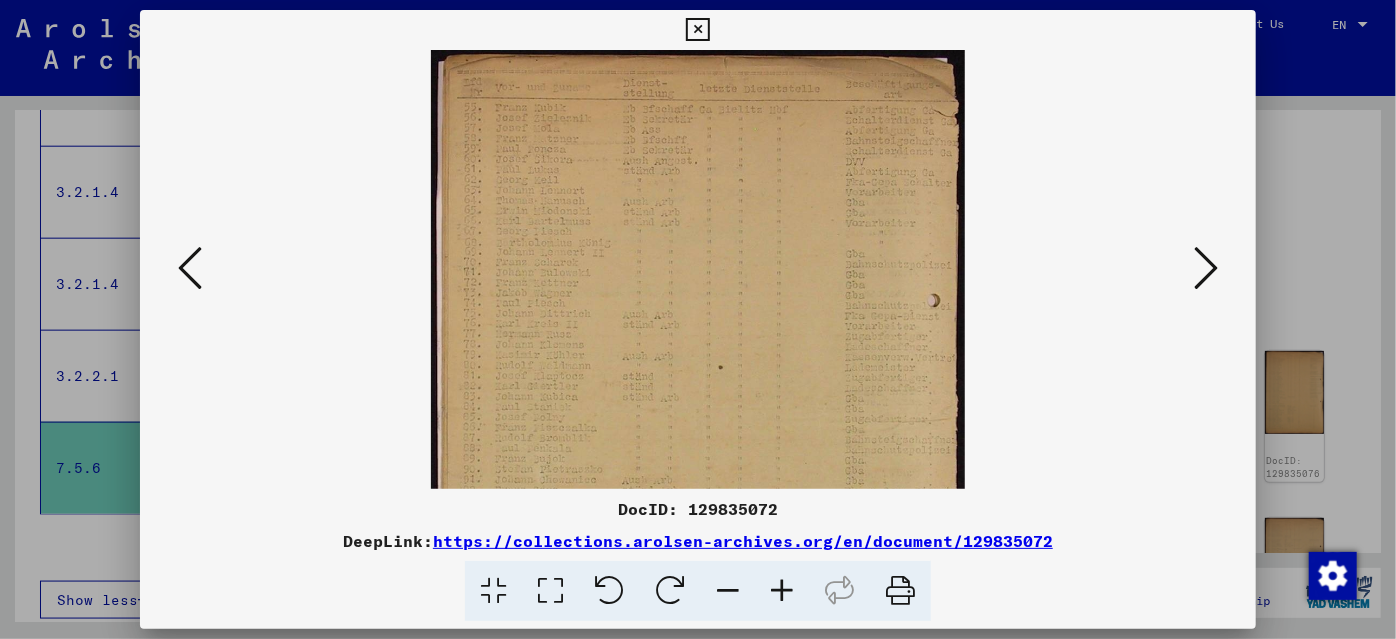 click at bounding box center (782, 591) 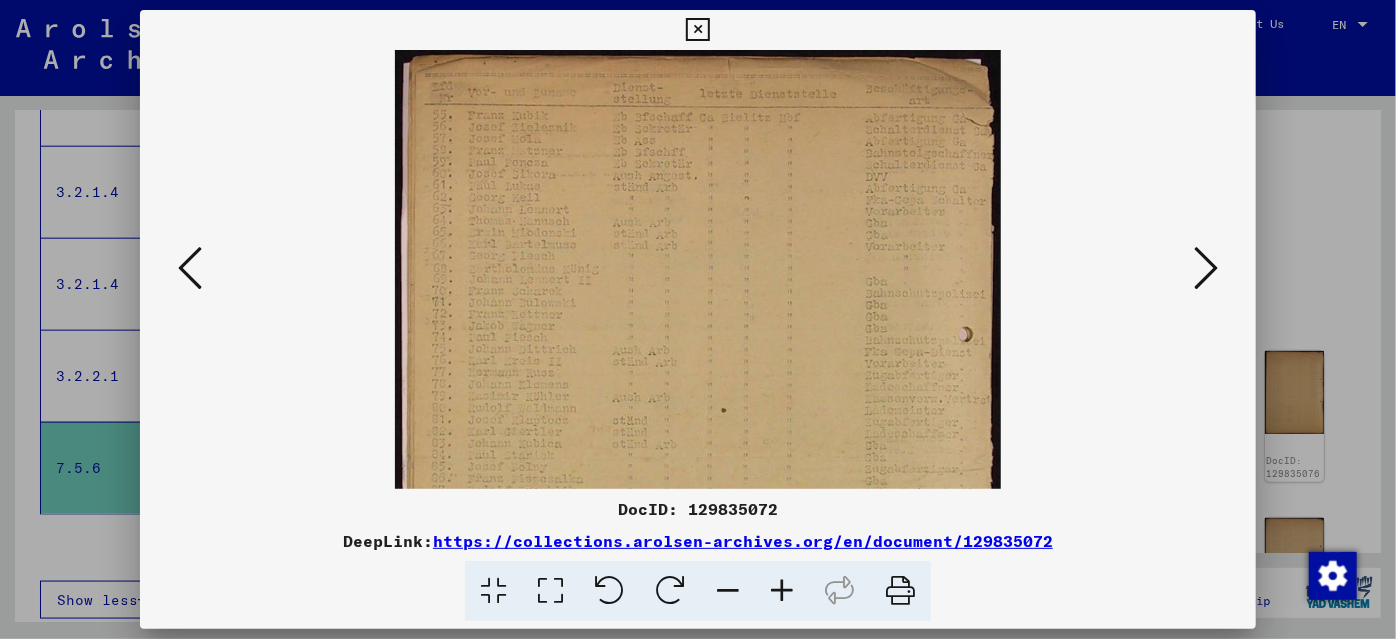 click at bounding box center (782, 591) 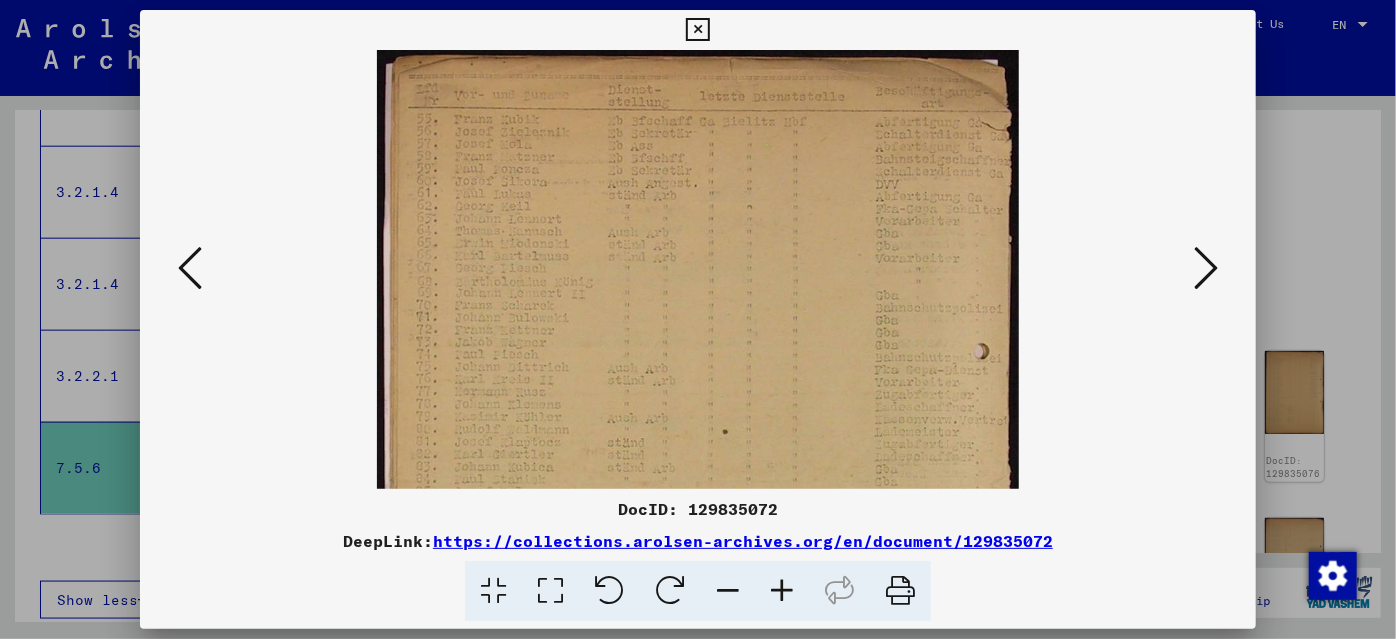 click at bounding box center [782, 591] 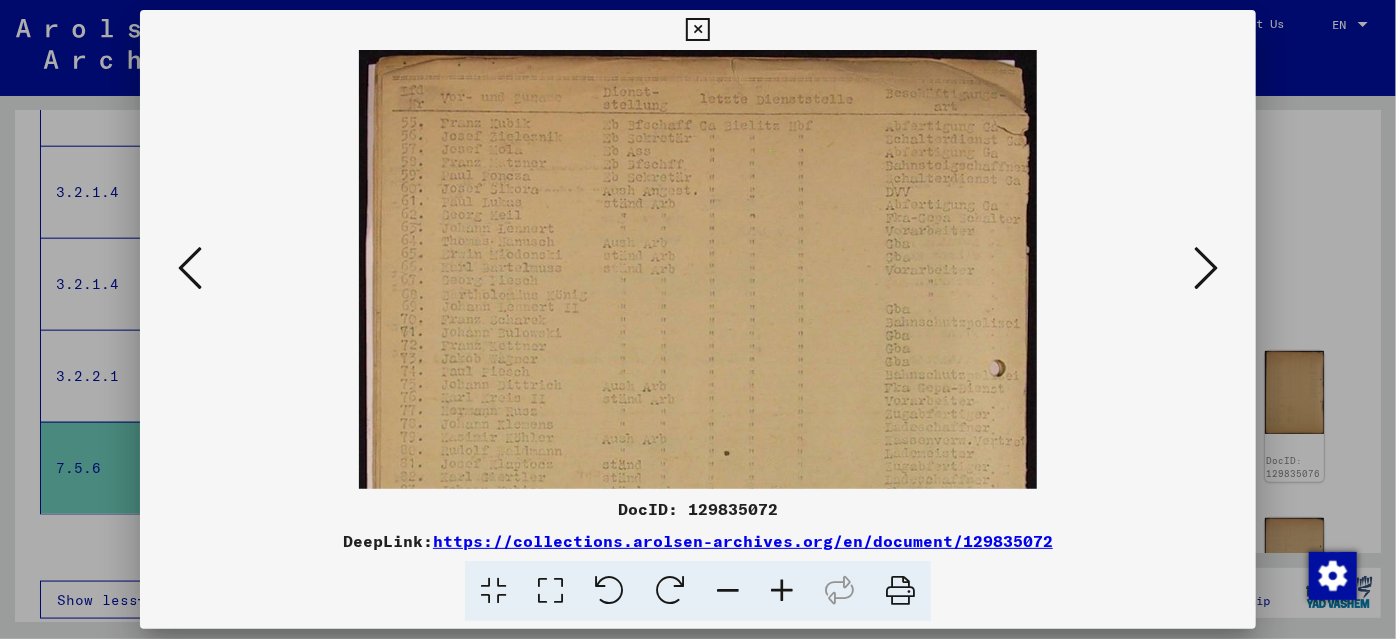 click at bounding box center (782, 591) 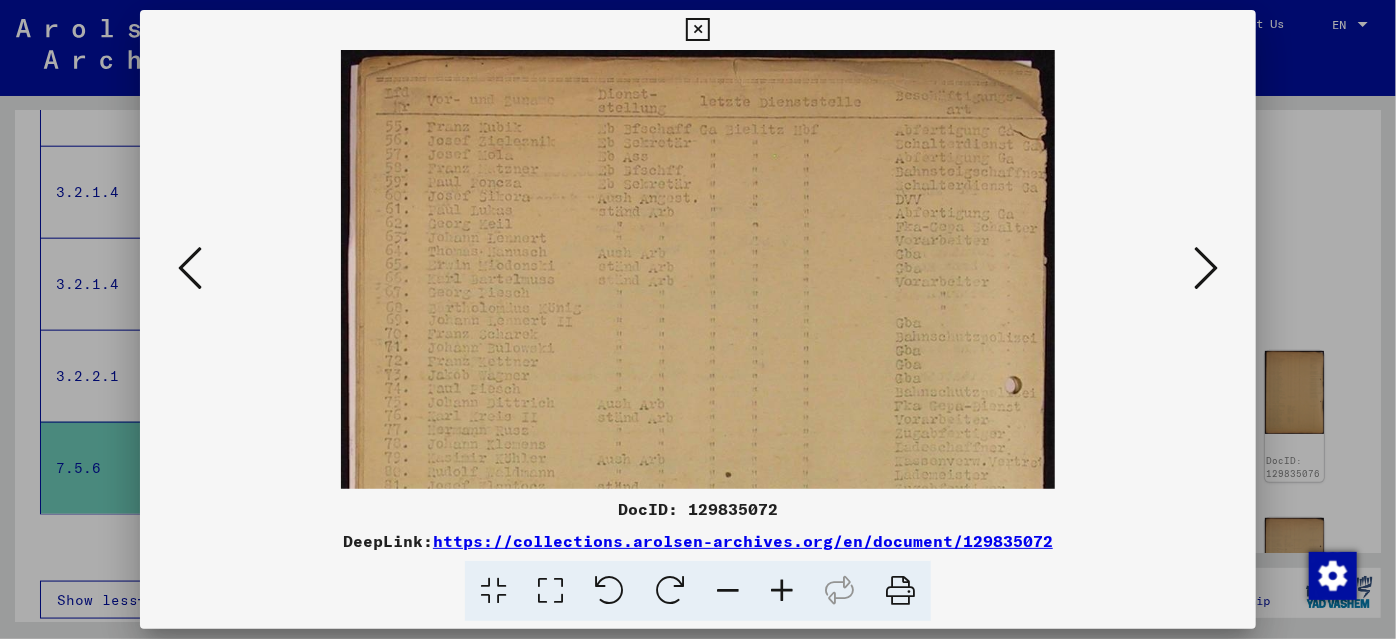 click at bounding box center (782, 591) 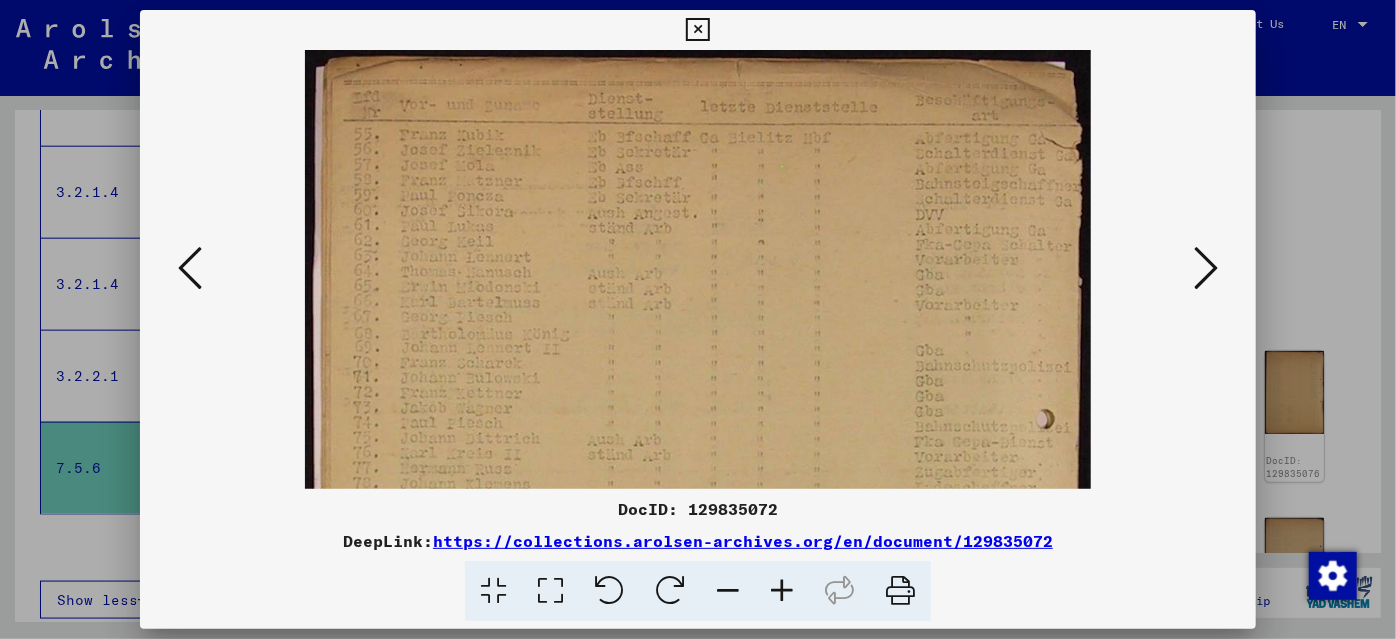 click at bounding box center [782, 591] 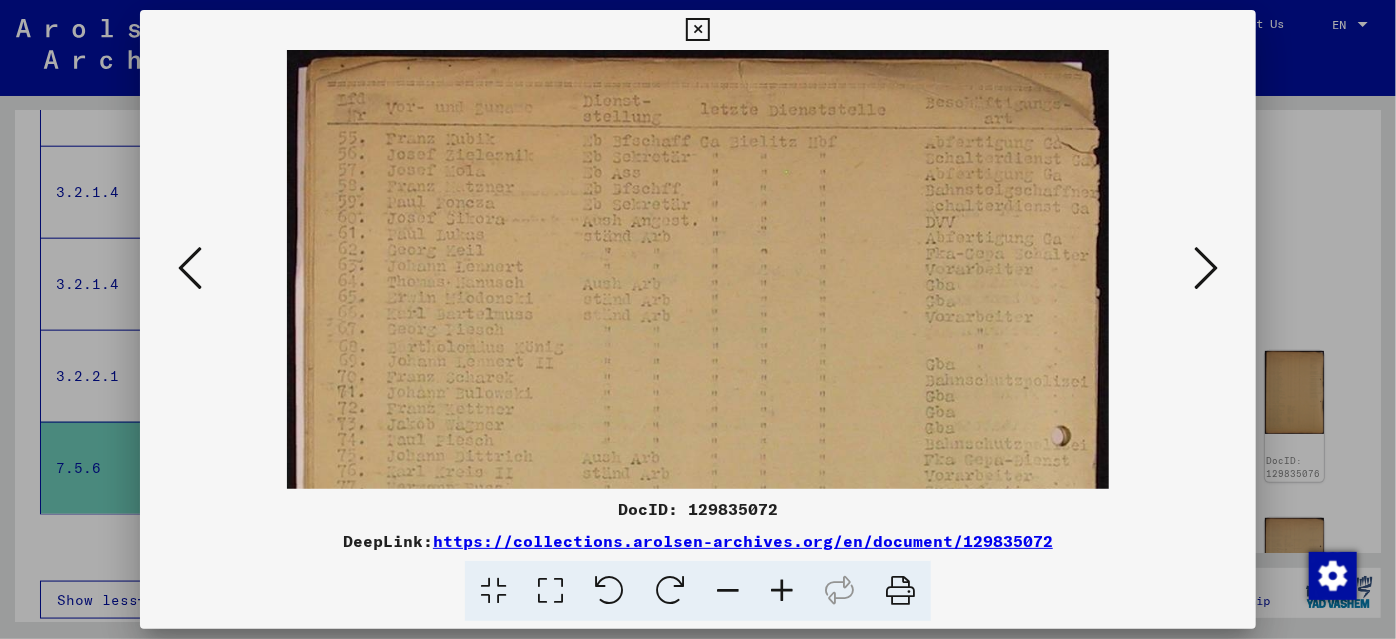 click at bounding box center [782, 591] 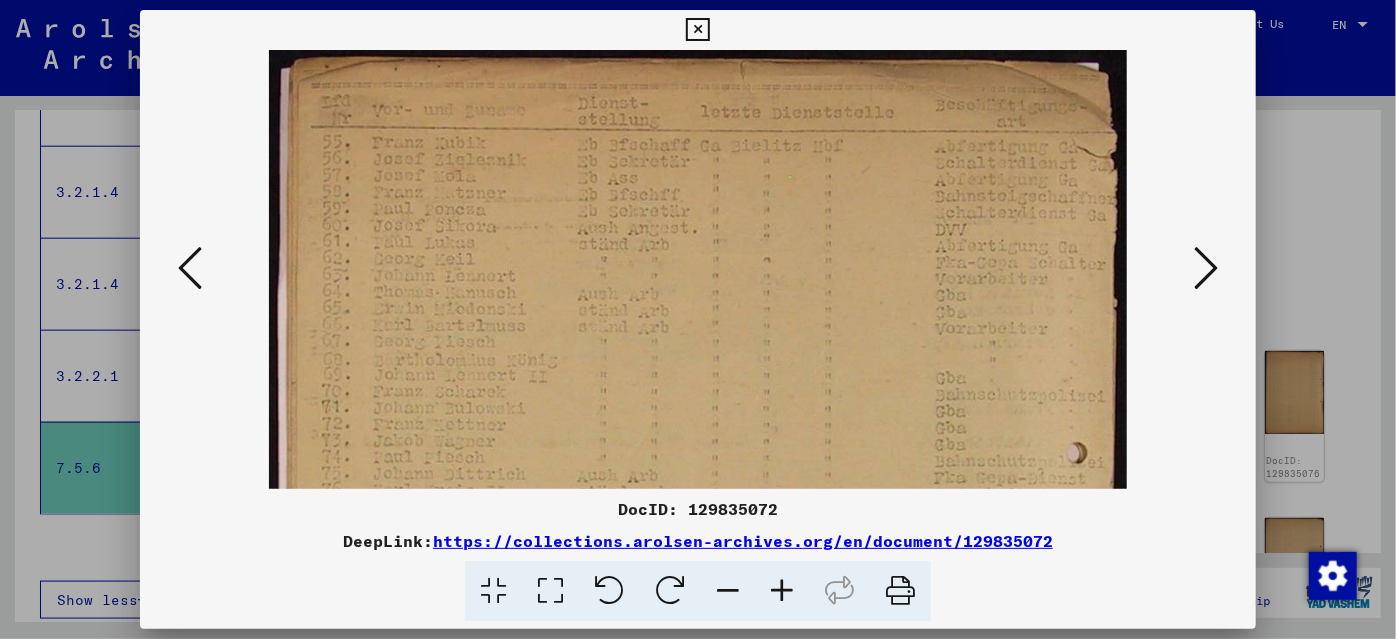click at bounding box center (782, 591) 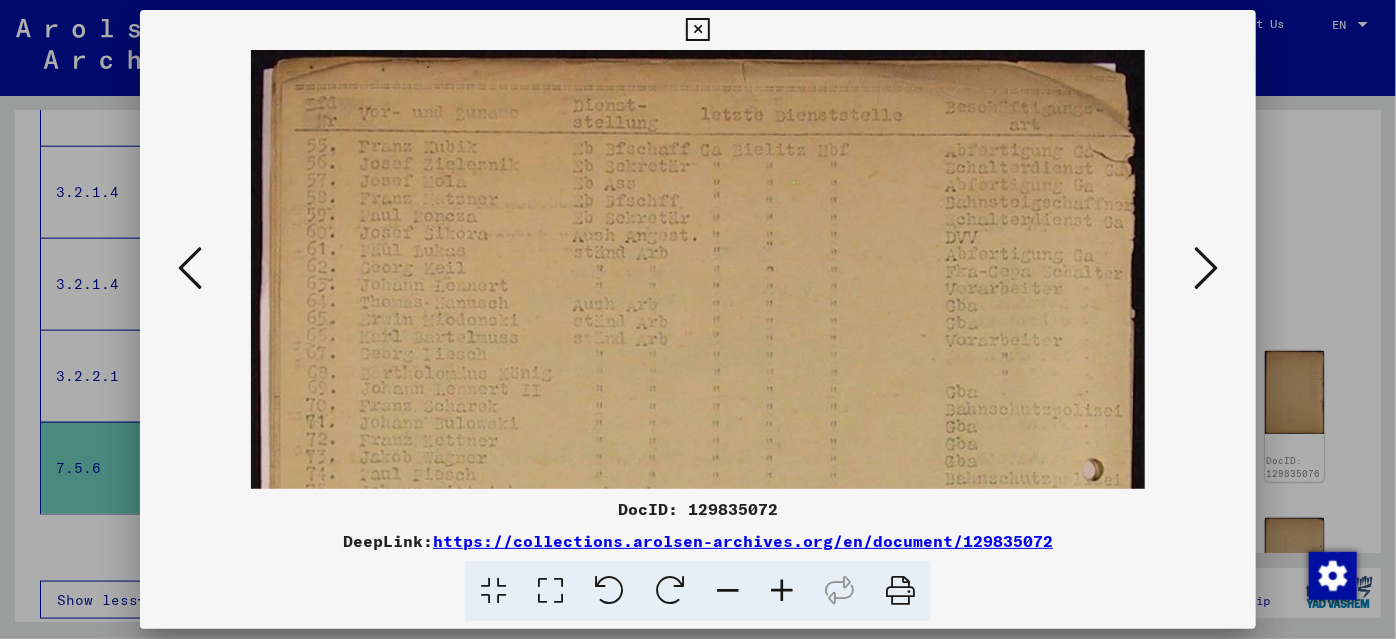 click at bounding box center (782, 591) 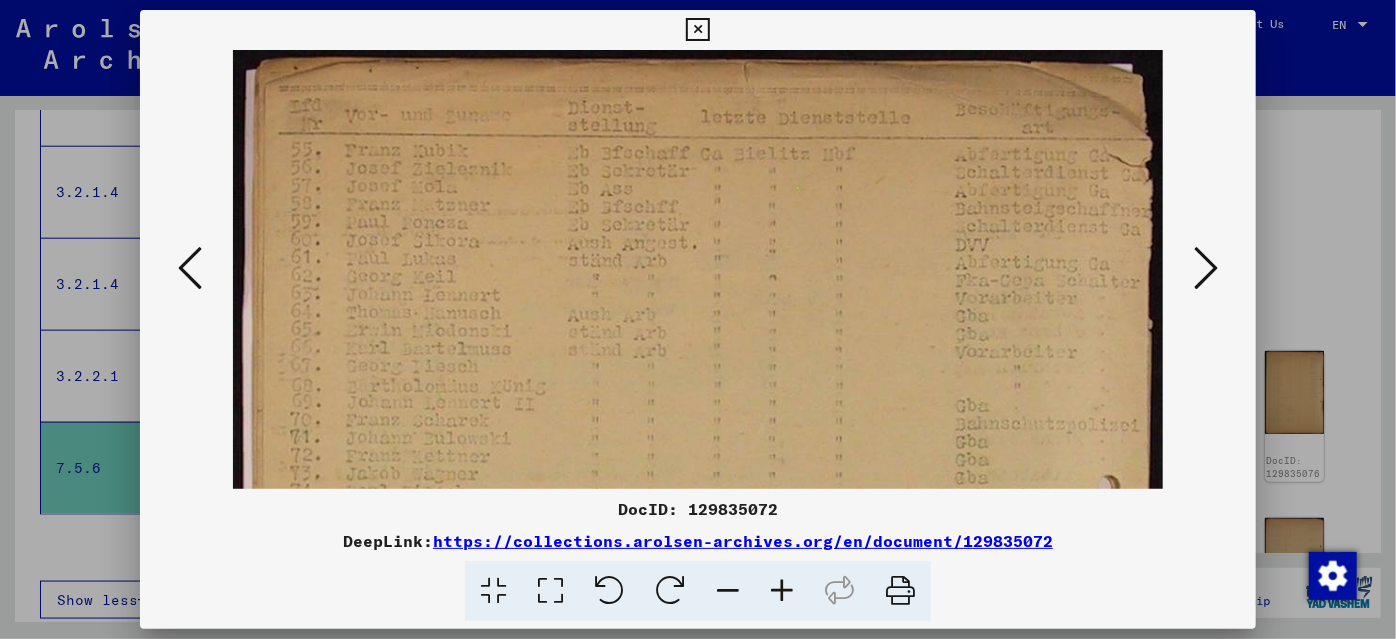 click at bounding box center (782, 591) 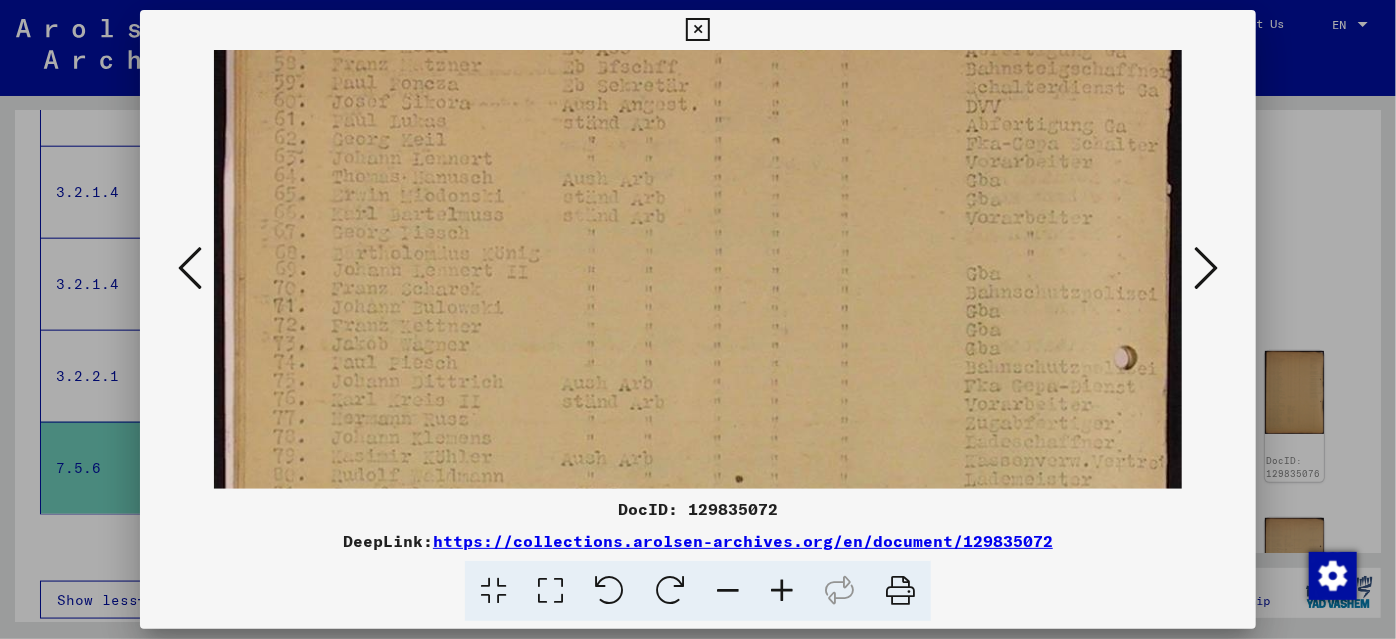scroll, scrollTop: 160, scrollLeft: 0, axis: vertical 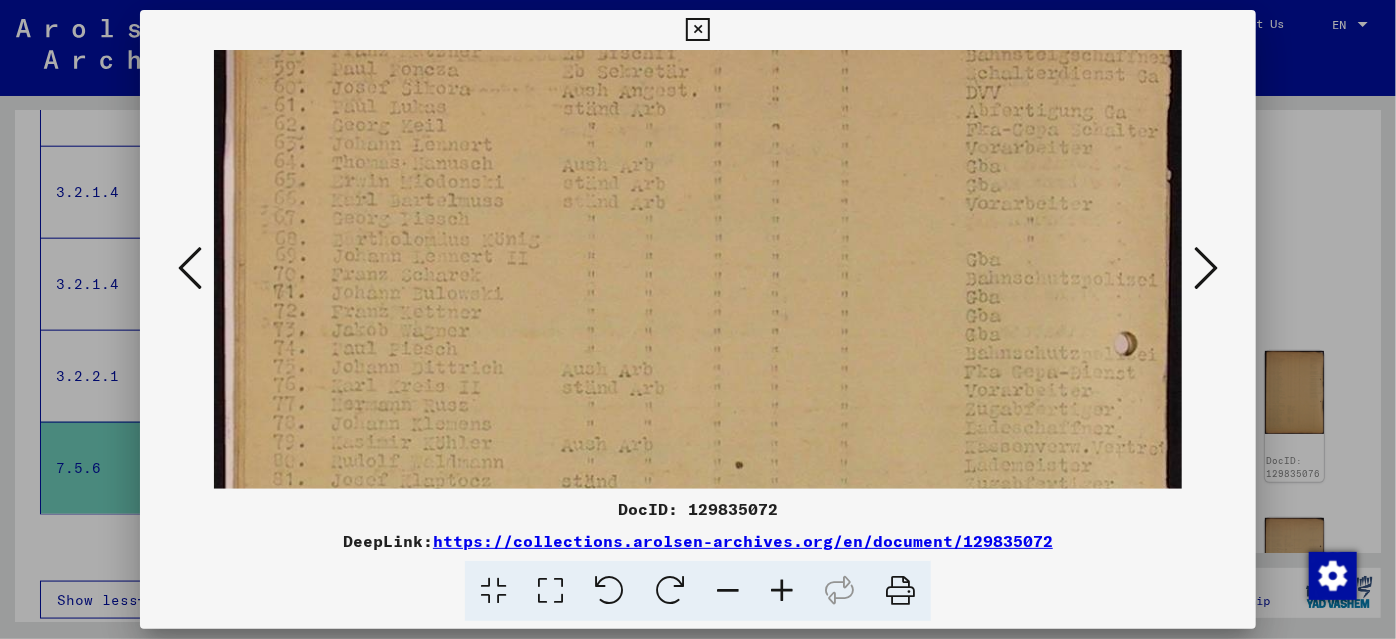 drag, startPoint x: 642, startPoint y: 442, endPoint x: 640, endPoint y: 286, distance: 156.01282 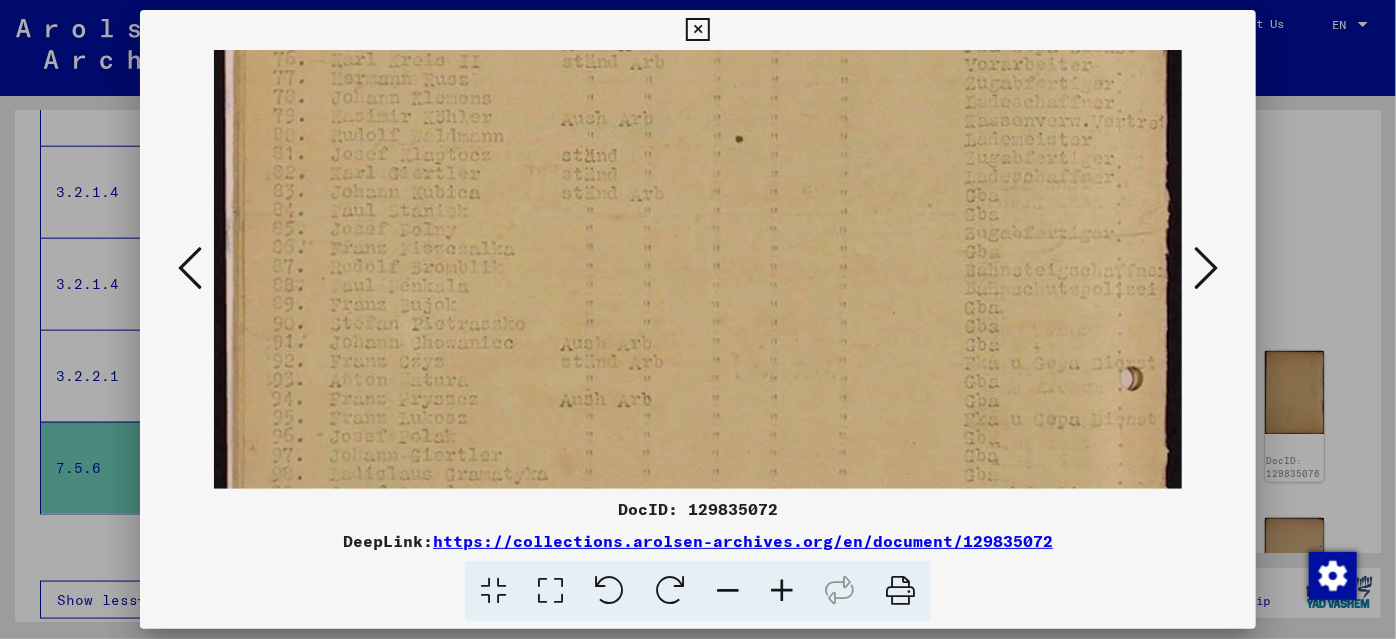 scroll, scrollTop: 494, scrollLeft: 0, axis: vertical 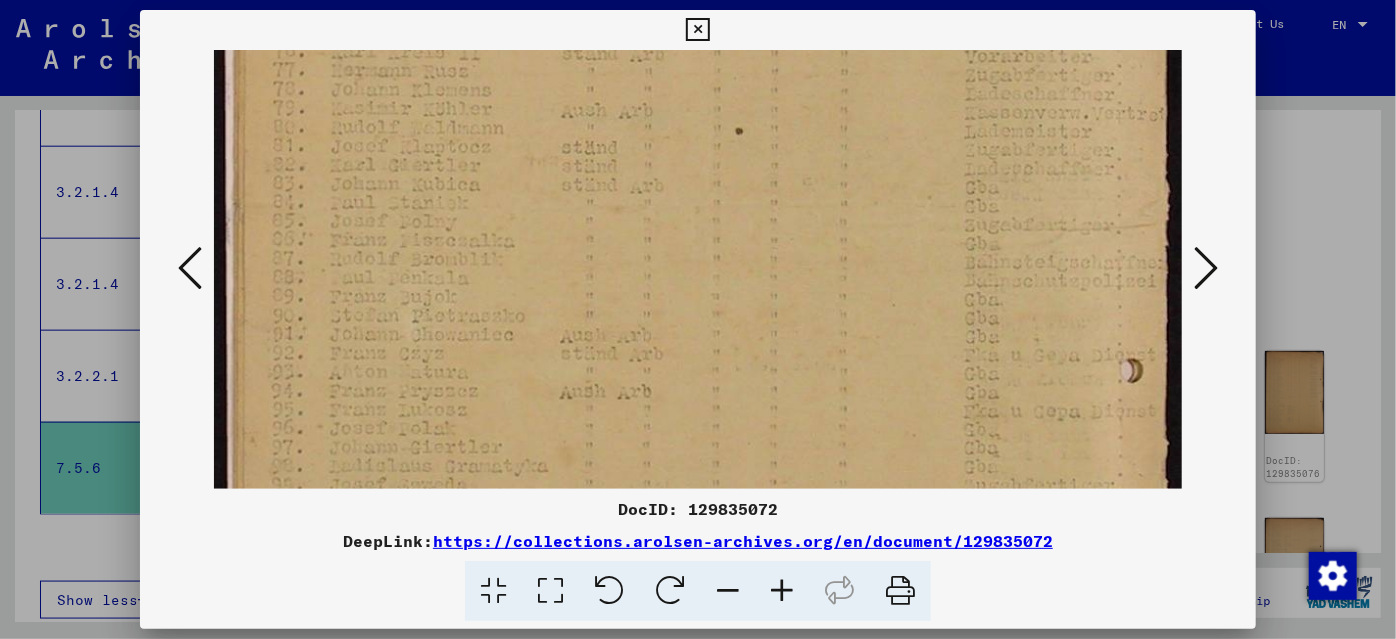 drag, startPoint x: 642, startPoint y: 456, endPoint x: 638, endPoint y: 127, distance: 329.02432 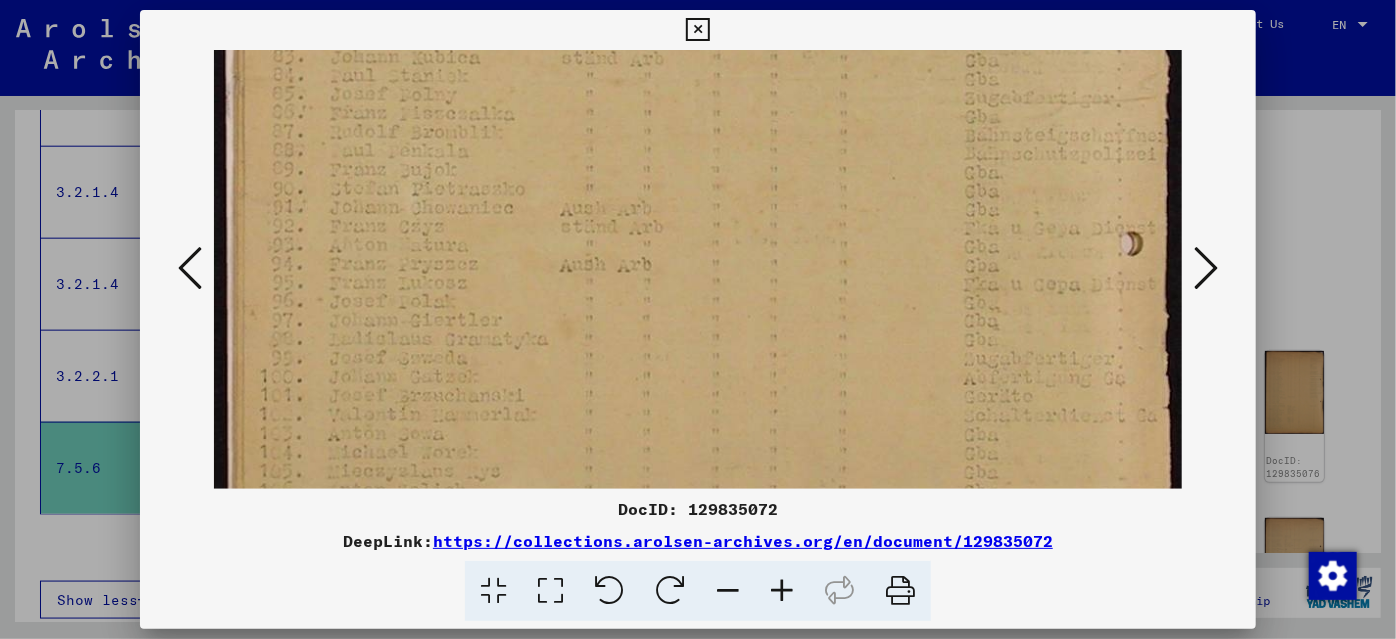 scroll, scrollTop: 650, scrollLeft: 0, axis: vertical 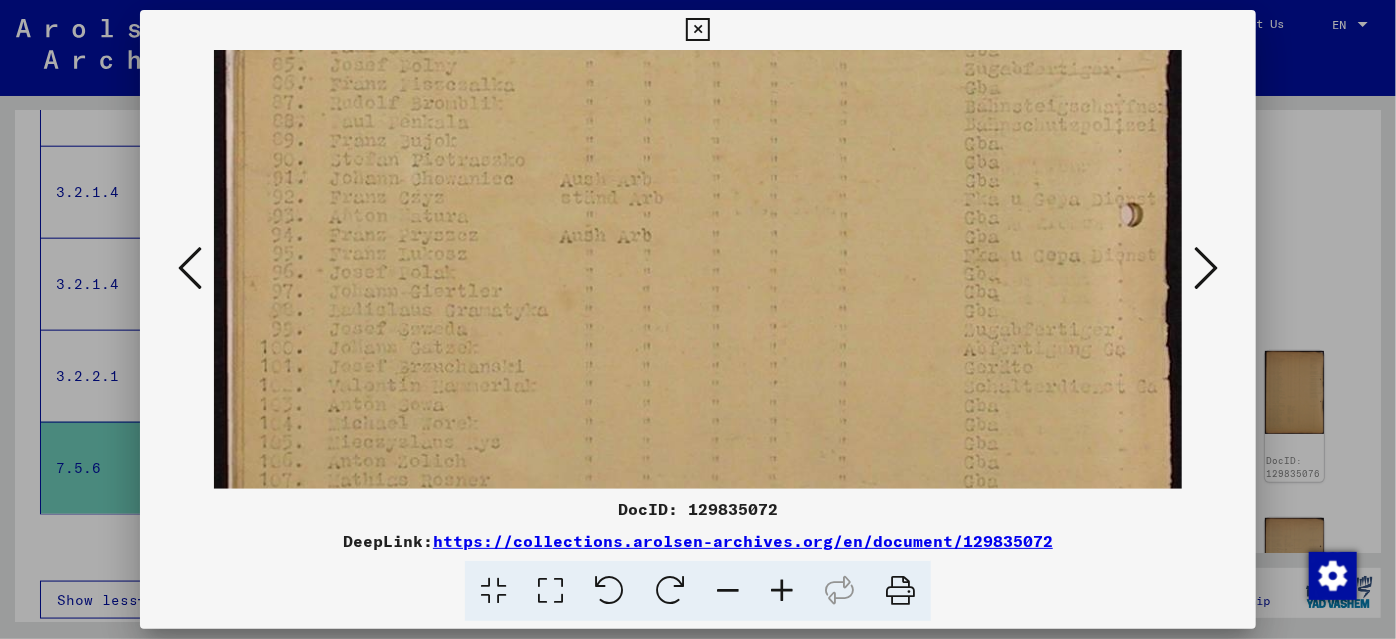 drag, startPoint x: 640, startPoint y: 450, endPoint x: 640, endPoint y: 294, distance: 156 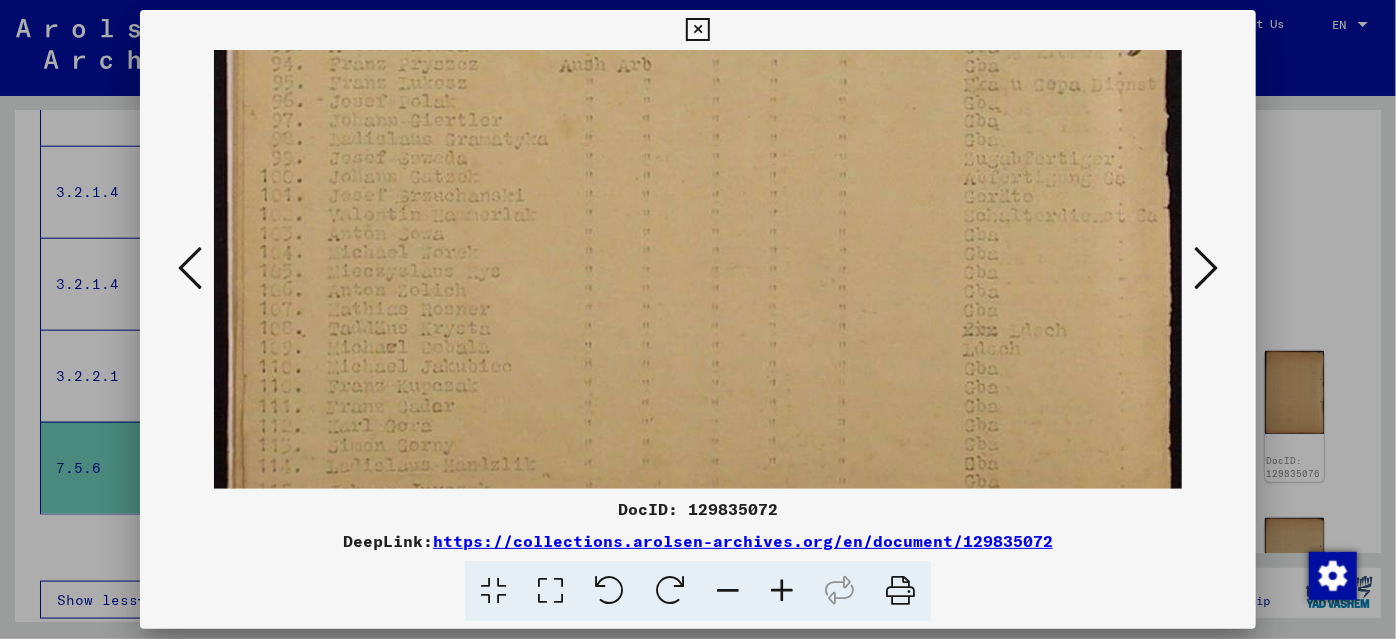 drag, startPoint x: 627, startPoint y: 337, endPoint x: 666, endPoint y: 128, distance: 212.60762 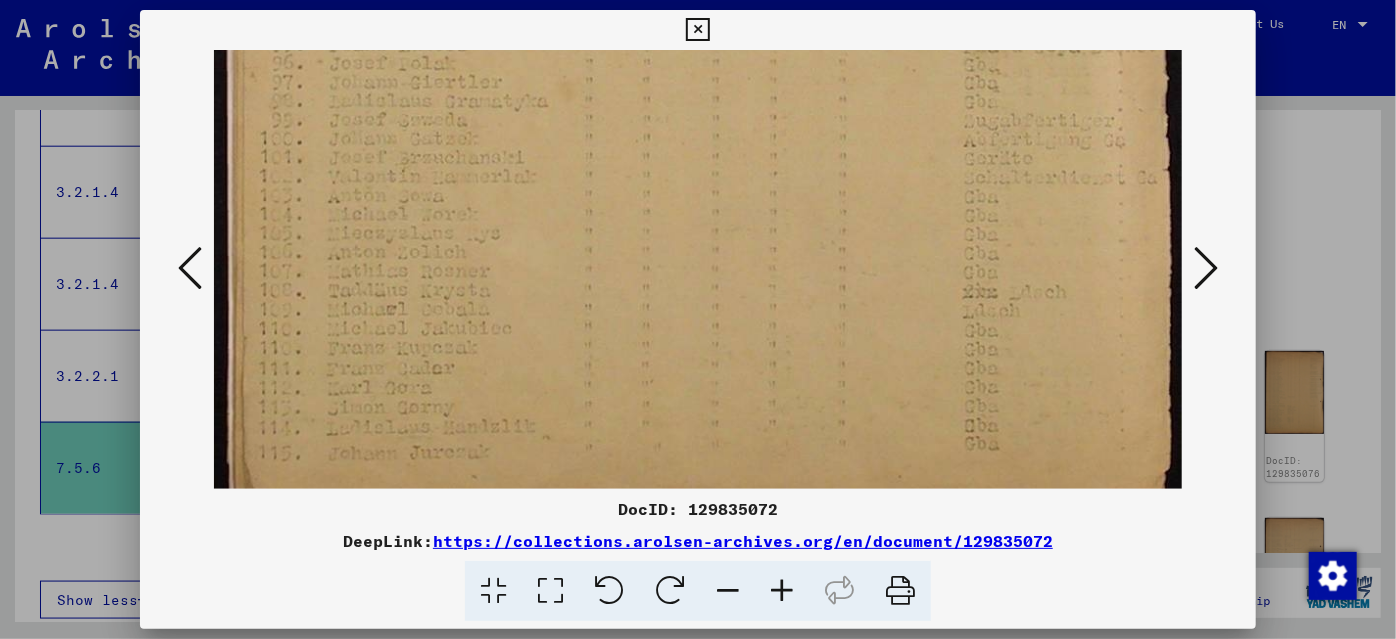 scroll, scrollTop: 899, scrollLeft: 0, axis: vertical 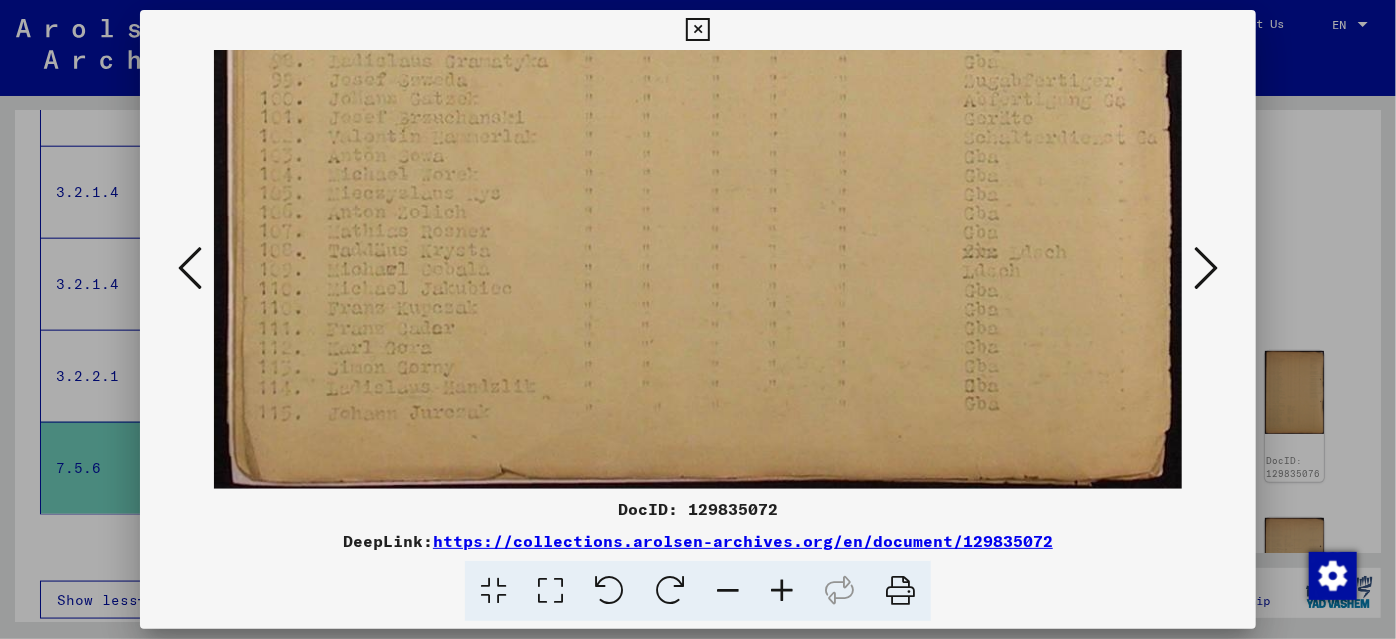 drag, startPoint x: 664, startPoint y: 420, endPoint x: 665, endPoint y: 171, distance: 249.00201 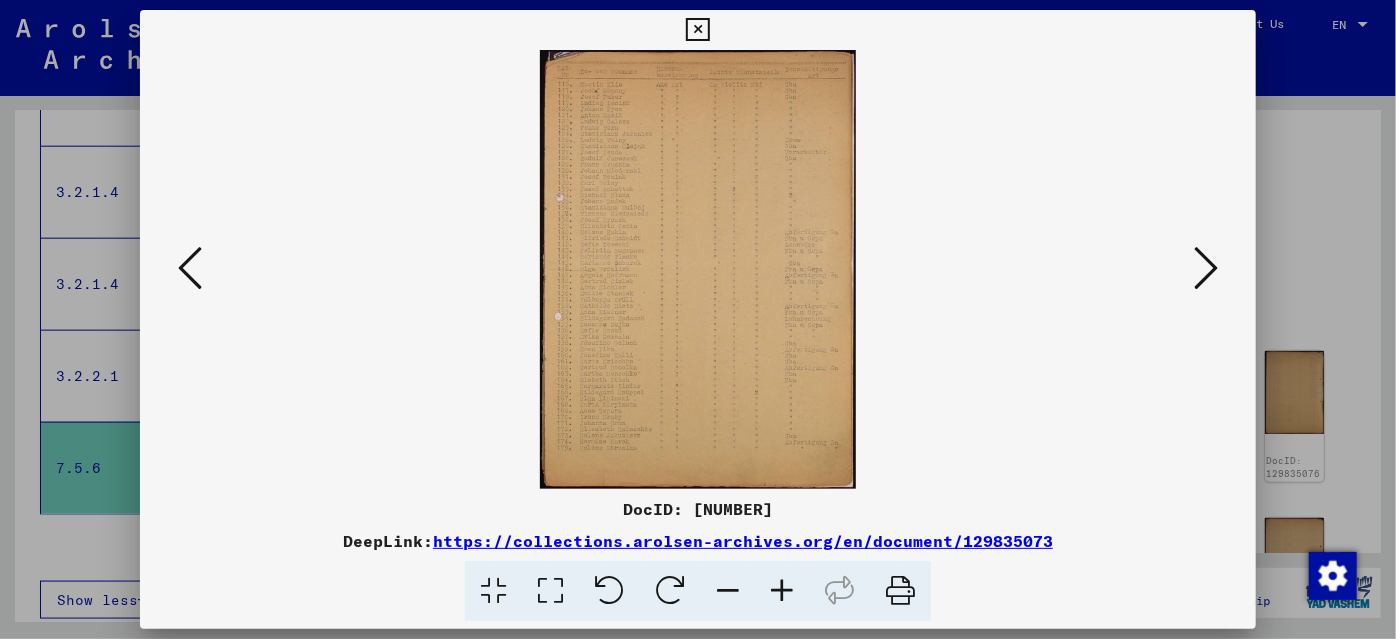 click at bounding box center (782, 591) 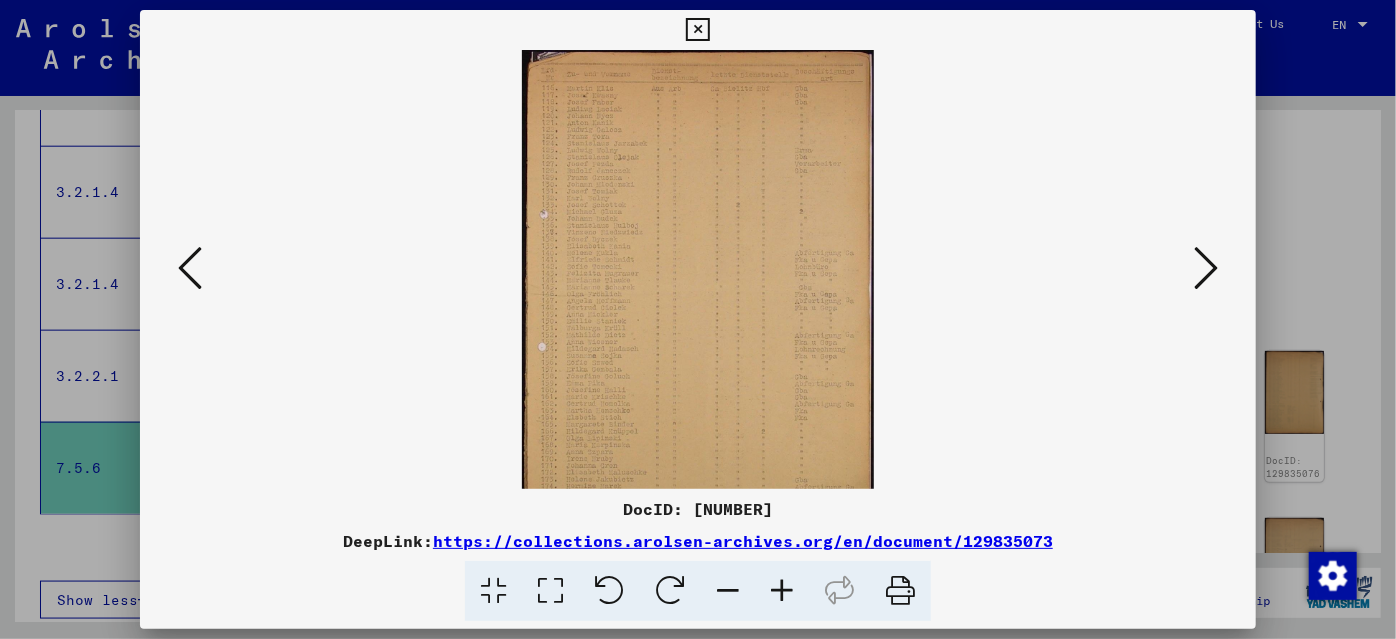 click at bounding box center (782, 591) 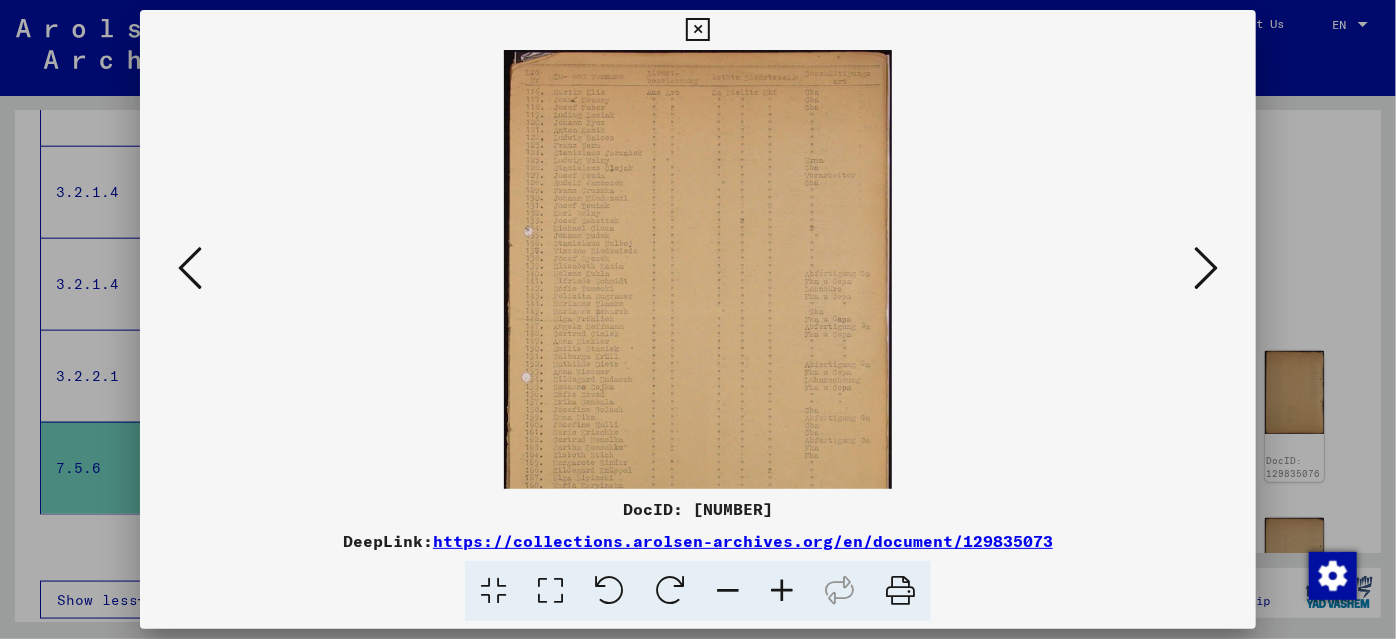 click at bounding box center (782, 591) 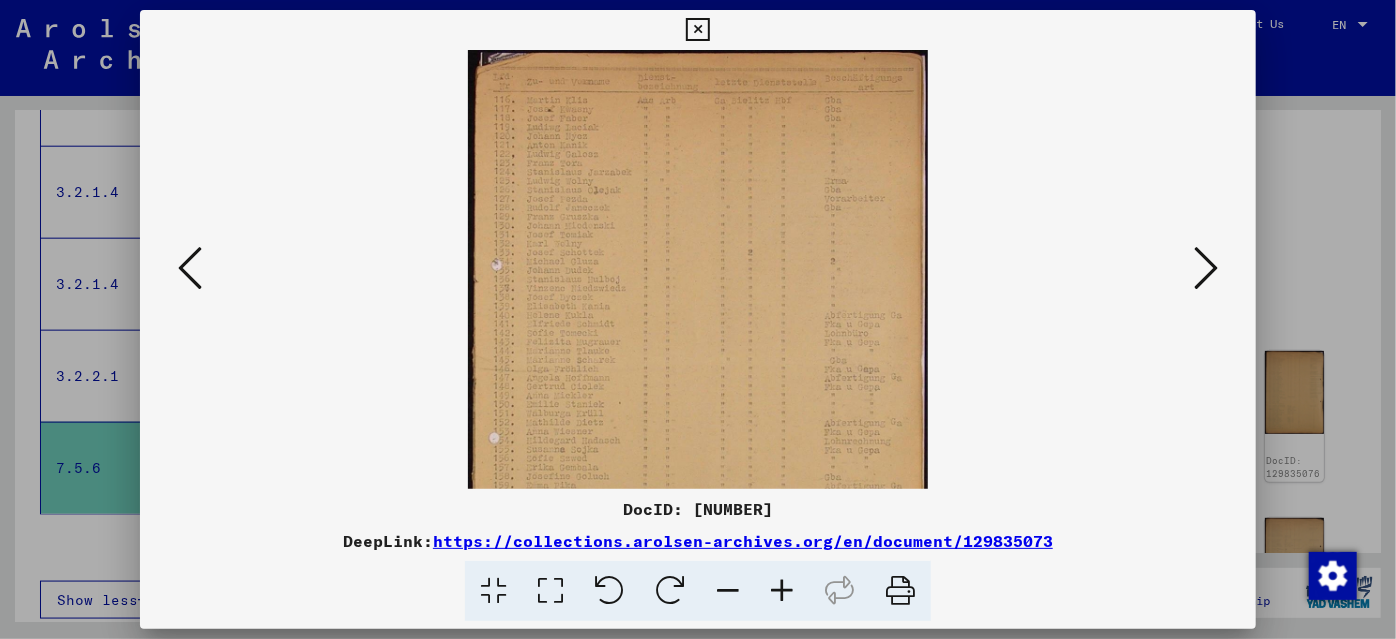 click at bounding box center [782, 591] 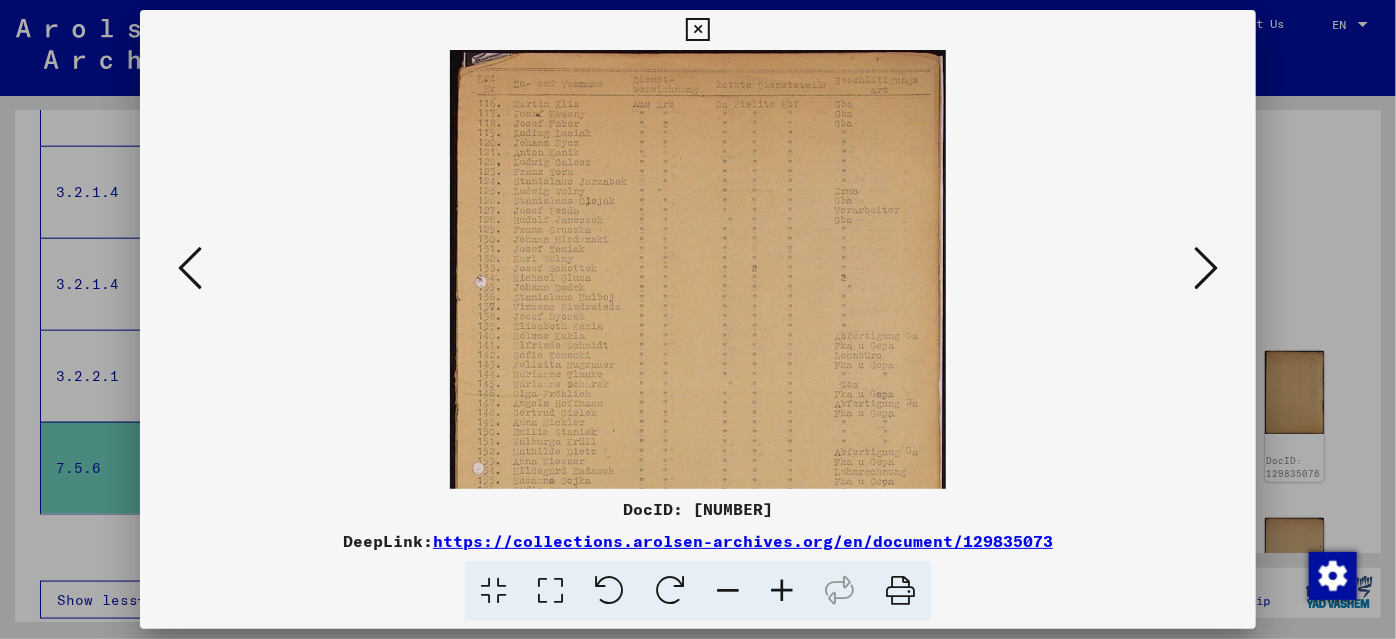 click at bounding box center (782, 591) 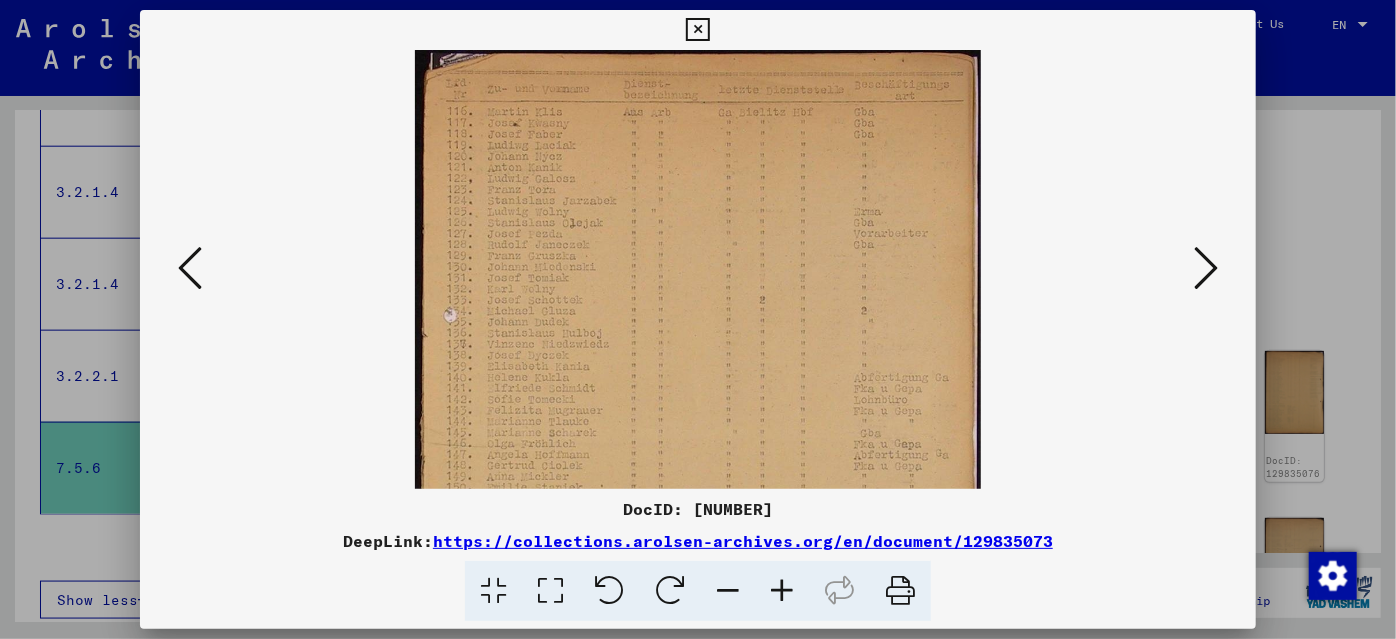 click at bounding box center [782, 591] 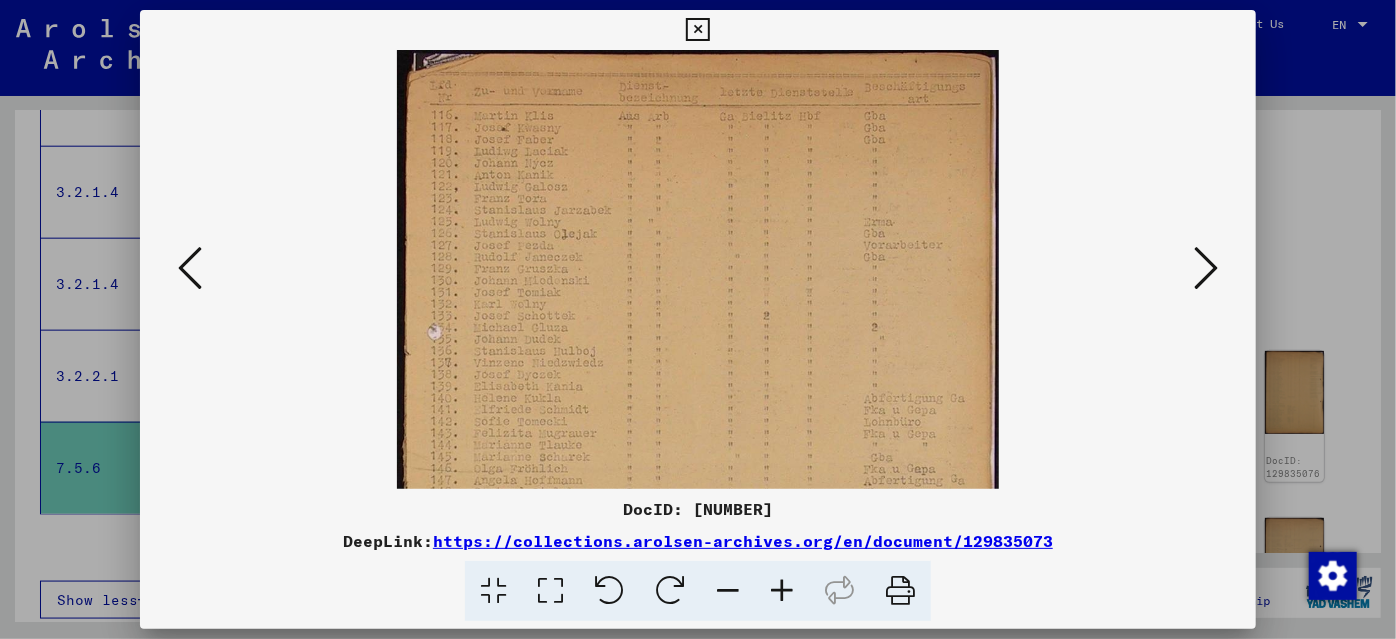 click at bounding box center [782, 591] 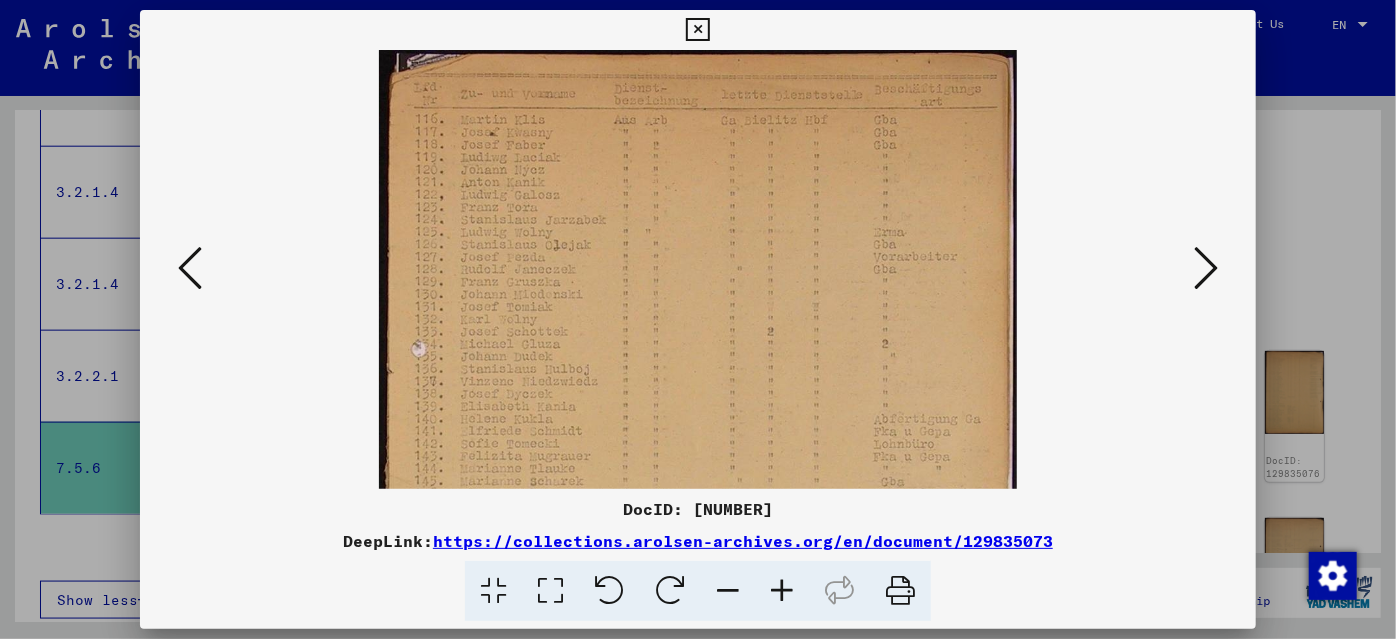 click at bounding box center [782, 591] 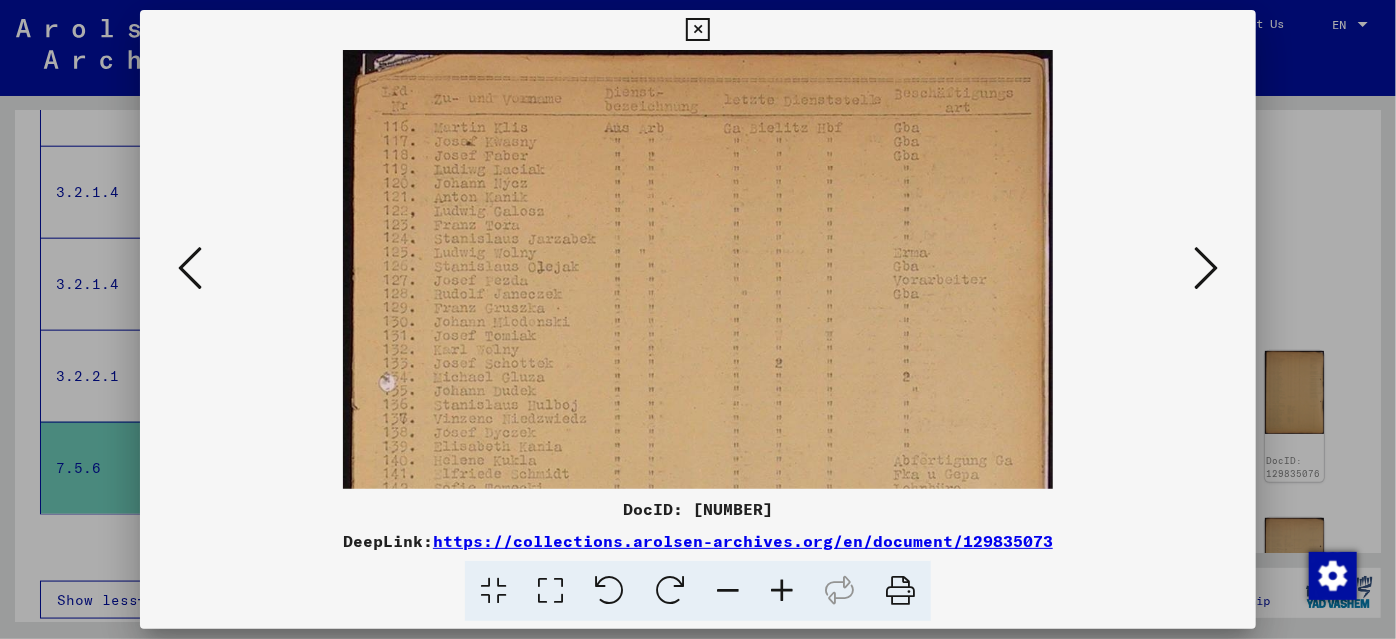 click at bounding box center (782, 591) 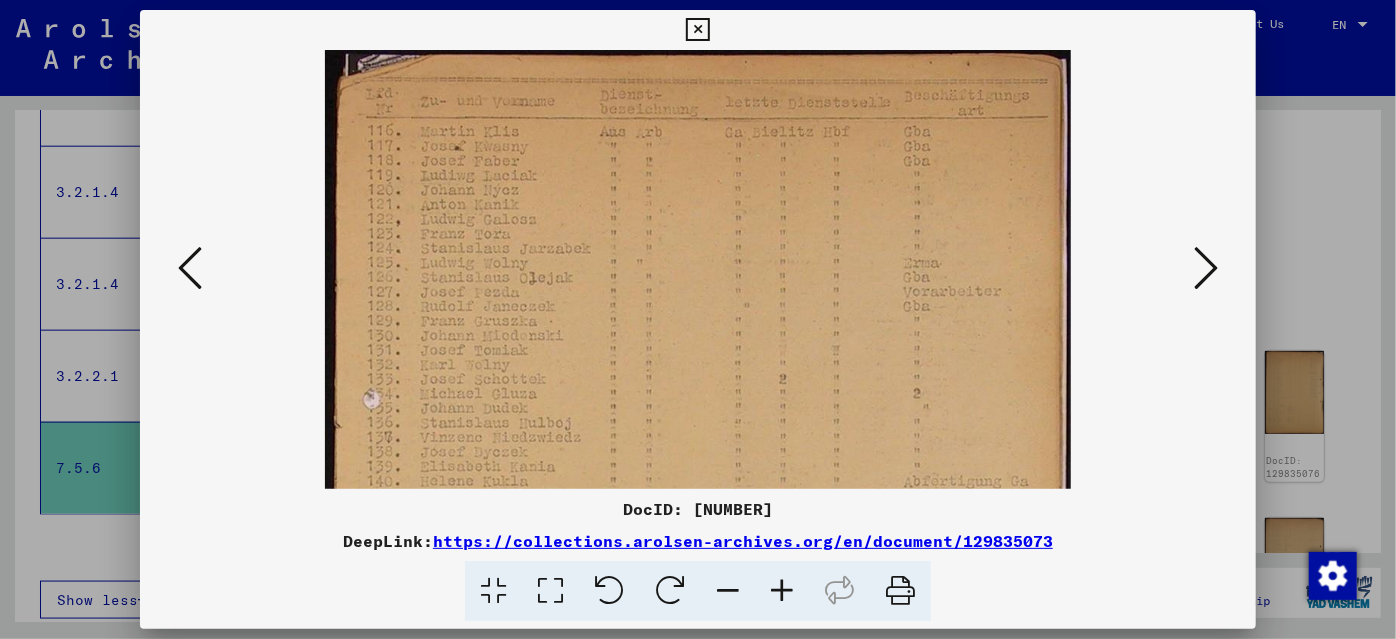 click at bounding box center (782, 591) 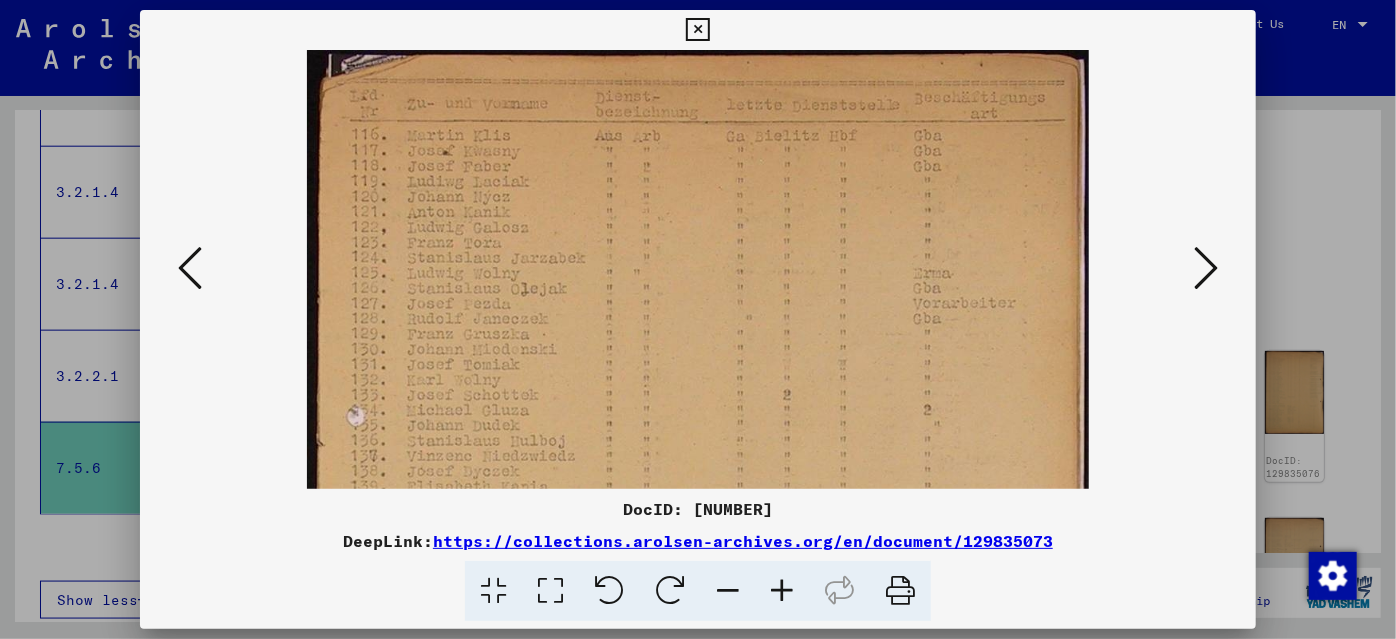 click at bounding box center (782, 591) 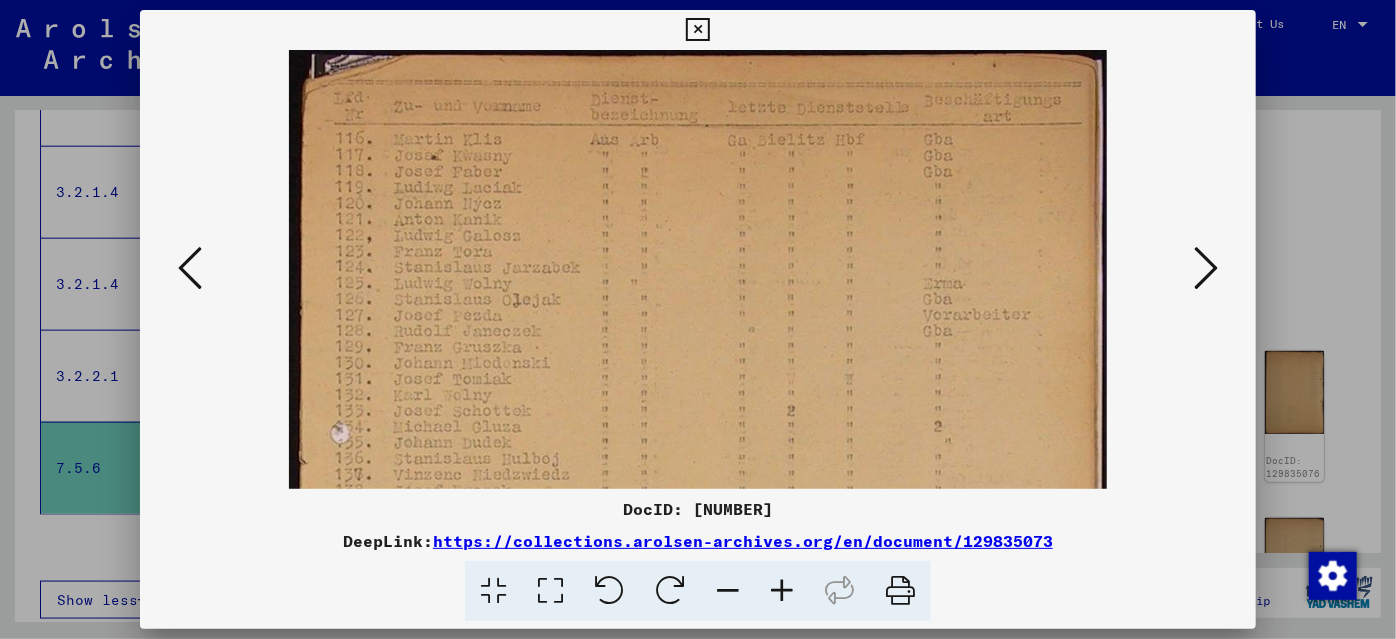 click at bounding box center [782, 591] 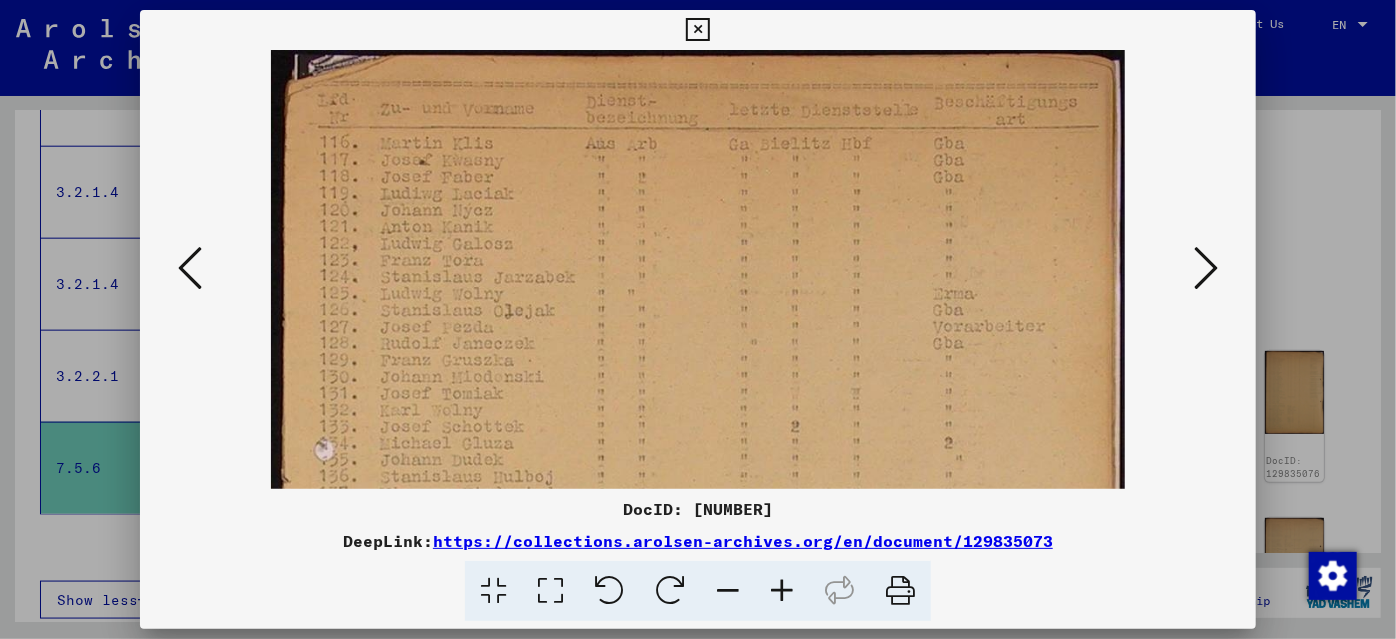 click at bounding box center [782, 591] 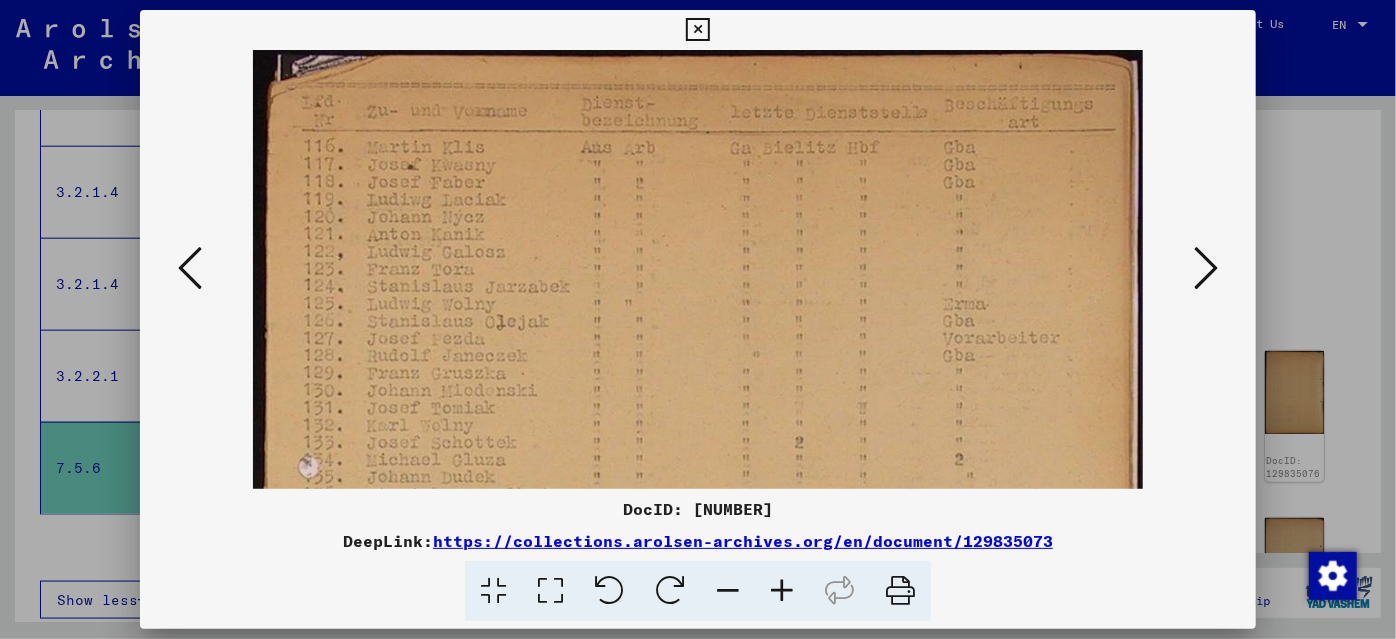 click at bounding box center [782, 591] 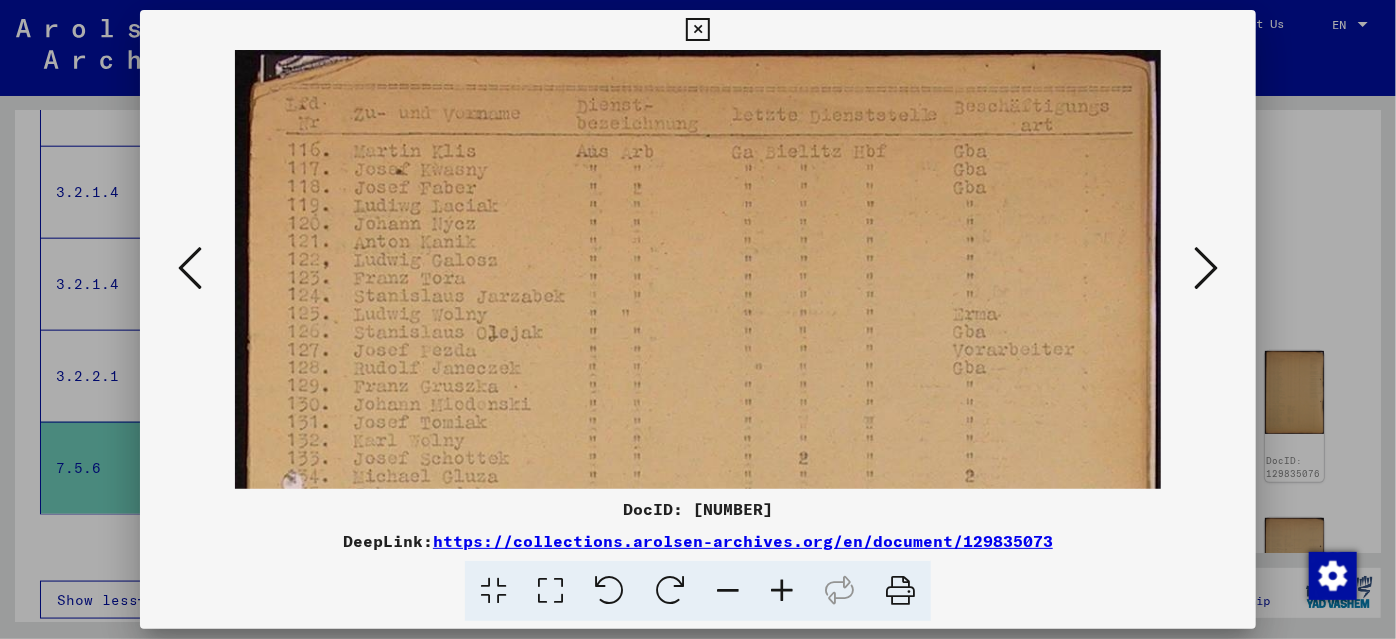 click at bounding box center [782, 591] 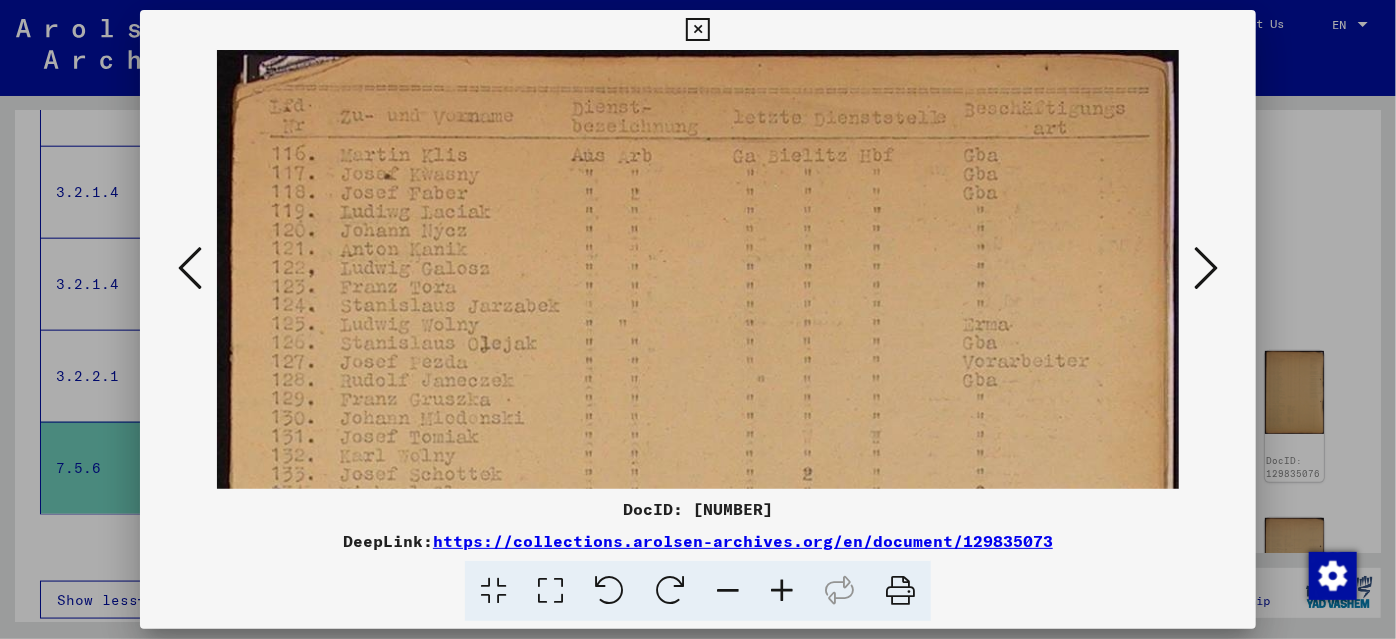 click at bounding box center (782, 591) 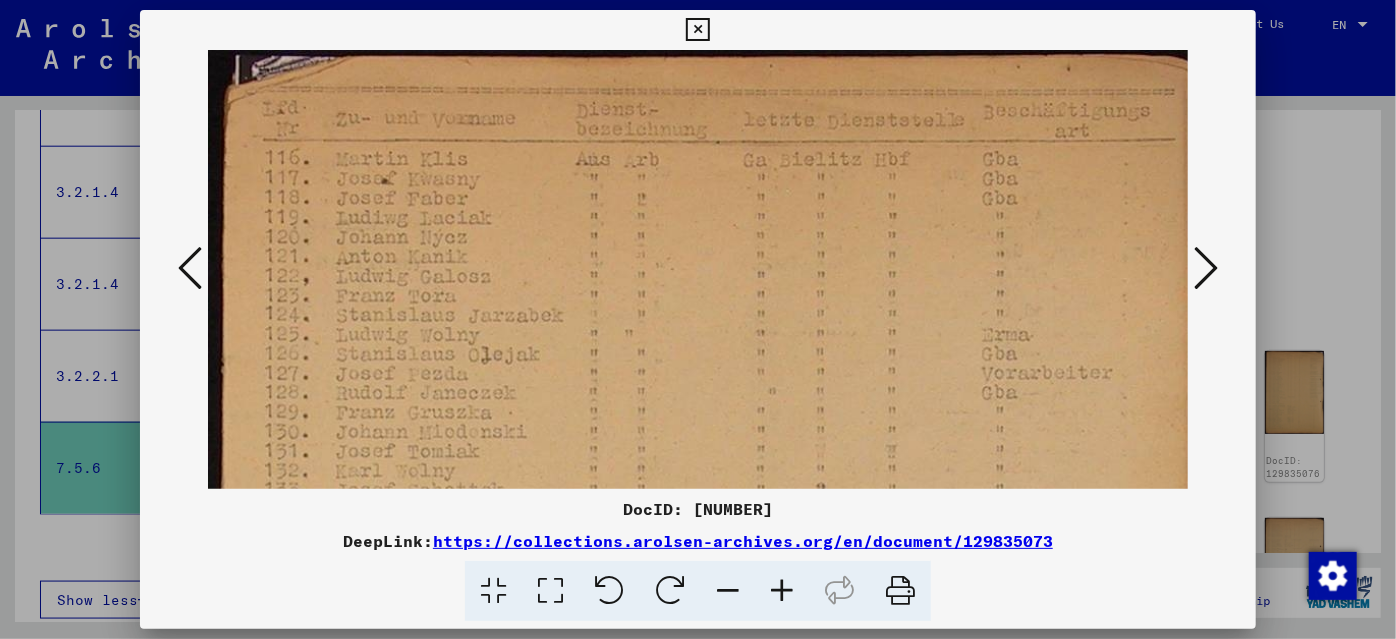 click at bounding box center [782, 591] 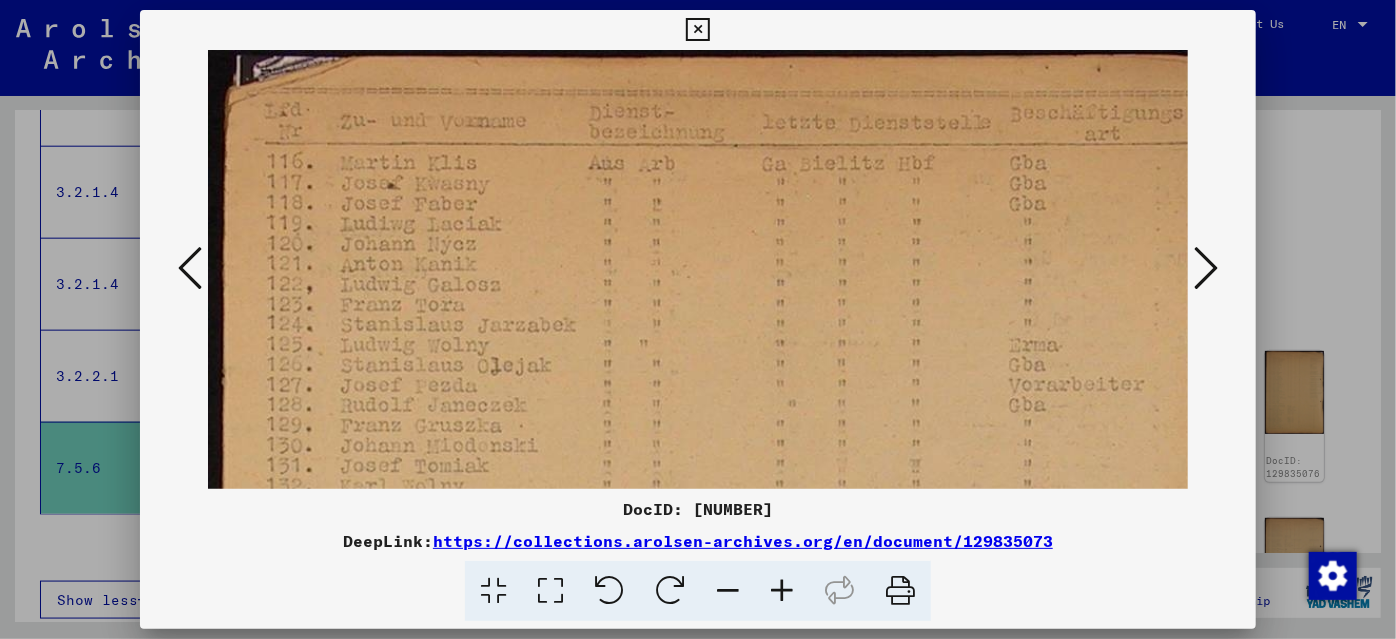 click at bounding box center (782, 591) 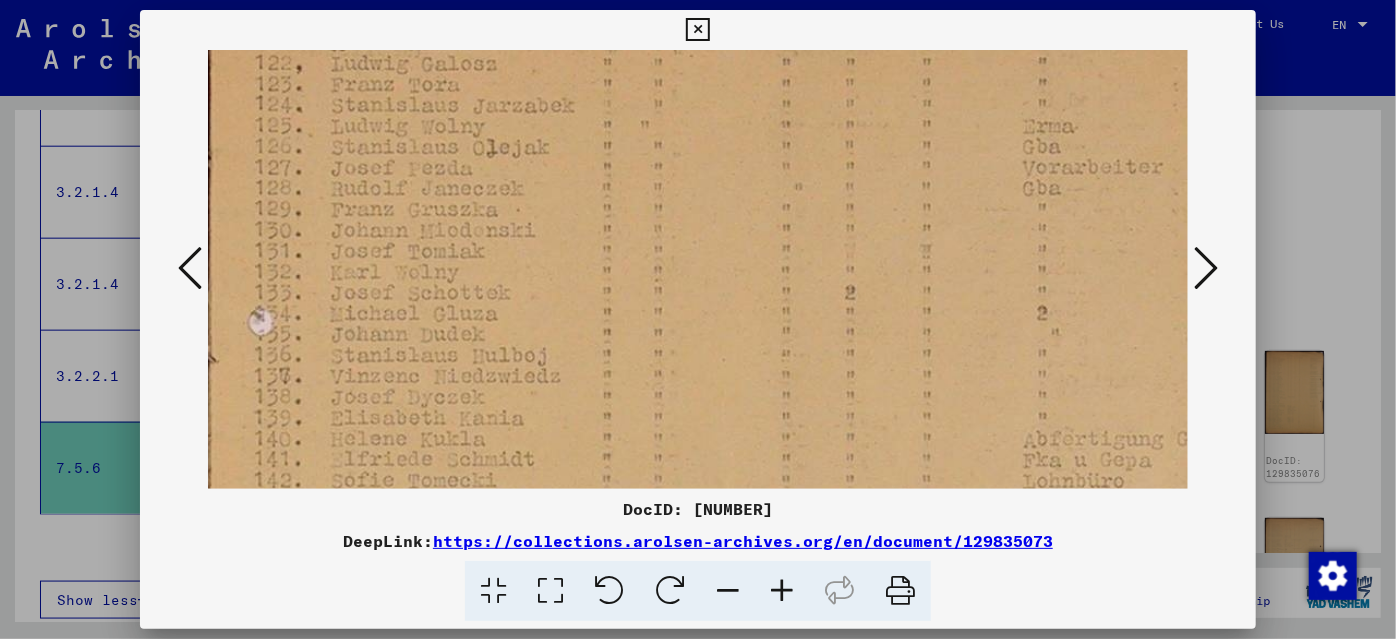 drag, startPoint x: 626, startPoint y: 425, endPoint x: 610, endPoint y: 191, distance: 234.54637 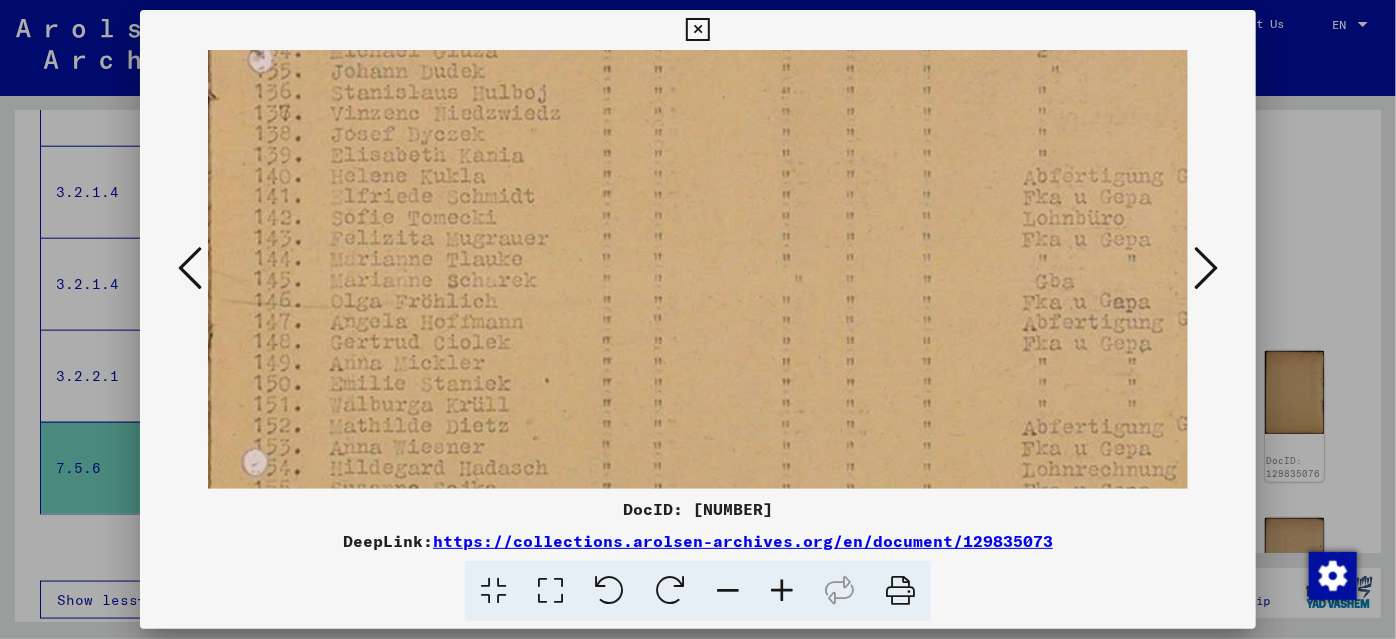 scroll, scrollTop: 513, scrollLeft: 14, axis: both 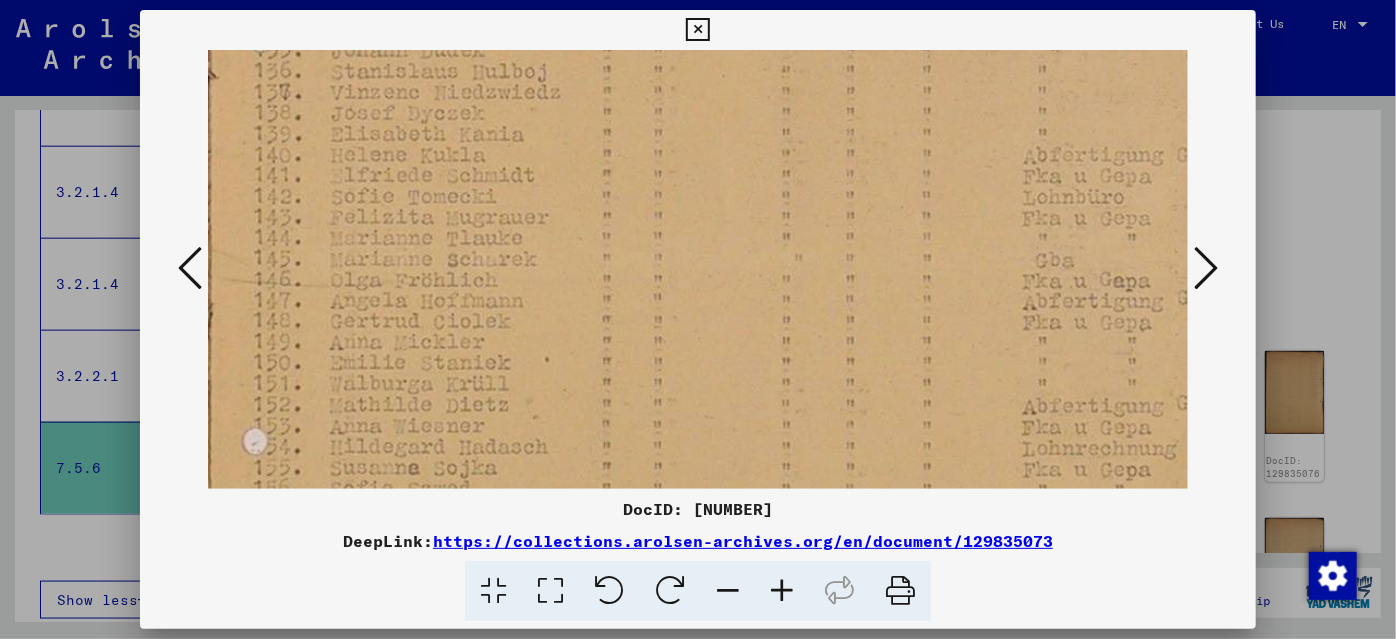 drag, startPoint x: 598, startPoint y: 395, endPoint x: 598, endPoint y: 119, distance: 276 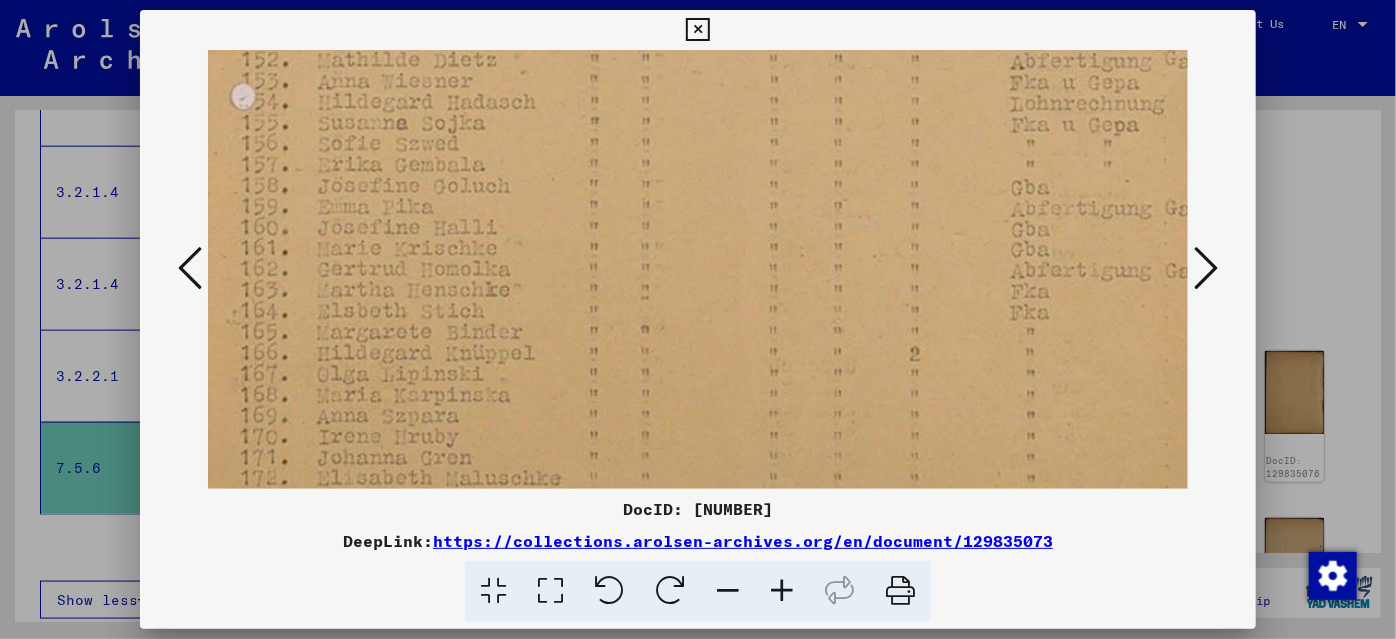 drag, startPoint x: 611, startPoint y: 438, endPoint x: 596, endPoint y: 97, distance: 341.32974 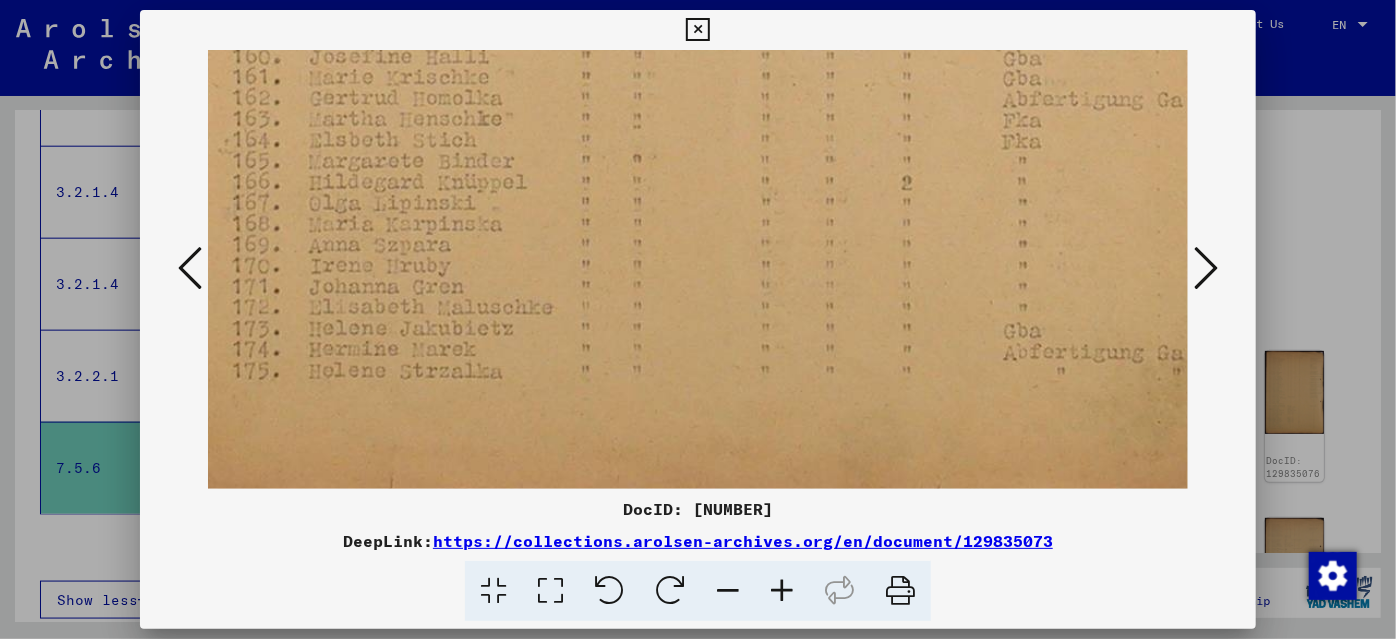scroll, scrollTop: 1029, scrollLeft: 34, axis: both 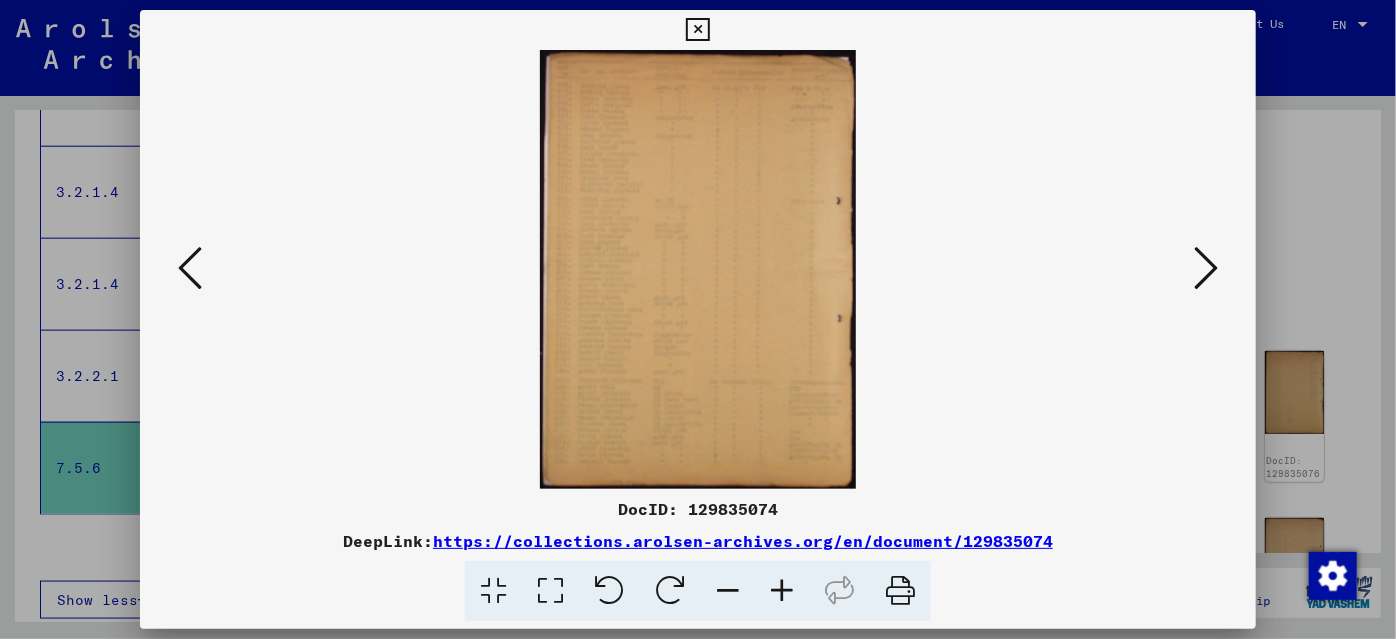 click at bounding box center (1206, 268) 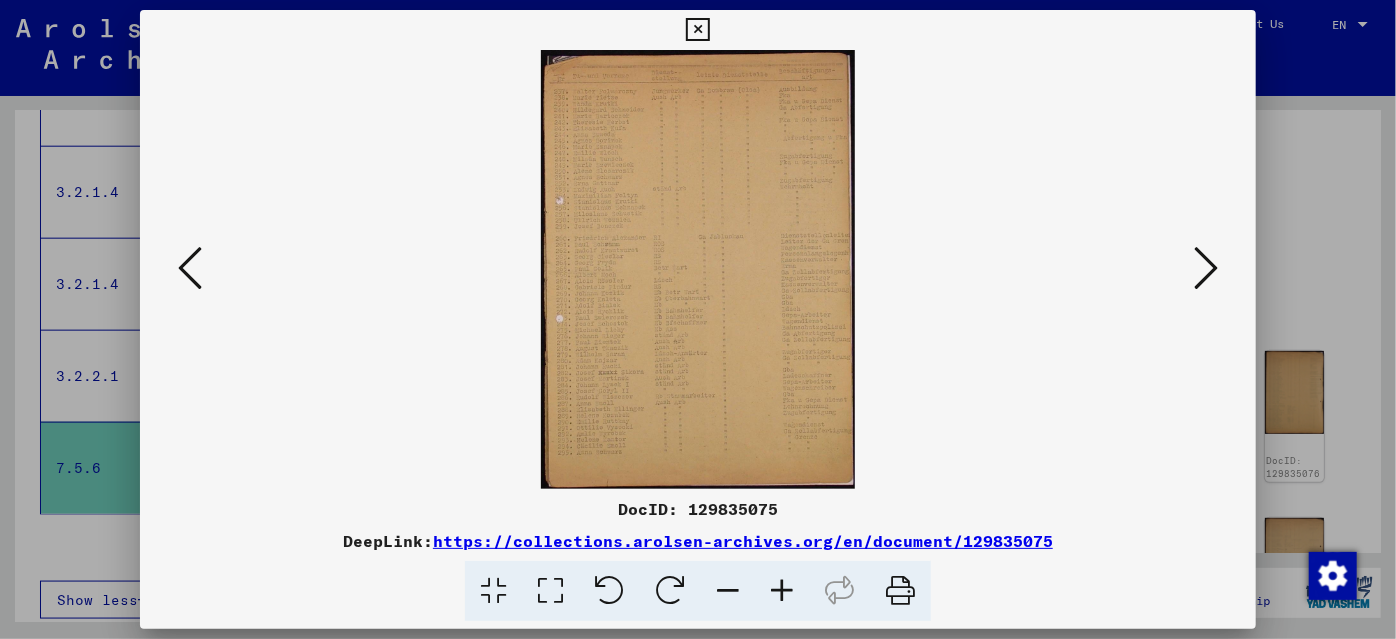 click at bounding box center (190, 268) 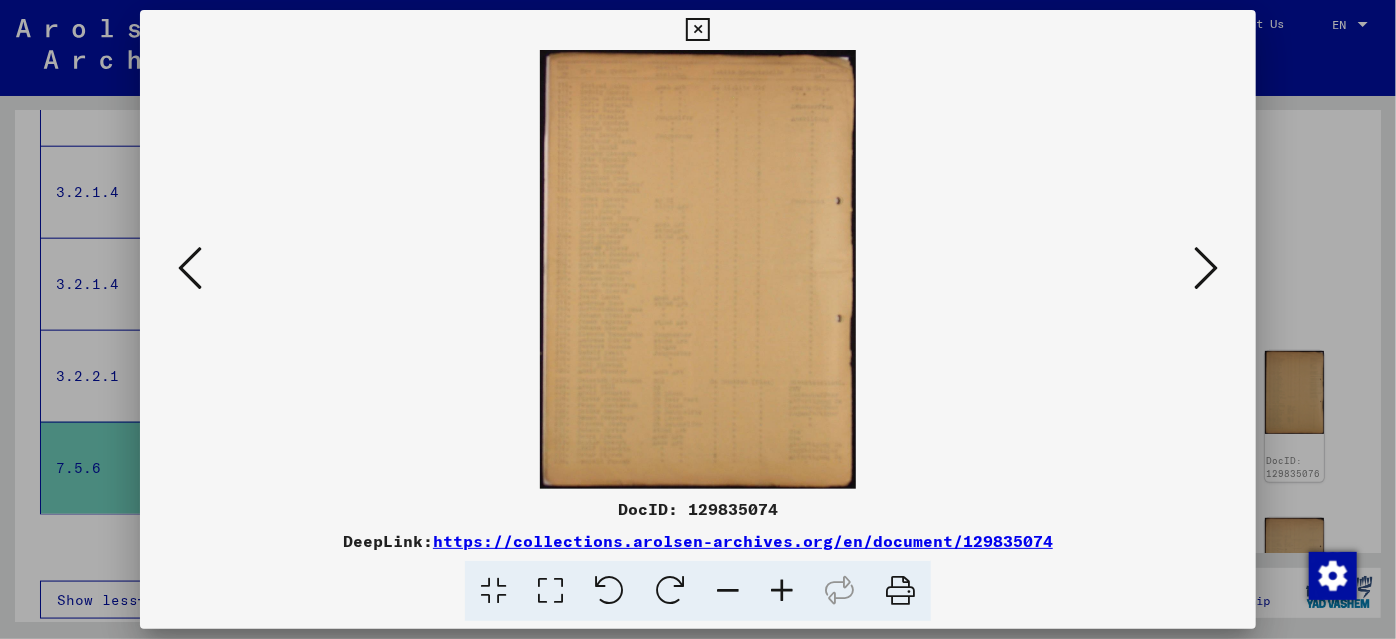 click at bounding box center (1206, 268) 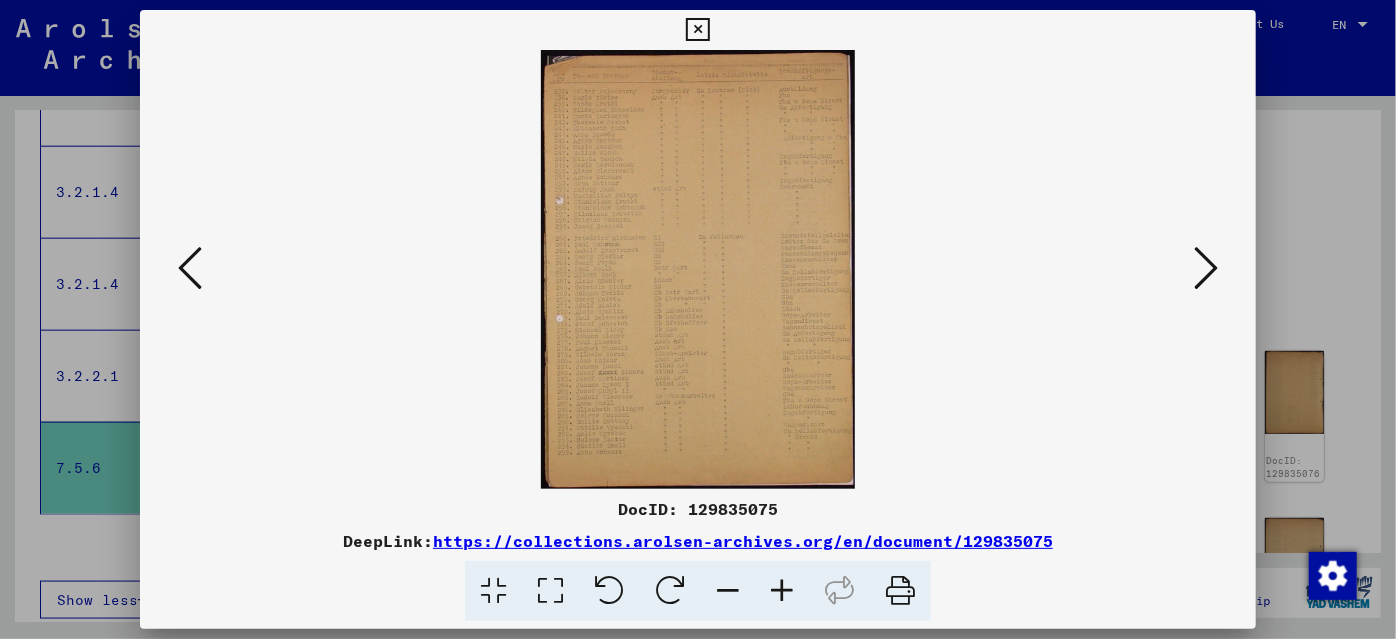 click at bounding box center (782, 591) 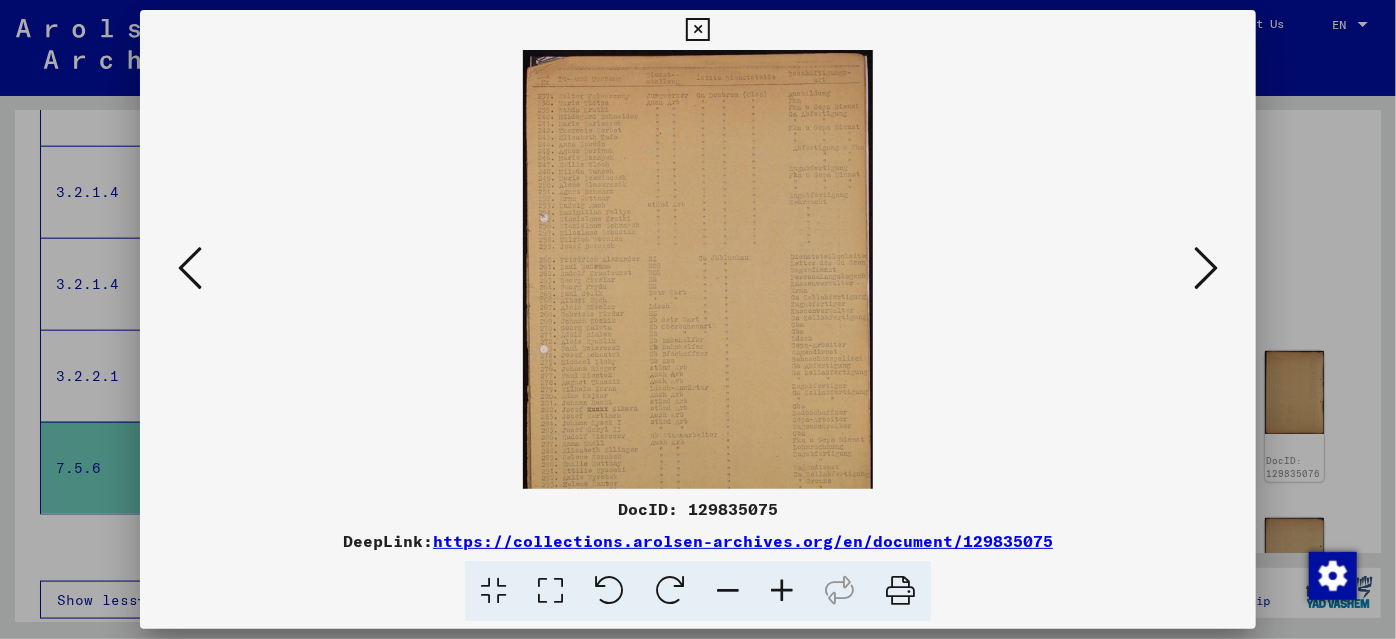 click at bounding box center (782, 591) 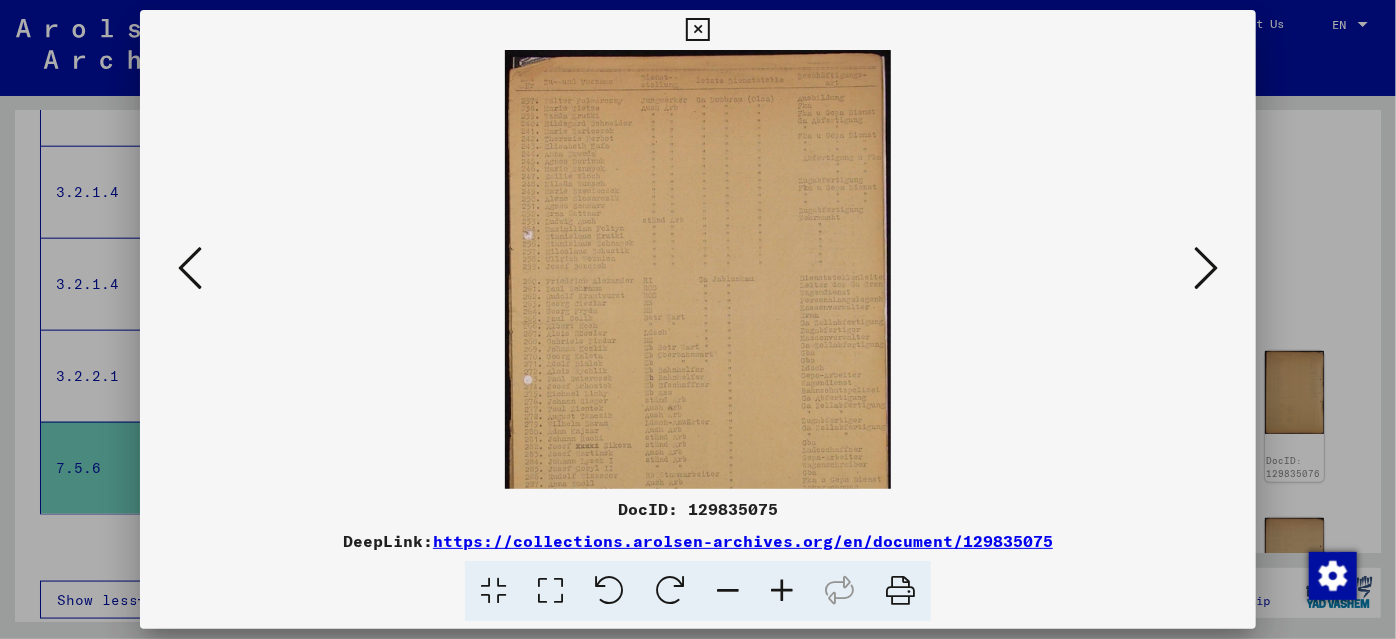 click at bounding box center [782, 591] 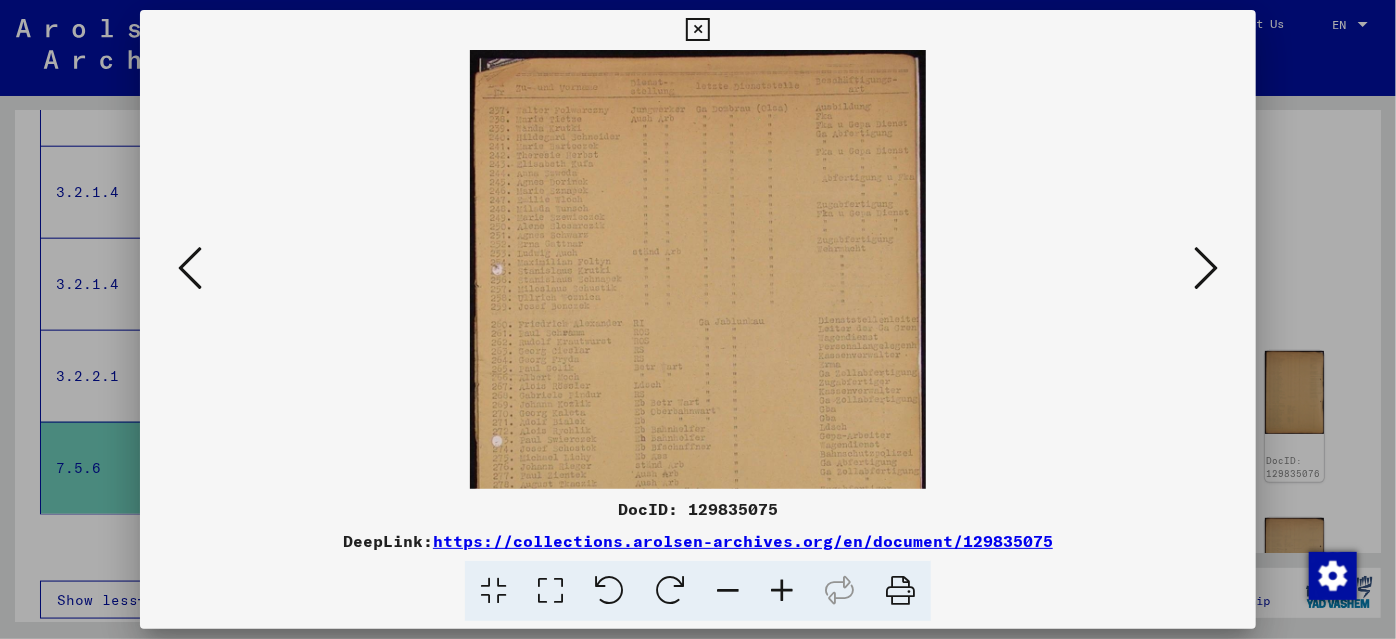 click at bounding box center [782, 591] 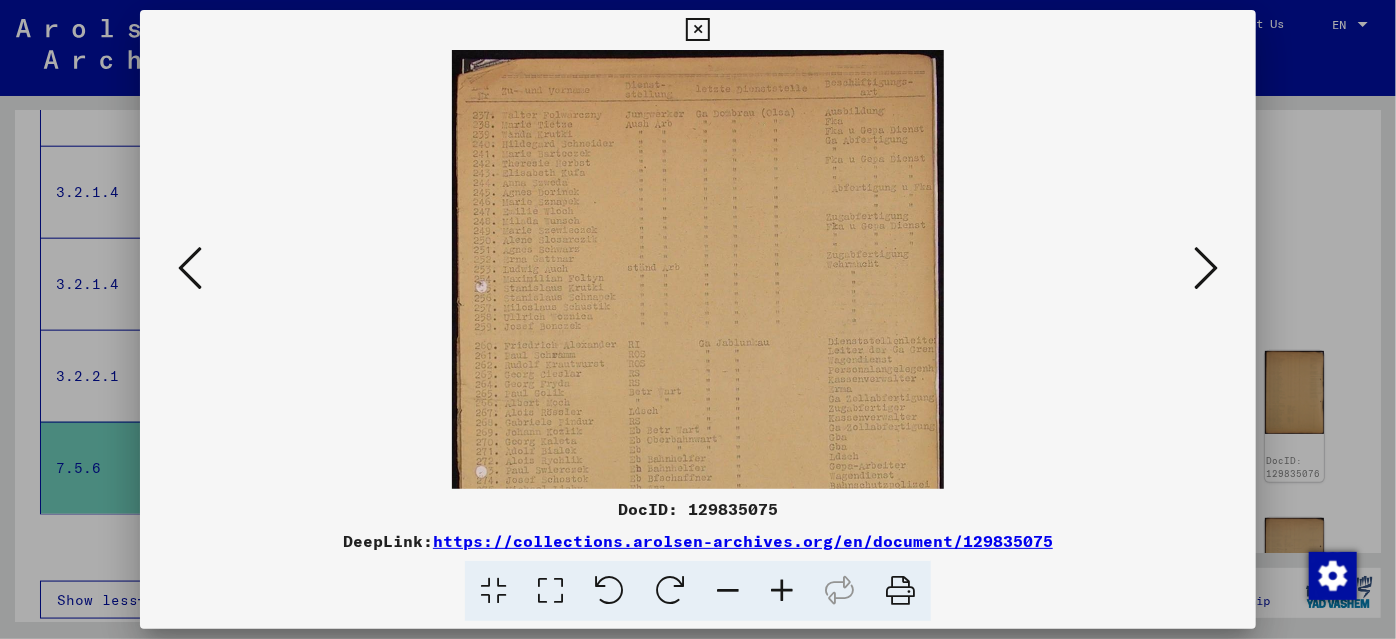 click at bounding box center [782, 591] 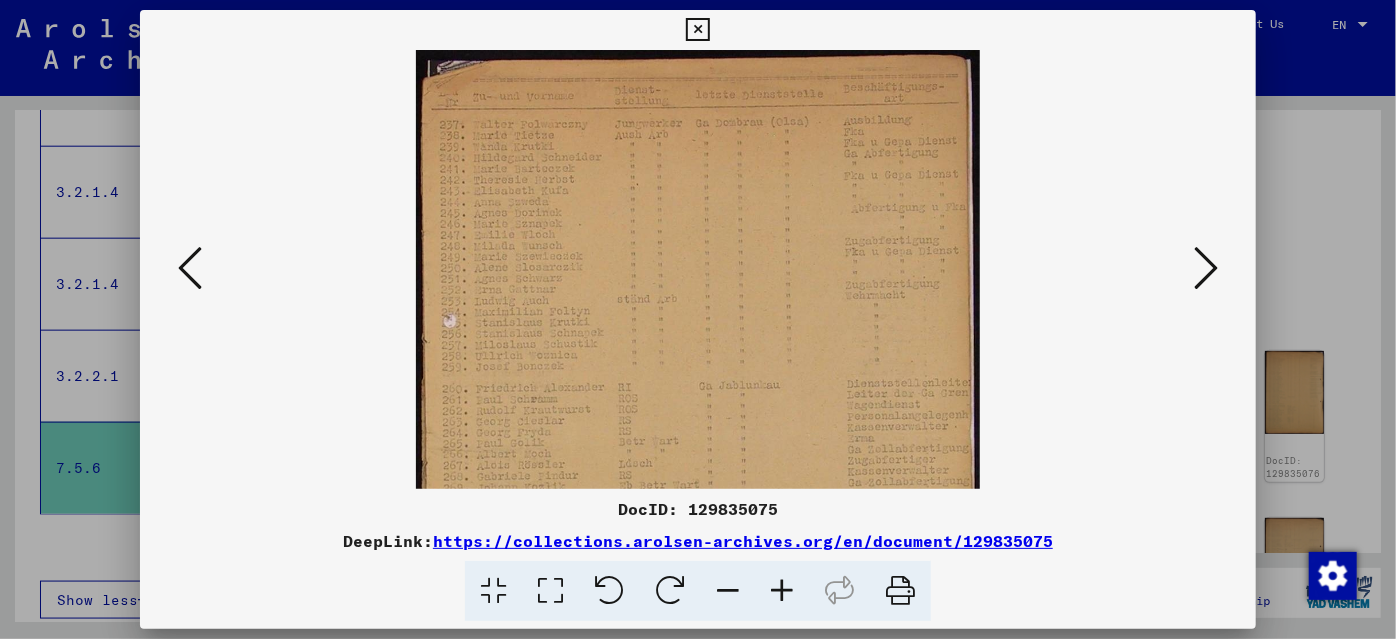 click at bounding box center [782, 591] 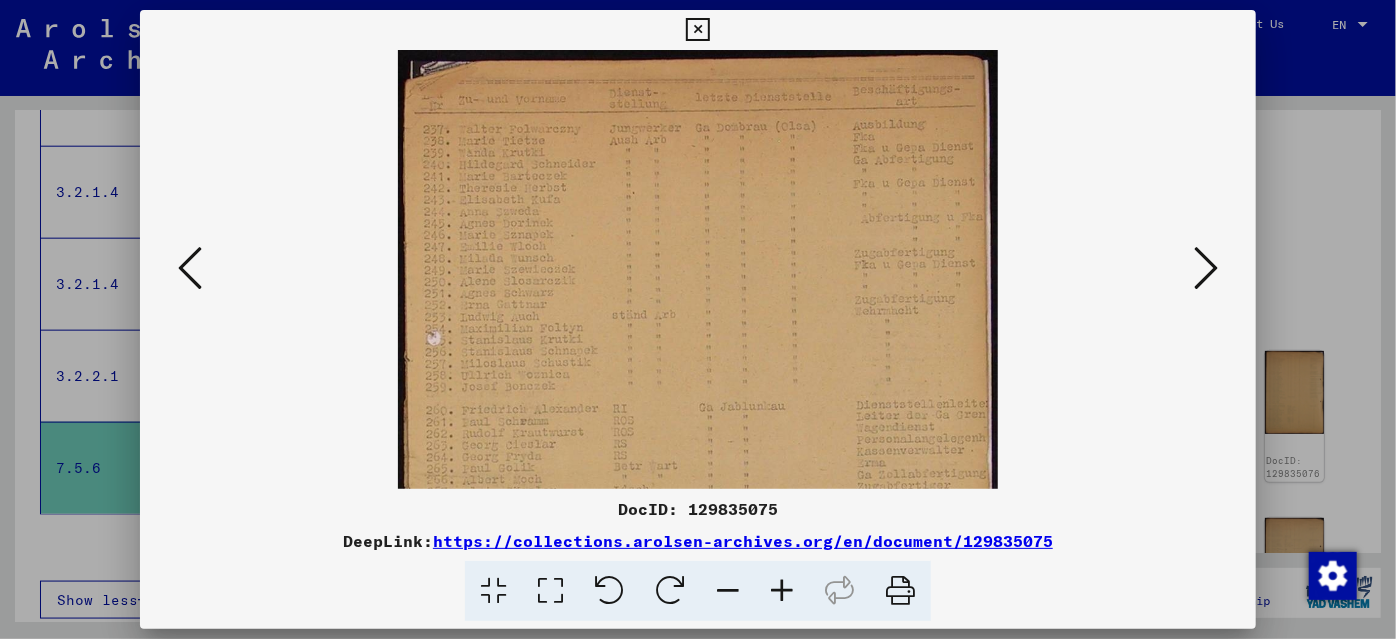 click at bounding box center (782, 591) 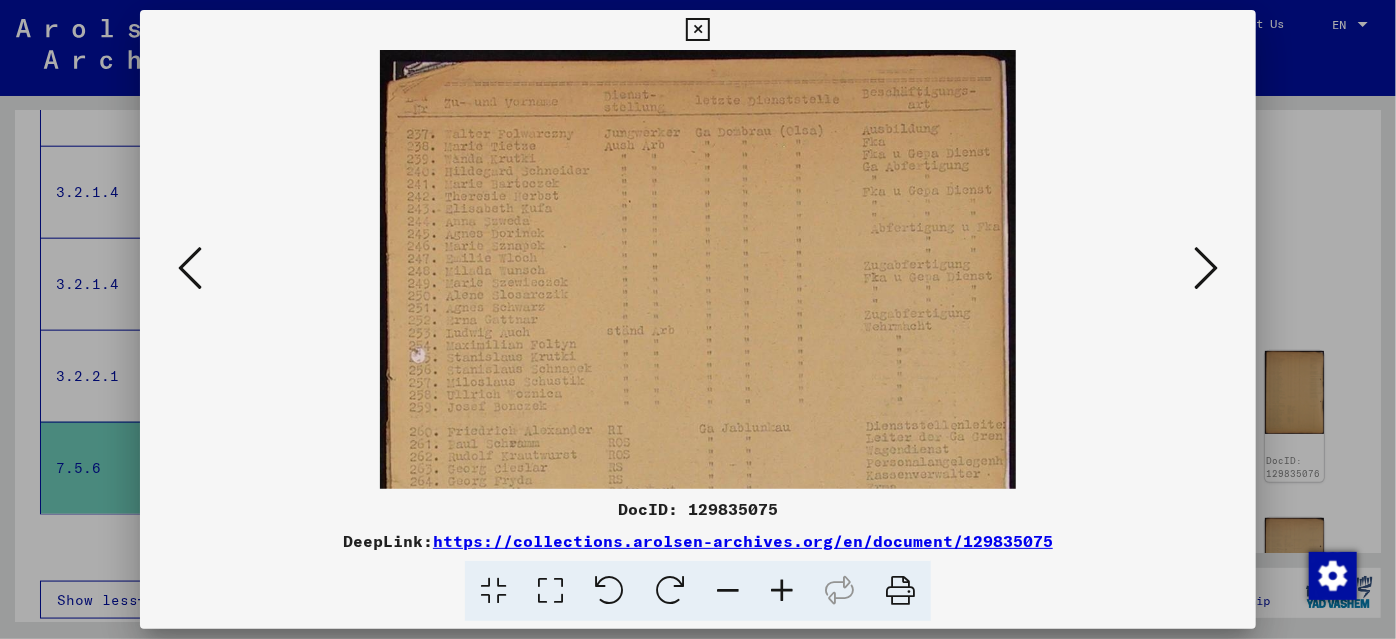 click at bounding box center (782, 591) 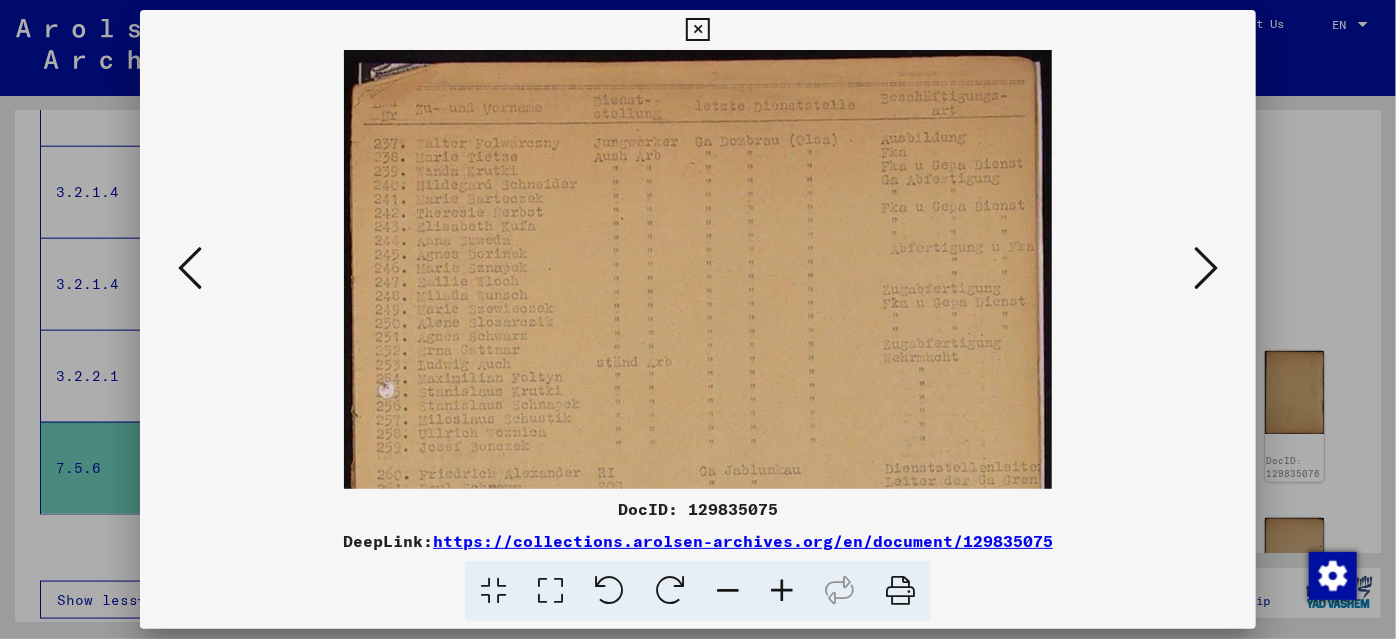 click at bounding box center (782, 591) 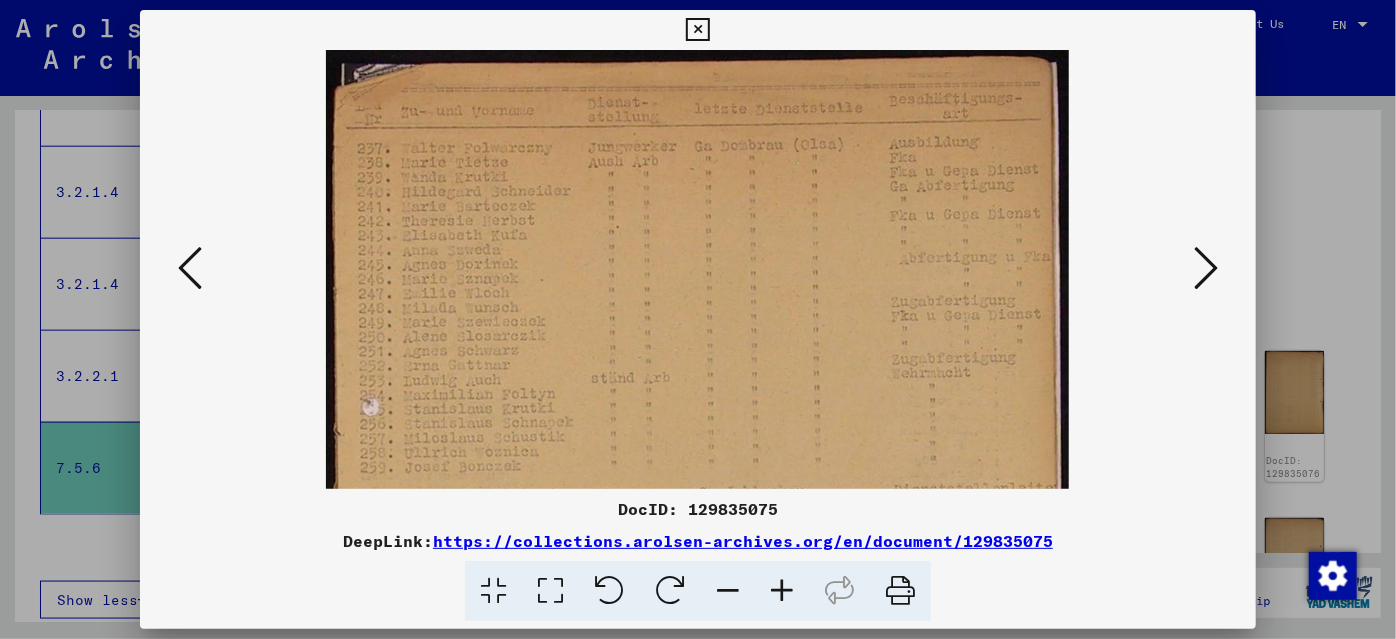 click at bounding box center (782, 591) 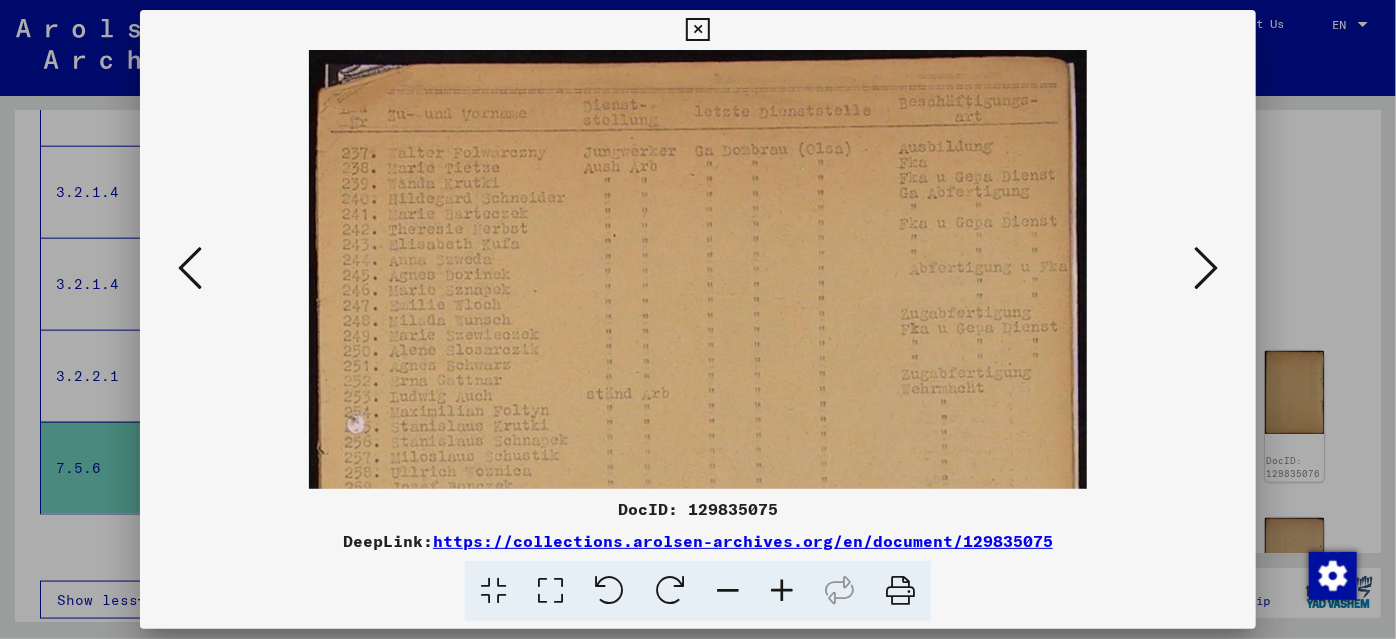 click at bounding box center (782, 591) 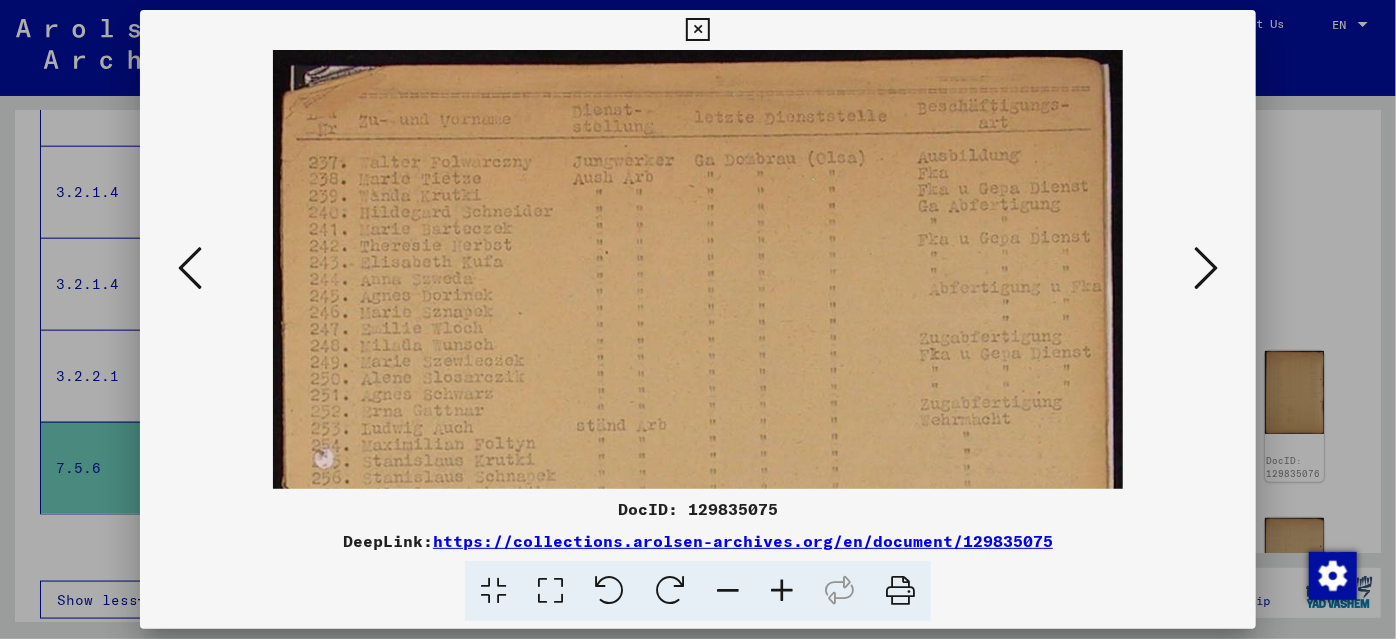 click at bounding box center (782, 591) 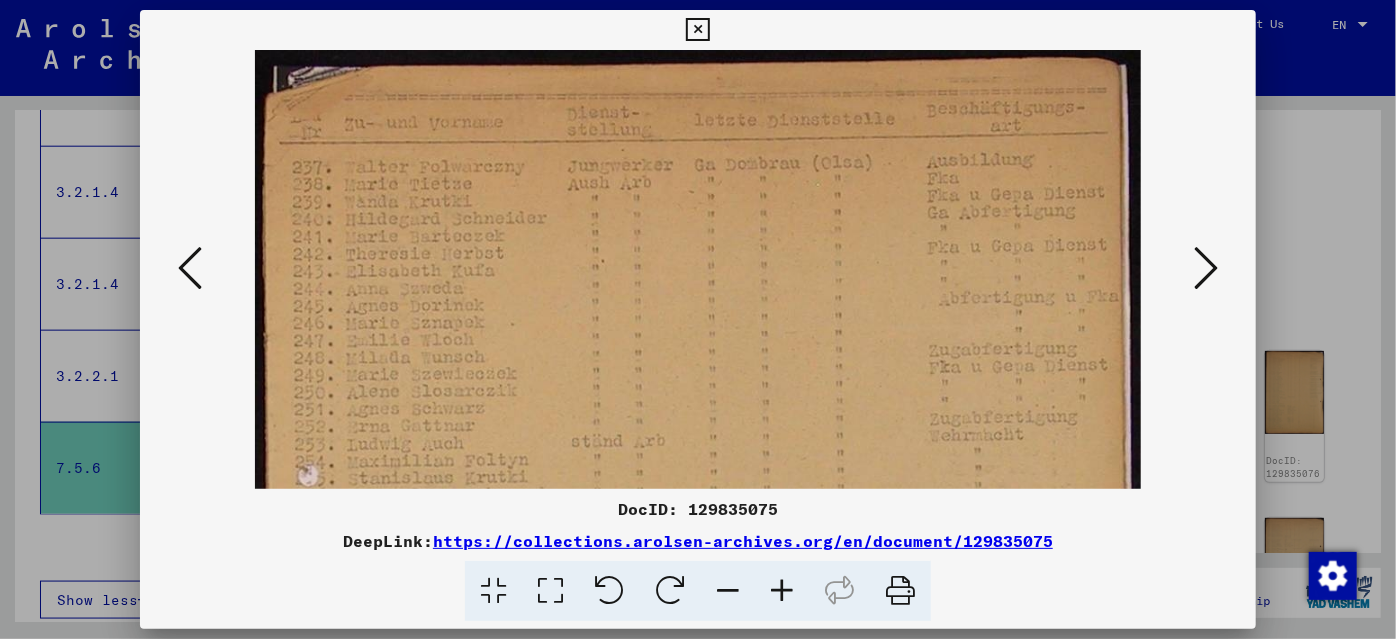 click at bounding box center (782, 591) 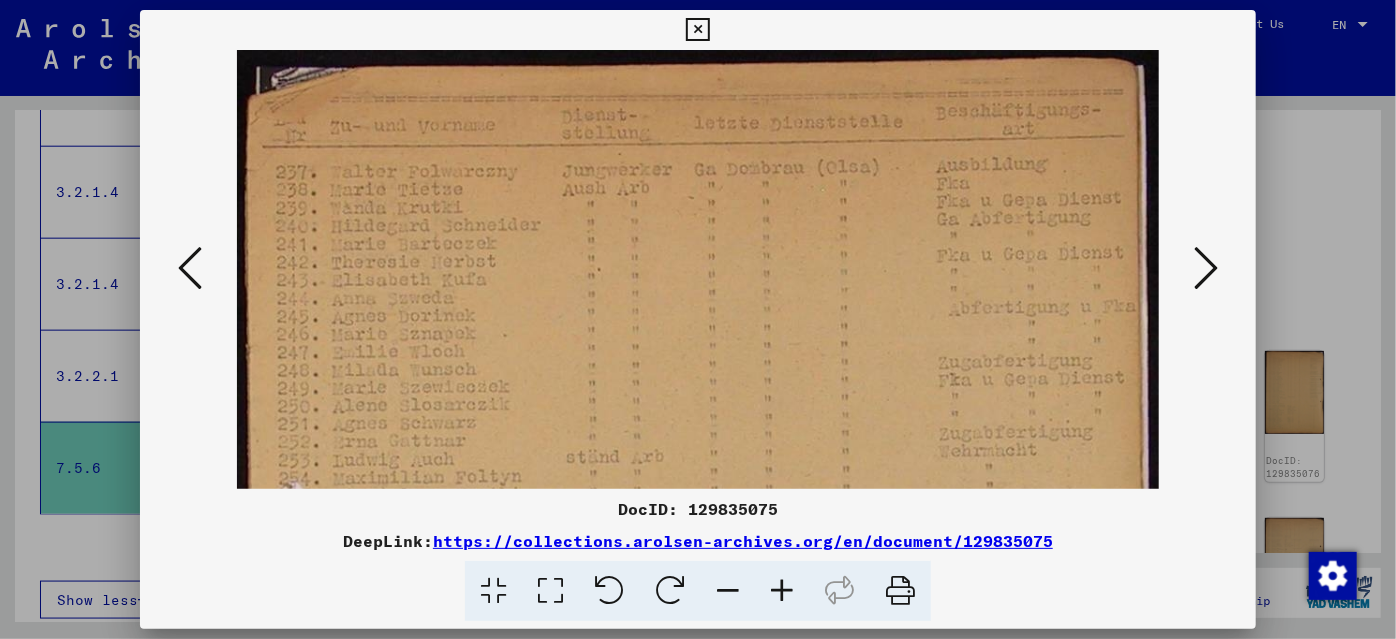 click at bounding box center [782, 591] 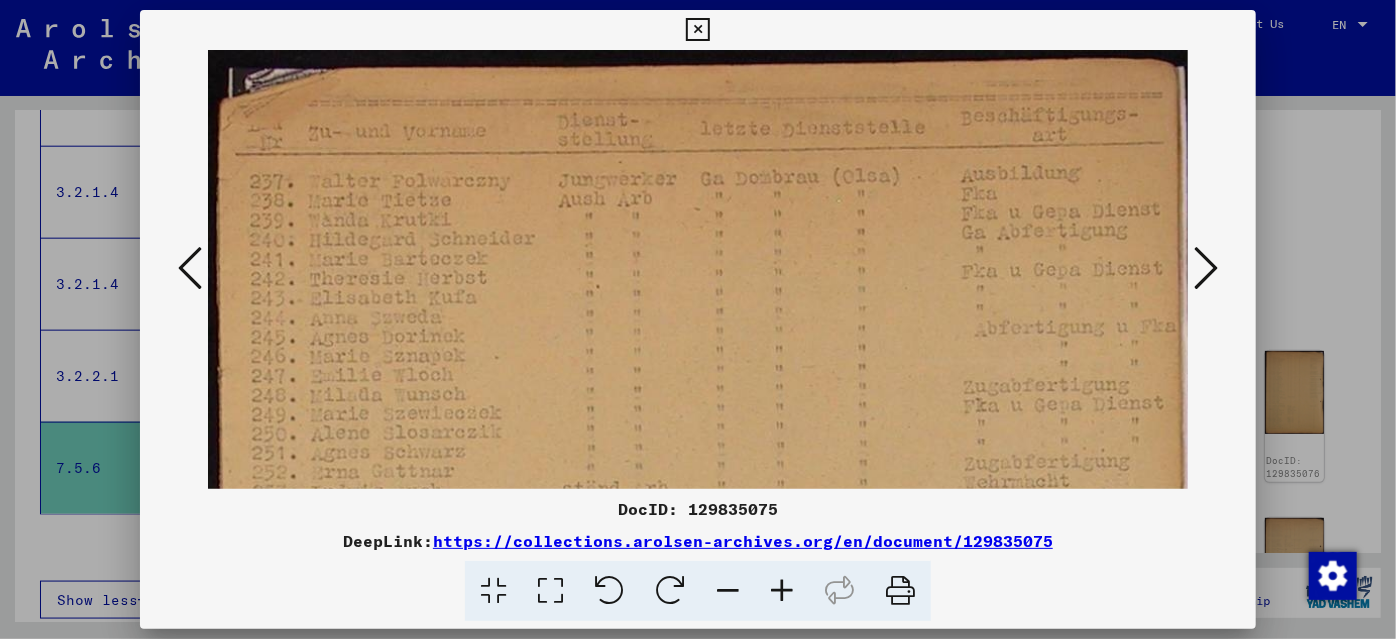 click at bounding box center (782, 591) 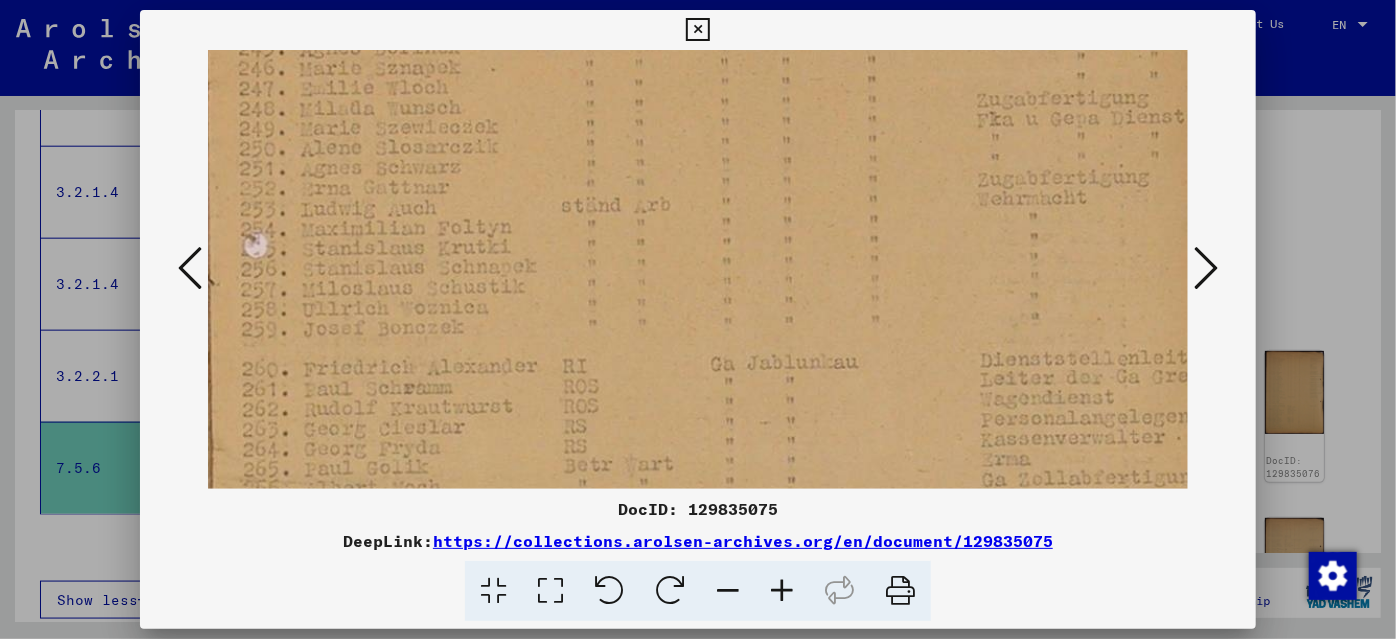 drag, startPoint x: 658, startPoint y: 417, endPoint x: 643, endPoint y: 121, distance: 296.37982 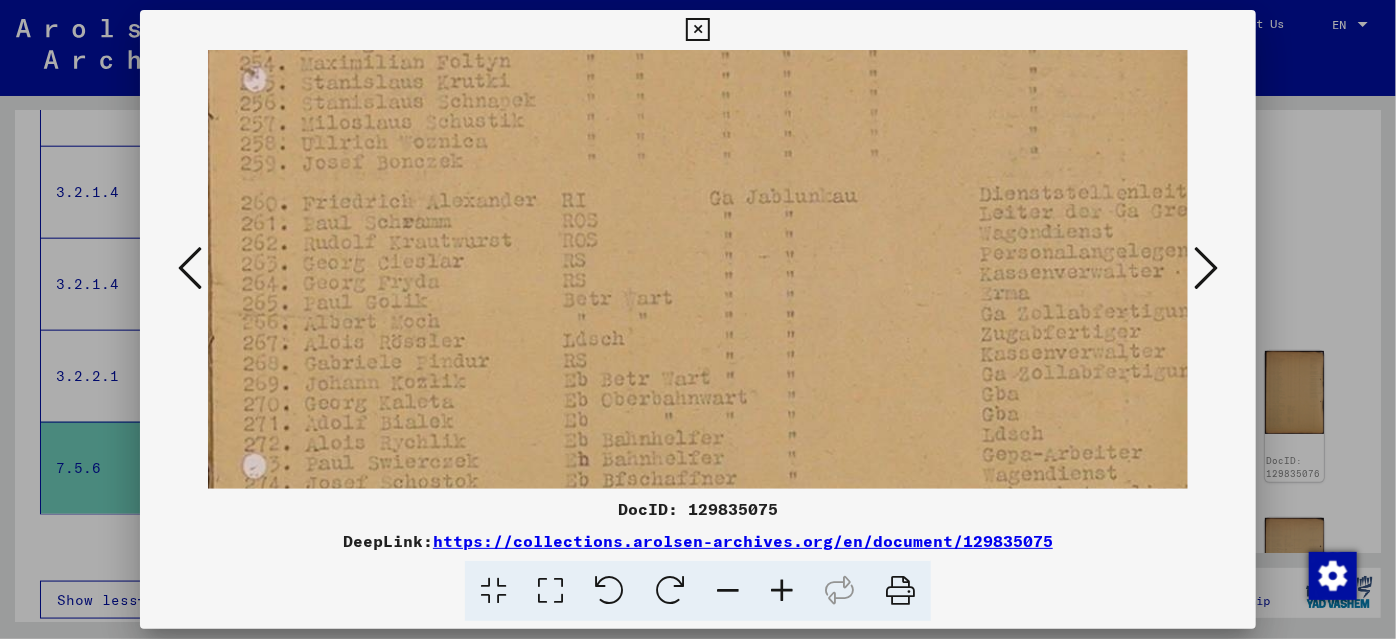 scroll, scrollTop: 472, scrollLeft: 15, axis: both 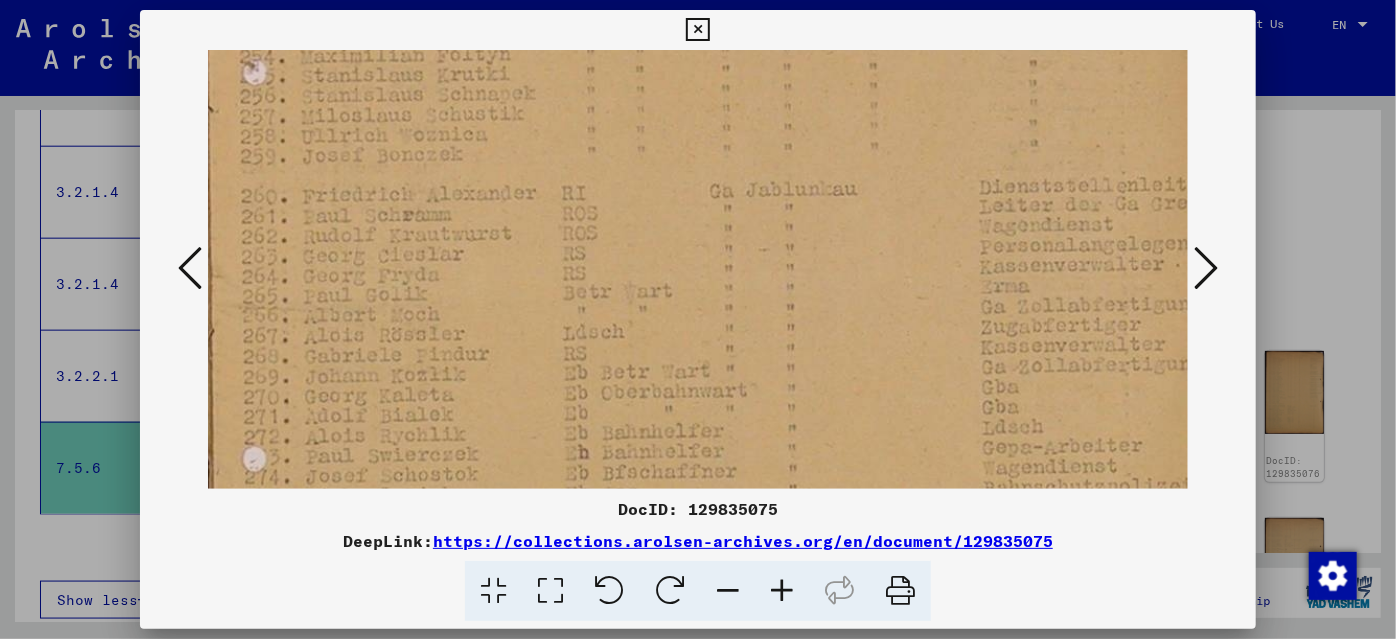 drag, startPoint x: 673, startPoint y: 378, endPoint x: 672, endPoint y: 205, distance: 173.00288 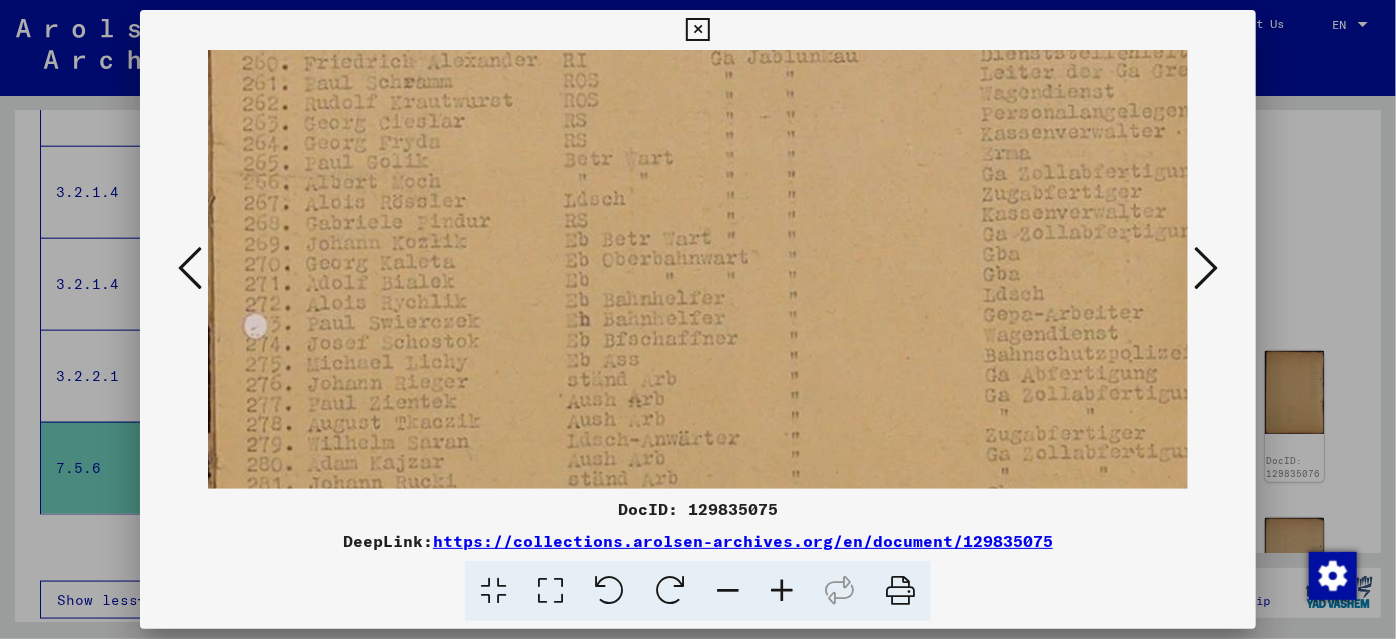 drag, startPoint x: 679, startPoint y: 379, endPoint x: 680, endPoint y: 246, distance: 133.00375 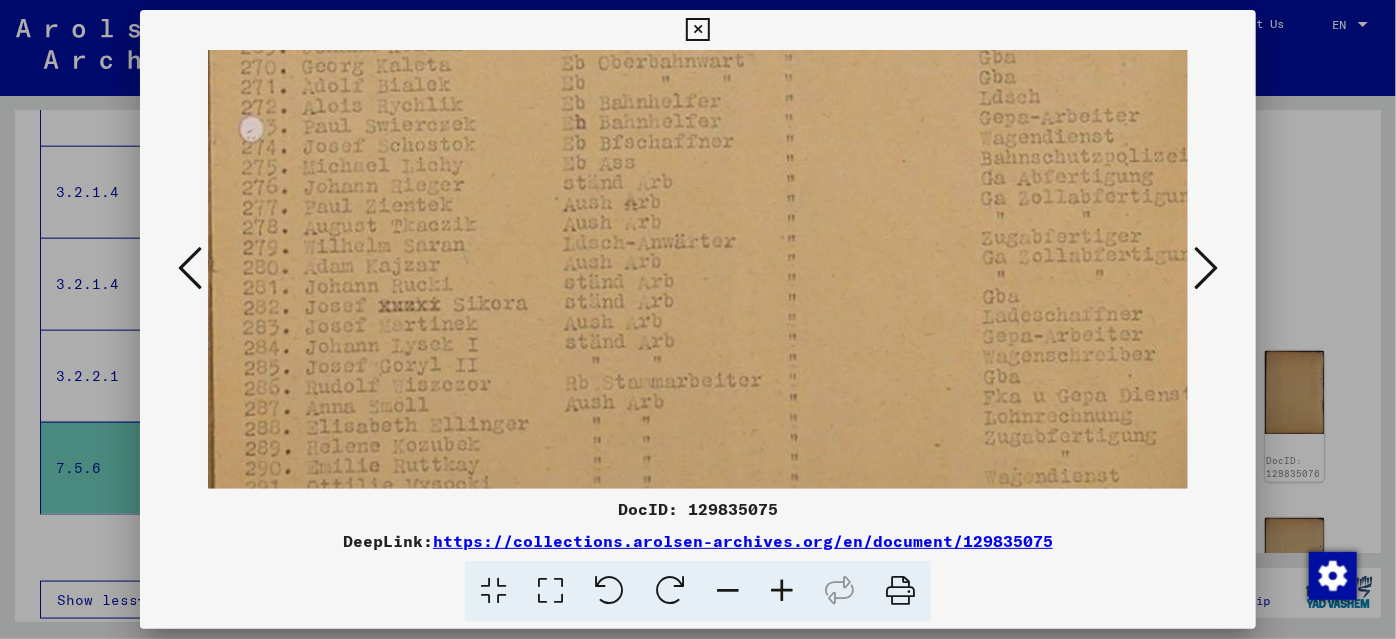 scroll, scrollTop: 817, scrollLeft: 22, axis: both 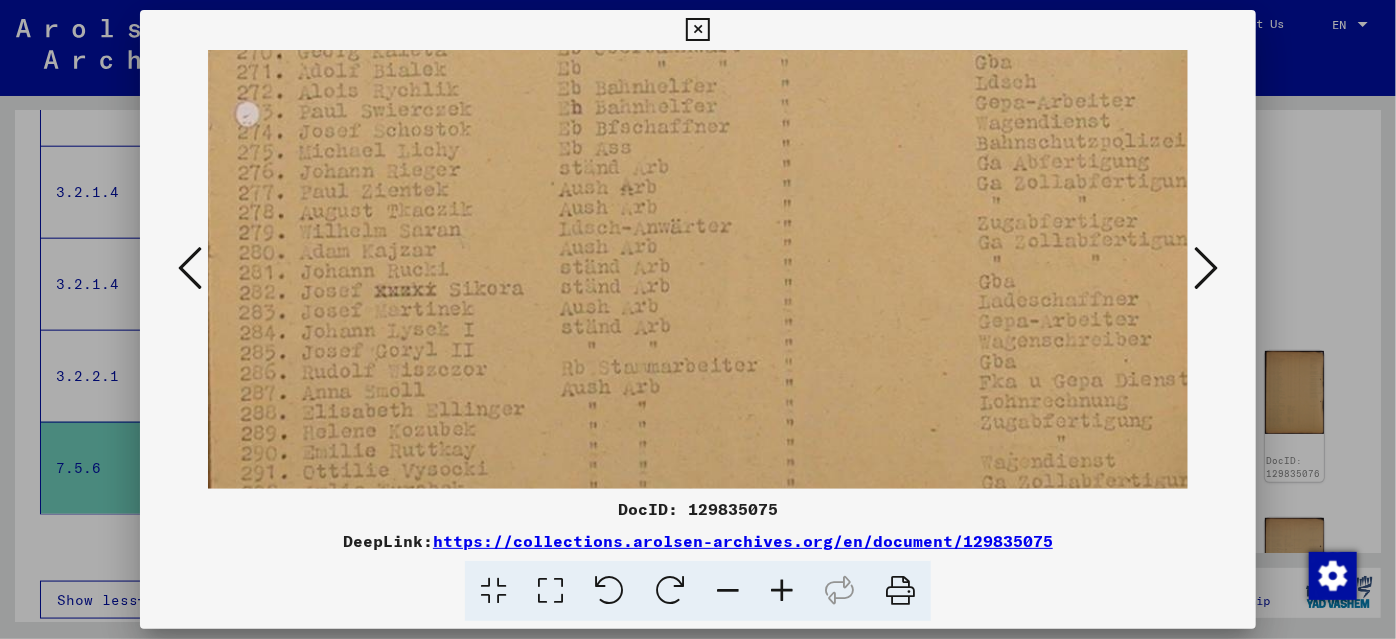 drag, startPoint x: 682, startPoint y: 446, endPoint x: 673, endPoint y: 233, distance: 213.19006 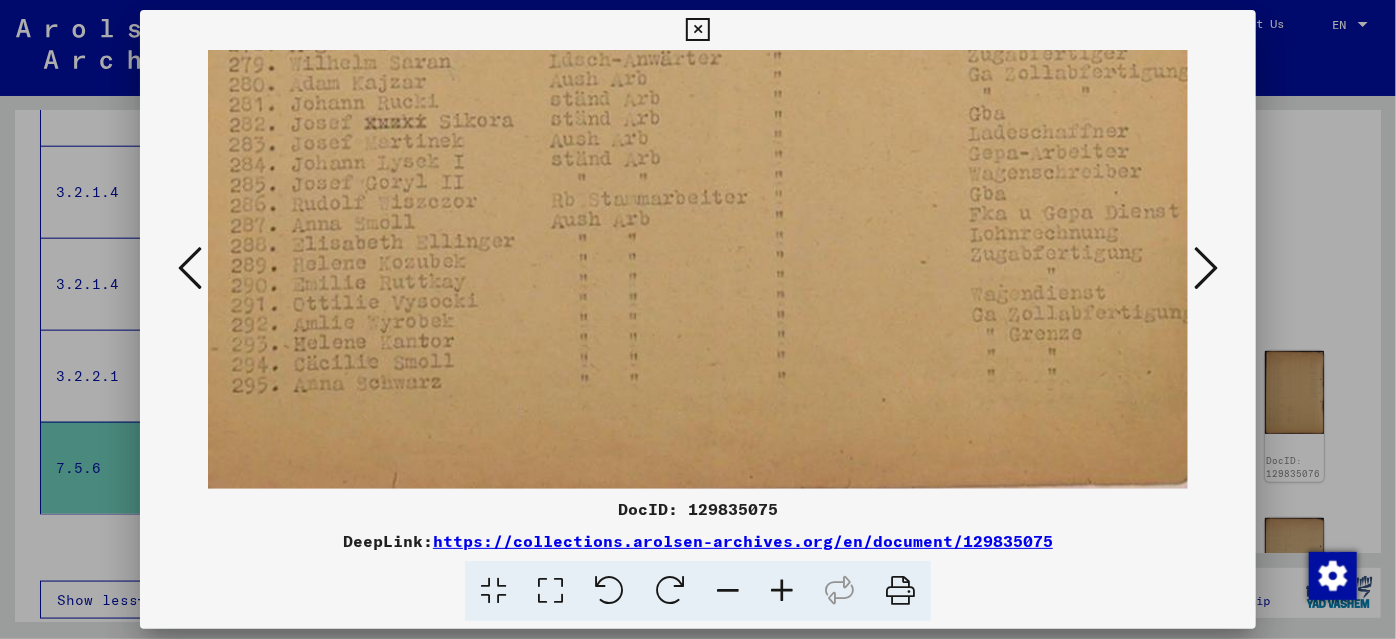scroll, scrollTop: 1000, scrollLeft: 37, axis: both 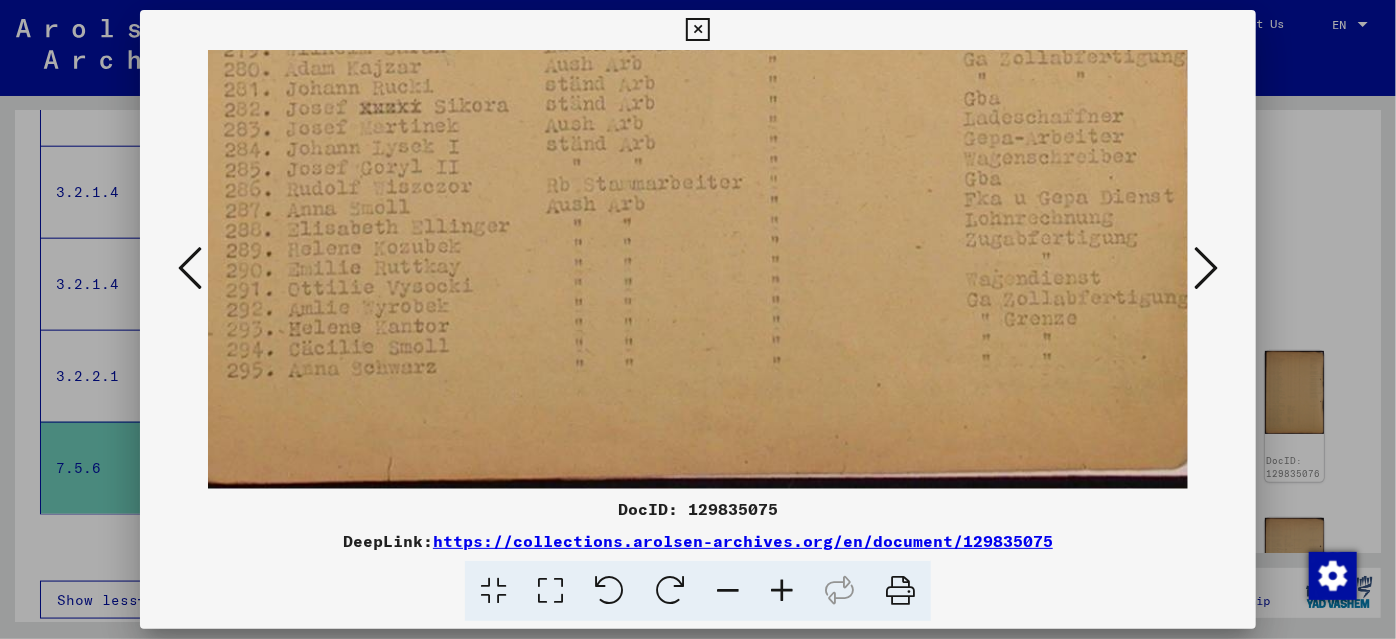 drag, startPoint x: 673, startPoint y: 441, endPoint x: 658, endPoint y: 250, distance: 191.5881 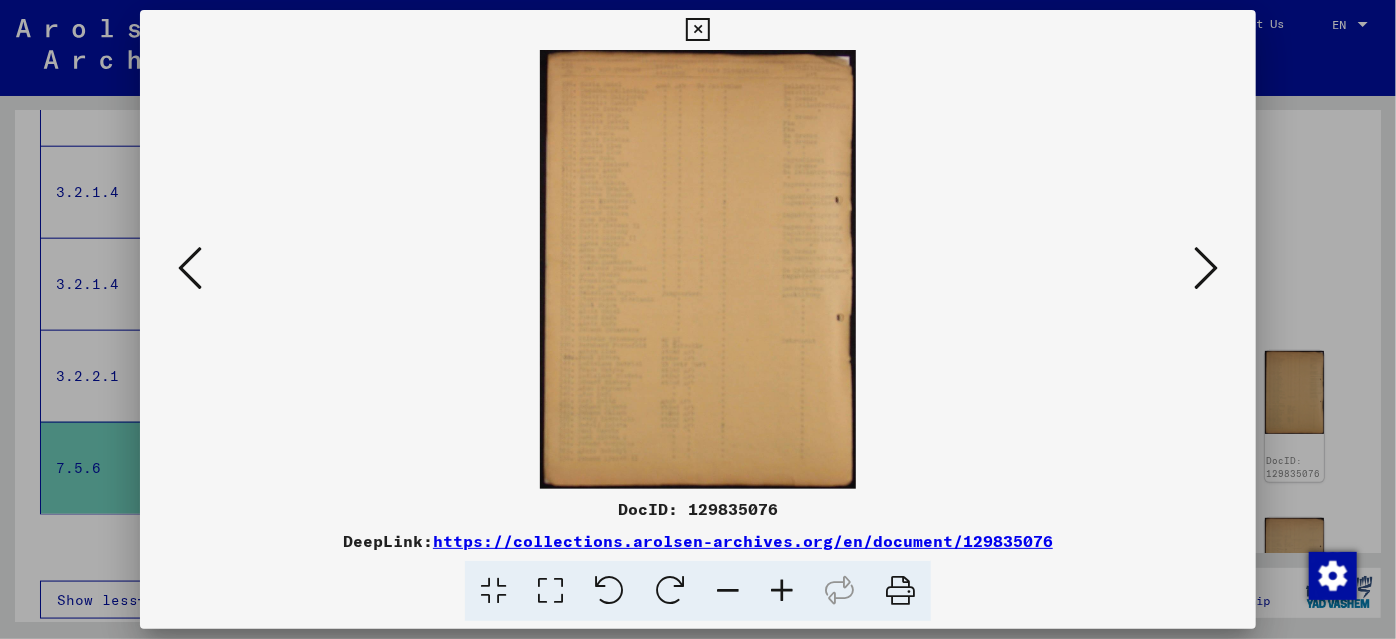 click at bounding box center (1206, 268) 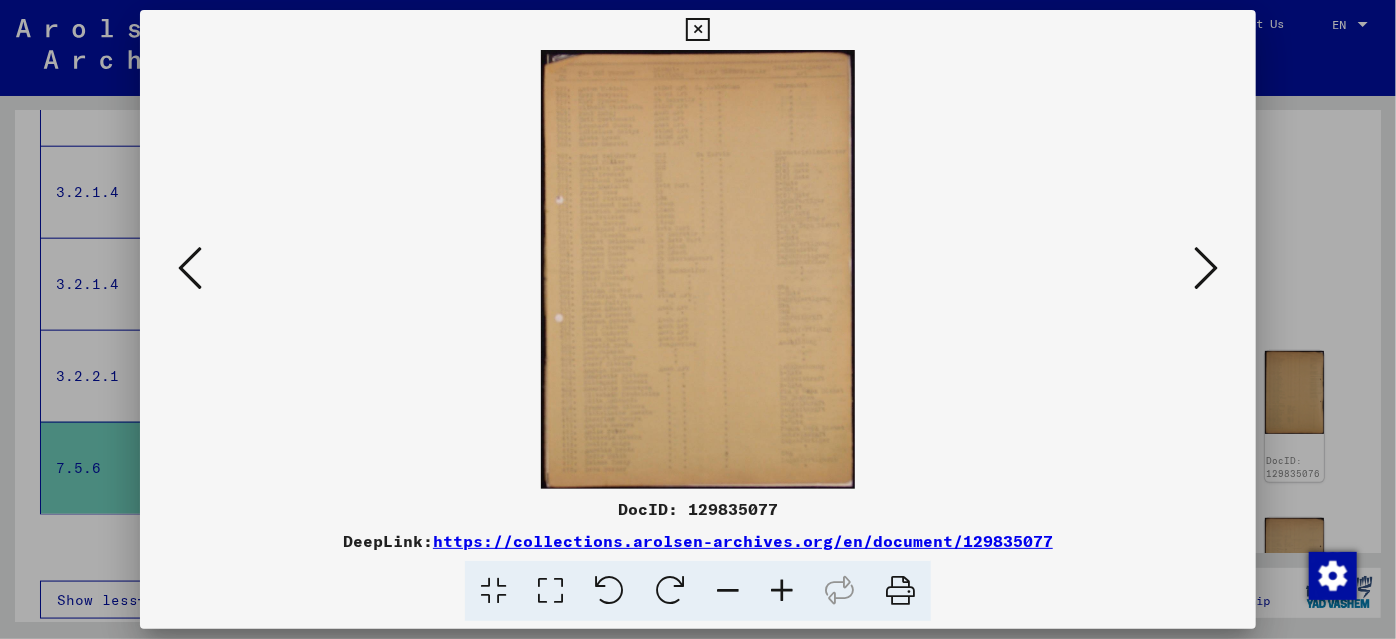 click at bounding box center (782, 591) 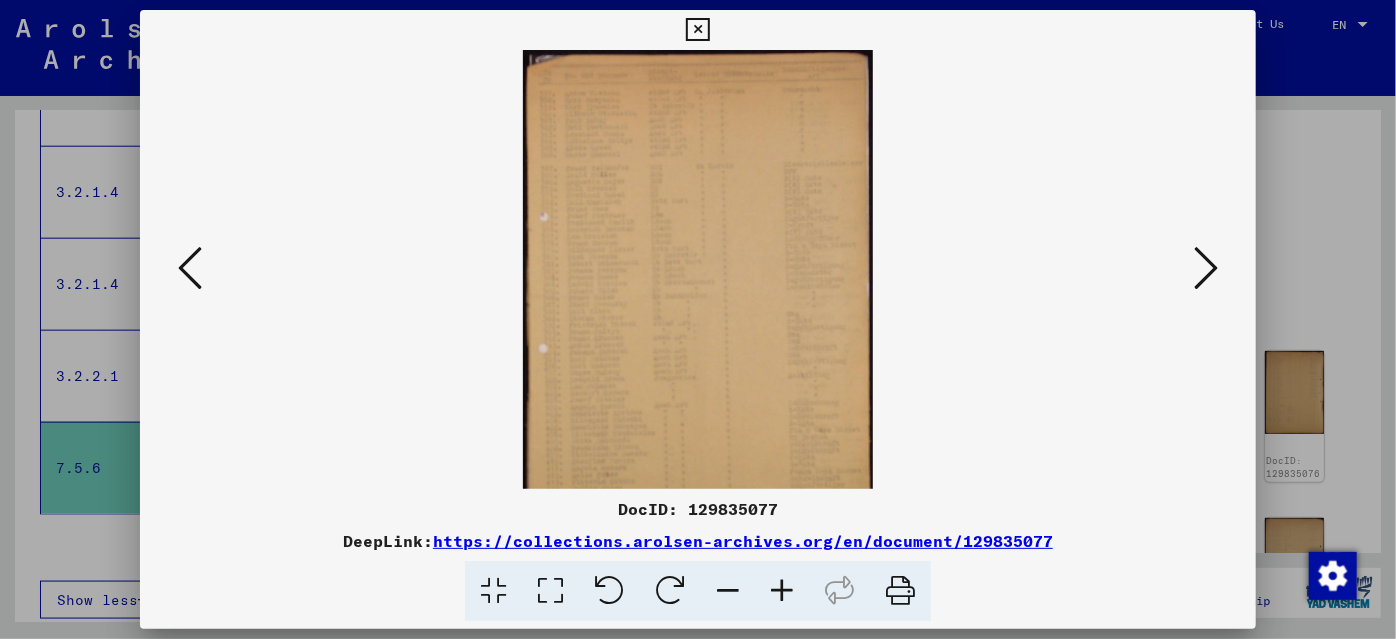 click at bounding box center (782, 591) 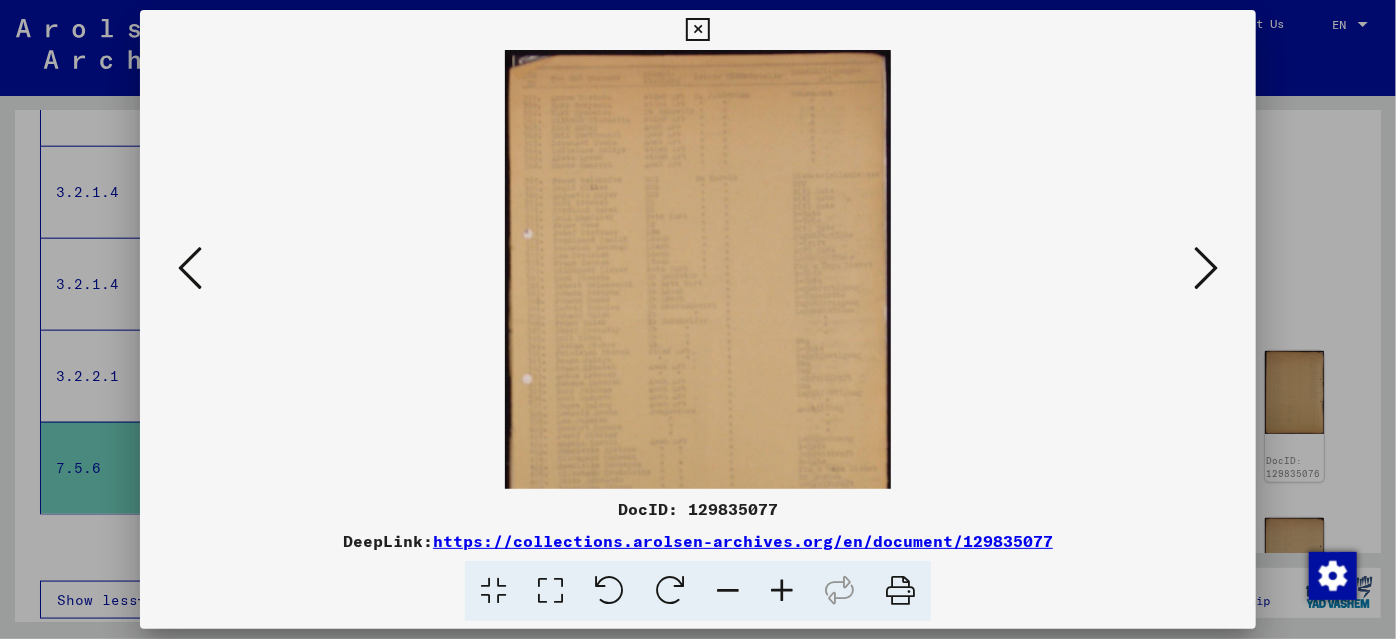 click at bounding box center [782, 591] 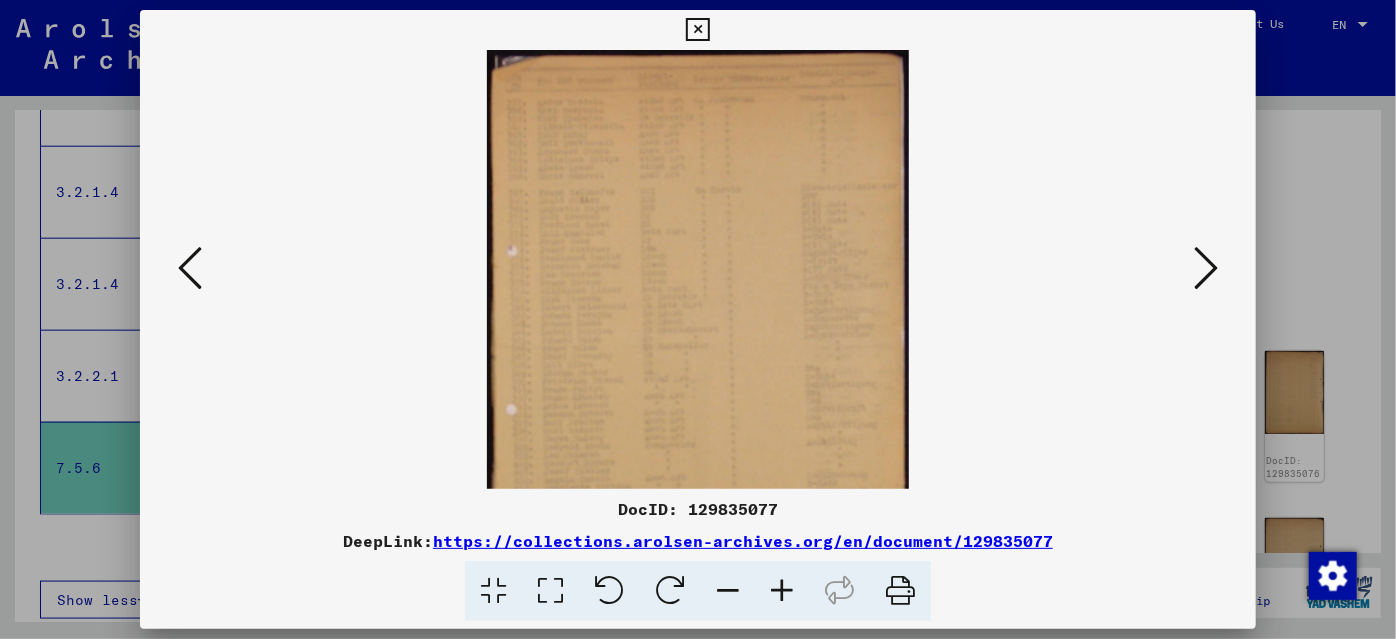 click at bounding box center [782, 591] 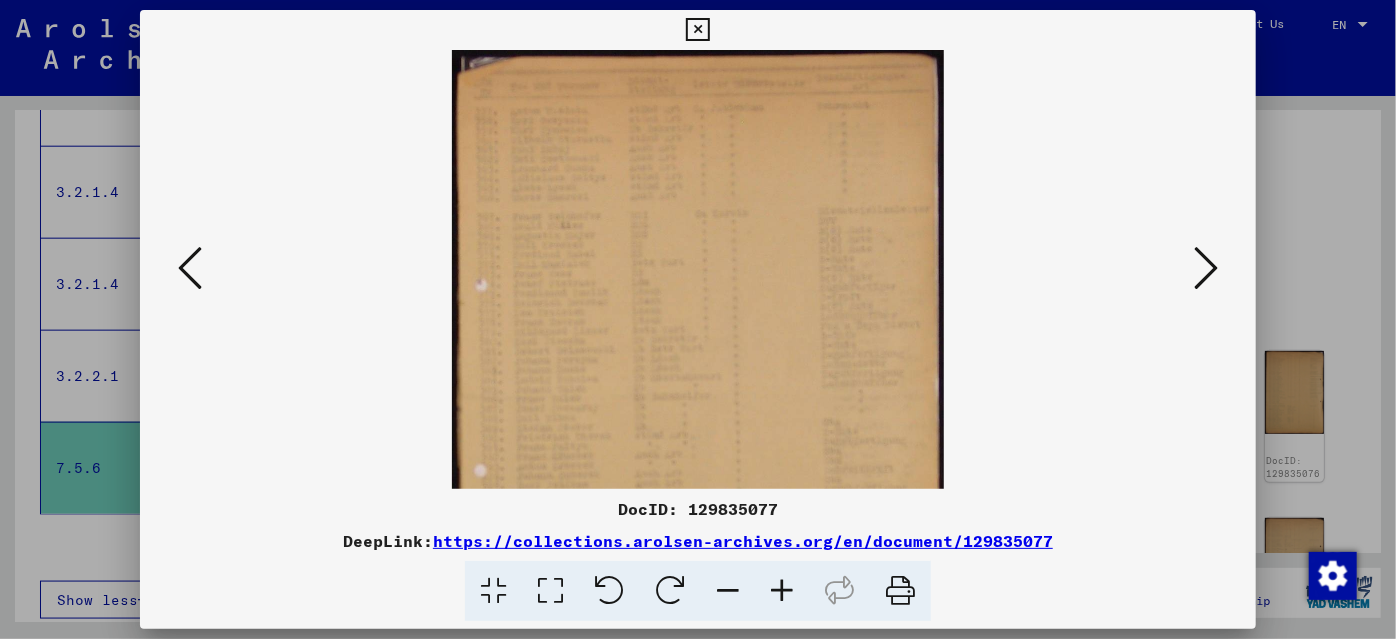 click at bounding box center [782, 591] 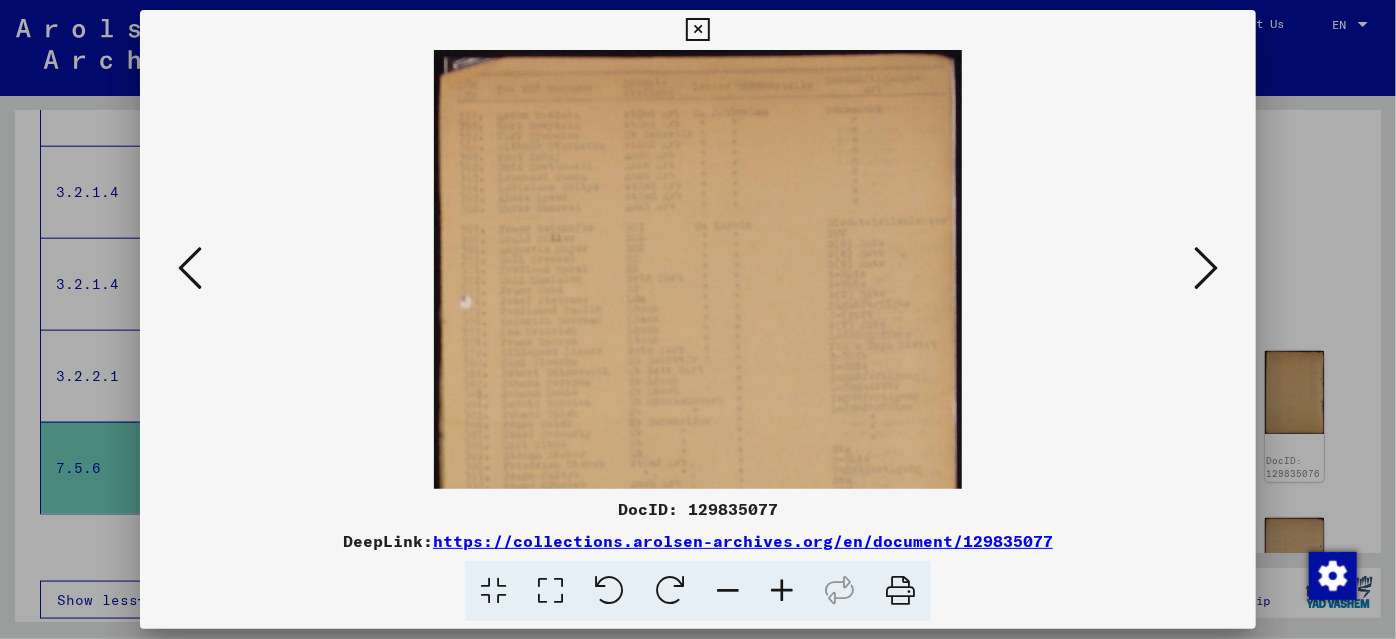 click at bounding box center [782, 591] 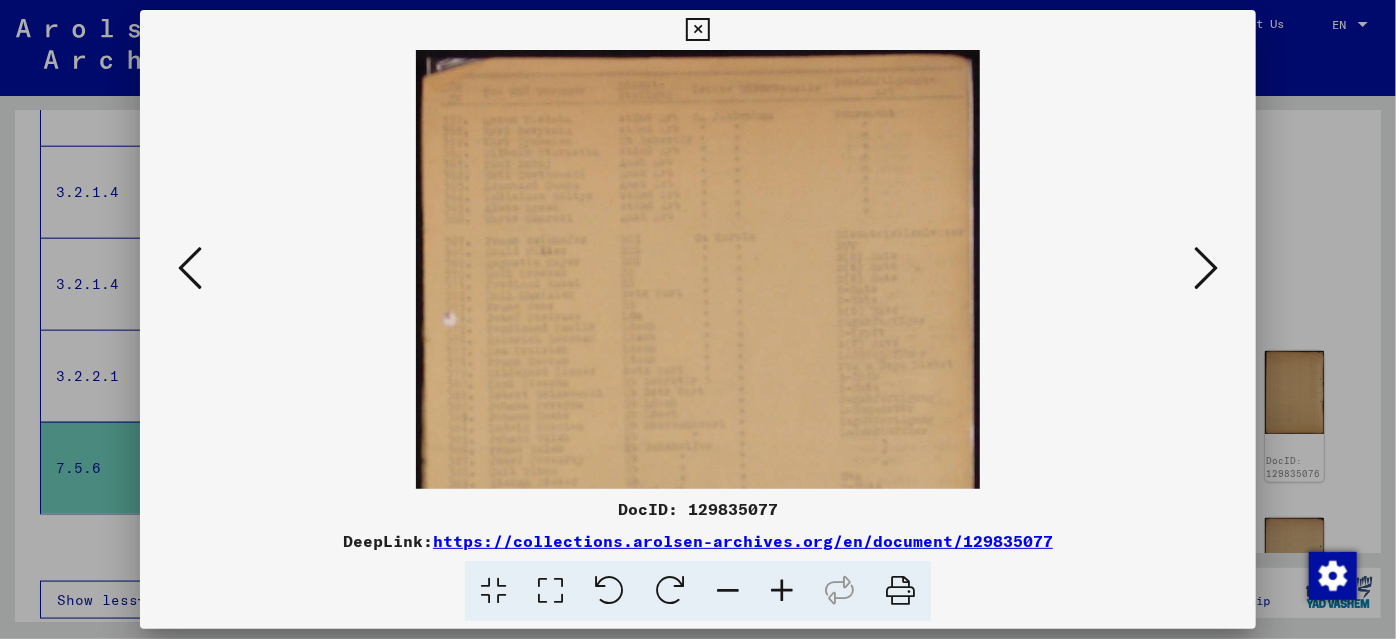 click at bounding box center [782, 591] 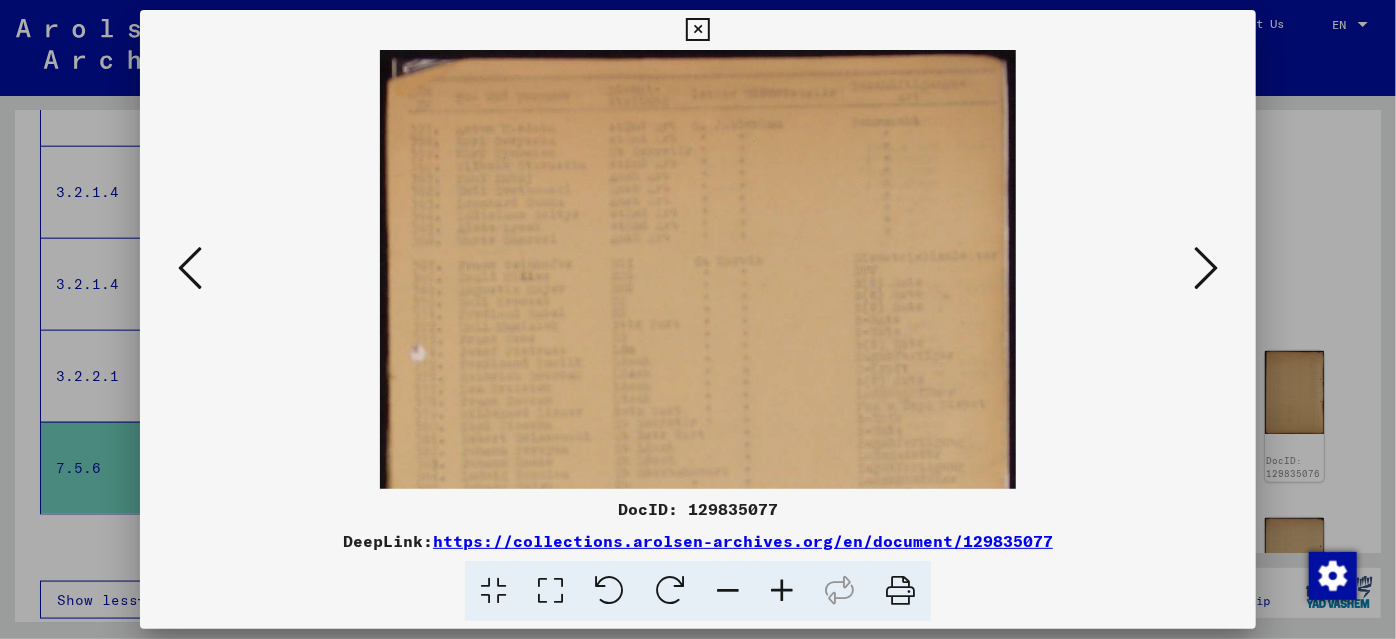 click at bounding box center (782, 591) 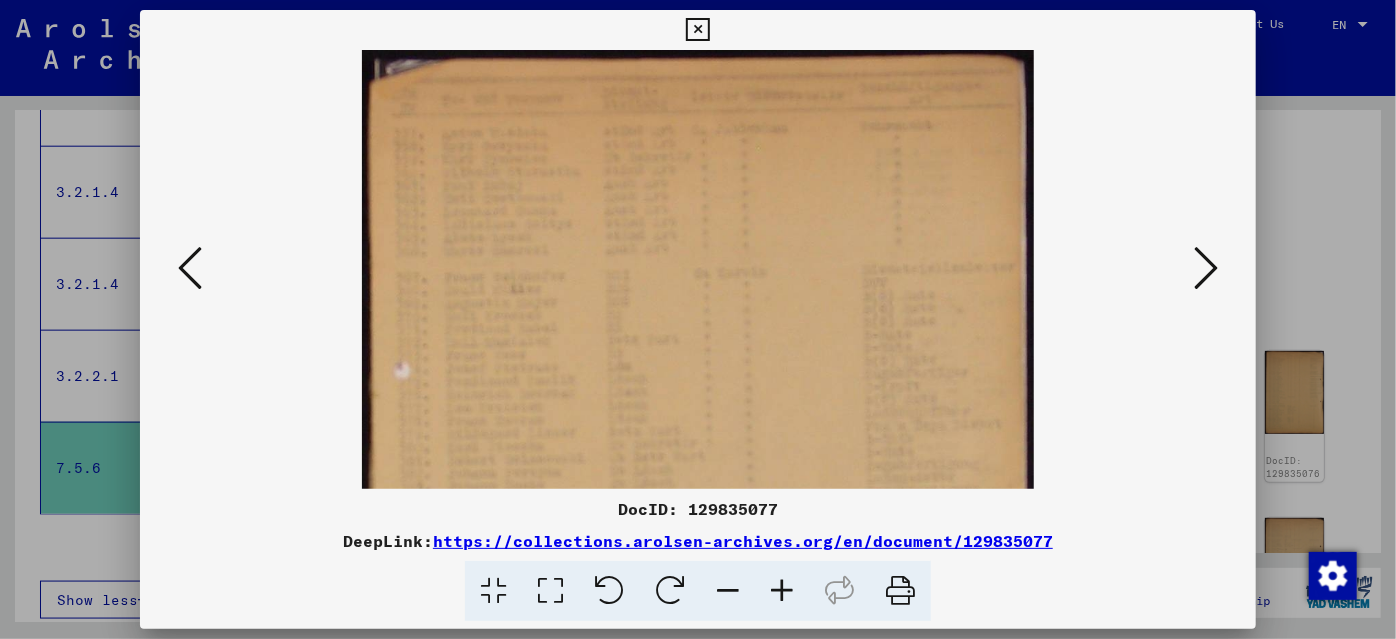 drag, startPoint x: 780, startPoint y: 590, endPoint x: 726, endPoint y: 560, distance: 61.77378 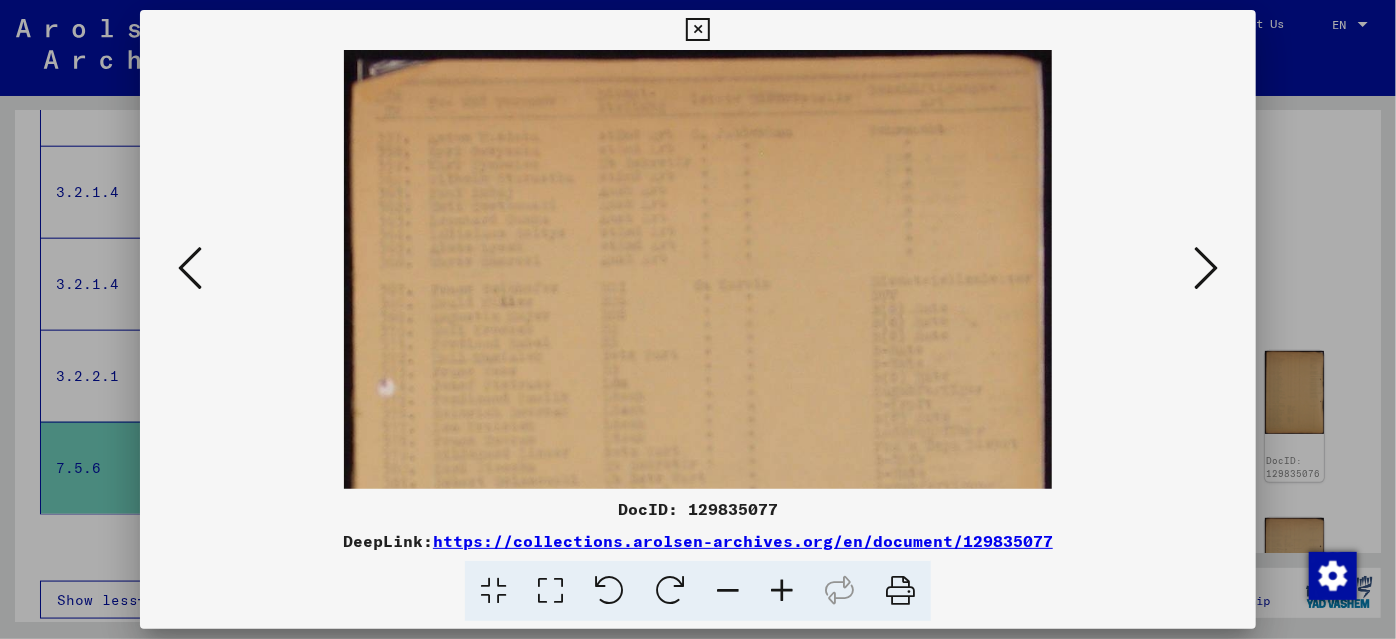 click at bounding box center [782, 591] 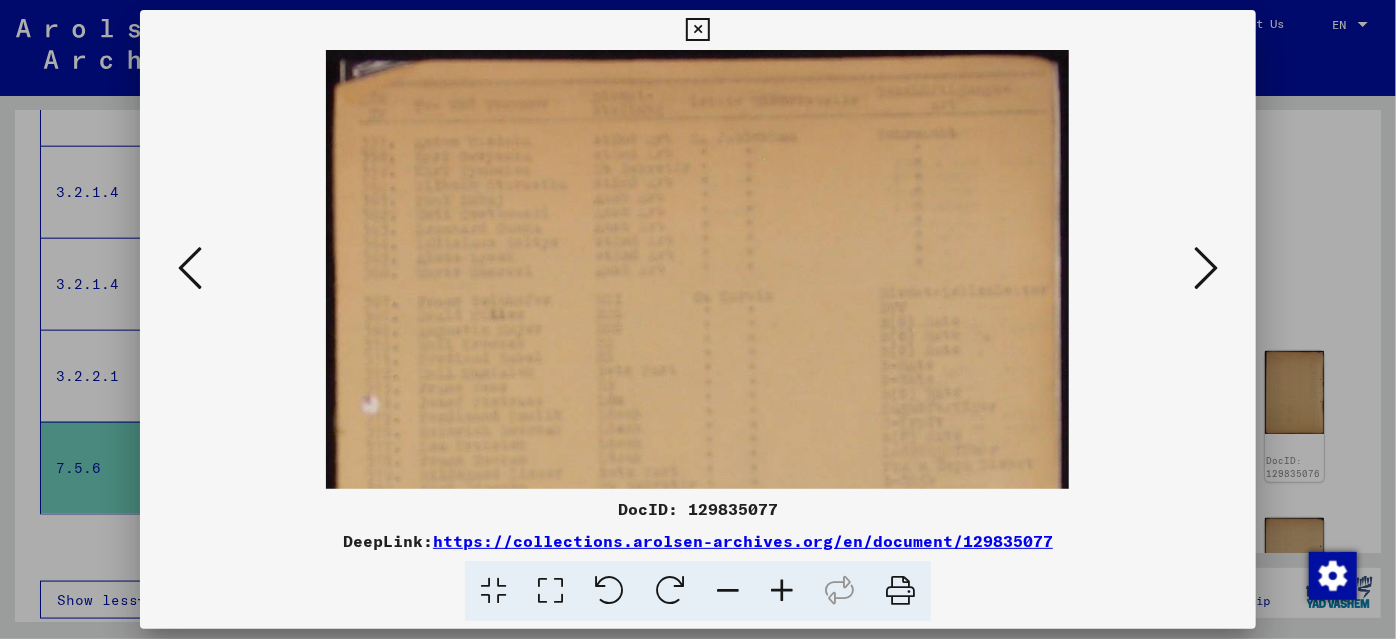 click at bounding box center (782, 591) 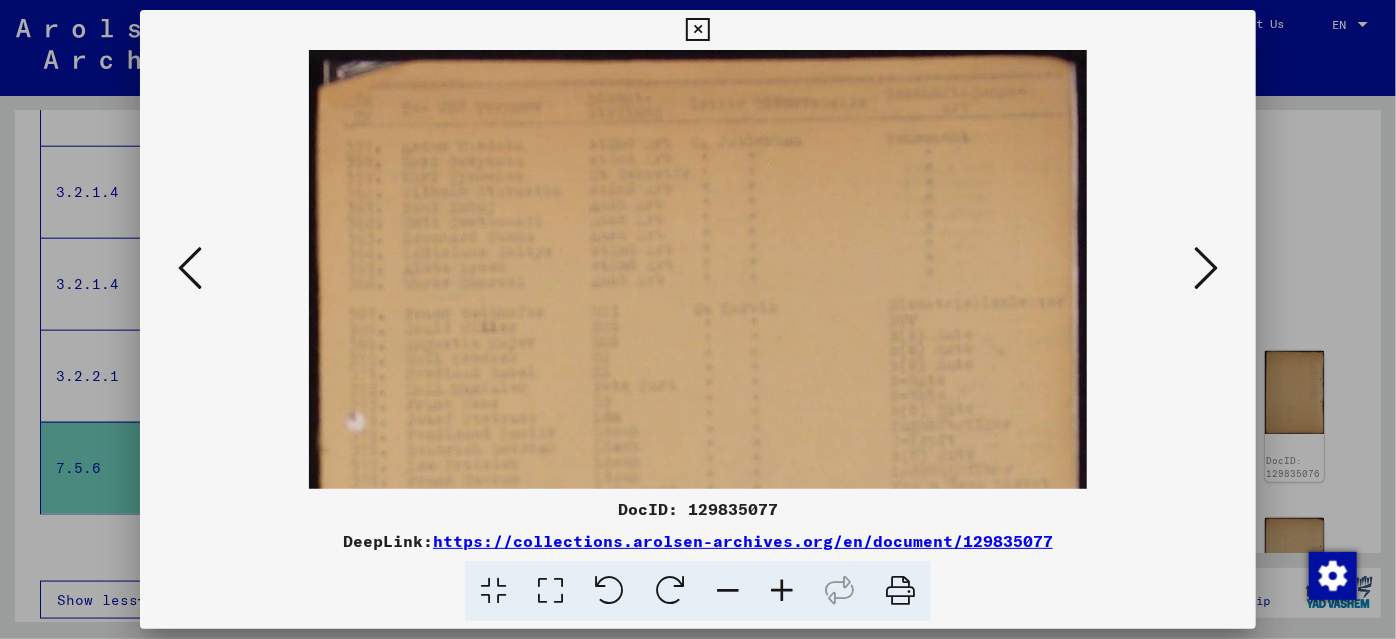 click at bounding box center (782, 591) 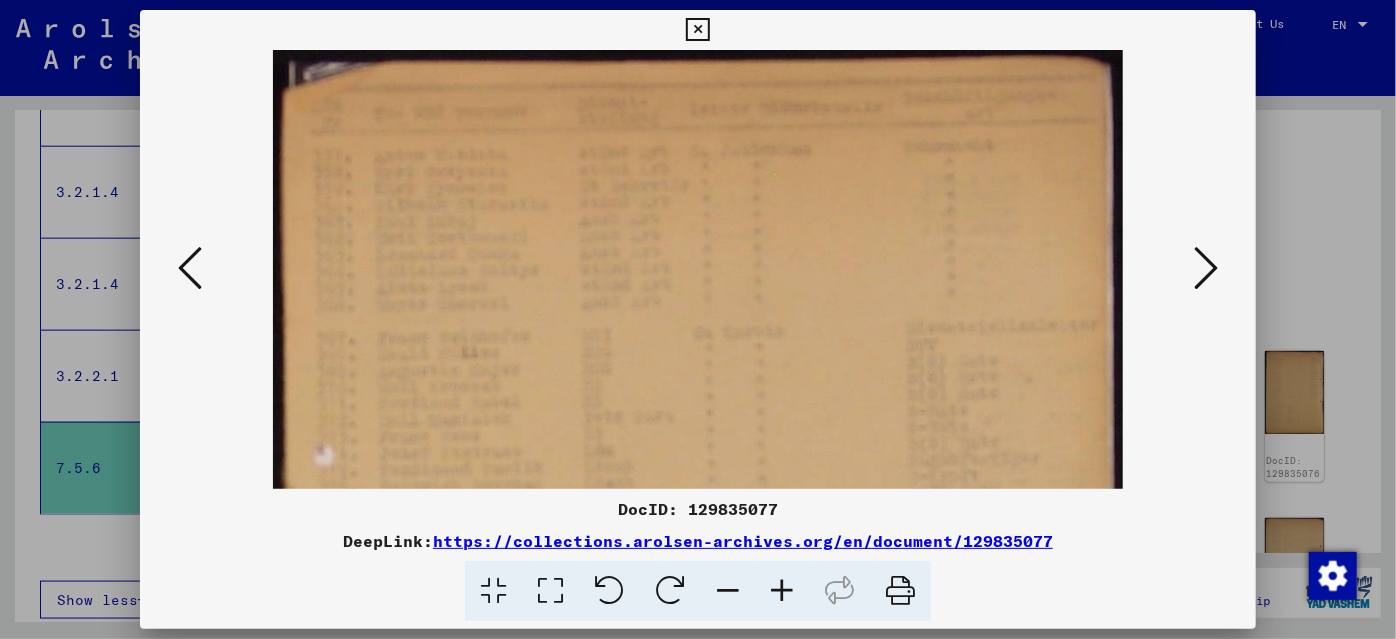 click at bounding box center (782, 591) 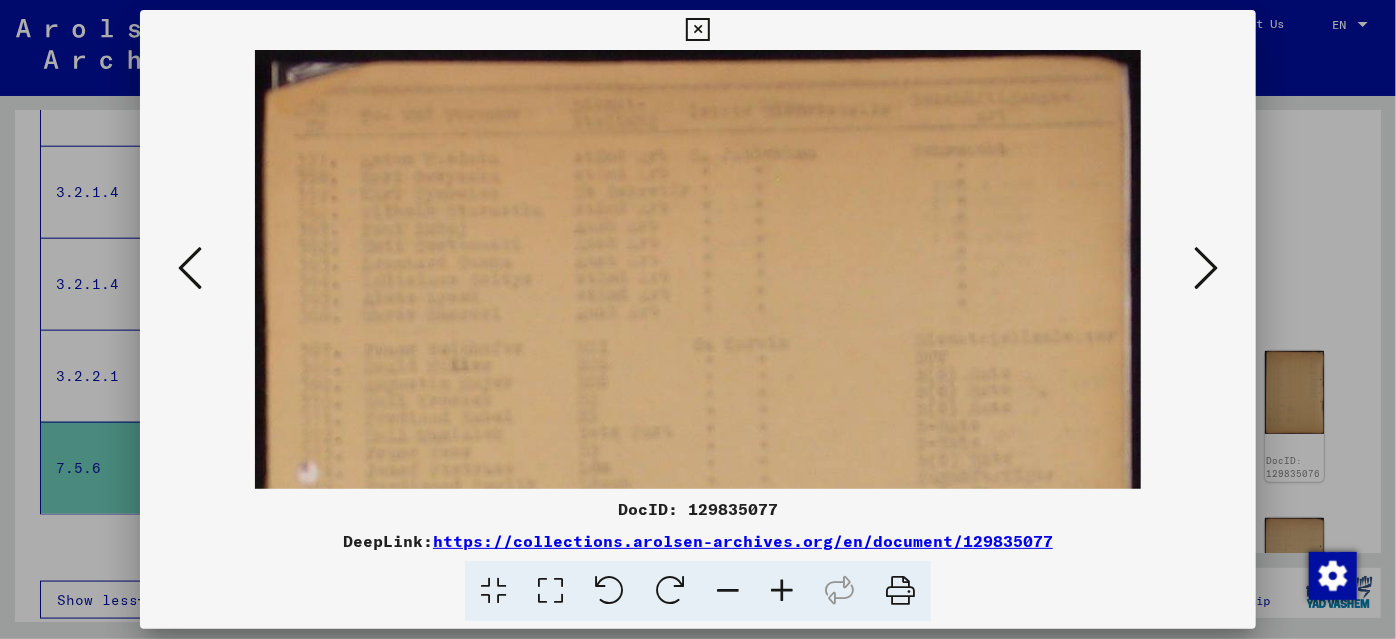 click at bounding box center [782, 591] 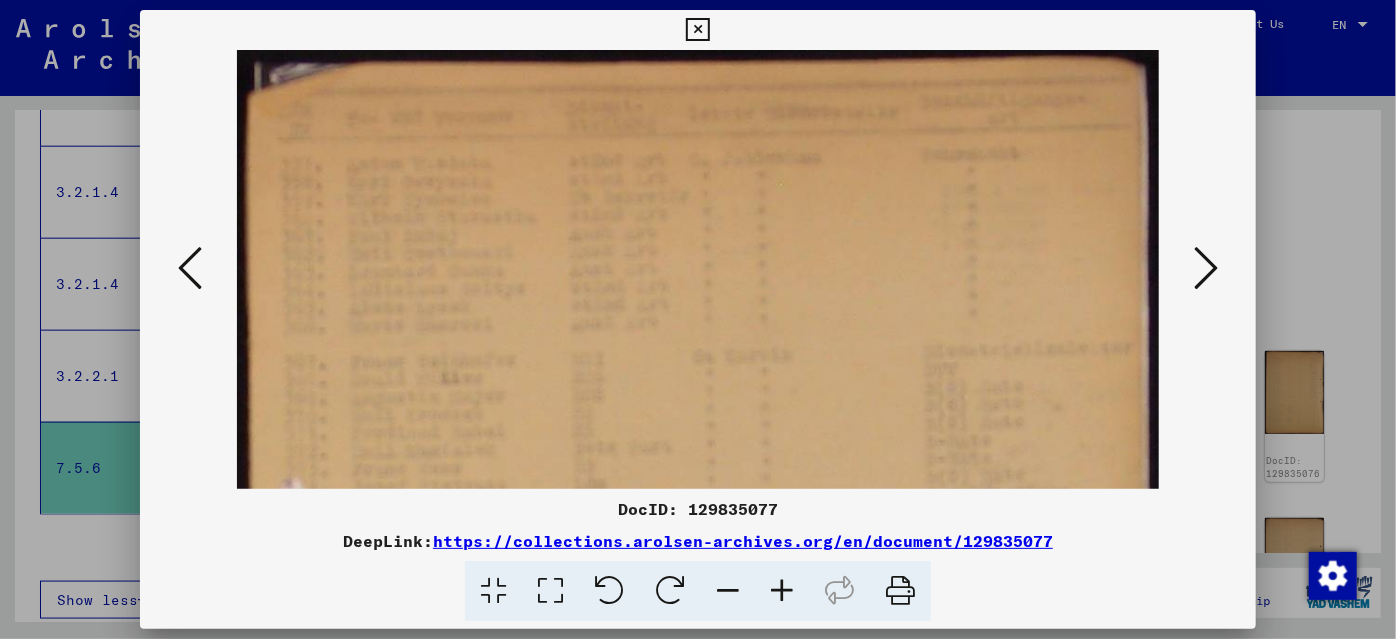 click at bounding box center [782, 591] 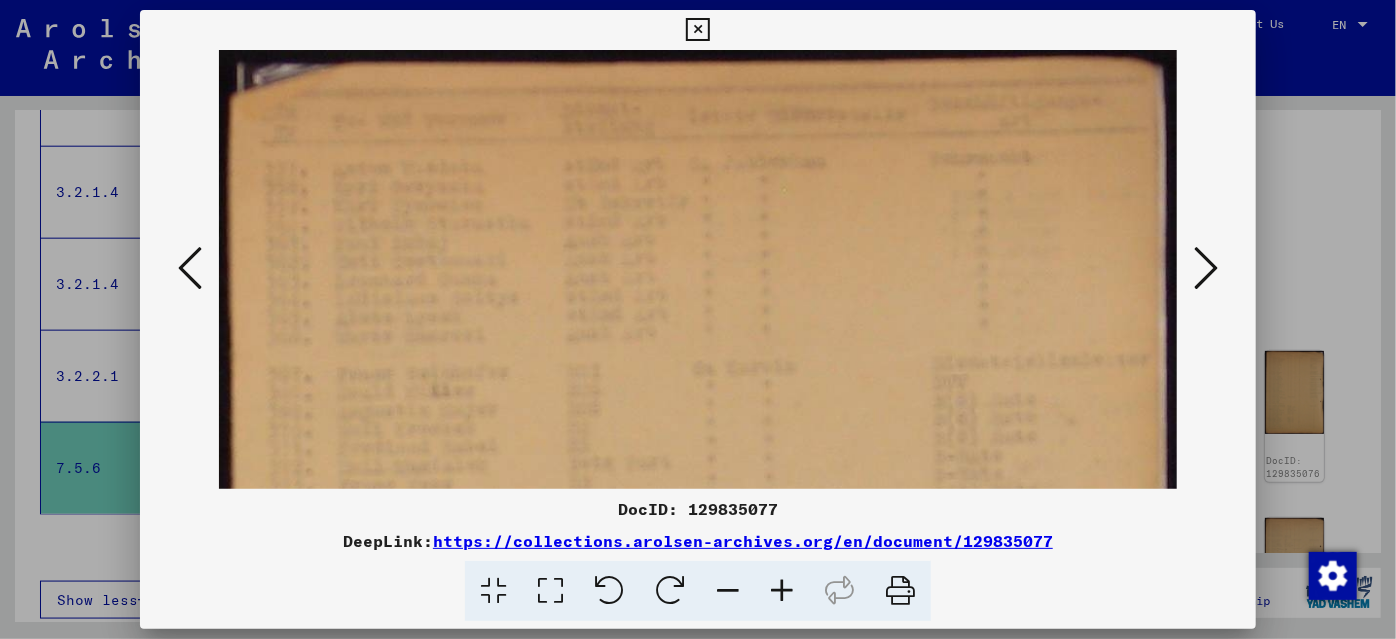 click at bounding box center (1206, 268) 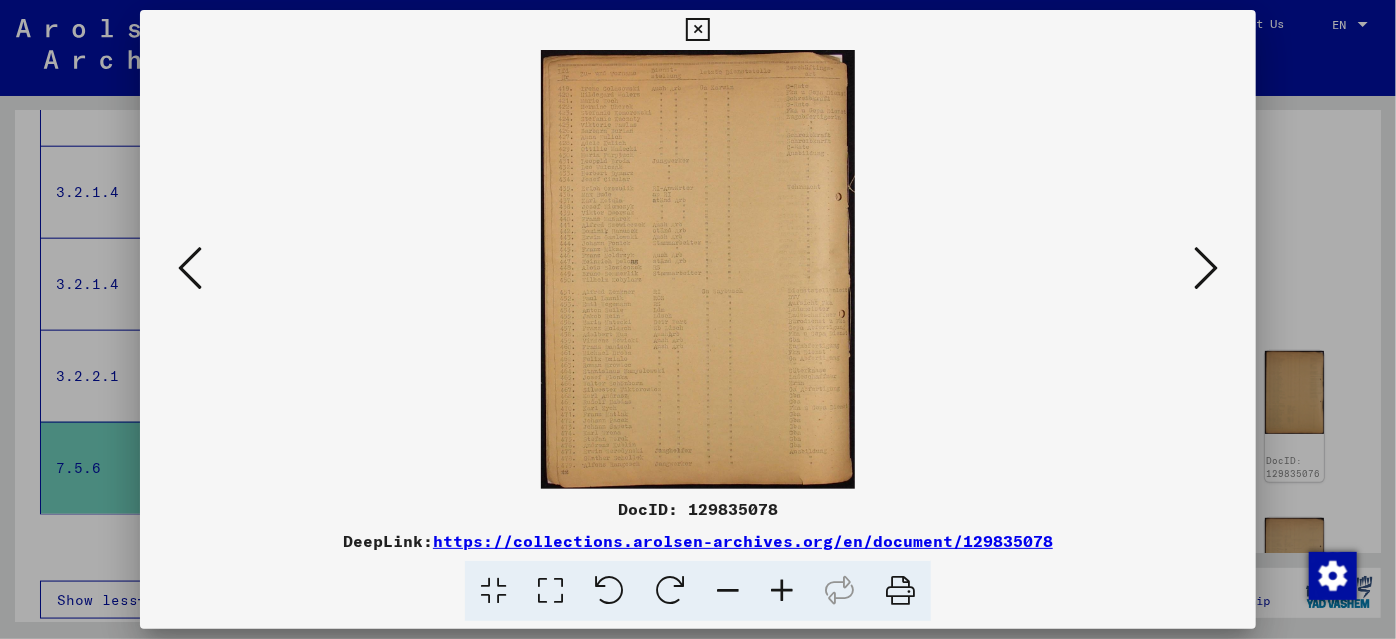 click at bounding box center (782, 591) 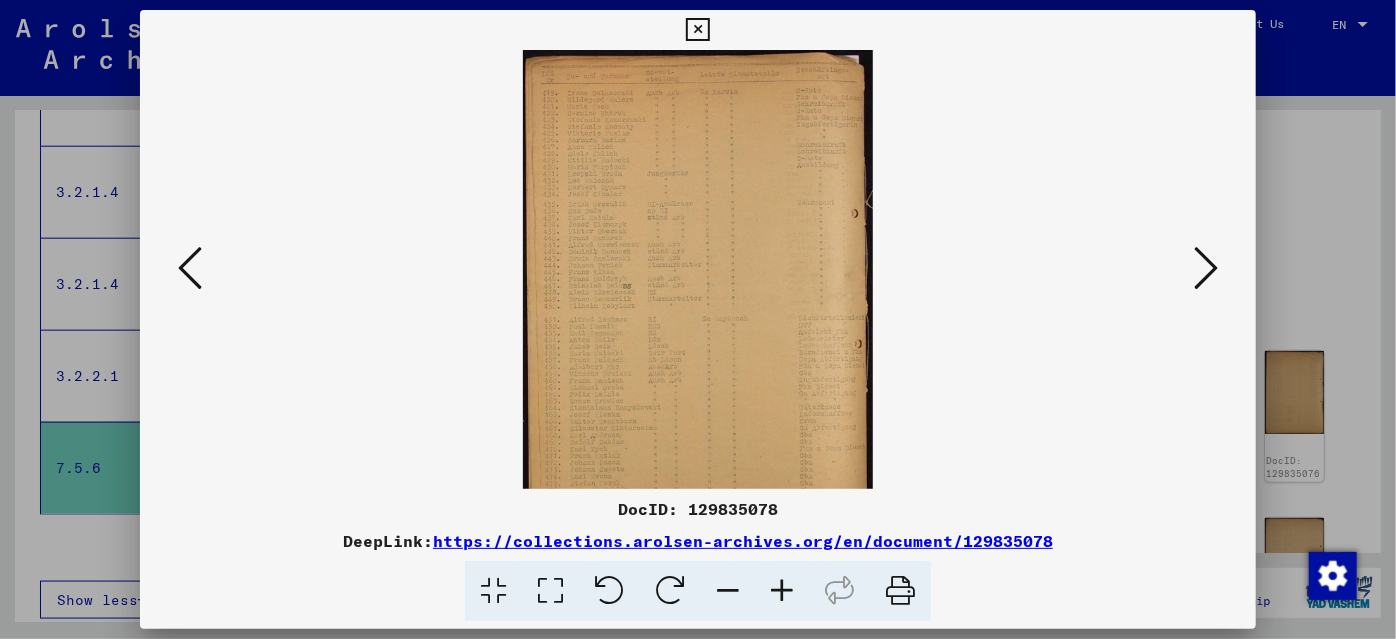 click at bounding box center [782, 591] 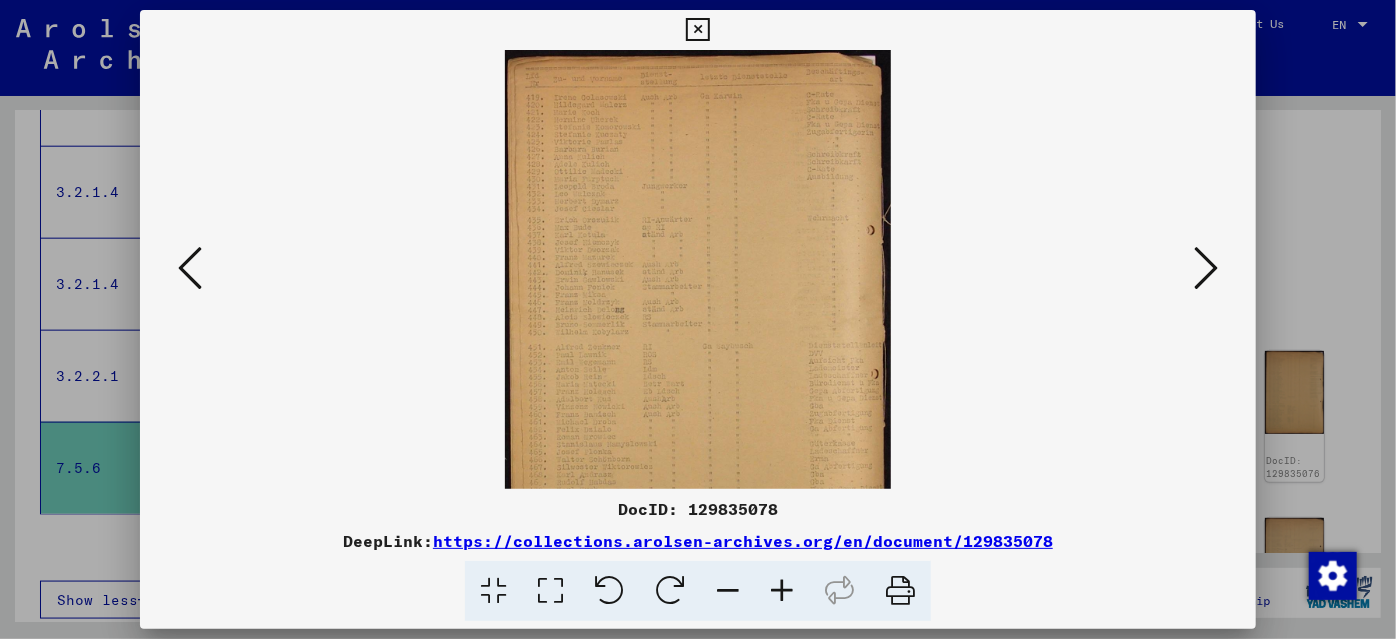 click at bounding box center (782, 591) 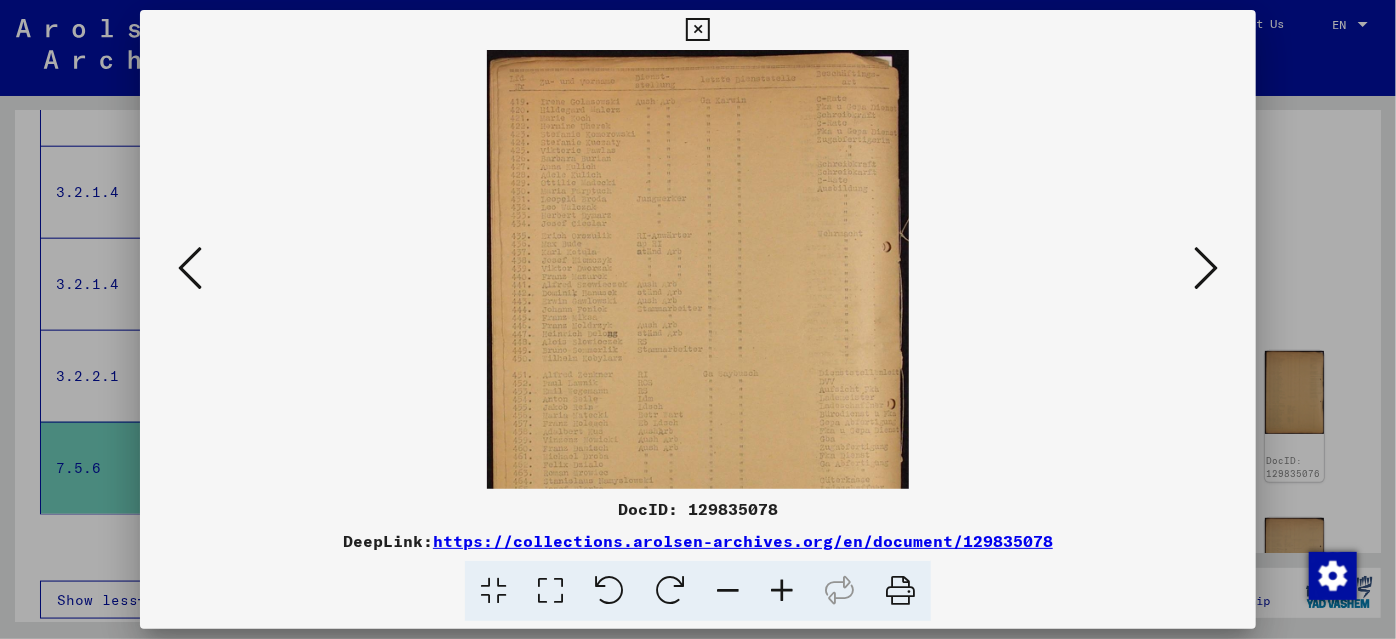 click at bounding box center [782, 591] 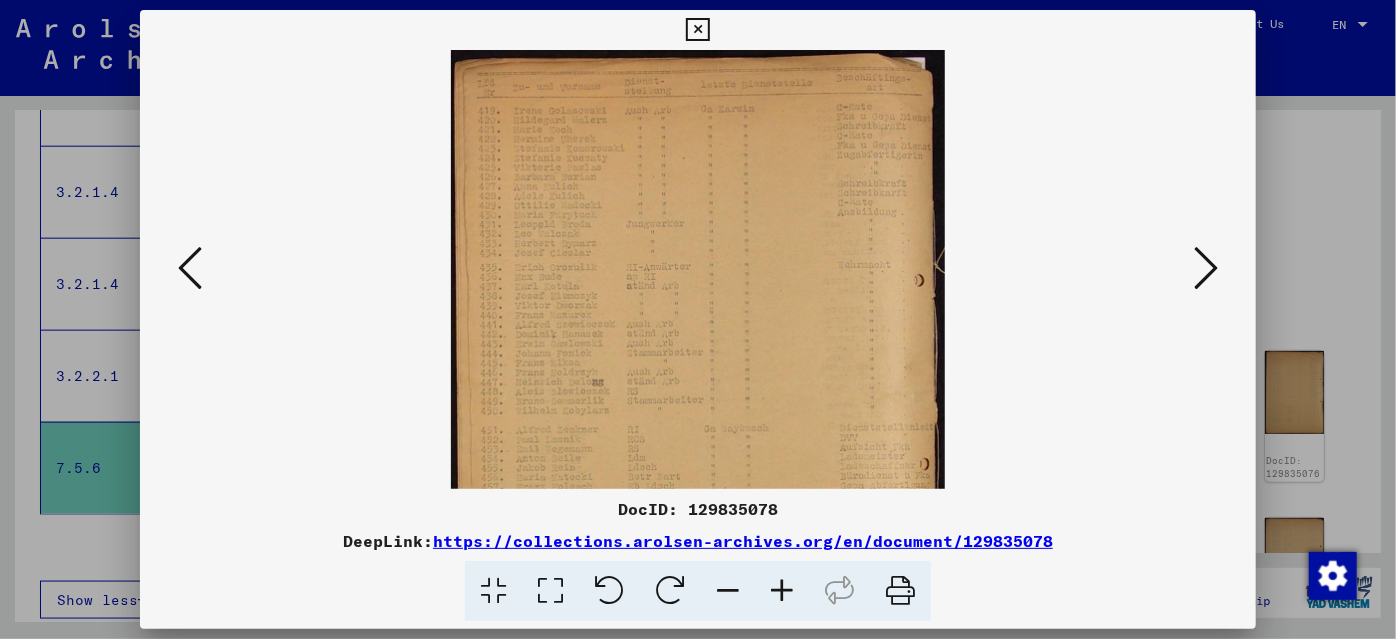 click at bounding box center [782, 591] 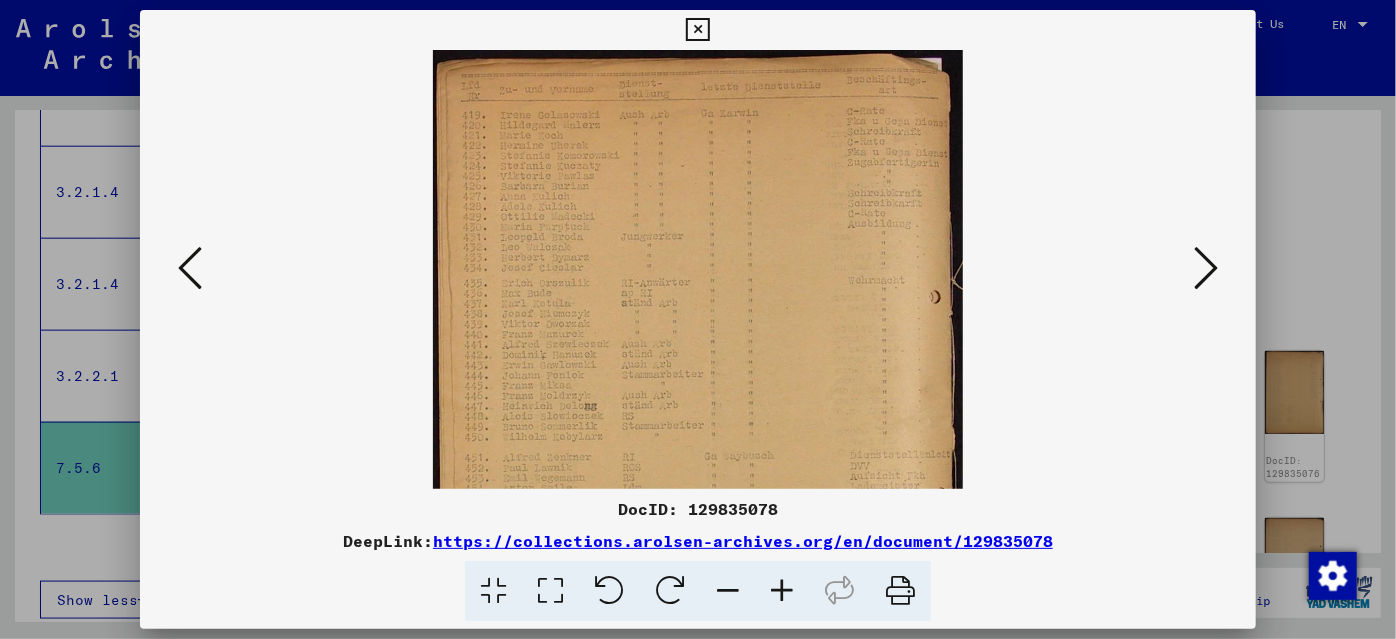 click at bounding box center (782, 591) 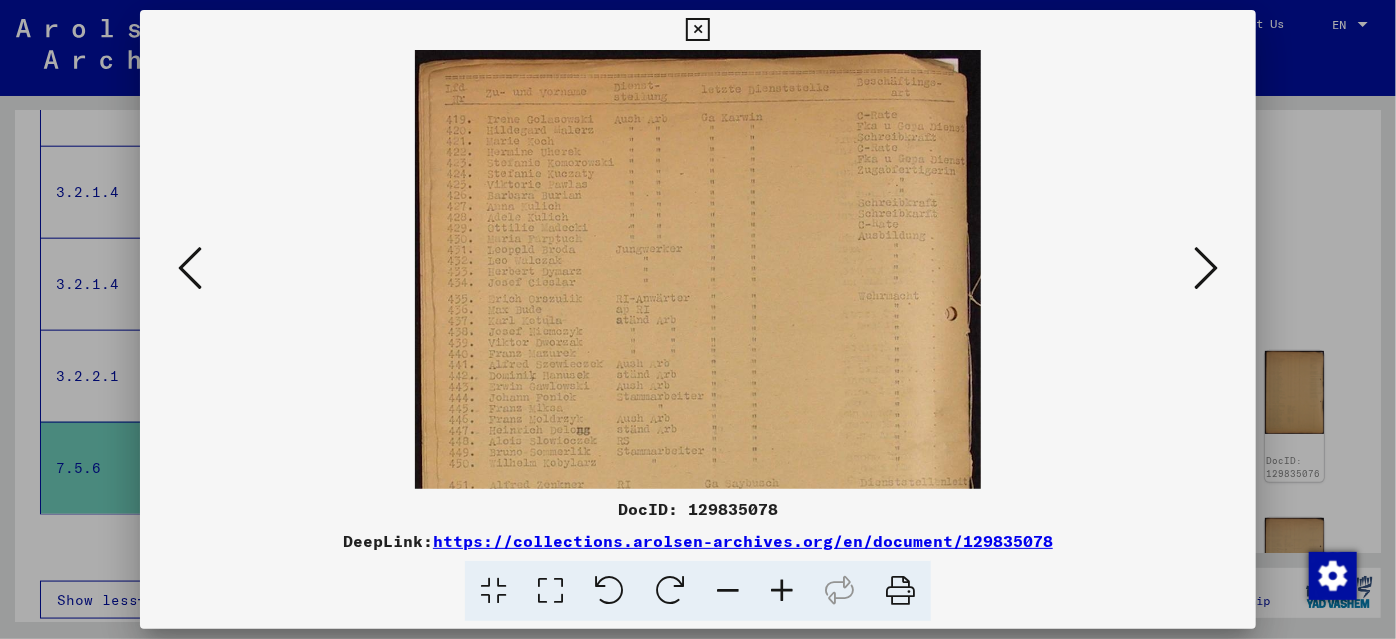 click at bounding box center [782, 591] 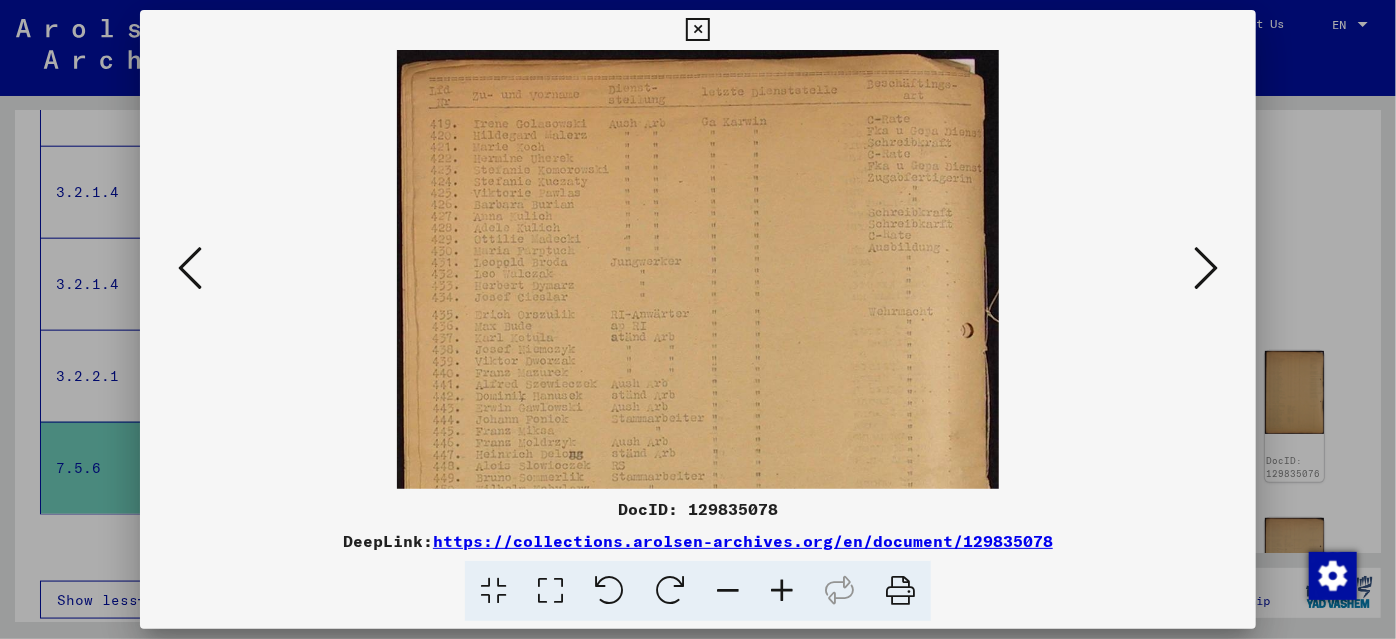 click at bounding box center (782, 591) 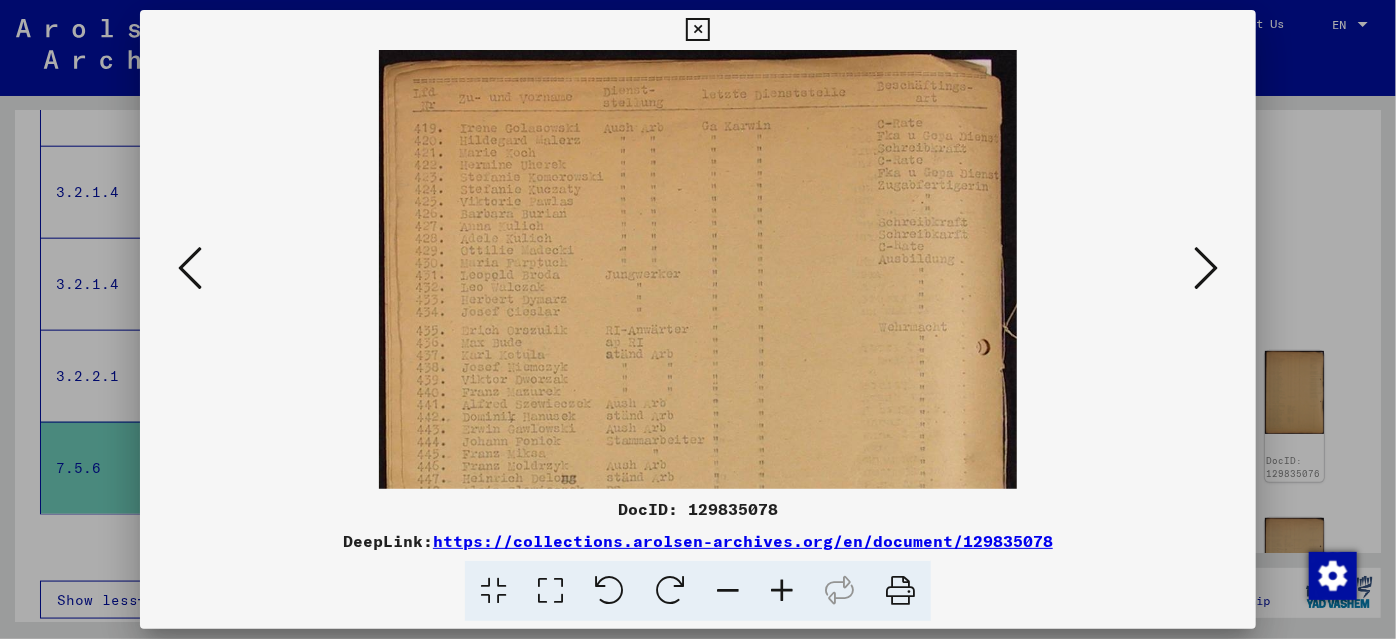 click at bounding box center [782, 591] 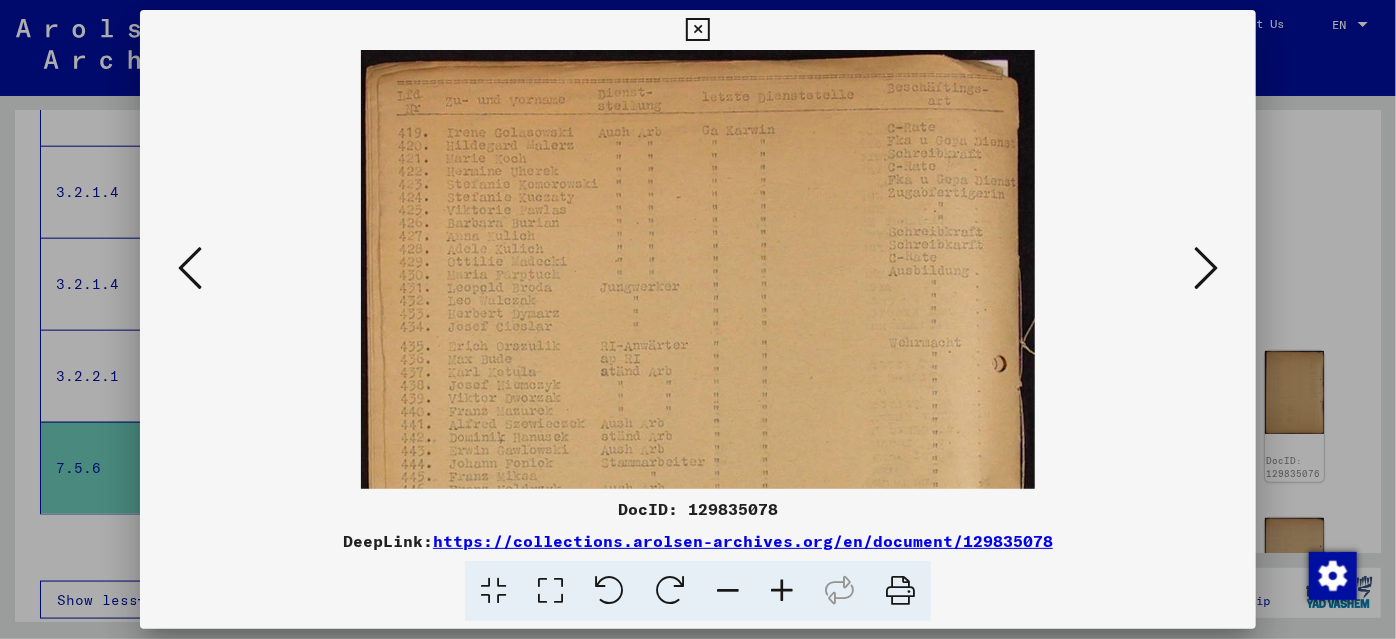 click at bounding box center (782, 591) 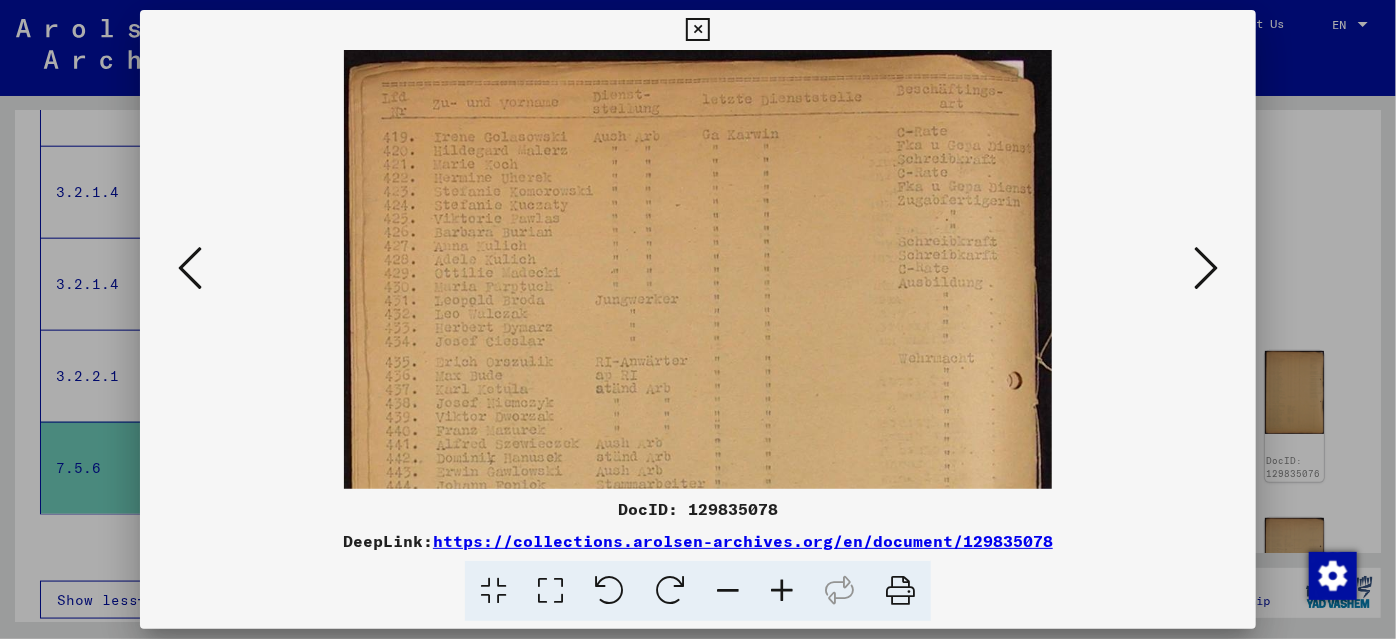 click at bounding box center [782, 591] 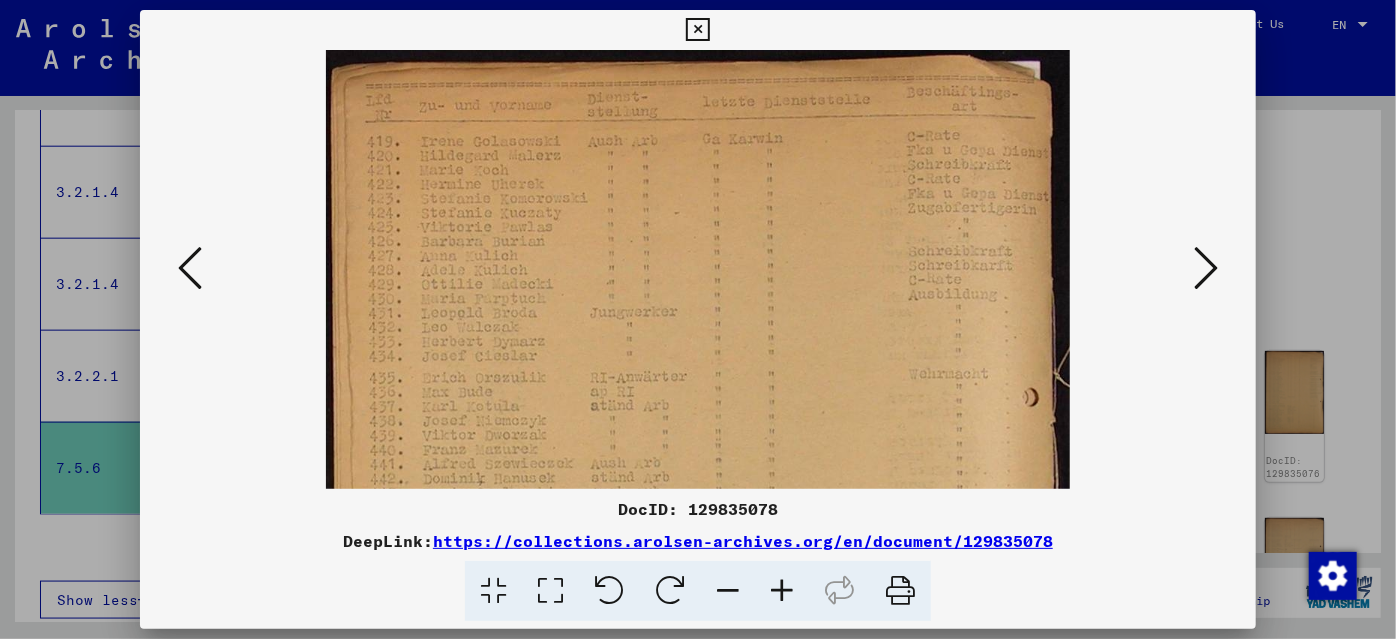 click at bounding box center (782, 591) 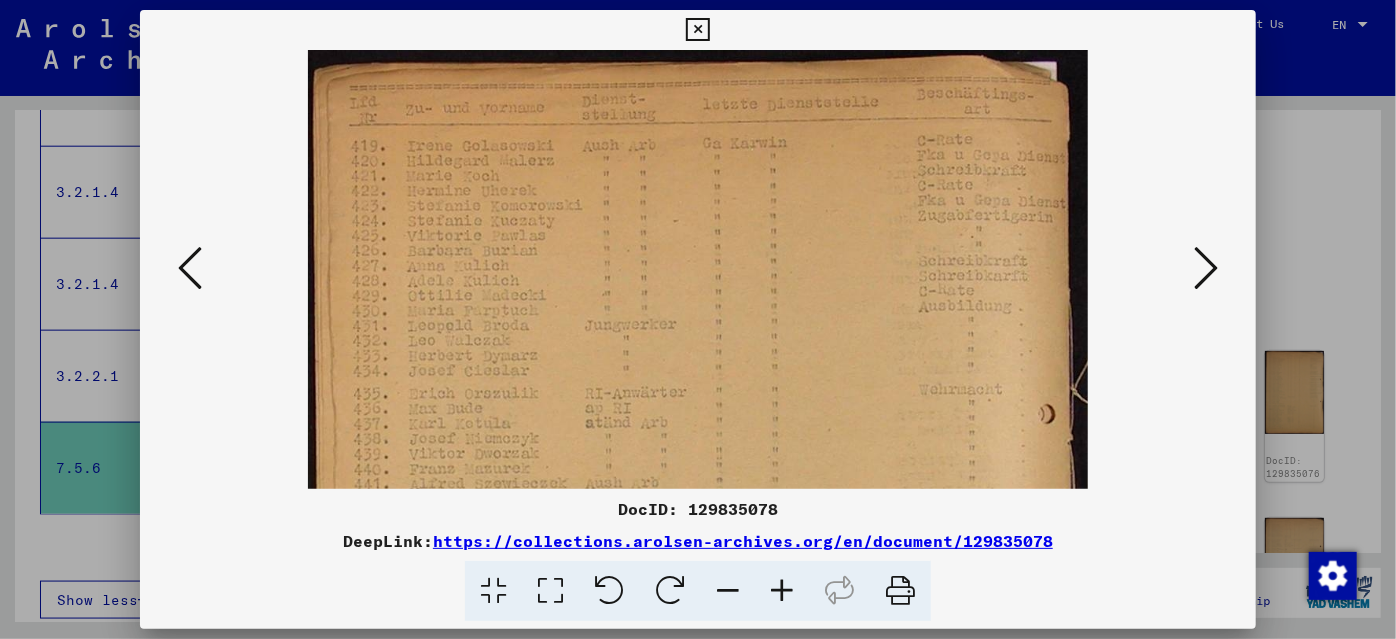 click at bounding box center [782, 591] 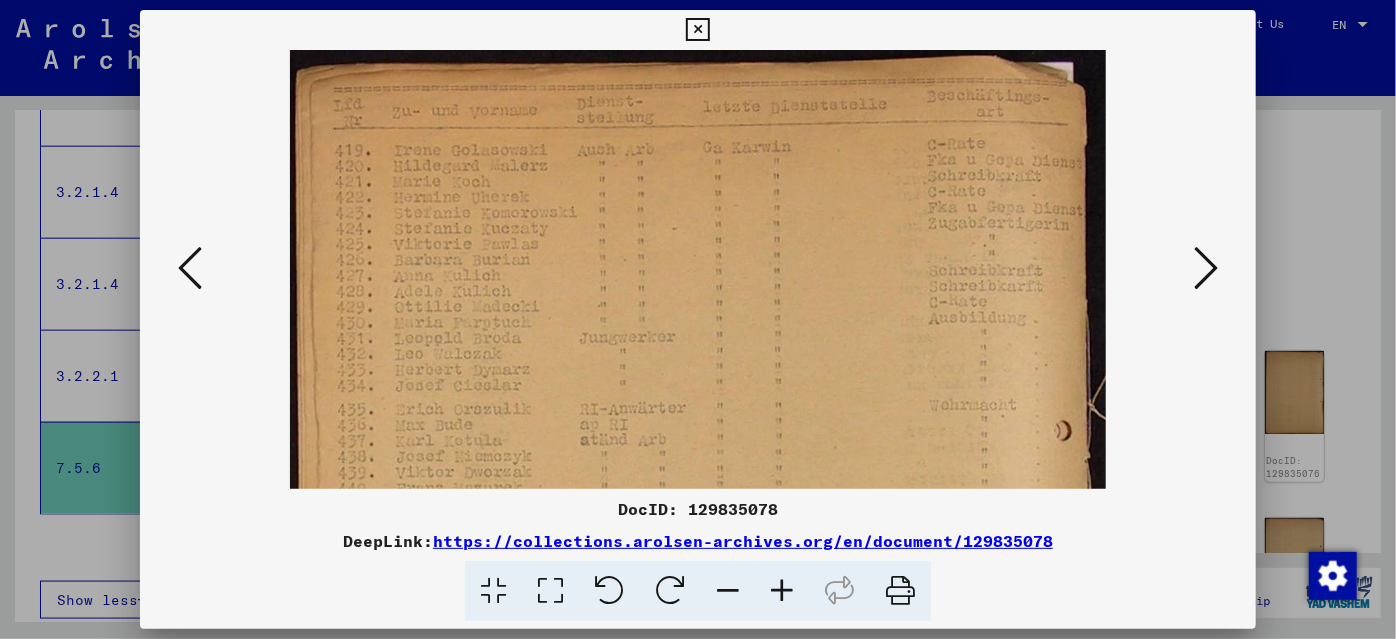 click at bounding box center (782, 591) 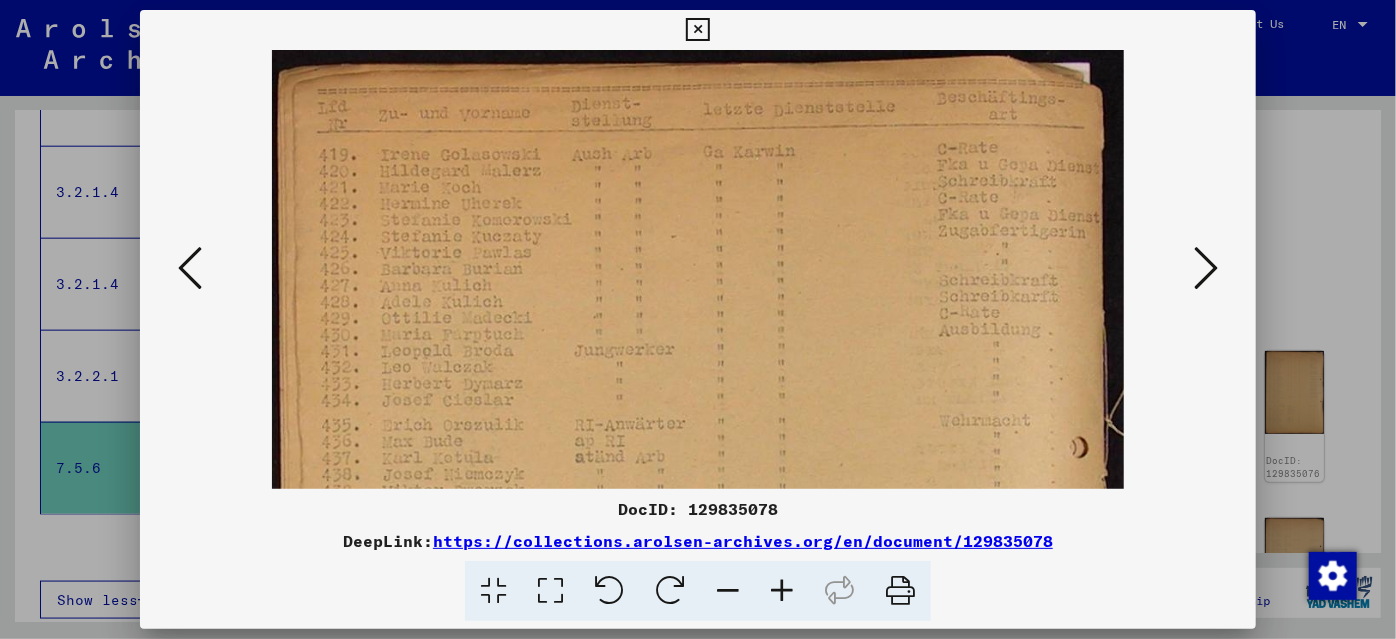 click at bounding box center (782, 591) 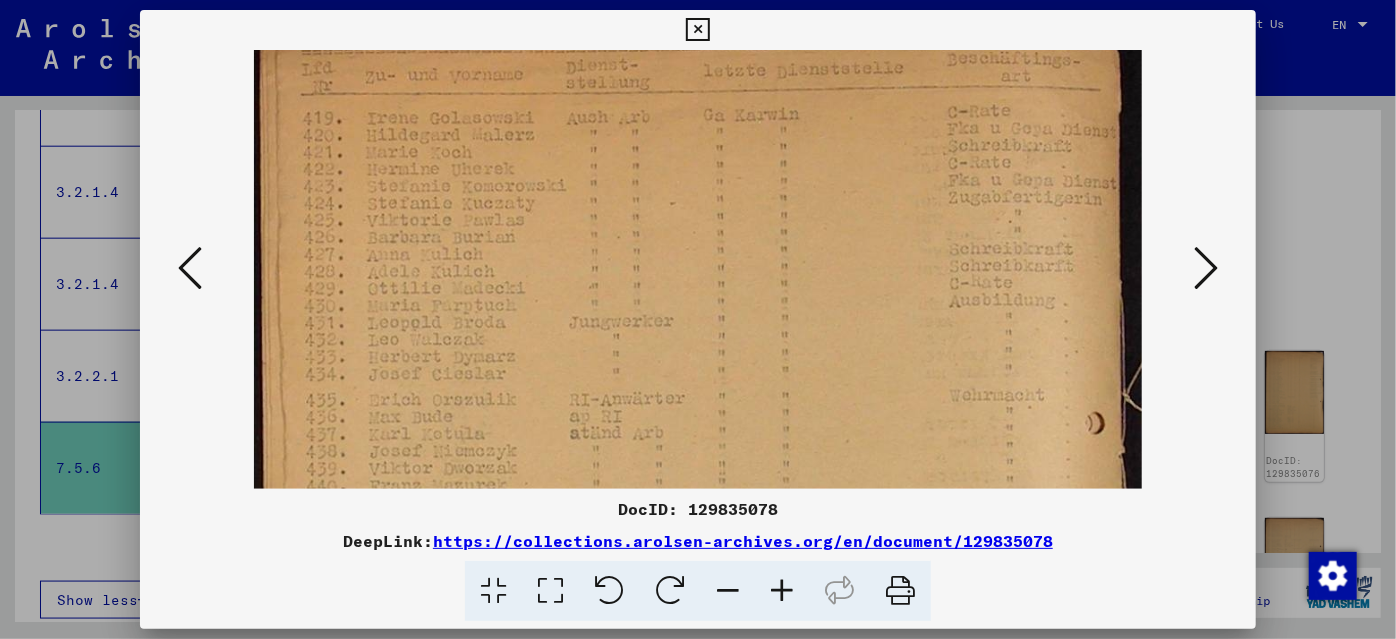 drag, startPoint x: 729, startPoint y: 397, endPoint x: 704, endPoint y: 250, distance: 149.1107 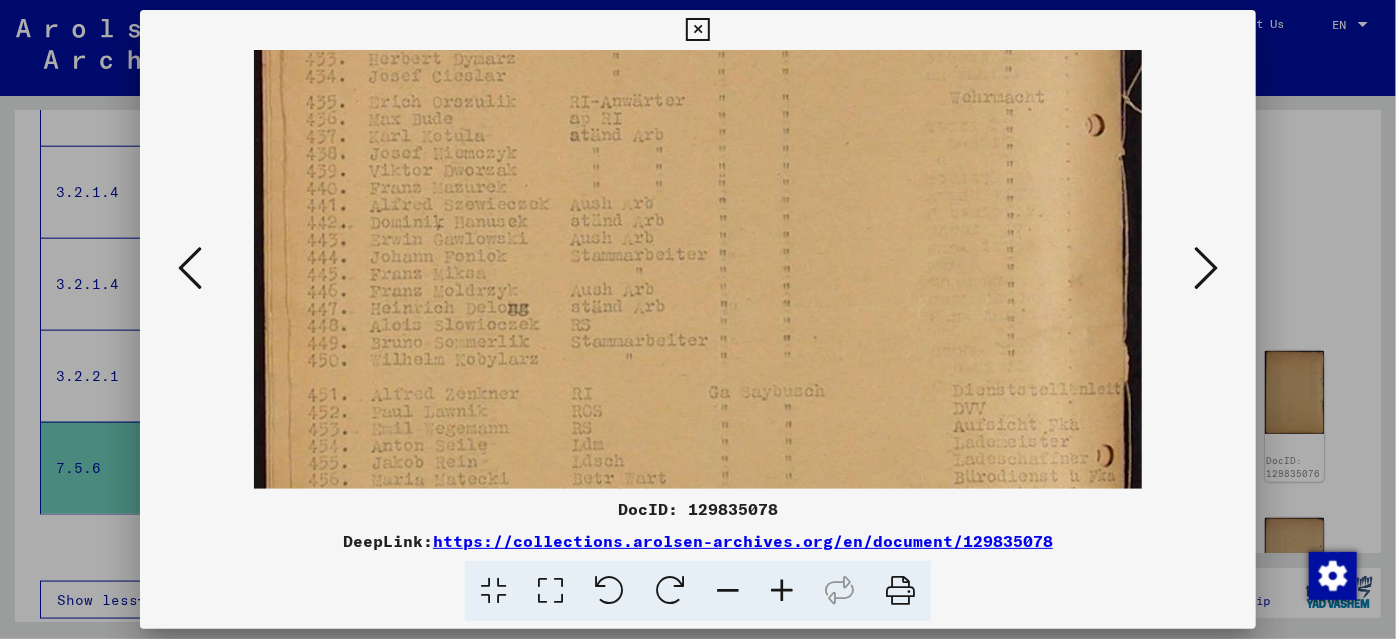 drag, startPoint x: 699, startPoint y: 412, endPoint x: 699, endPoint y: 229, distance: 183 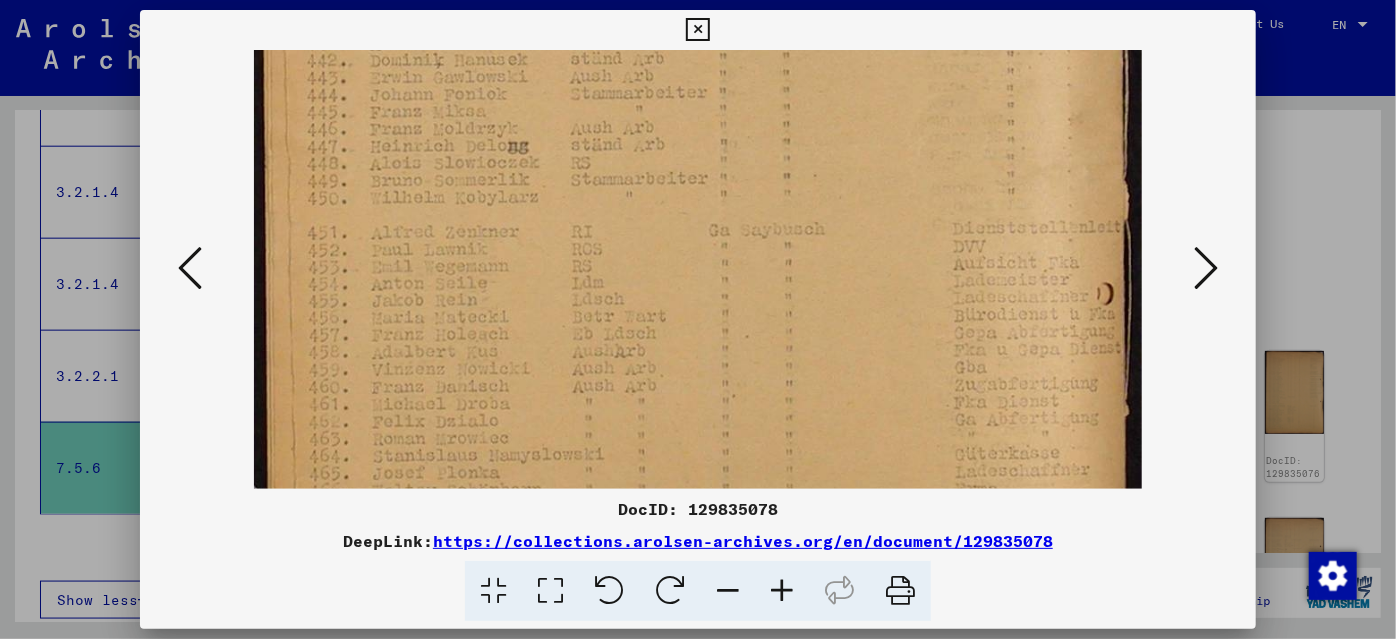 scroll, scrollTop: 549, scrollLeft: 0, axis: vertical 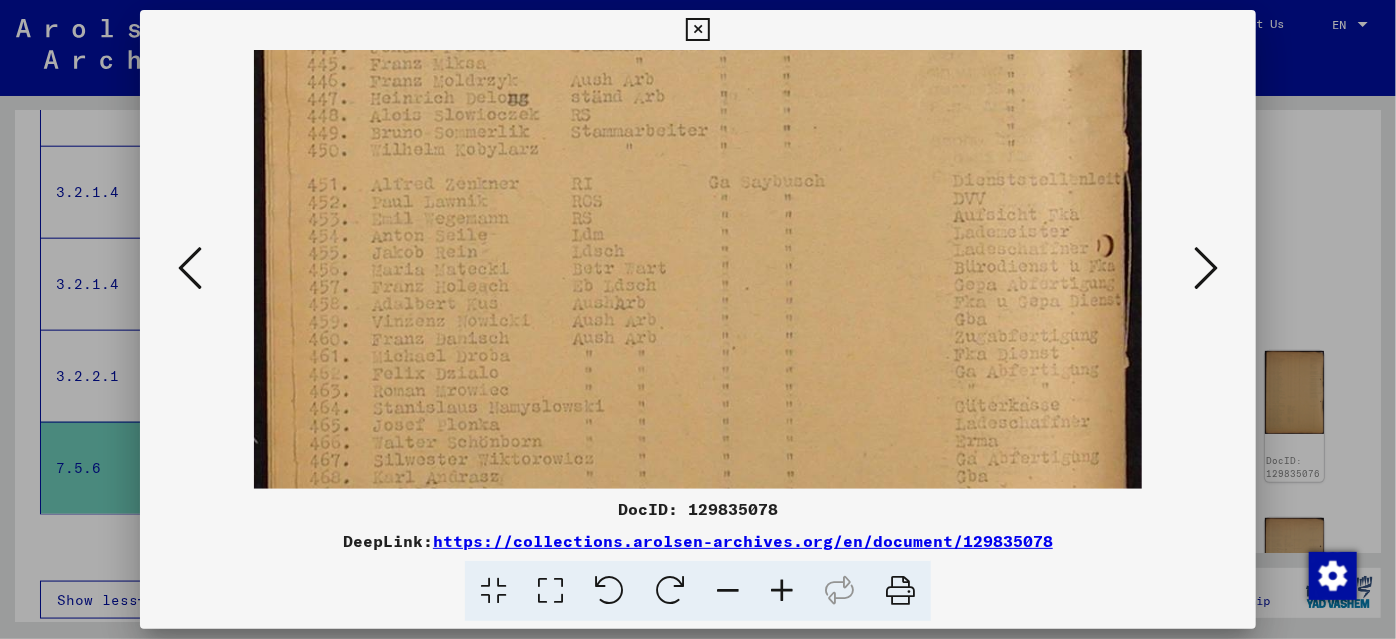 drag, startPoint x: 698, startPoint y: 413, endPoint x: 698, endPoint y: 204, distance: 209 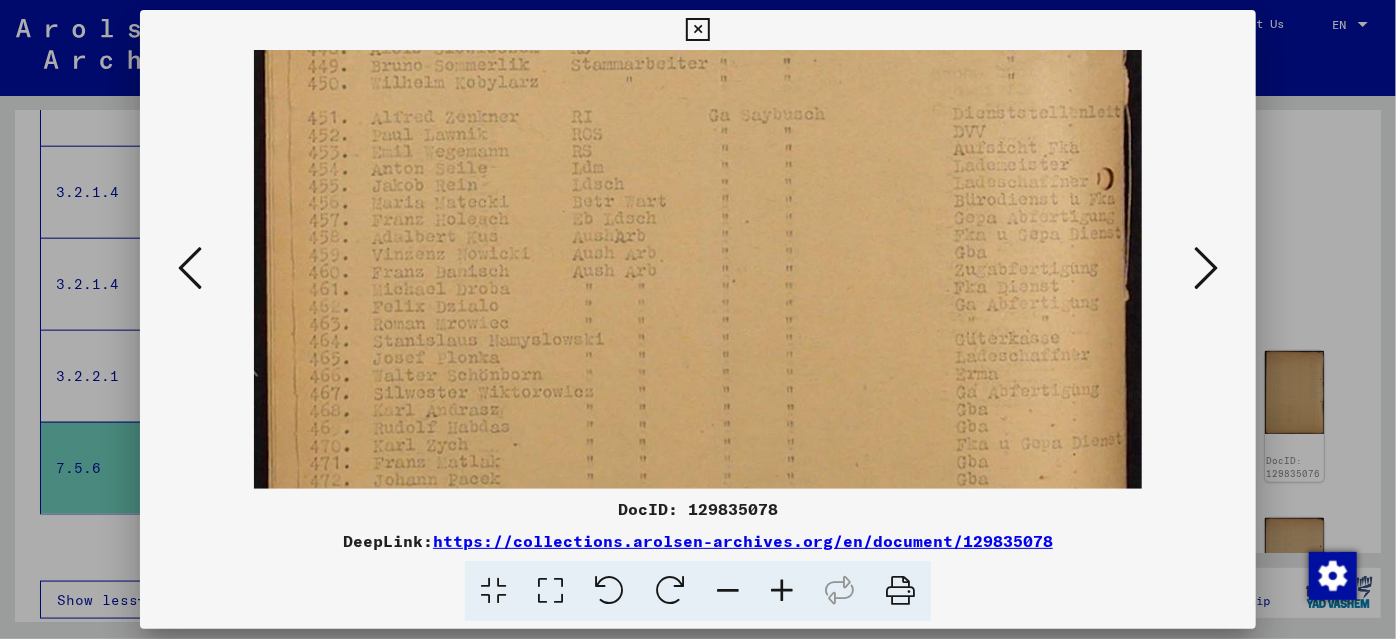 scroll, scrollTop: 709, scrollLeft: 0, axis: vertical 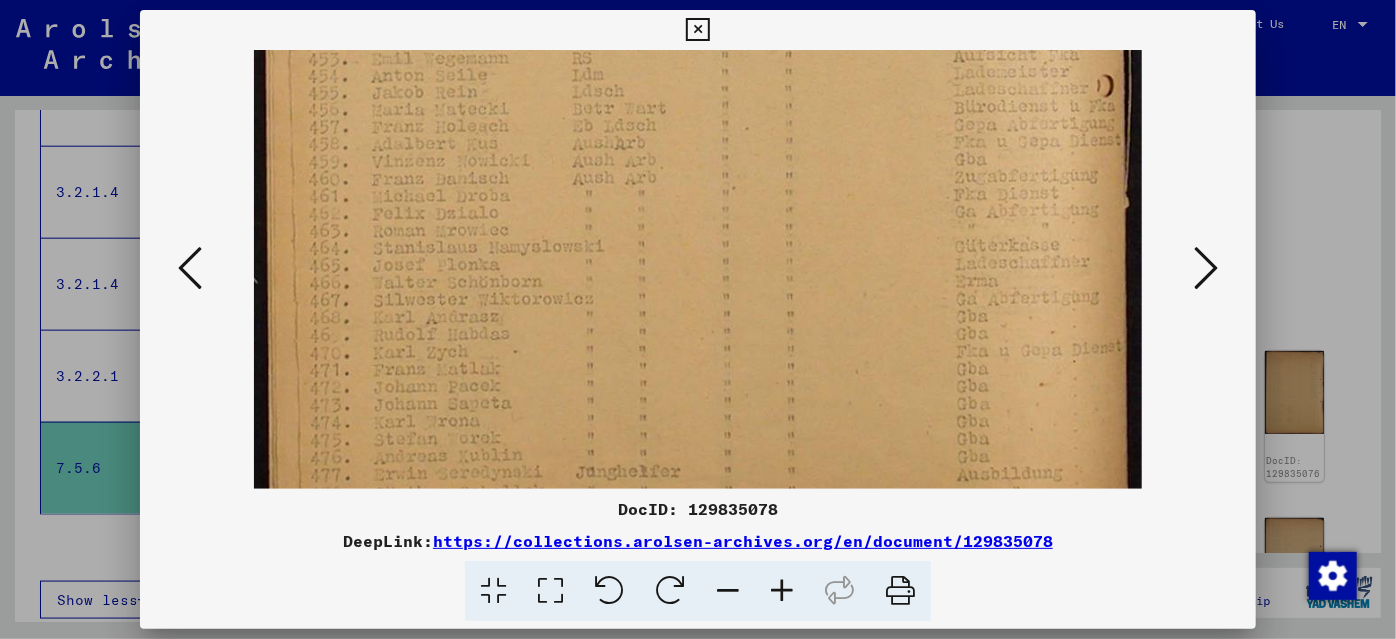 drag, startPoint x: 693, startPoint y: 404, endPoint x: 693, endPoint y: 244, distance: 160 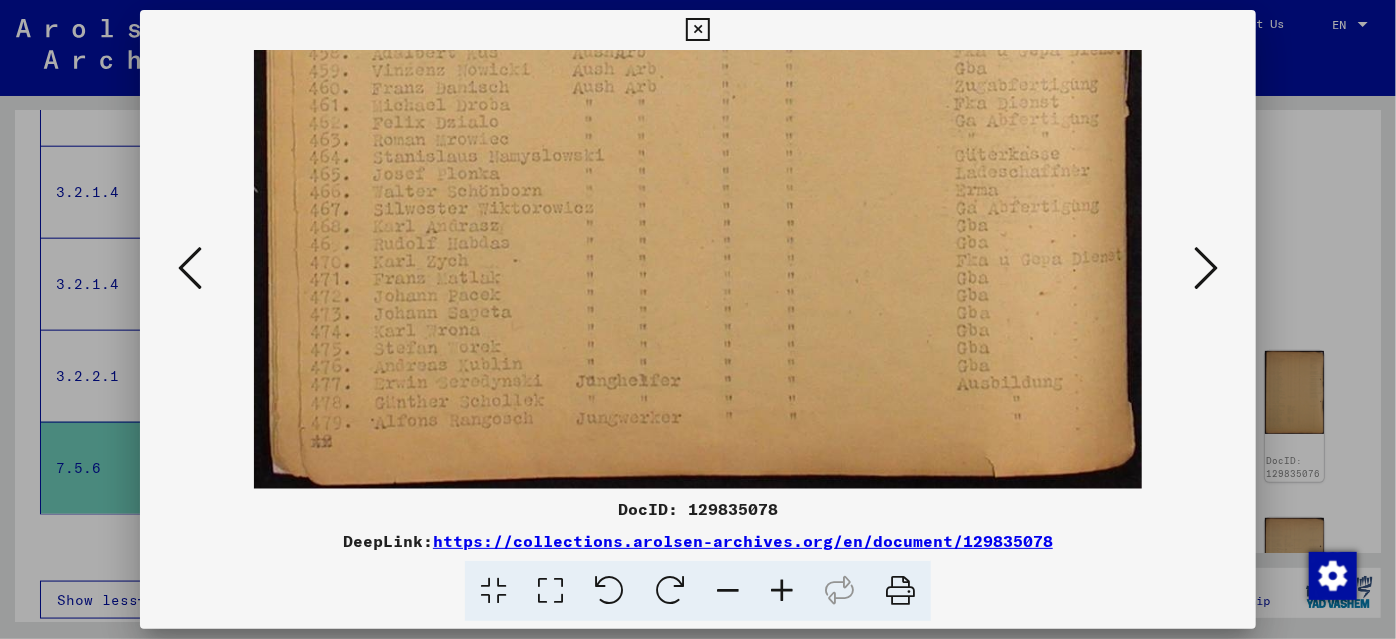 drag, startPoint x: 720, startPoint y: 426, endPoint x: 714, endPoint y: 245, distance: 181.09943 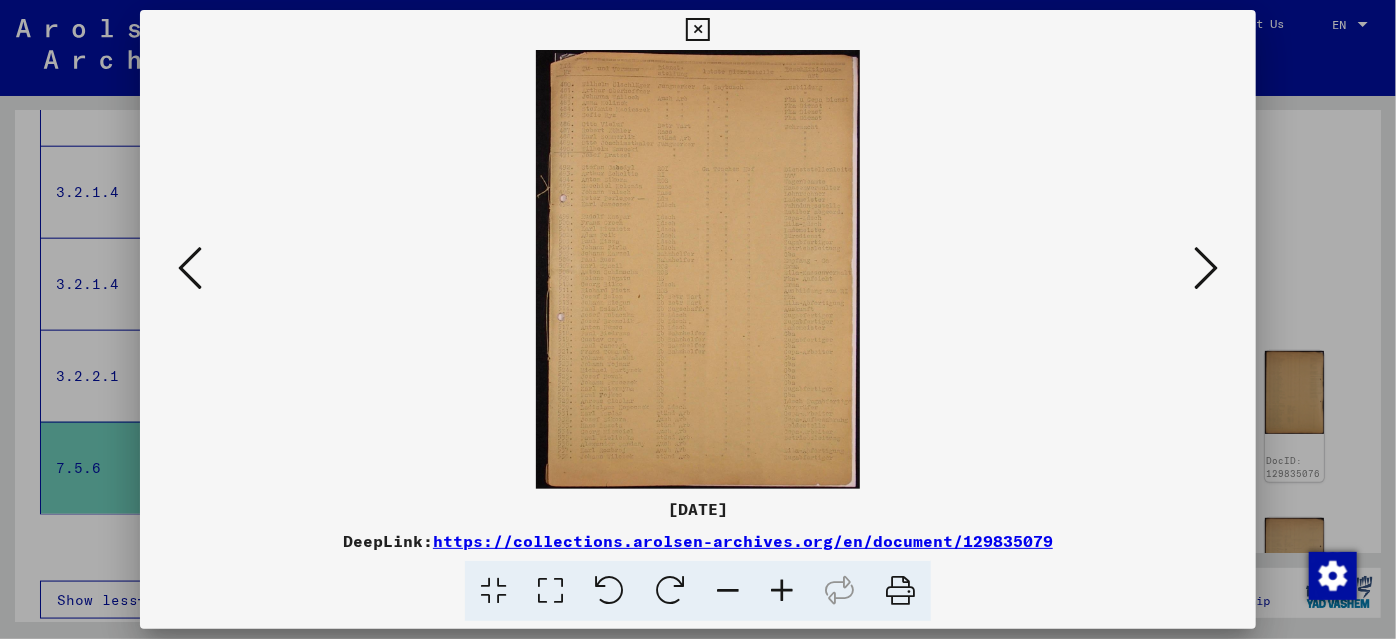 click at bounding box center [782, 591] 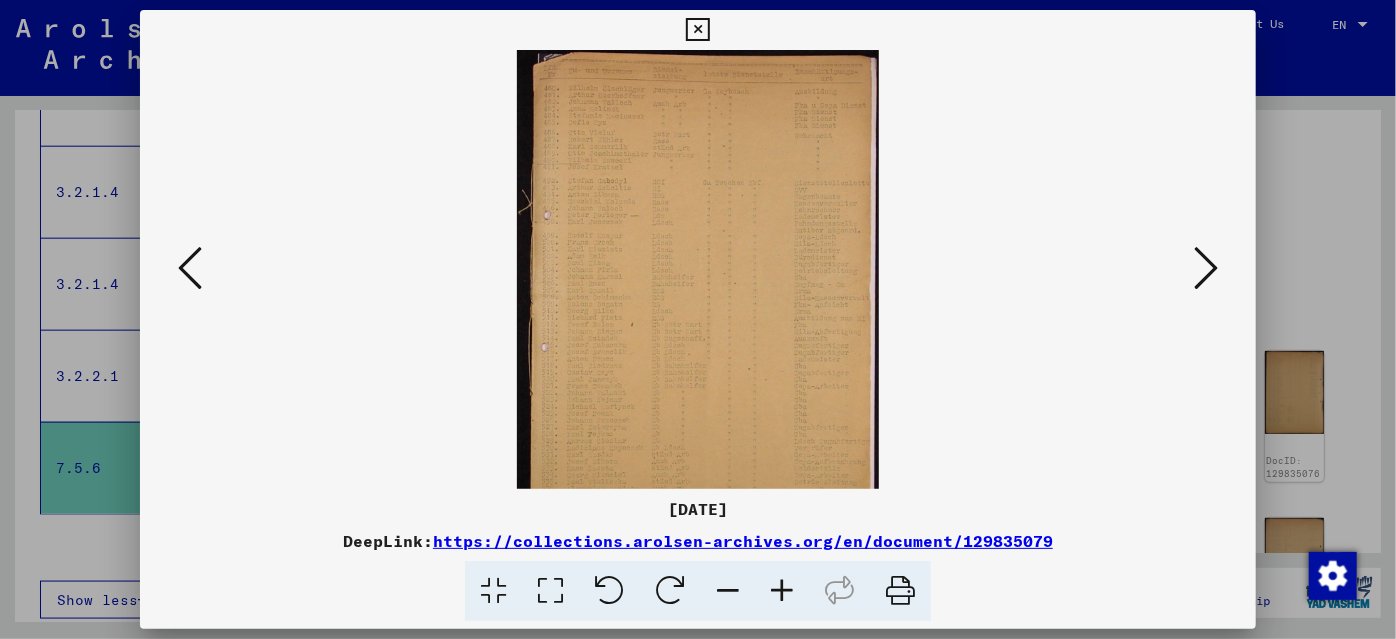 click at bounding box center [782, 591] 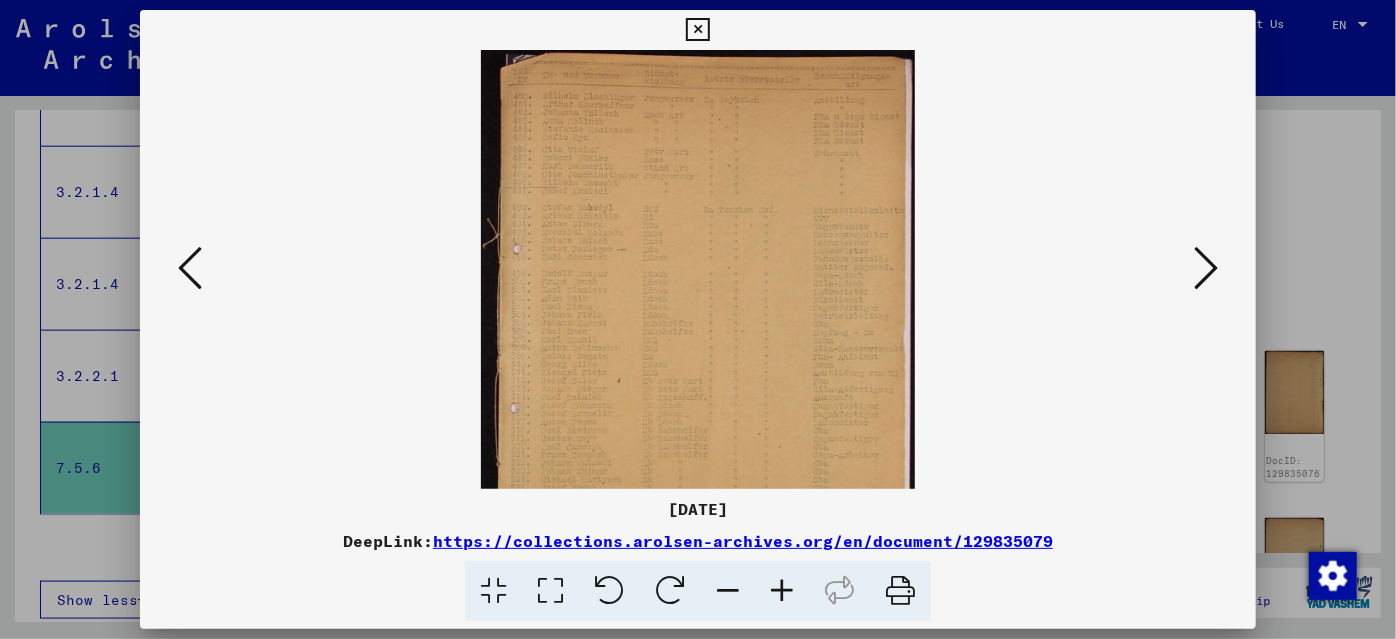click at bounding box center [782, 591] 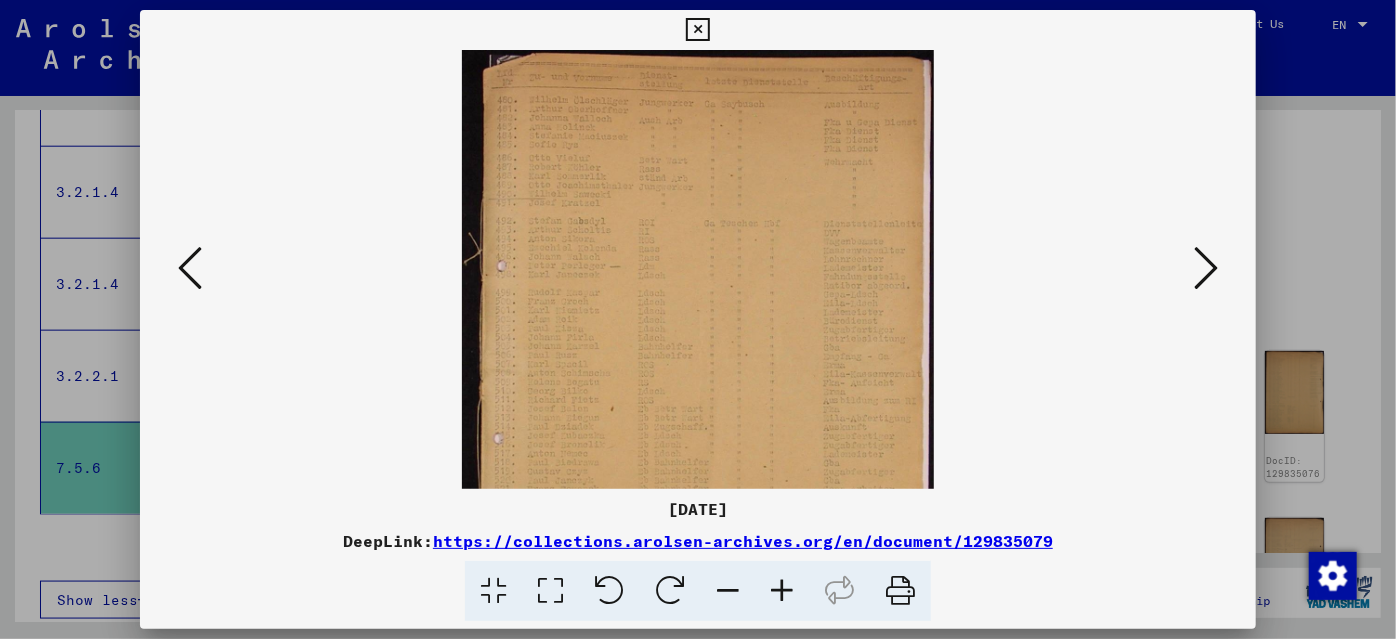 click at bounding box center (782, 591) 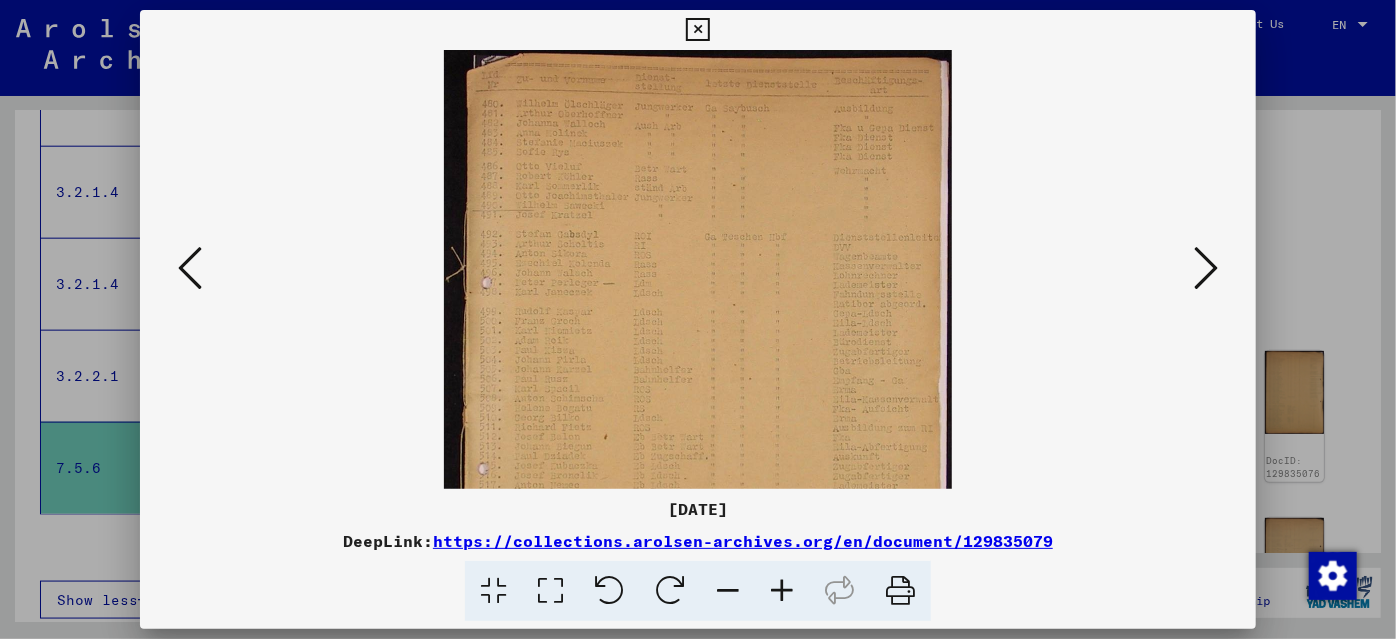 click at bounding box center (782, 591) 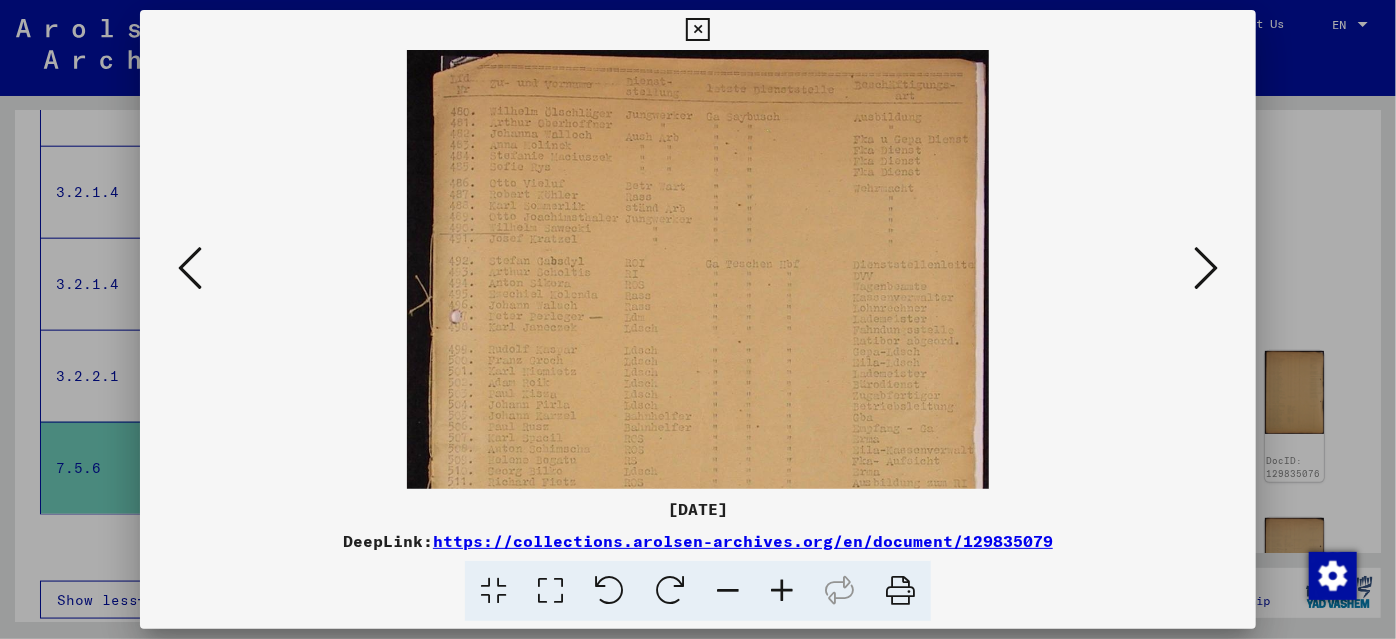 click at bounding box center [782, 591] 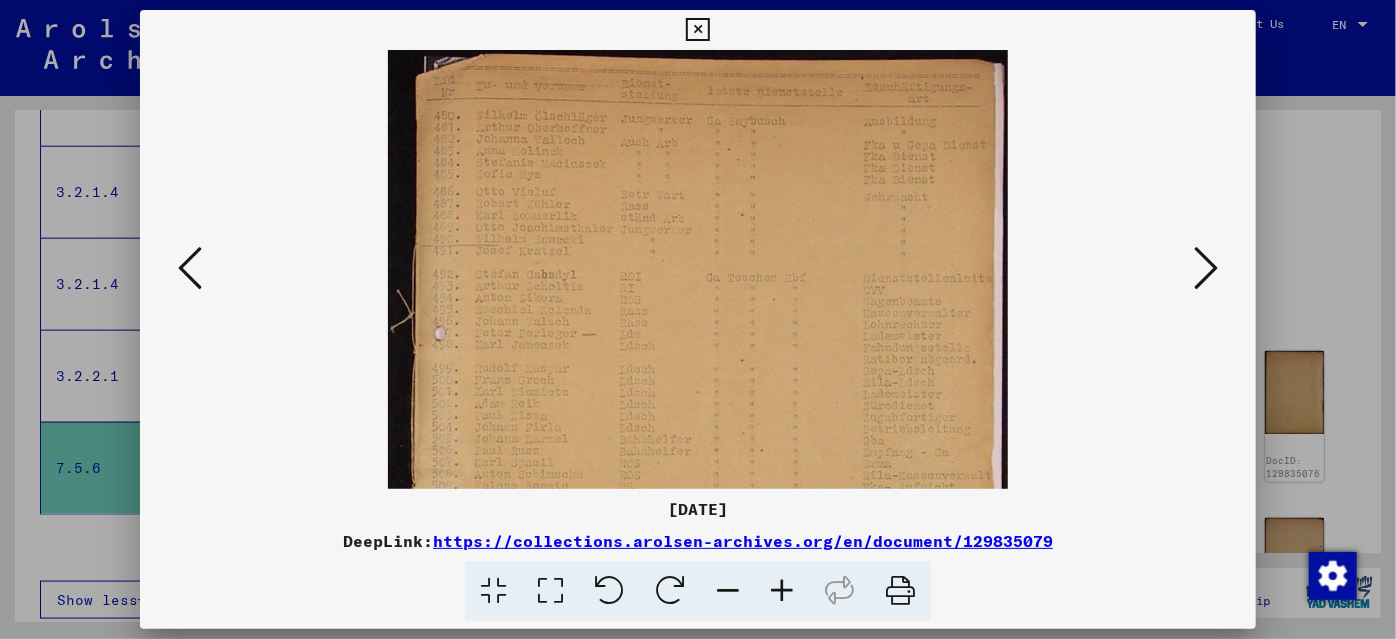 click at bounding box center (782, 591) 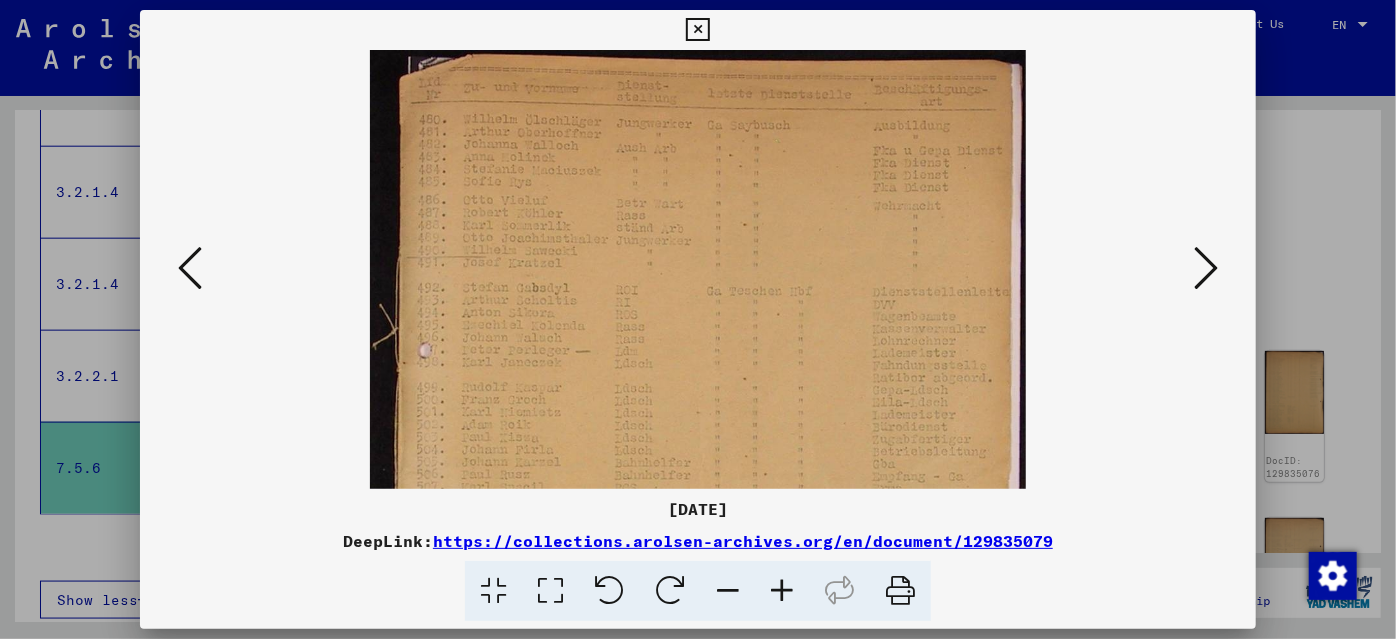 click at bounding box center [782, 591] 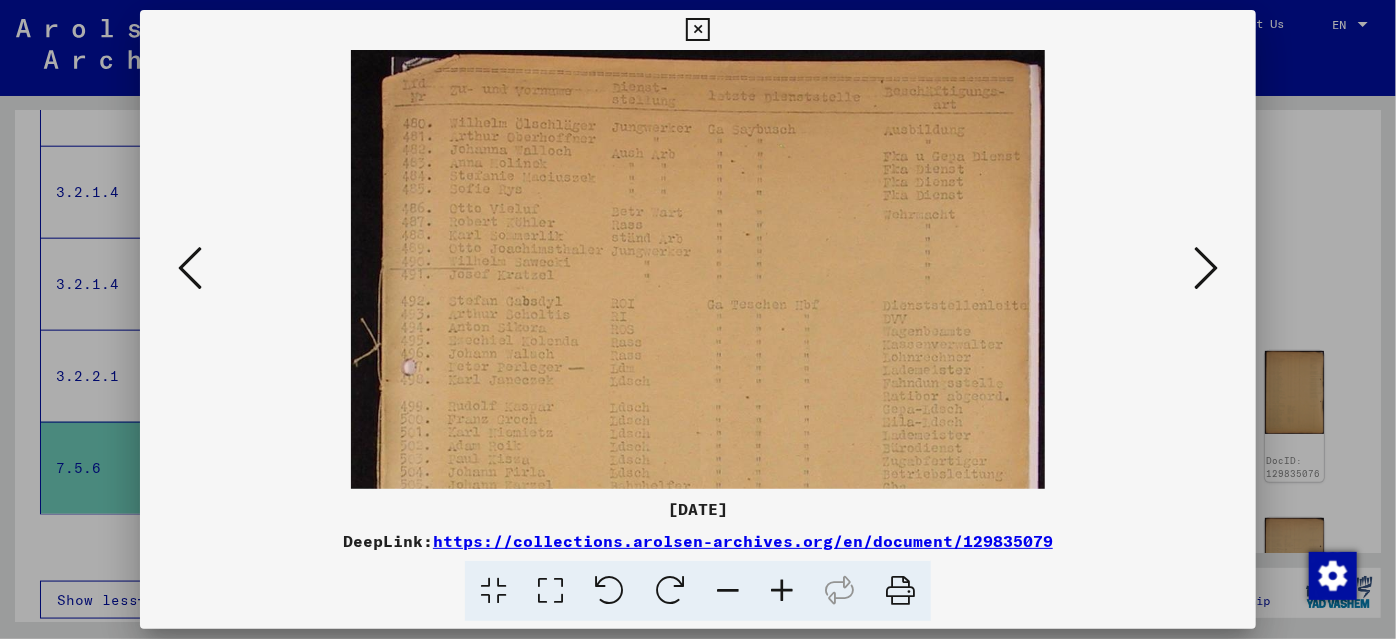 click at bounding box center (782, 591) 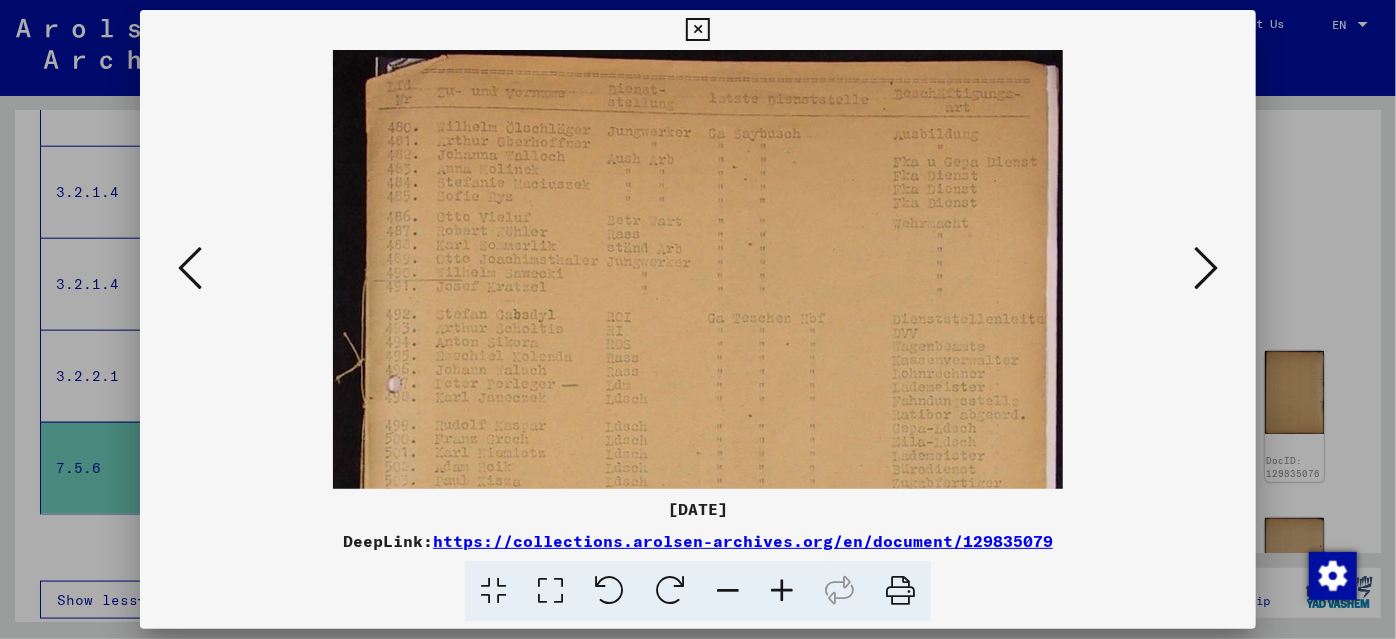 click at bounding box center (782, 591) 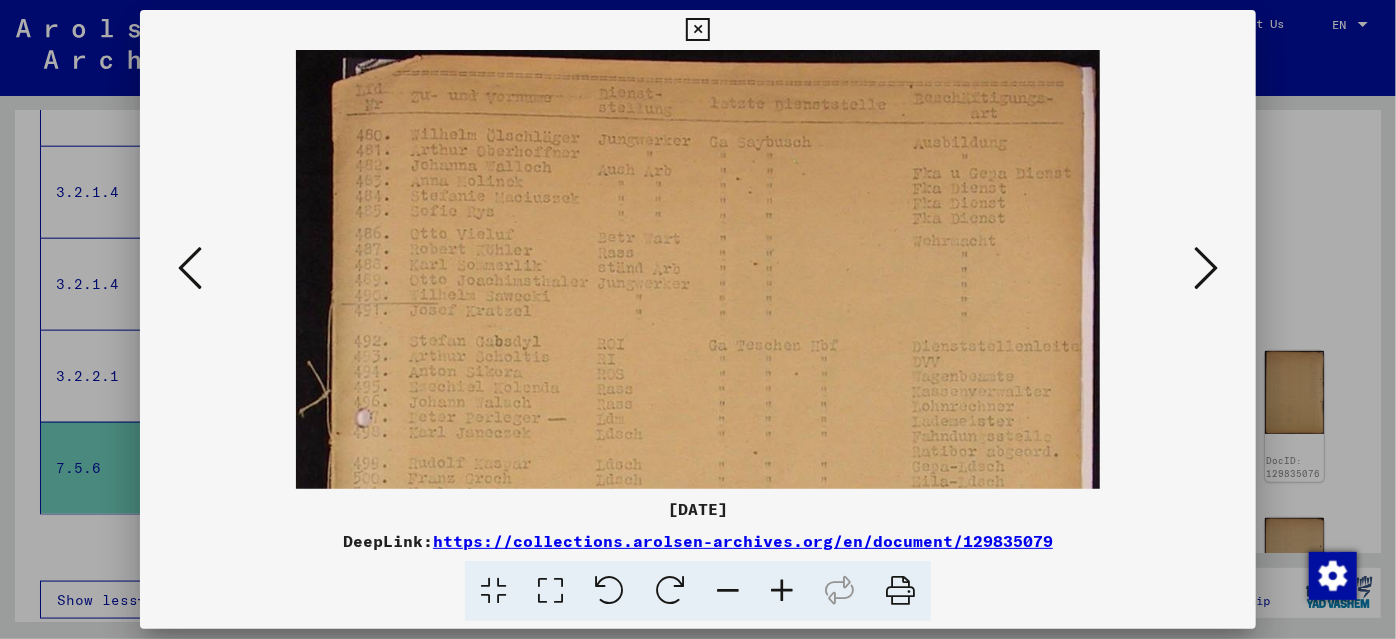 click at bounding box center (782, 591) 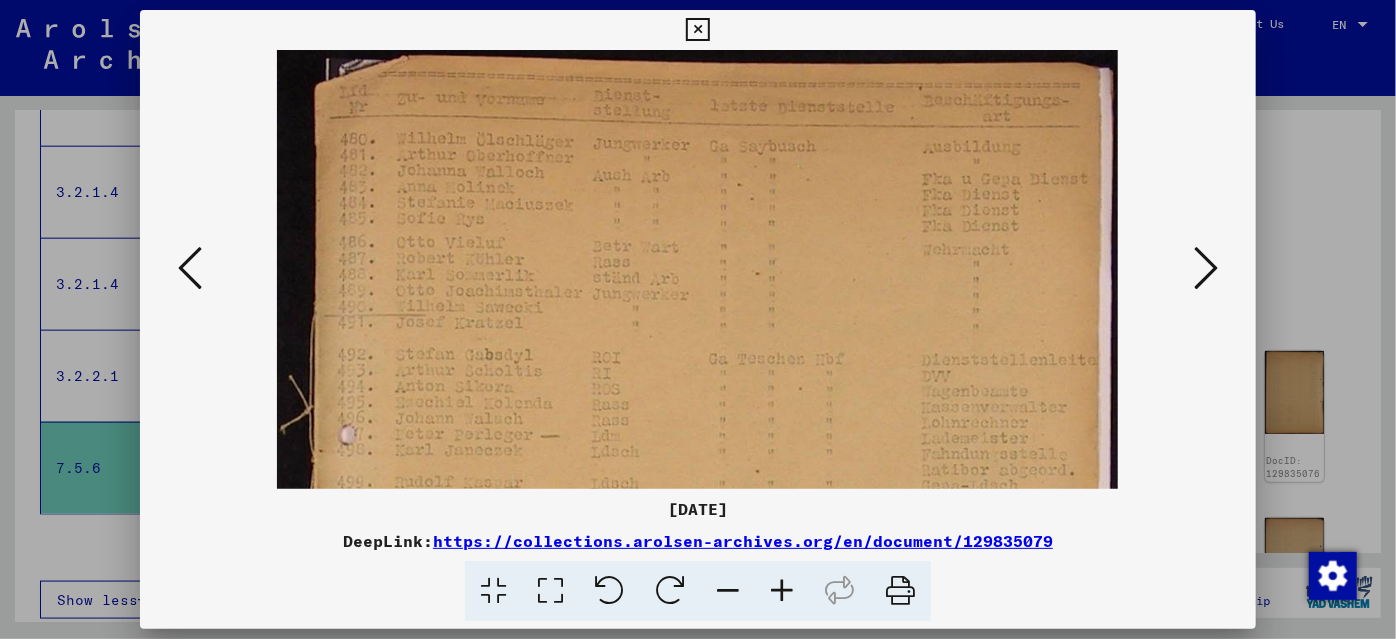click at bounding box center [782, 591] 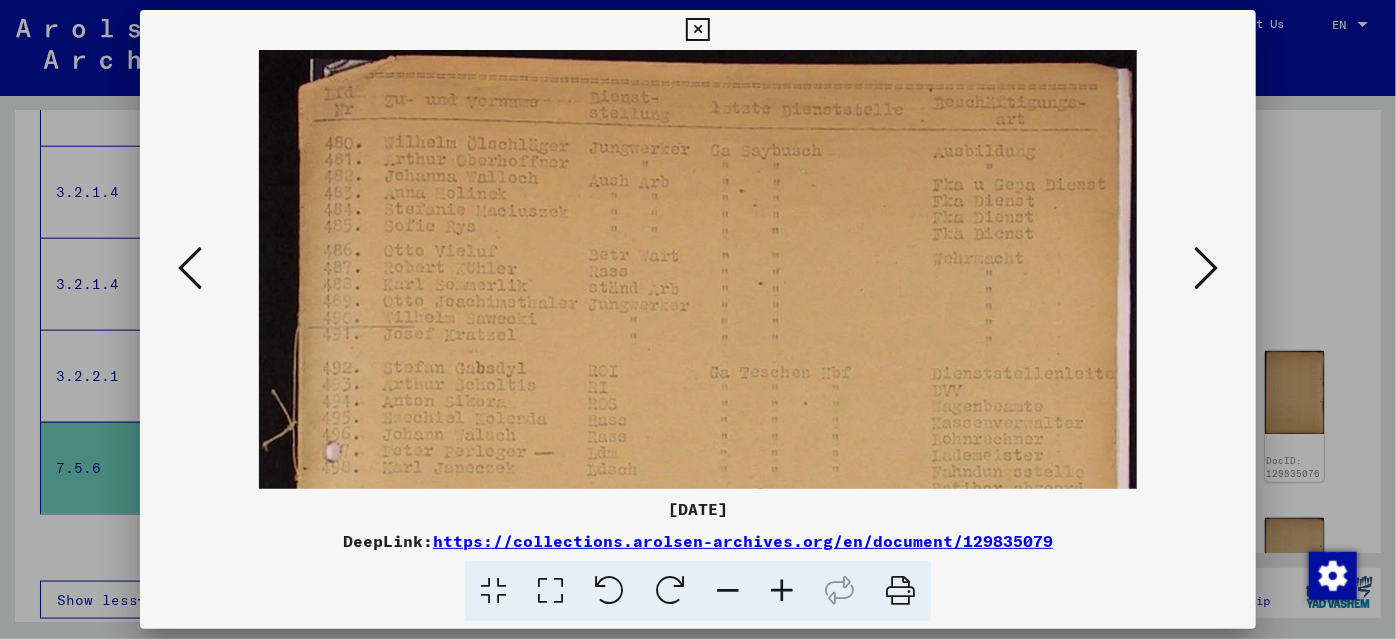 click at bounding box center (782, 591) 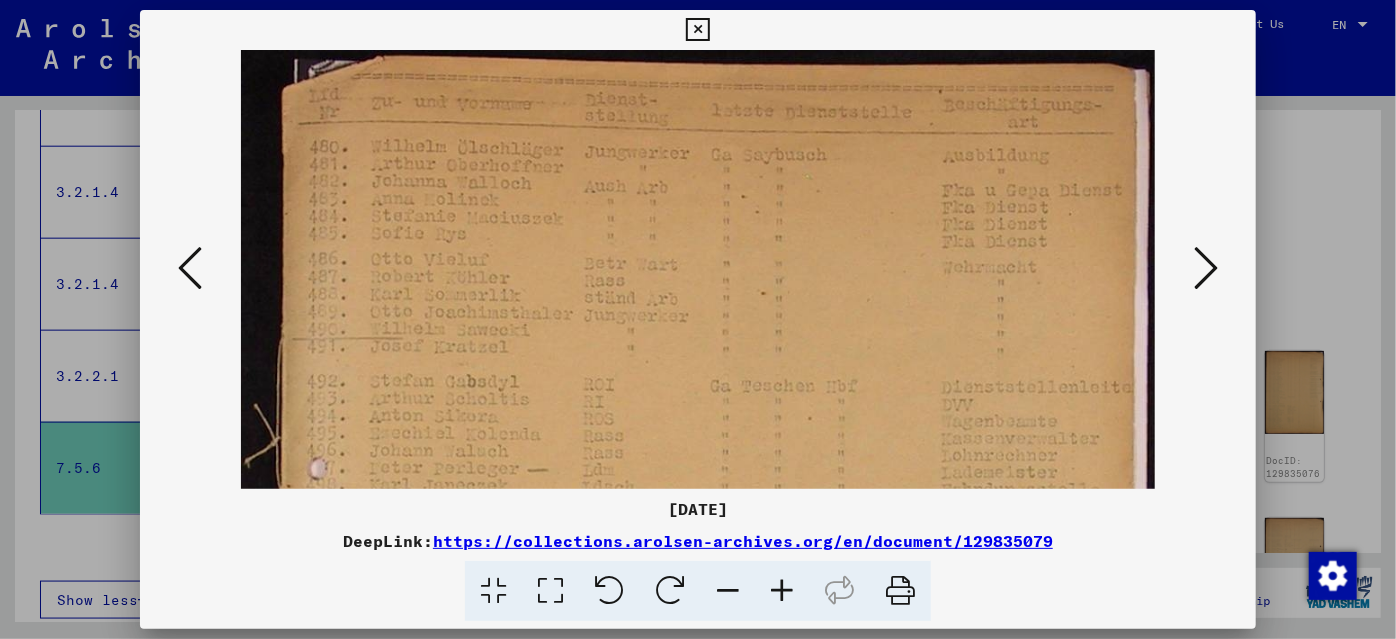 click at bounding box center [782, 591] 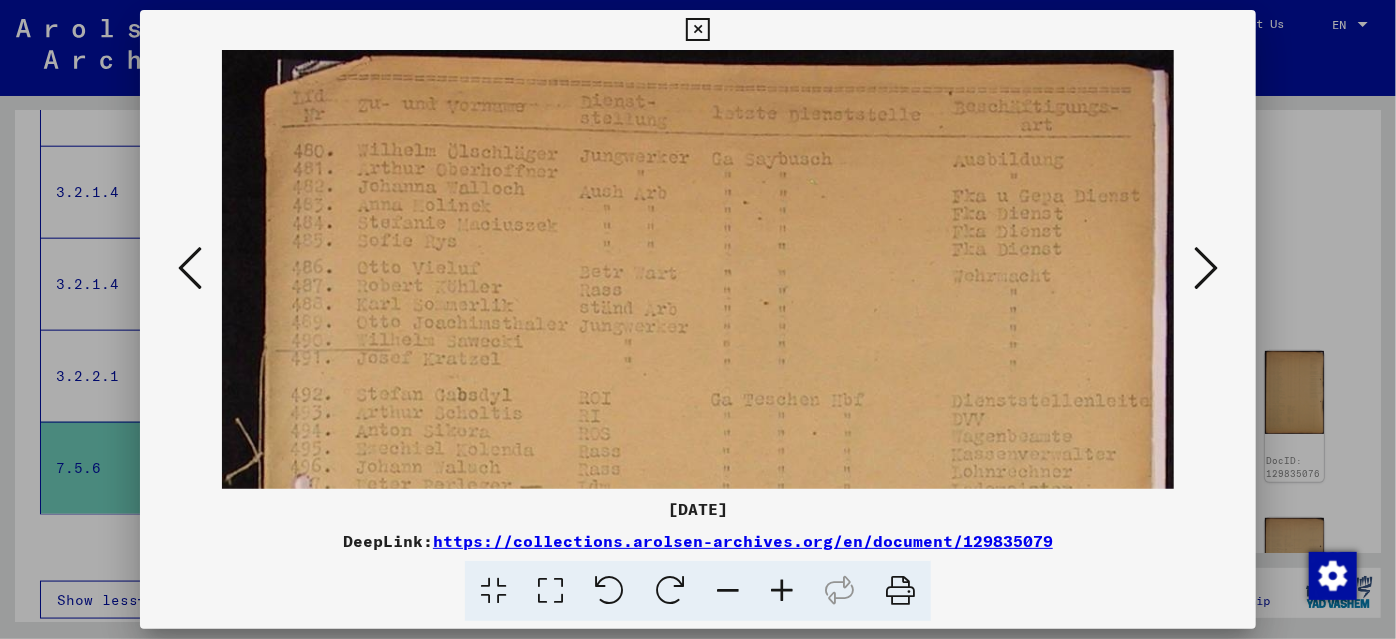 click at bounding box center (782, 591) 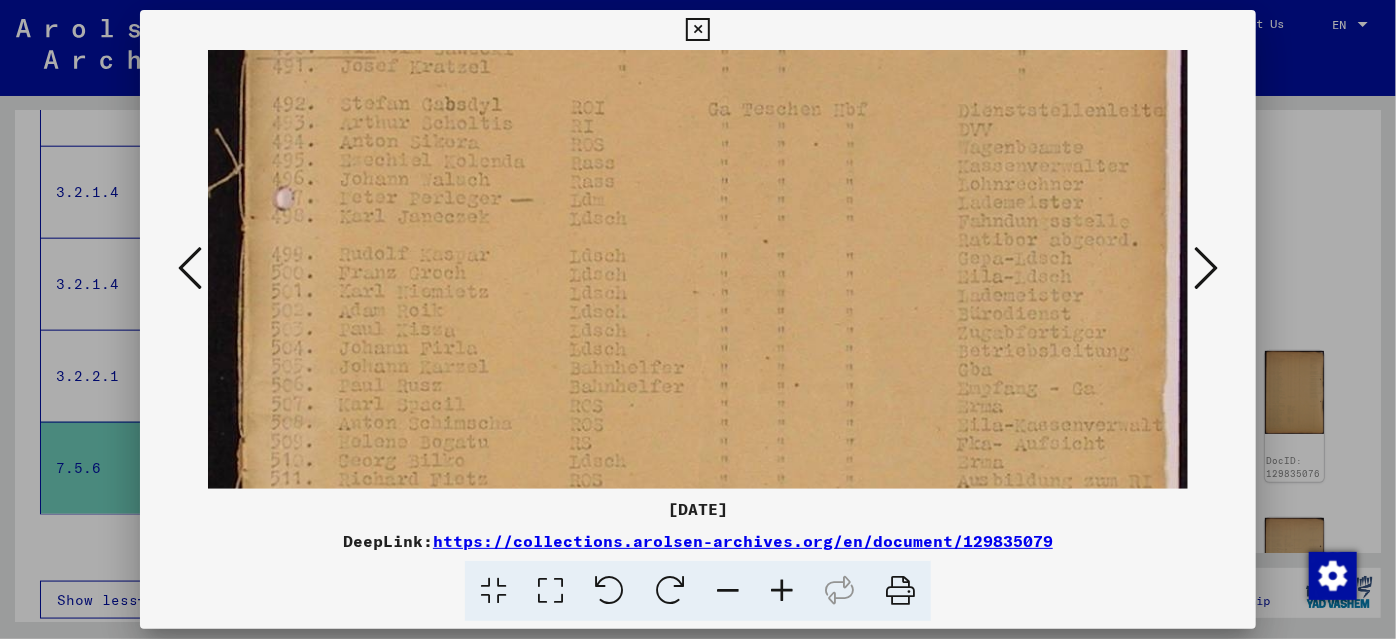 drag, startPoint x: 778, startPoint y: 441, endPoint x: 725, endPoint y: 138, distance: 307.6004 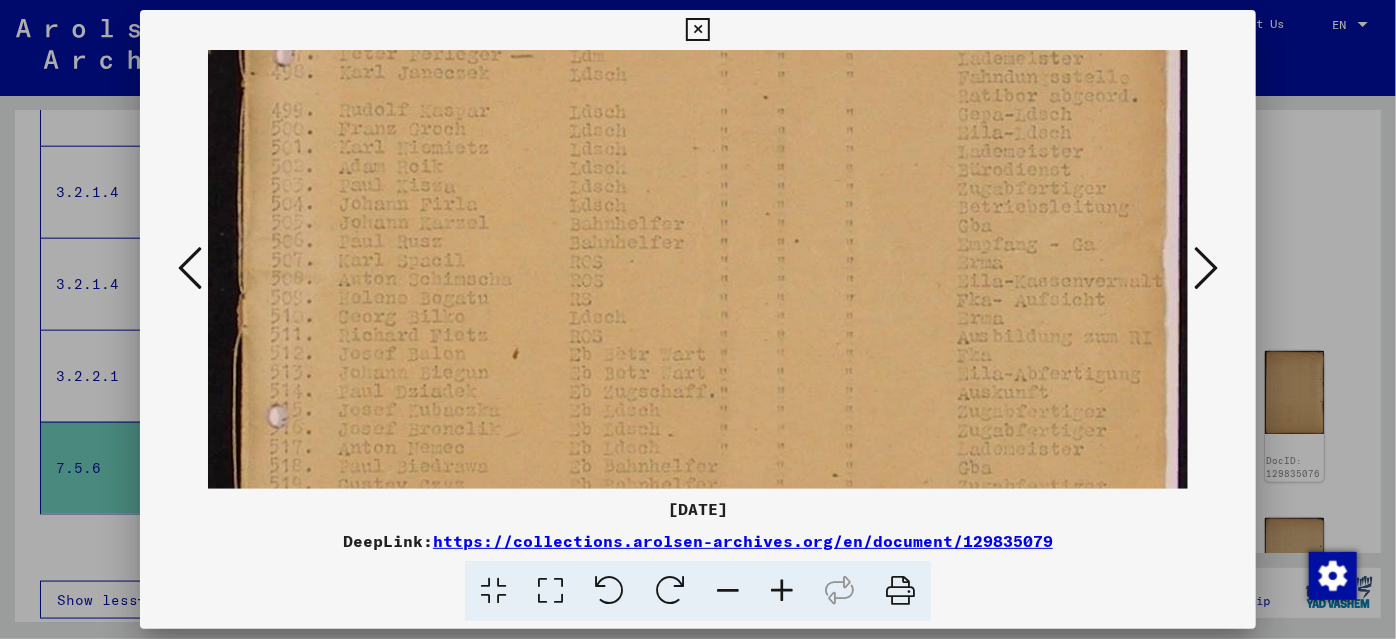 scroll, scrollTop: 450, scrollLeft: 7, axis: both 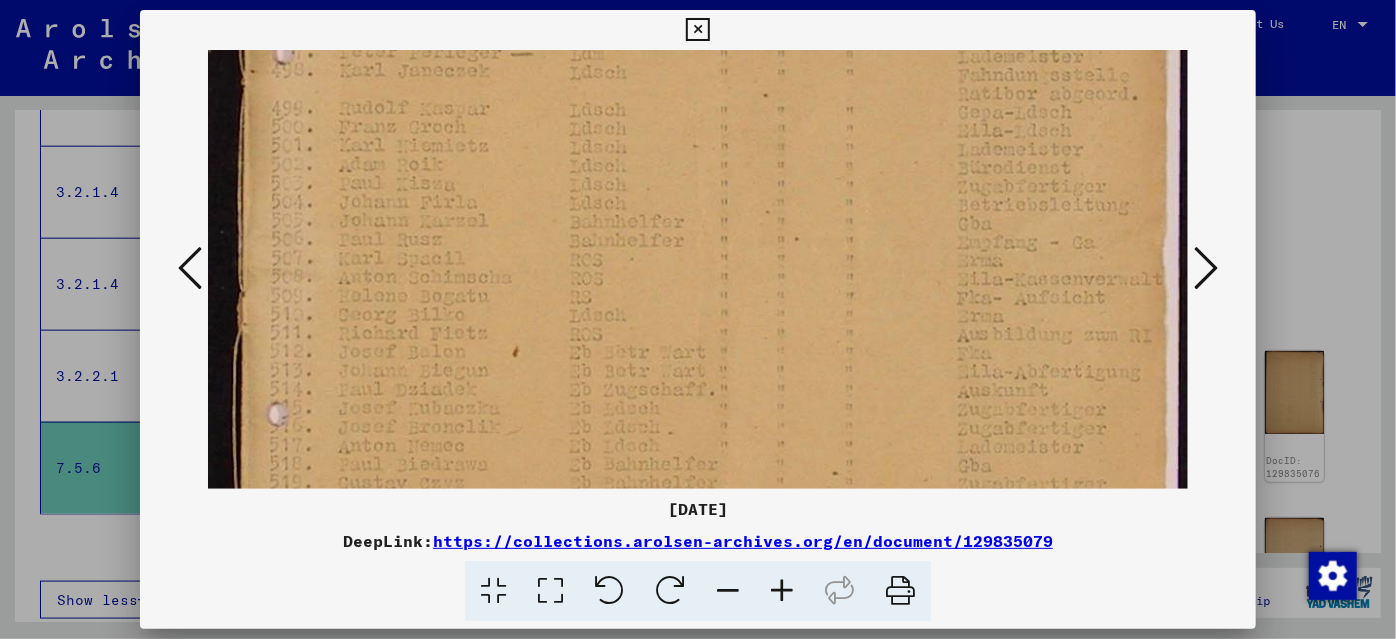 drag, startPoint x: 734, startPoint y: 369, endPoint x: 734, endPoint y: 223, distance: 146 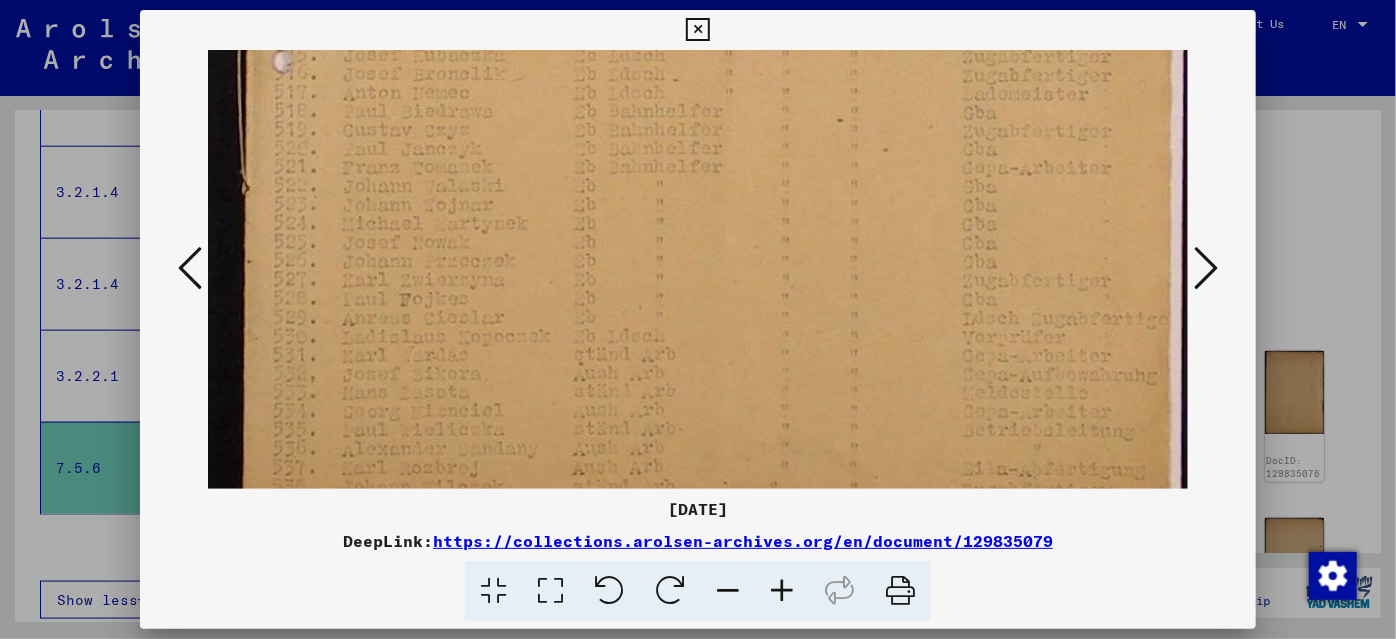 drag, startPoint x: 722, startPoint y: 389, endPoint x: 728, endPoint y: 41, distance: 348.05173 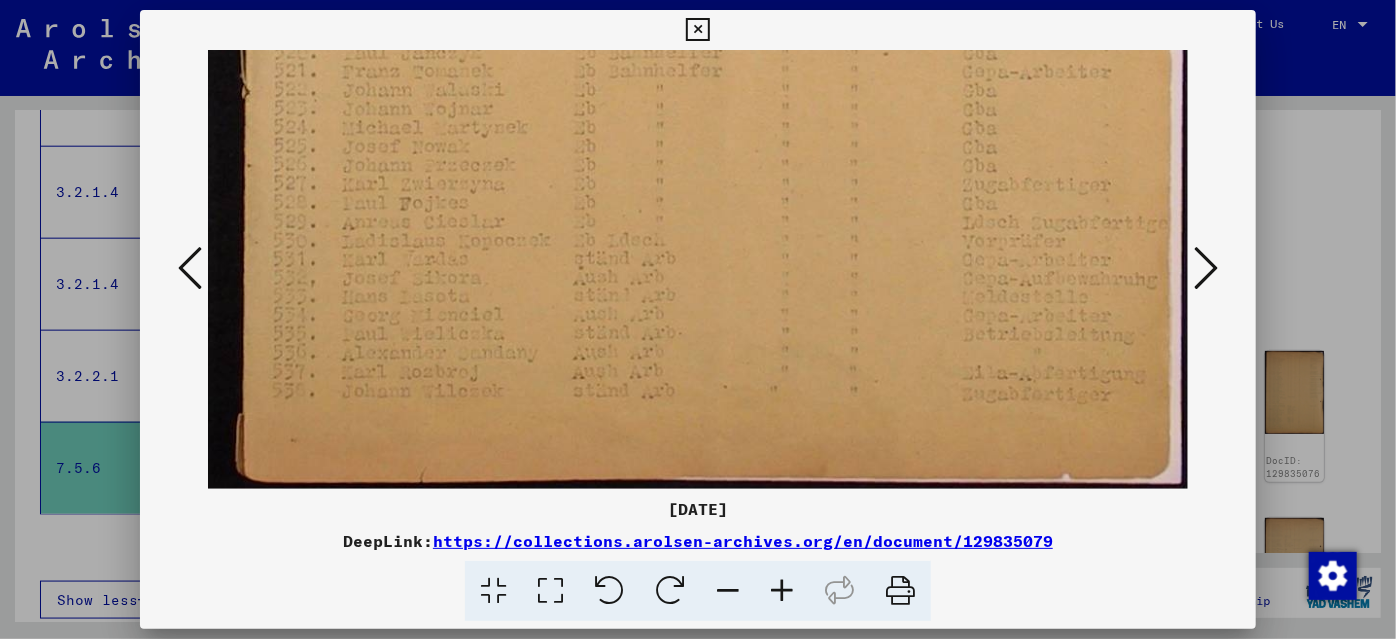 drag, startPoint x: 670, startPoint y: 340, endPoint x: 670, endPoint y: 149, distance: 191 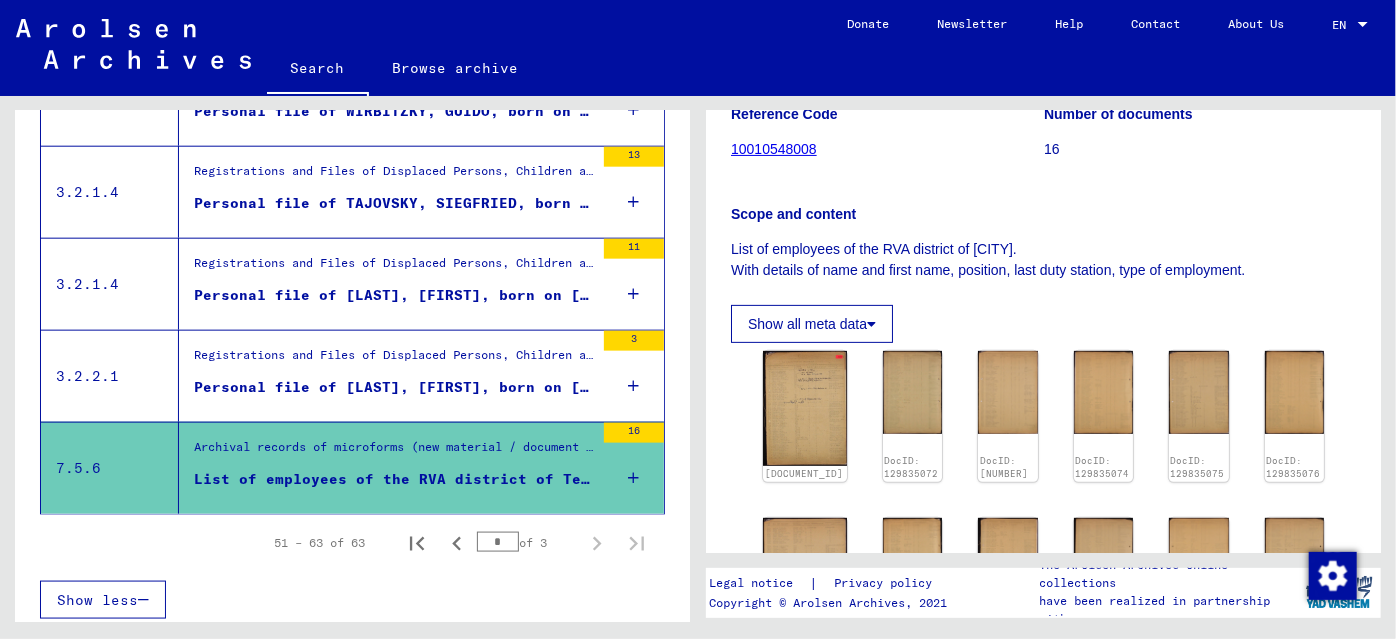 scroll, scrollTop: 727, scrollLeft: 0, axis: vertical 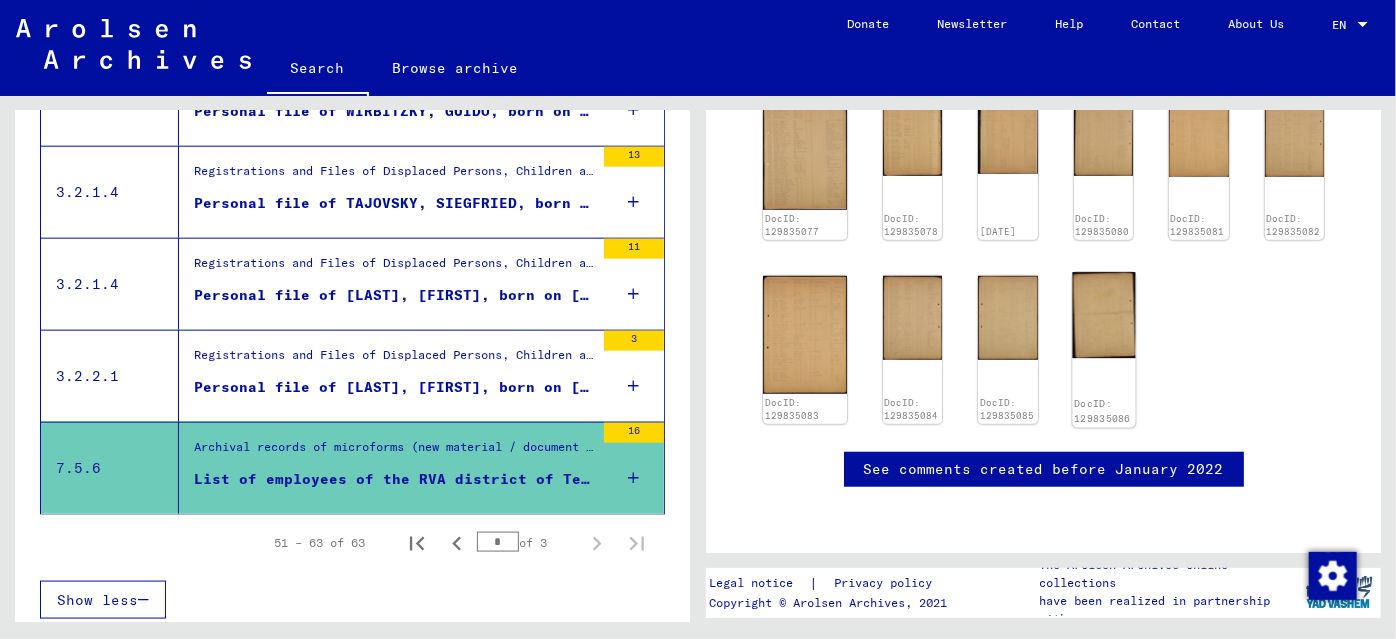 click 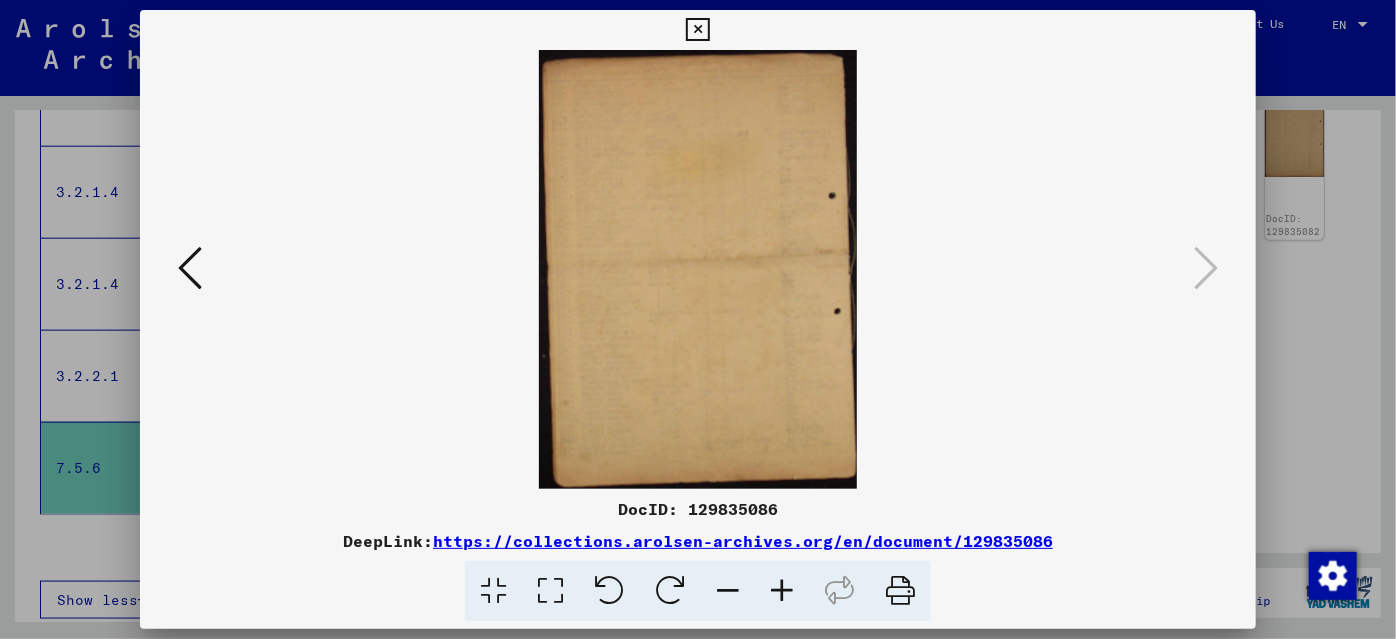 click at bounding box center [190, 268] 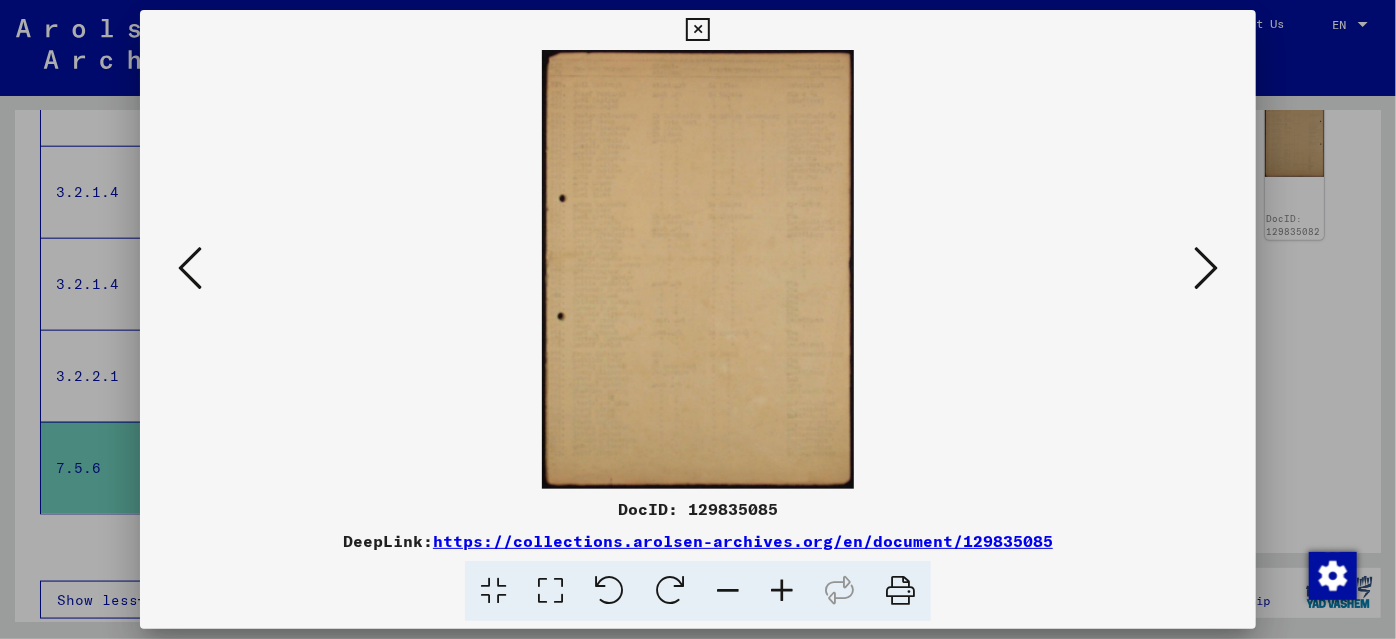 click at bounding box center (190, 268) 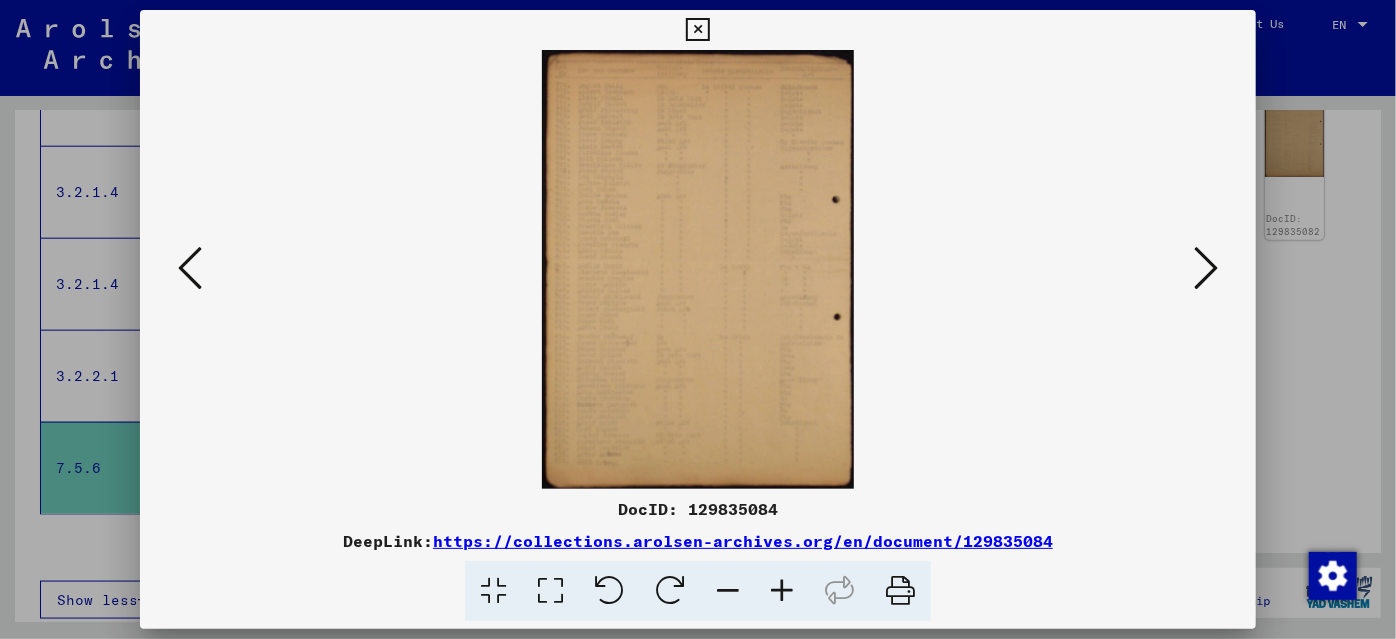 click at bounding box center [190, 268] 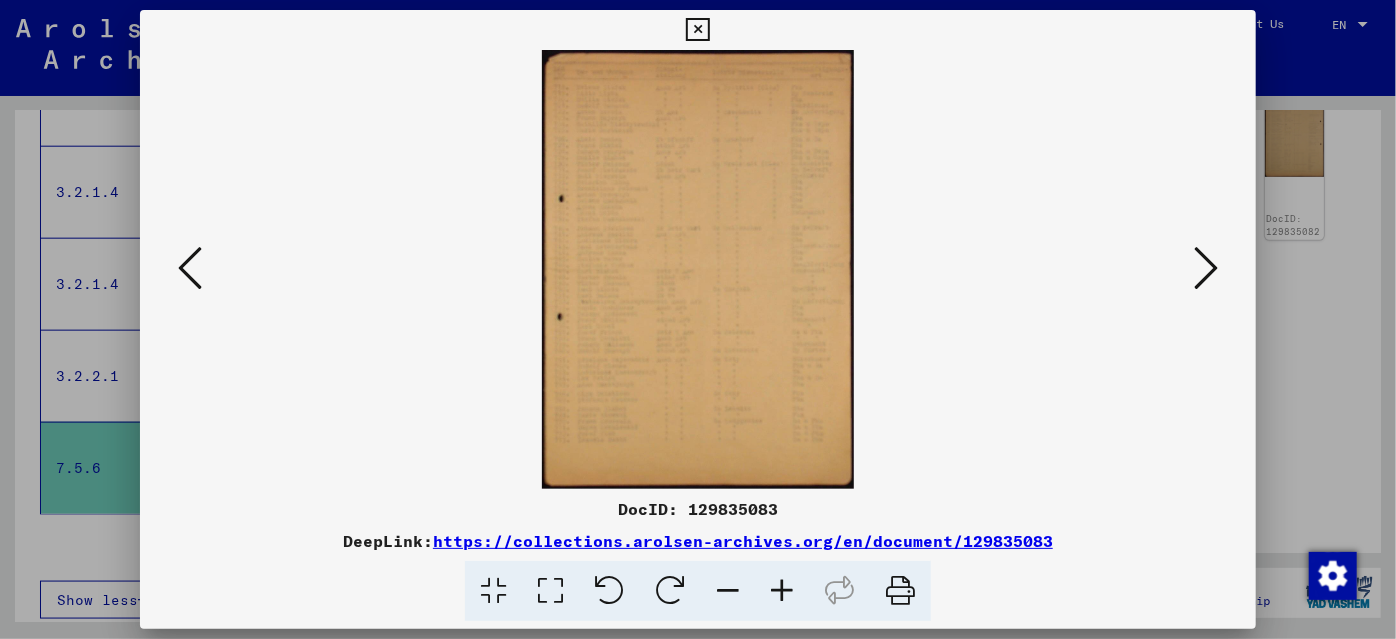 click at bounding box center (190, 268) 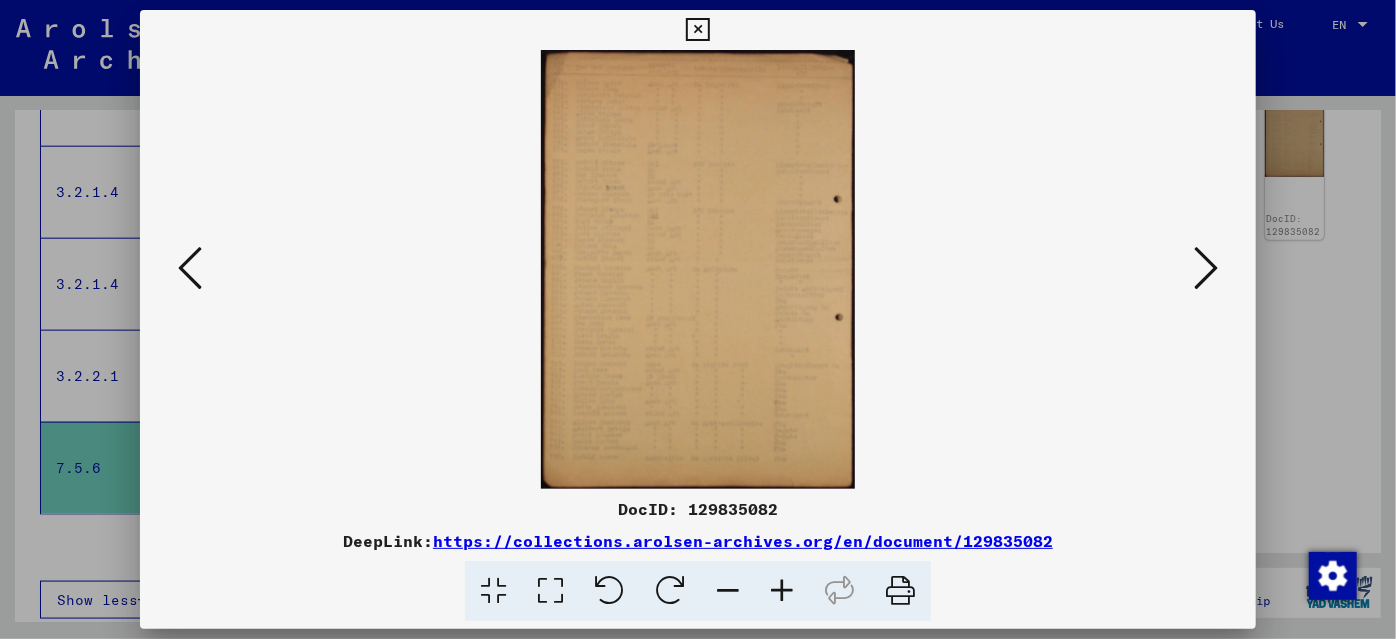 click at bounding box center (190, 268) 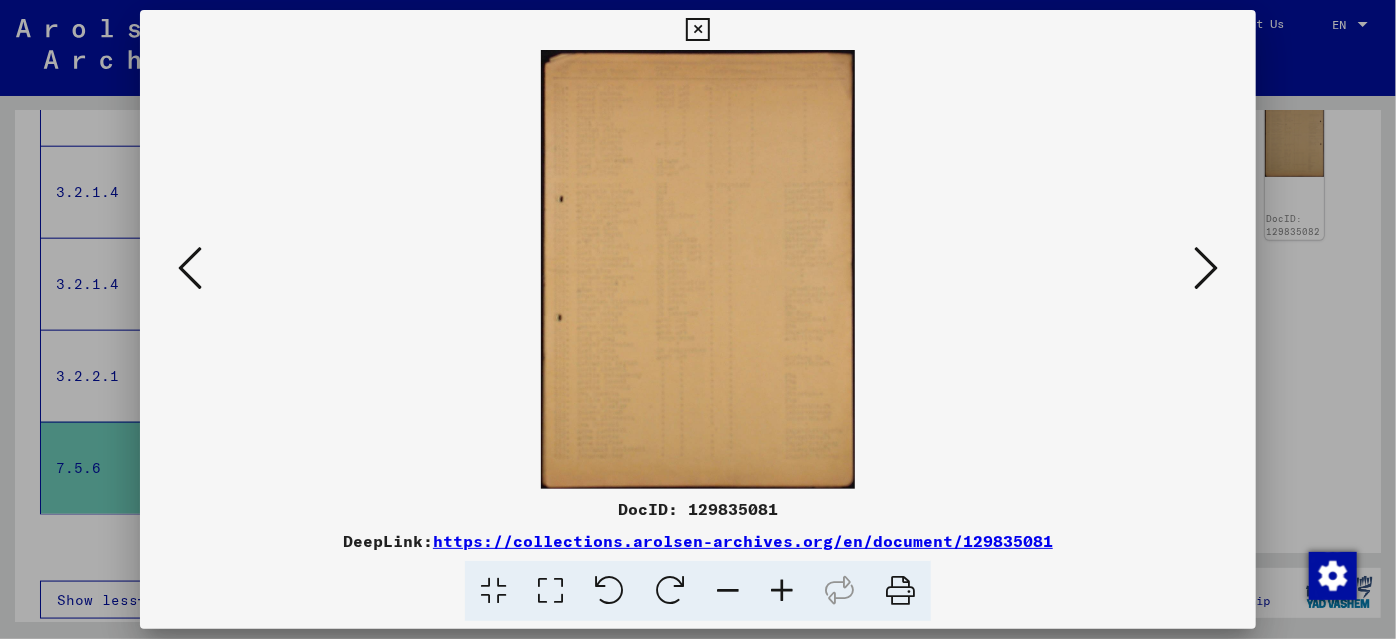 click at bounding box center [190, 268] 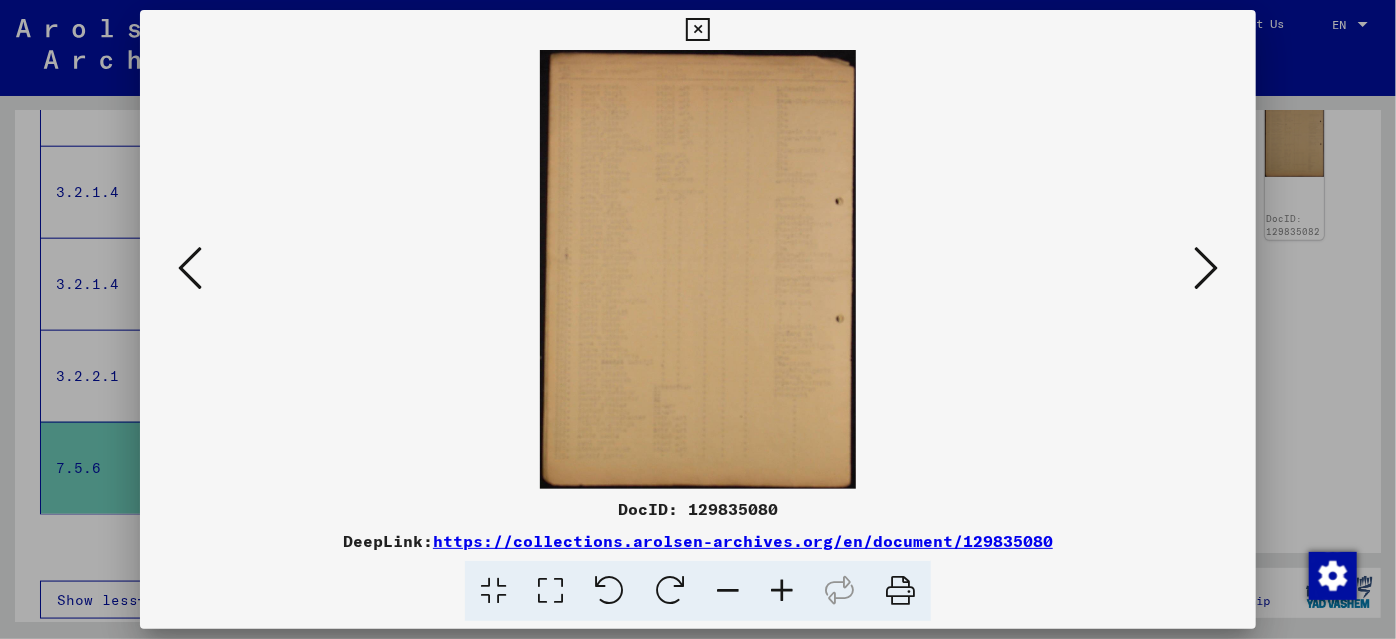 click at bounding box center (782, 591) 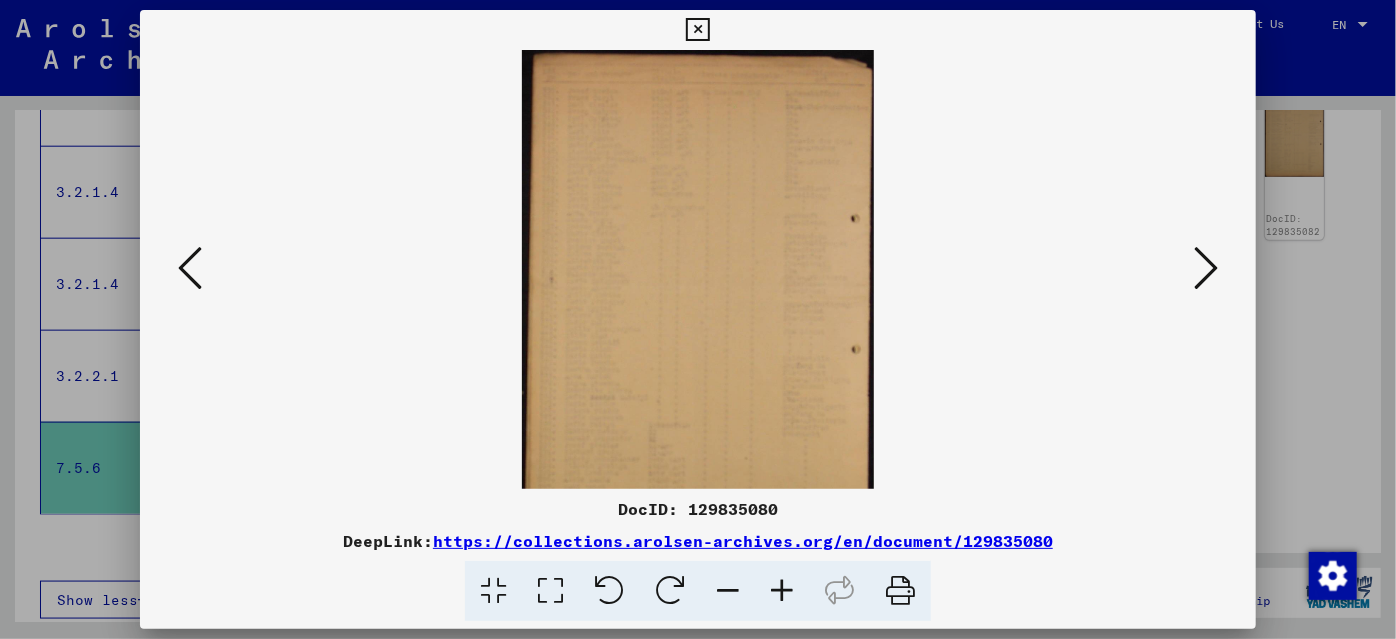 click at bounding box center [782, 591] 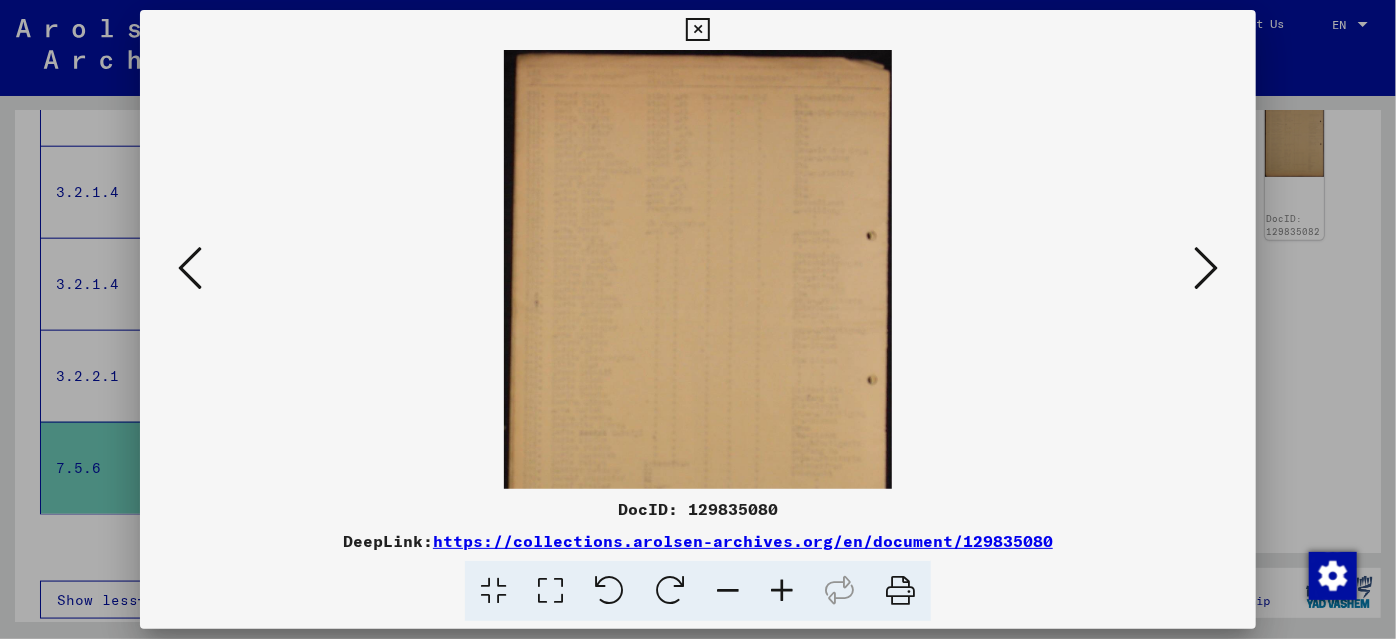 click at bounding box center (782, 591) 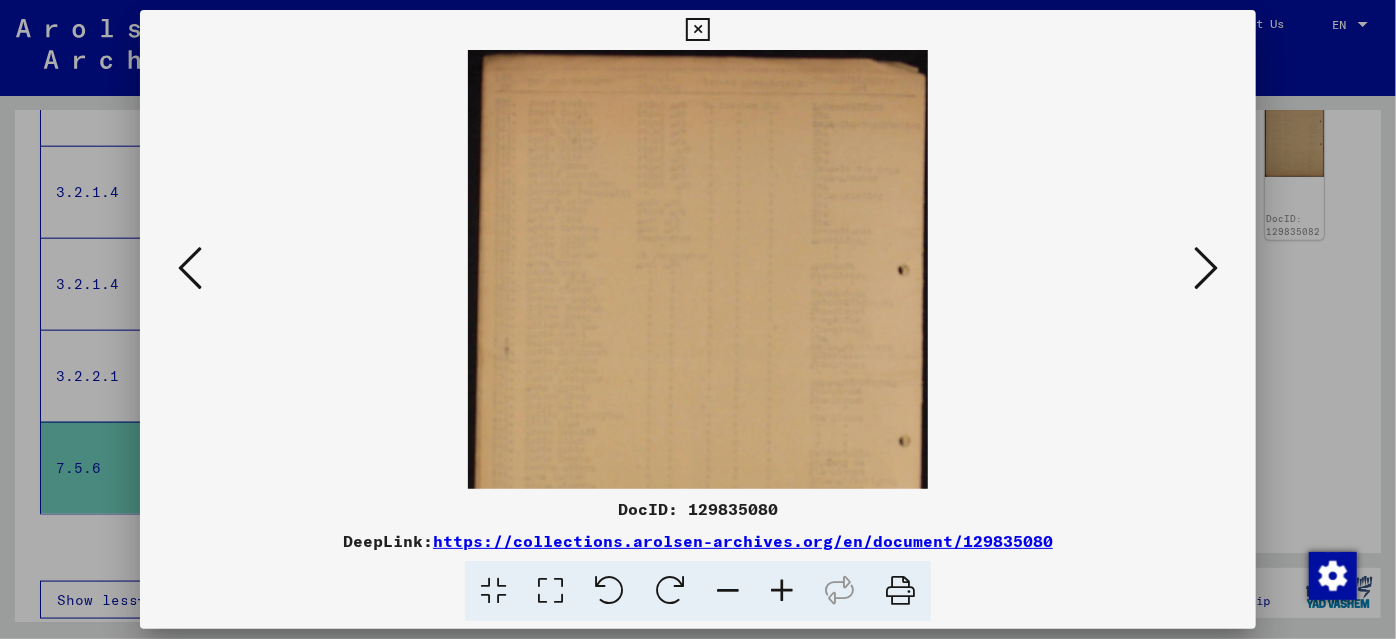 click at bounding box center (782, 591) 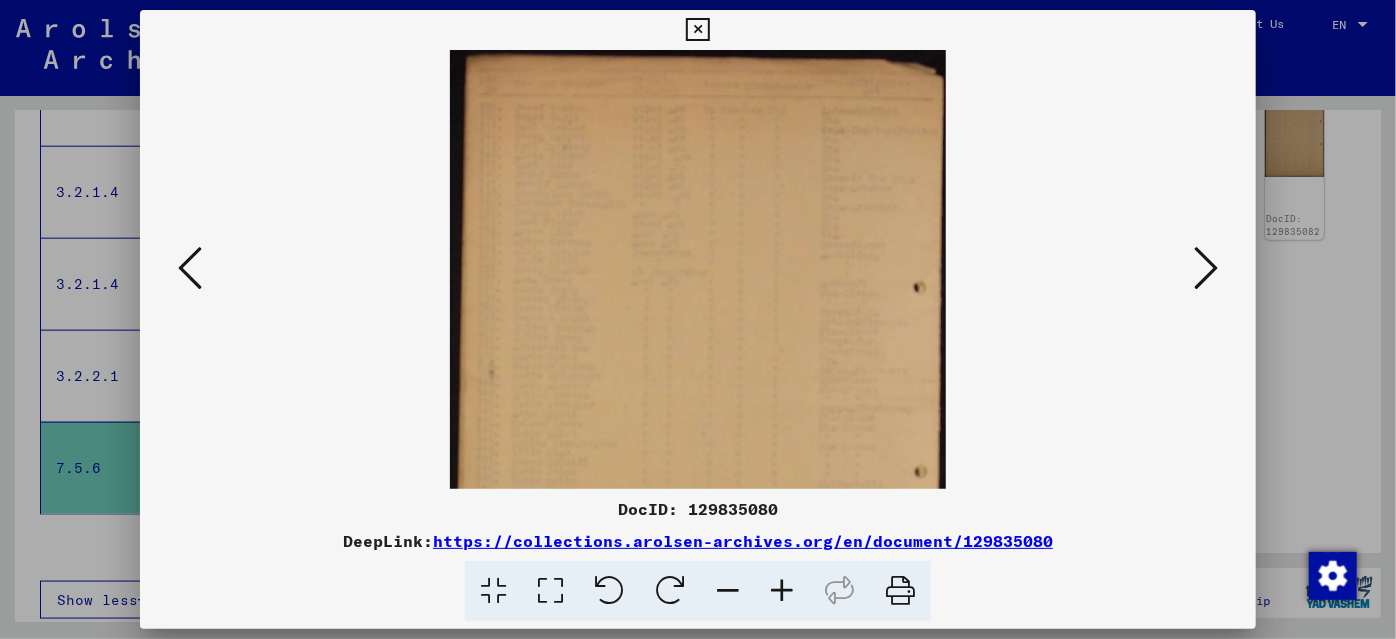 click at bounding box center [782, 591] 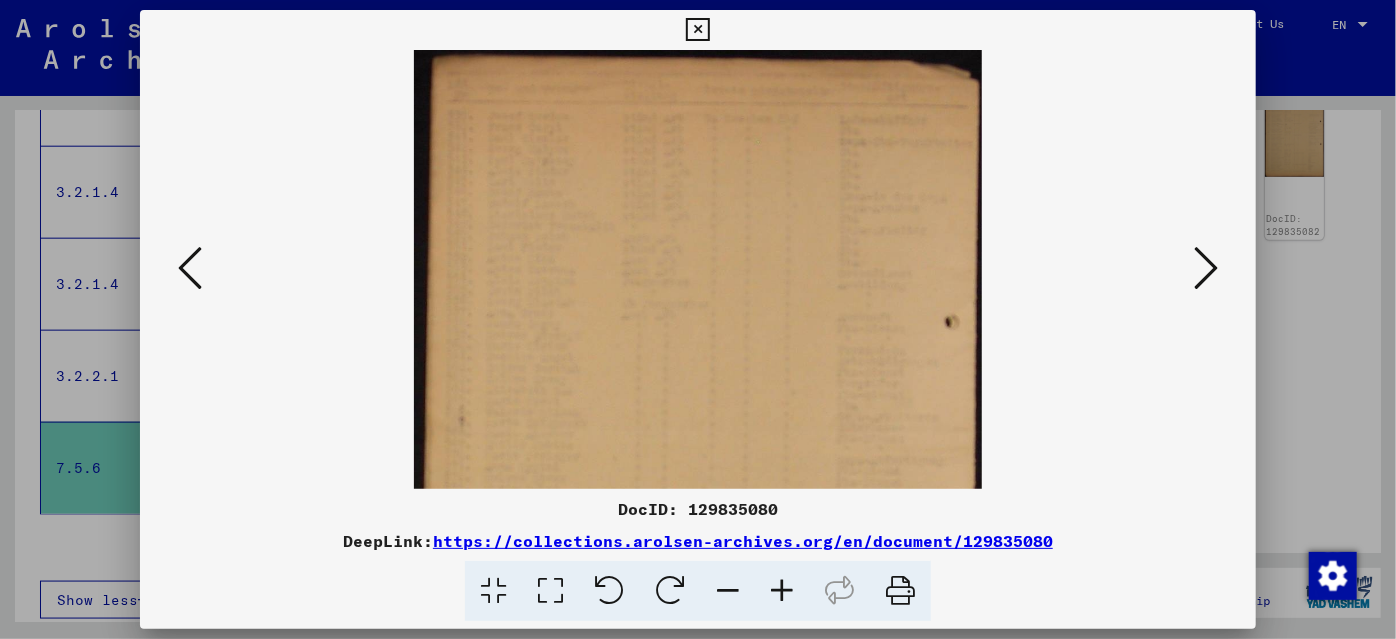 click at bounding box center (782, 591) 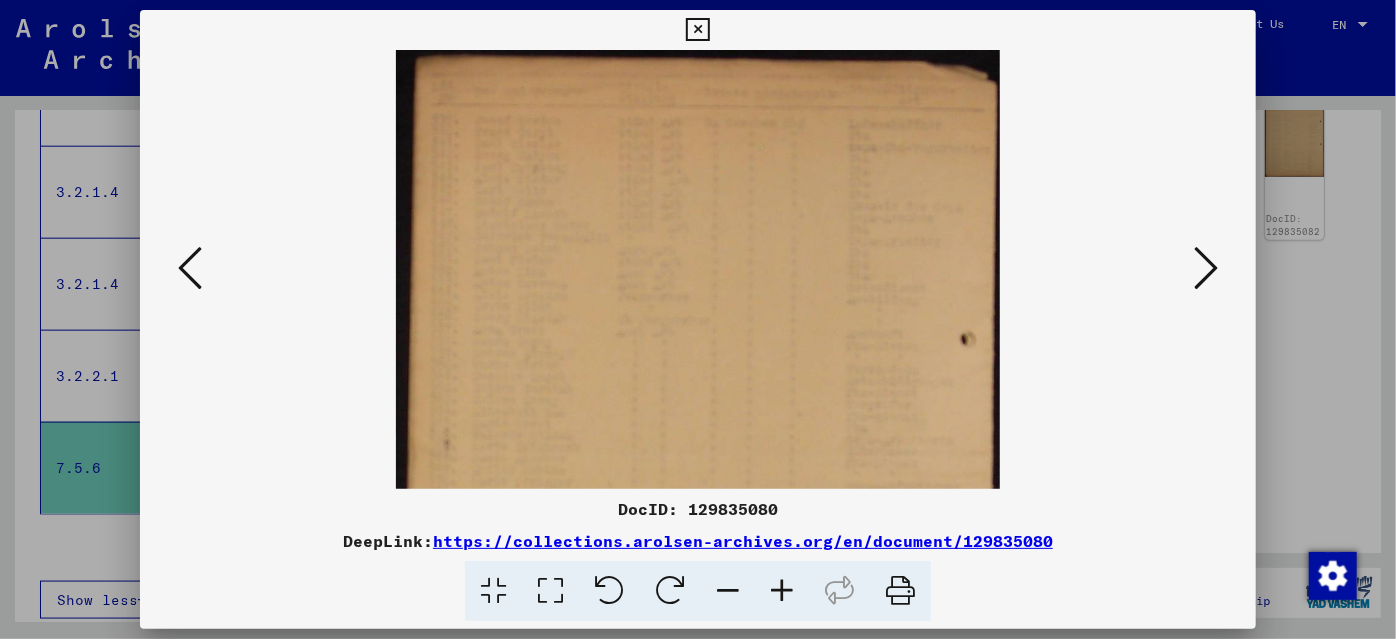 drag, startPoint x: 778, startPoint y: 591, endPoint x: 797, endPoint y: 572, distance: 26.870058 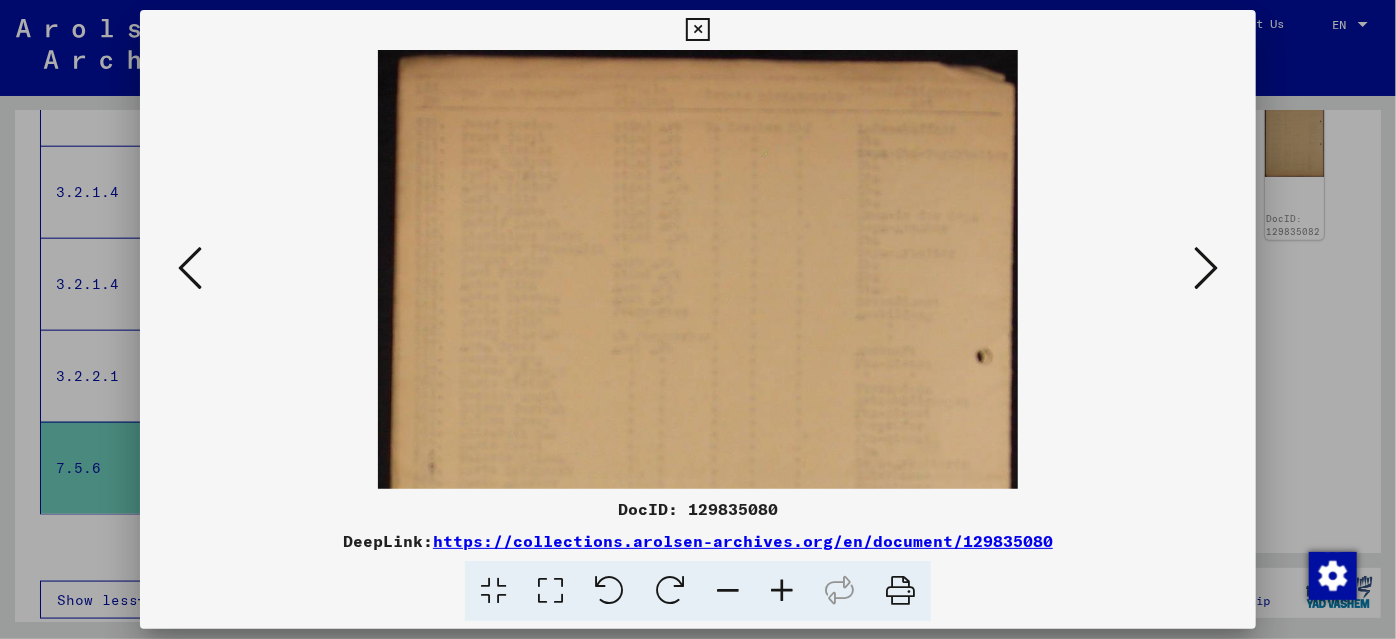 click at bounding box center (1206, 268) 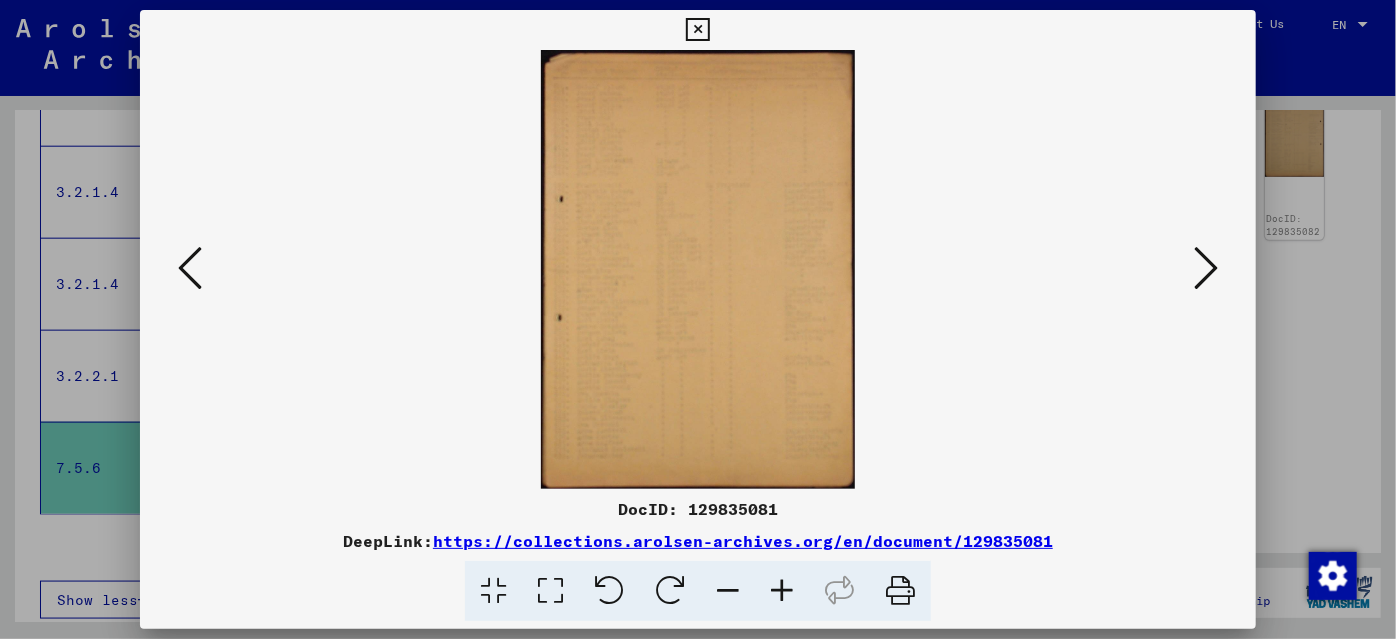 click at bounding box center (782, 591) 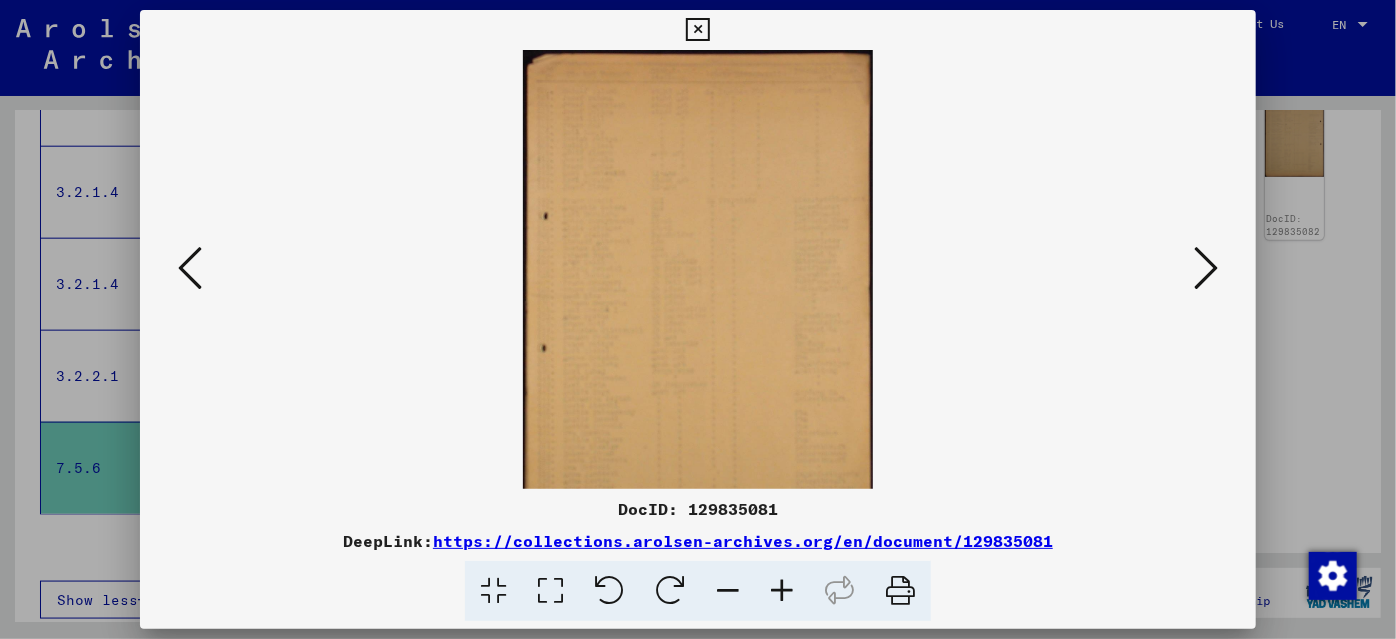 click at bounding box center [782, 591] 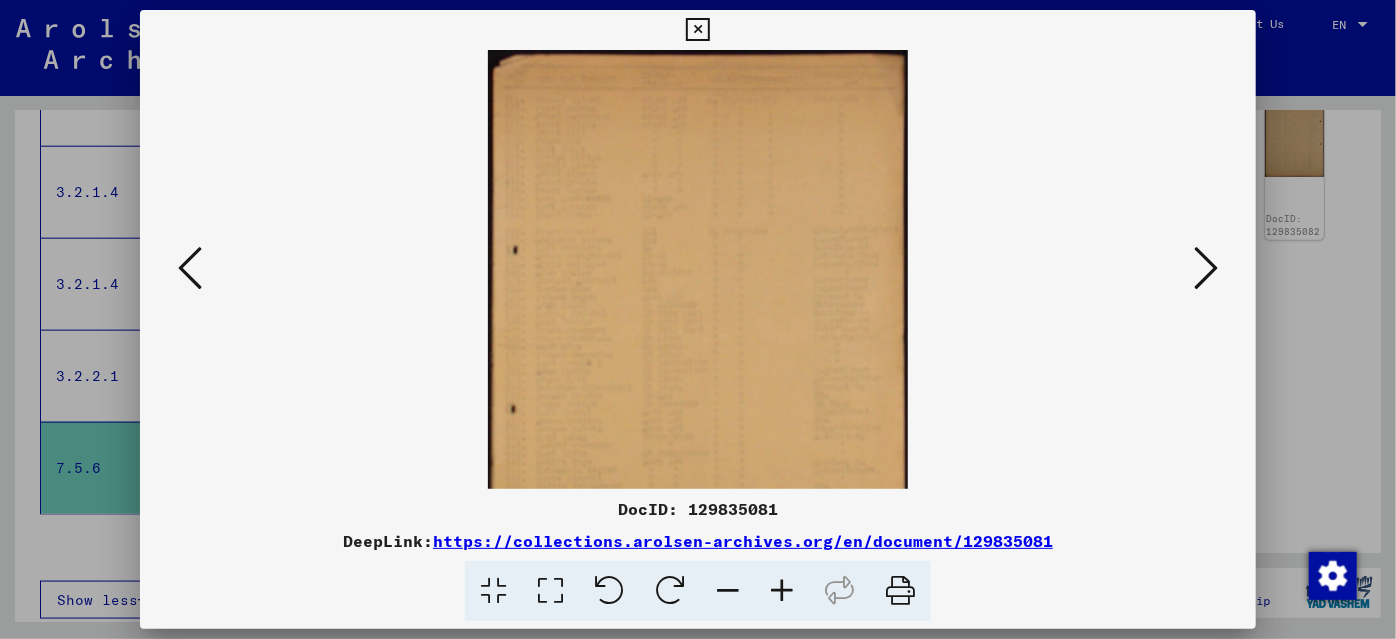click at bounding box center [782, 591] 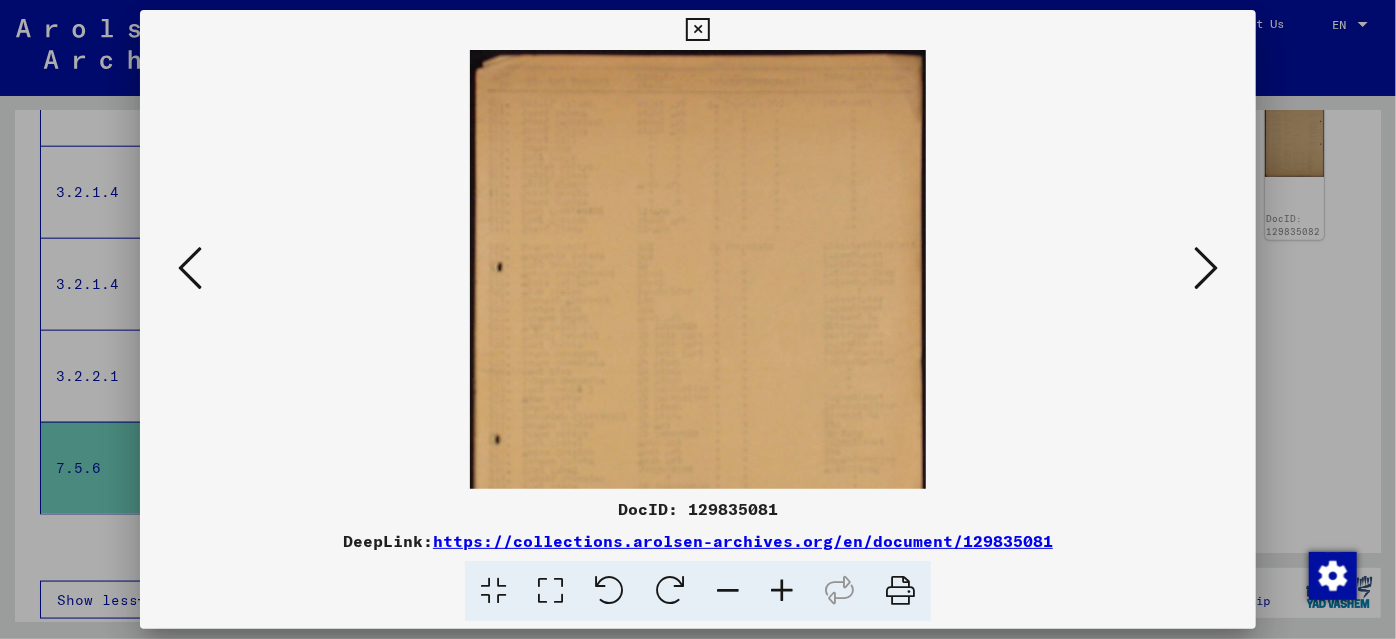 click at bounding box center [782, 591] 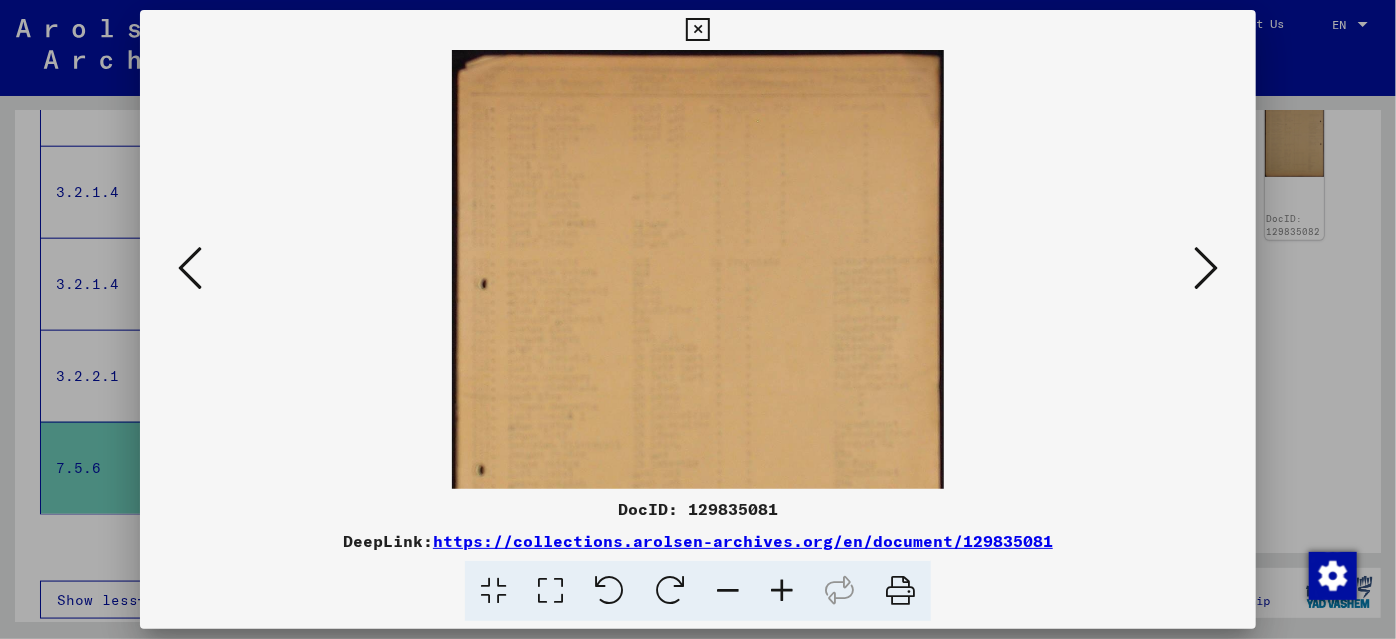 click at bounding box center [782, 591] 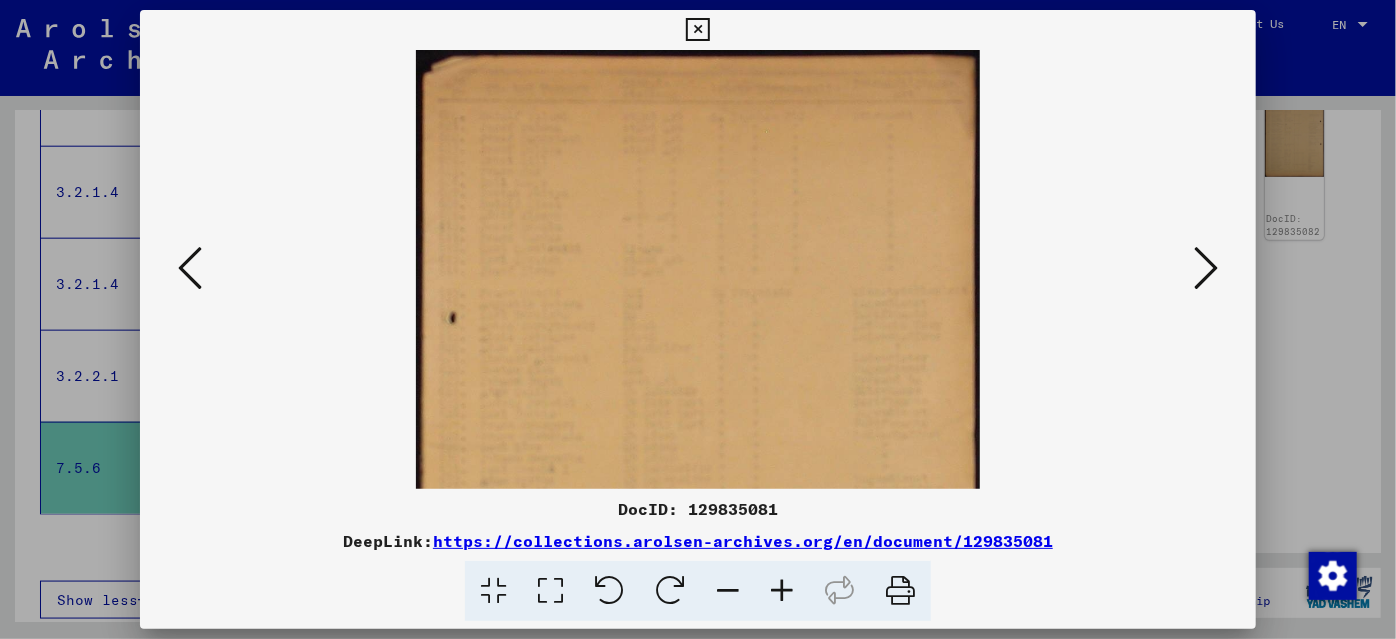 click at bounding box center (782, 591) 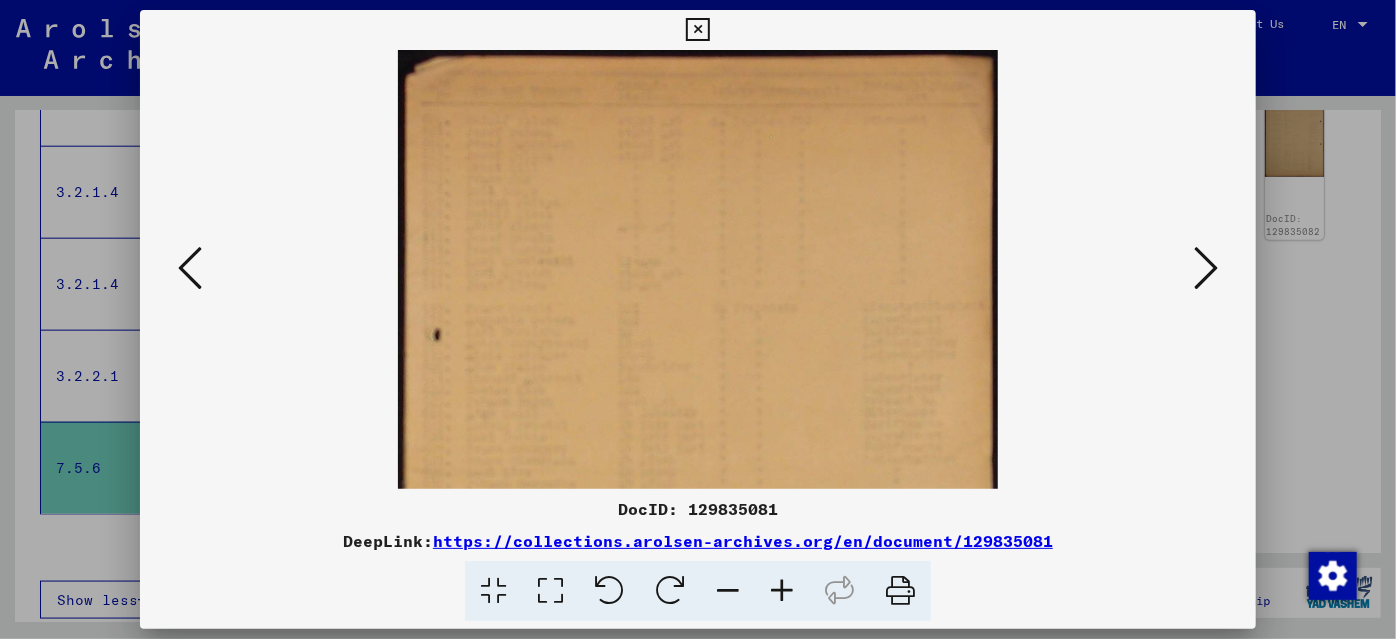 click at bounding box center [698, 319] 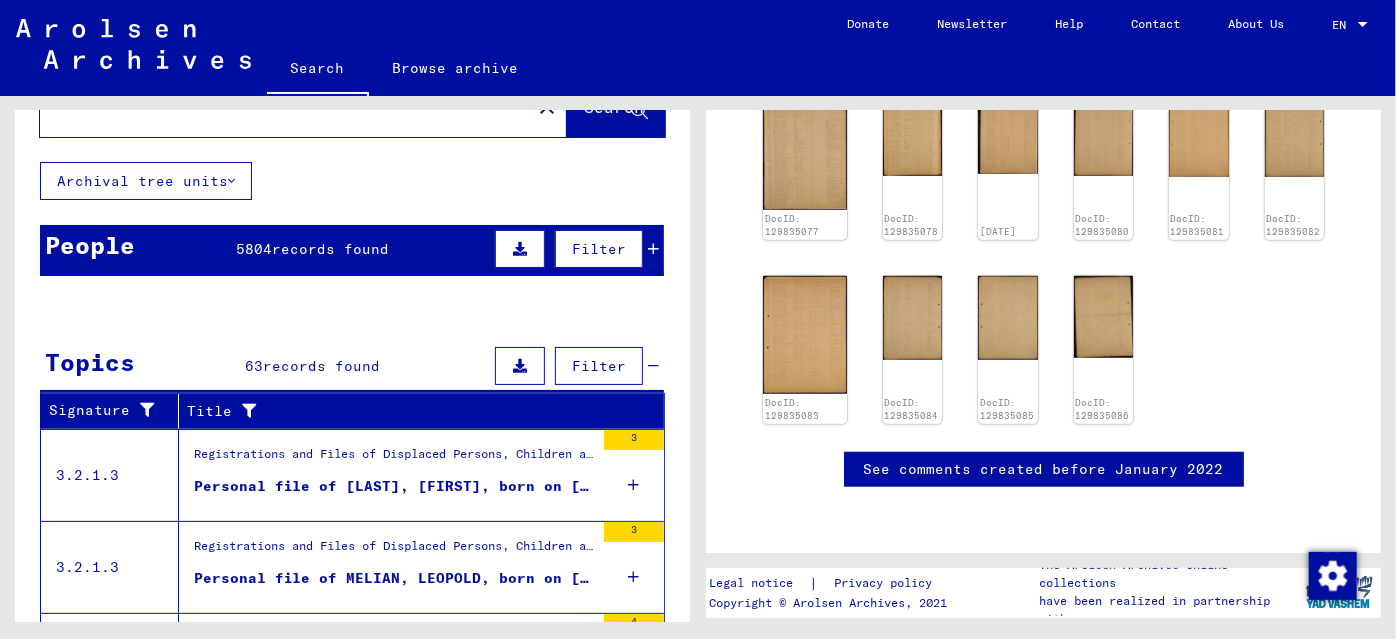 scroll, scrollTop: 0, scrollLeft: 0, axis: both 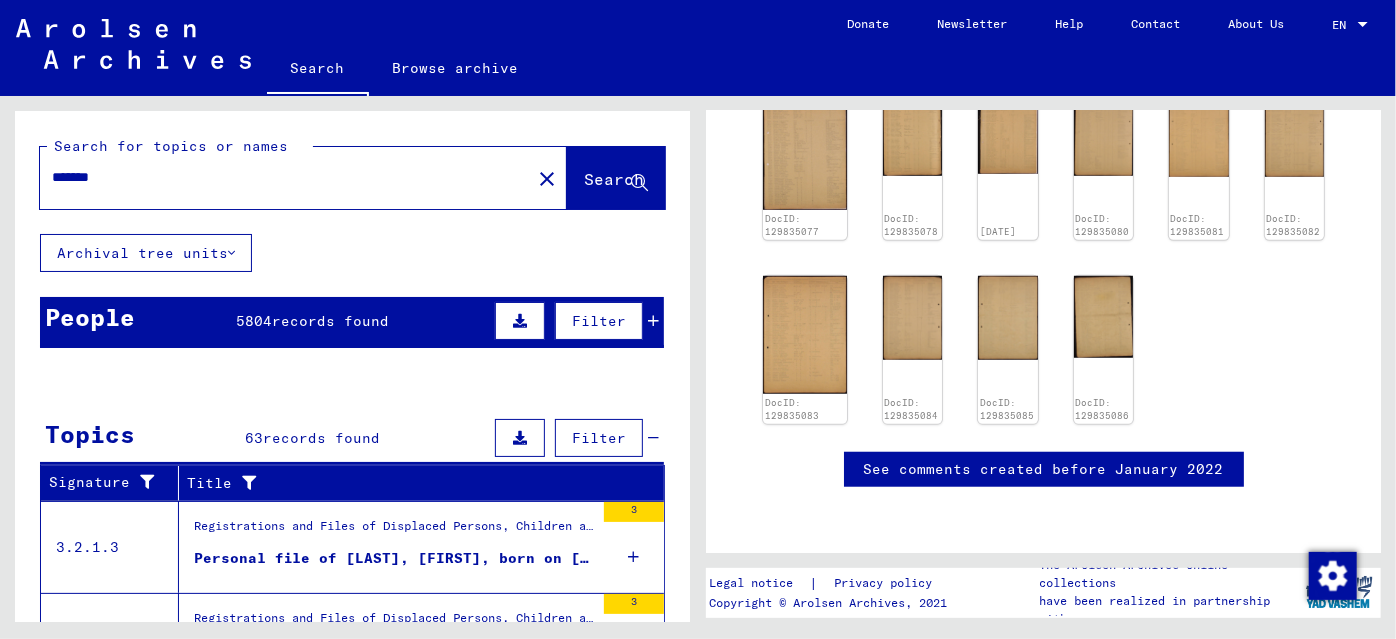 click on "records found" at bounding box center (330, 321) 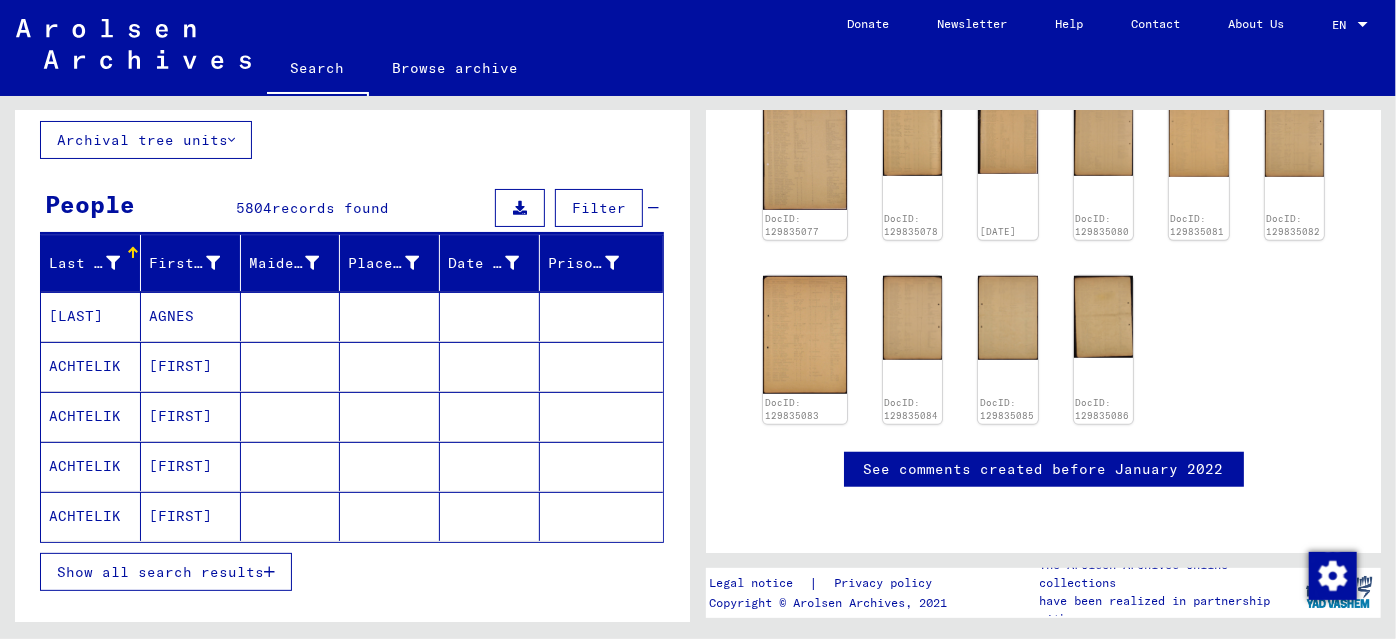 scroll, scrollTop: 363, scrollLeft: 0, axis: vertical 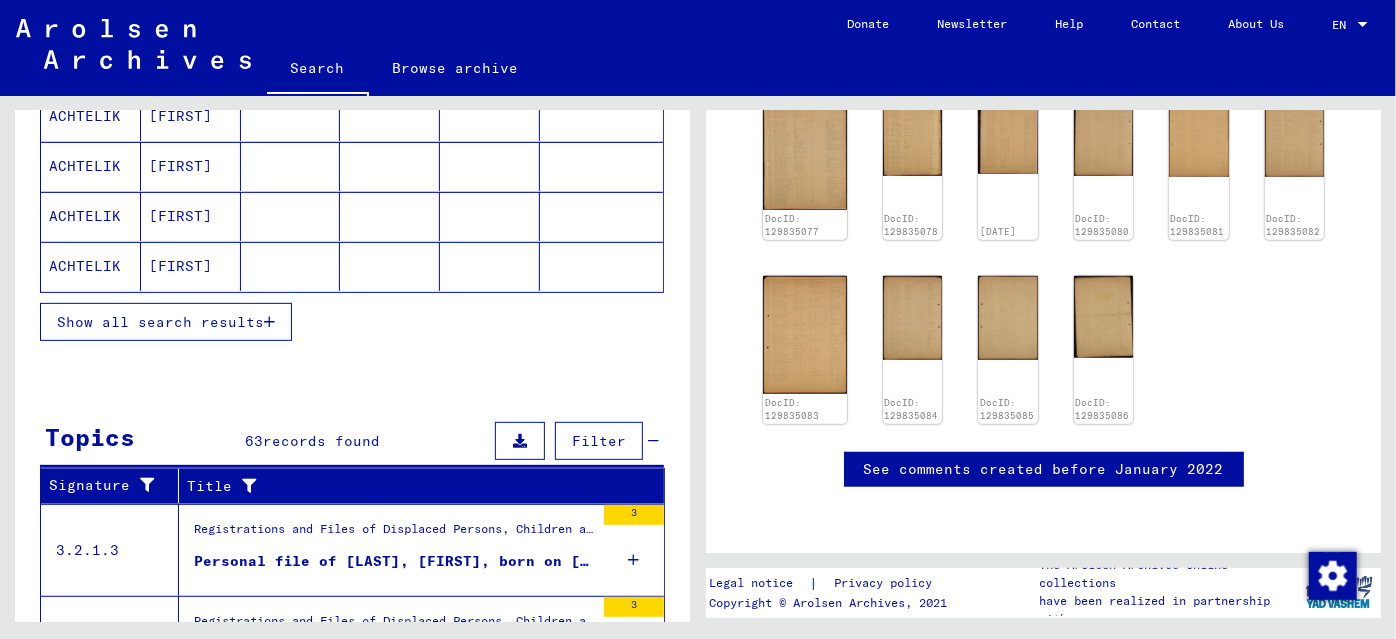 click on "Show all search results" at bounding box center [166, 322] 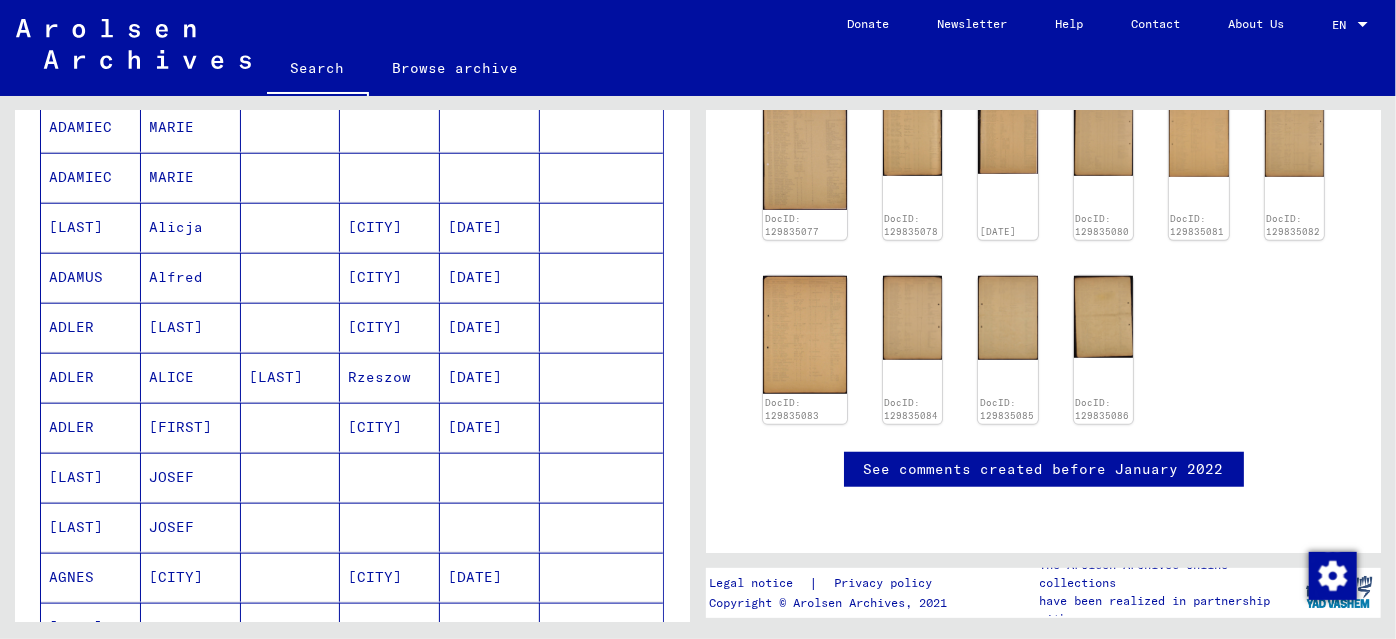 scroll, scrollTop: 1090, scrollLeft: 0, axis: vertical 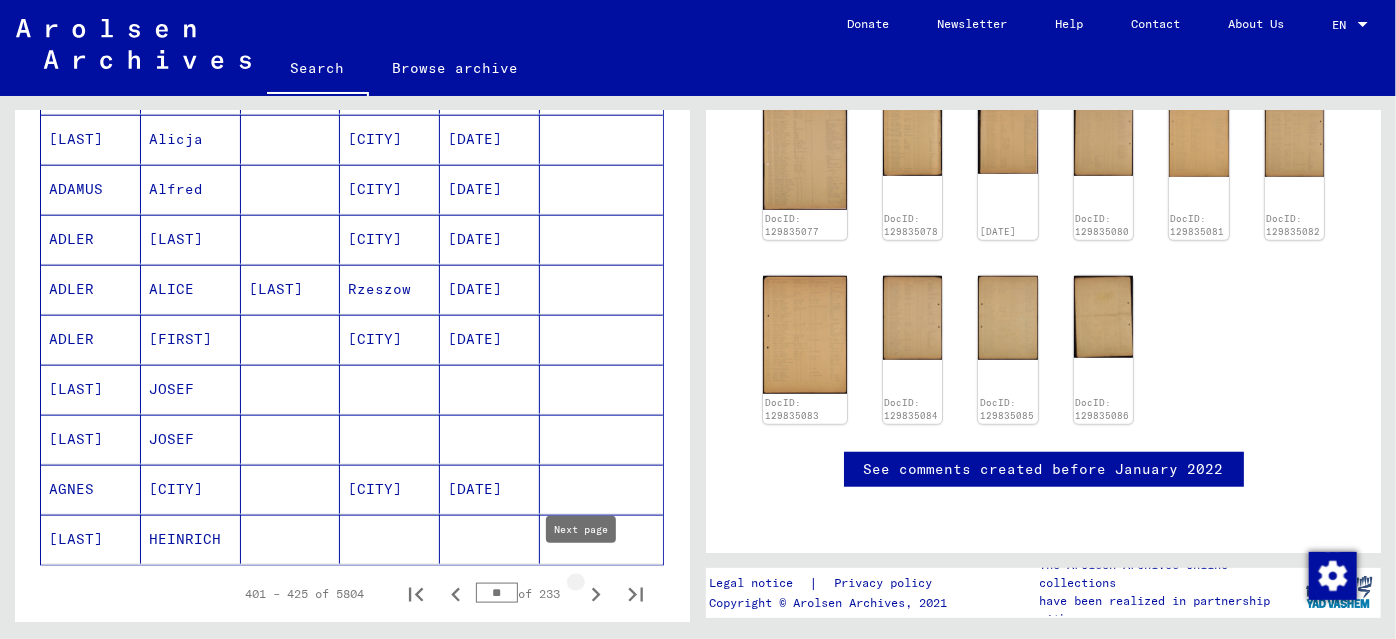 click 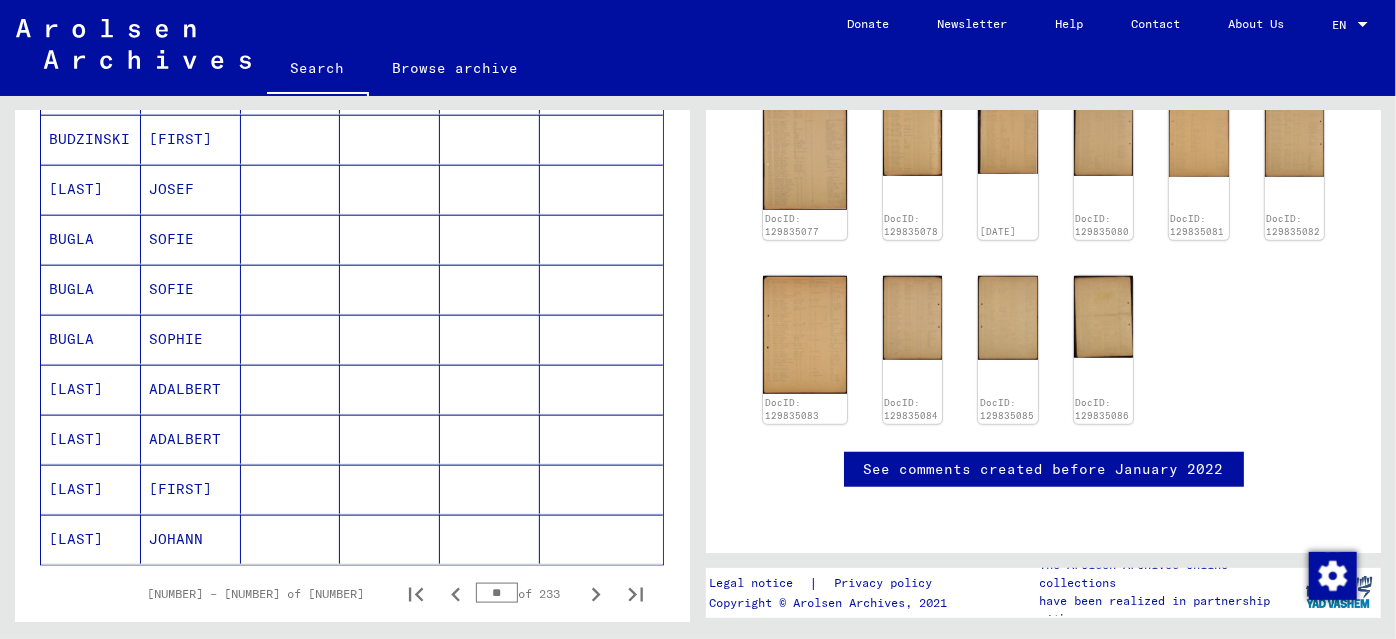 click 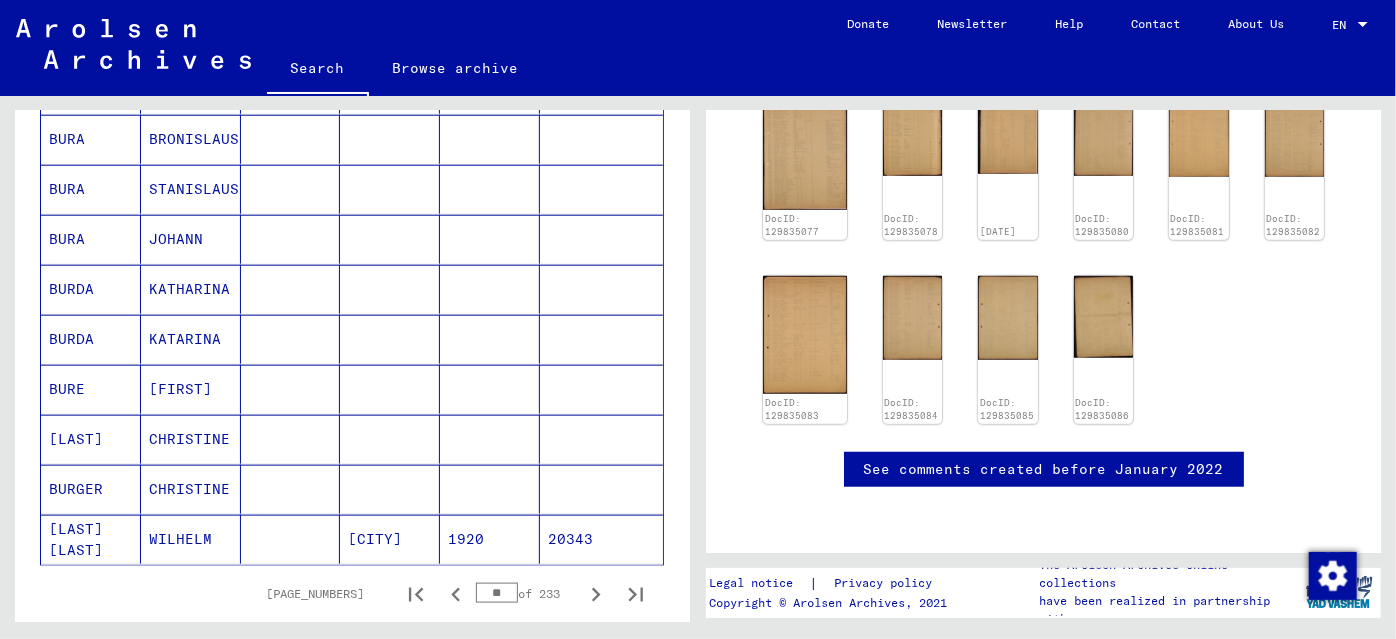 click 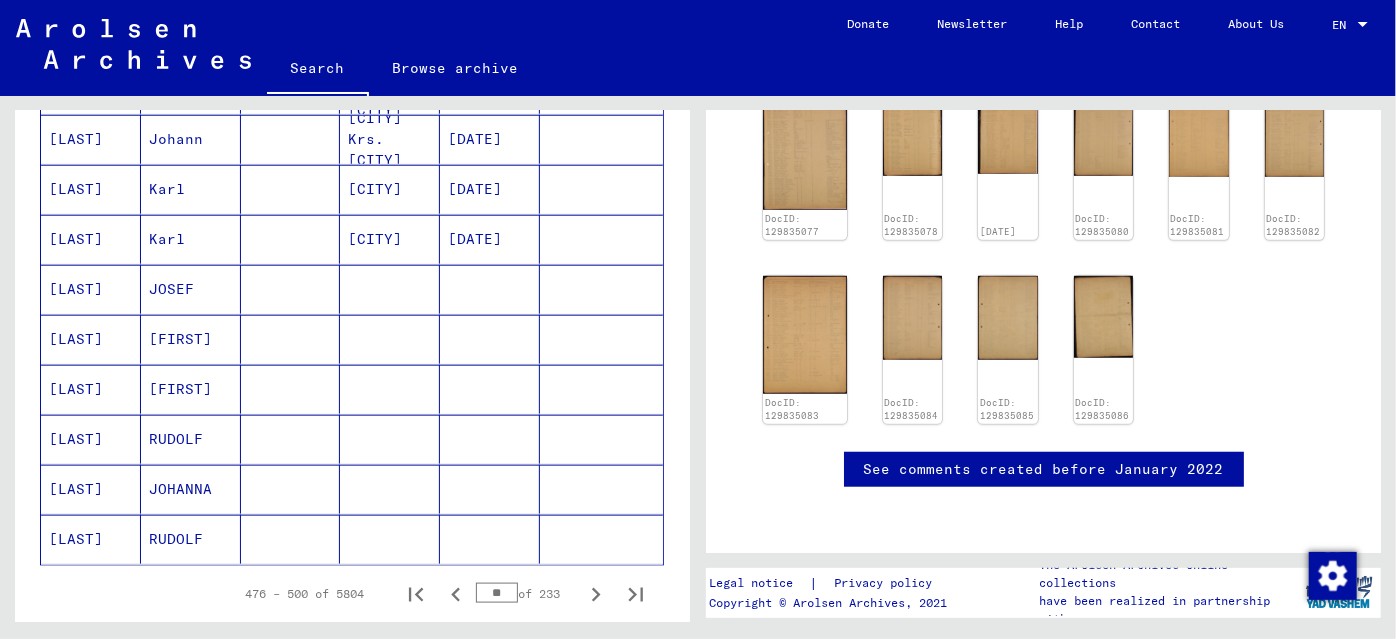 click 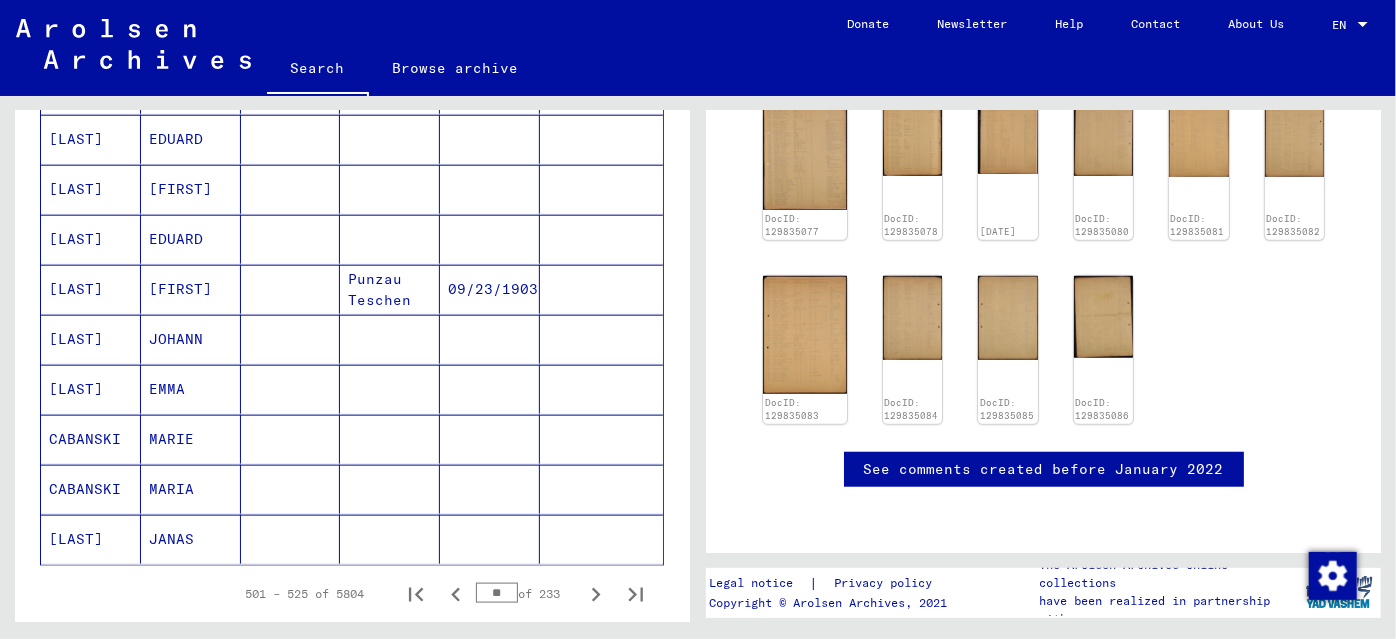 click 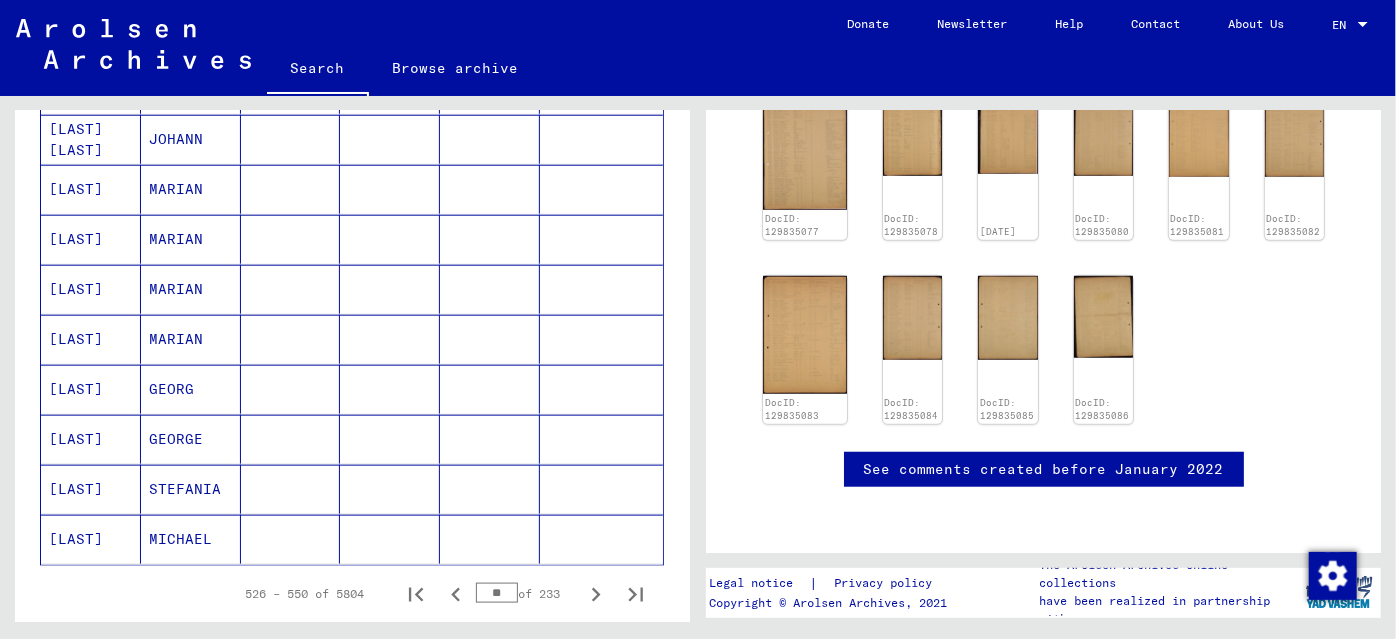 click 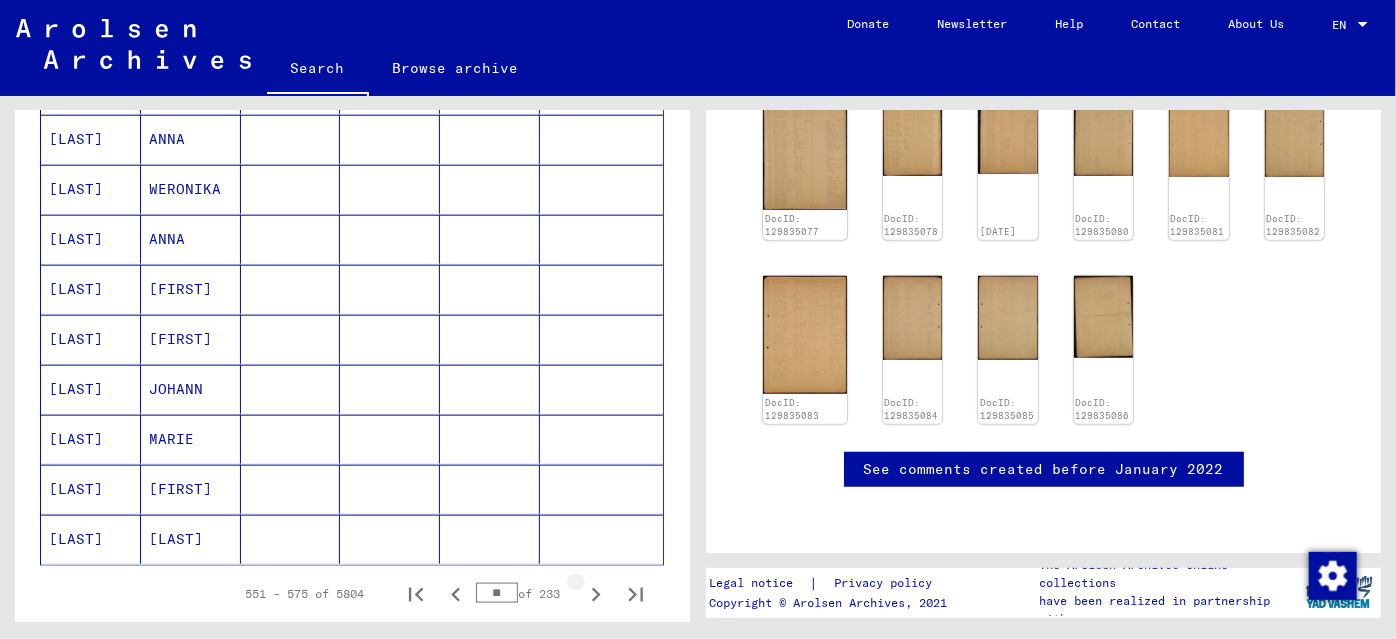 click 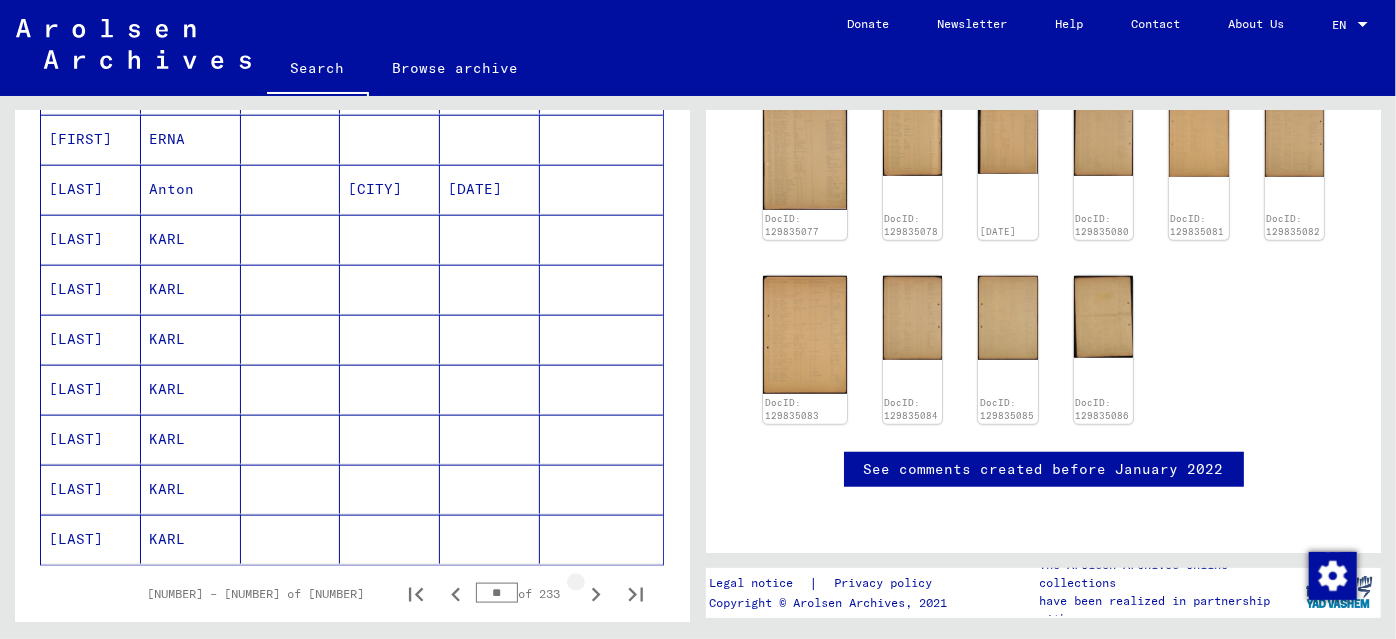 click 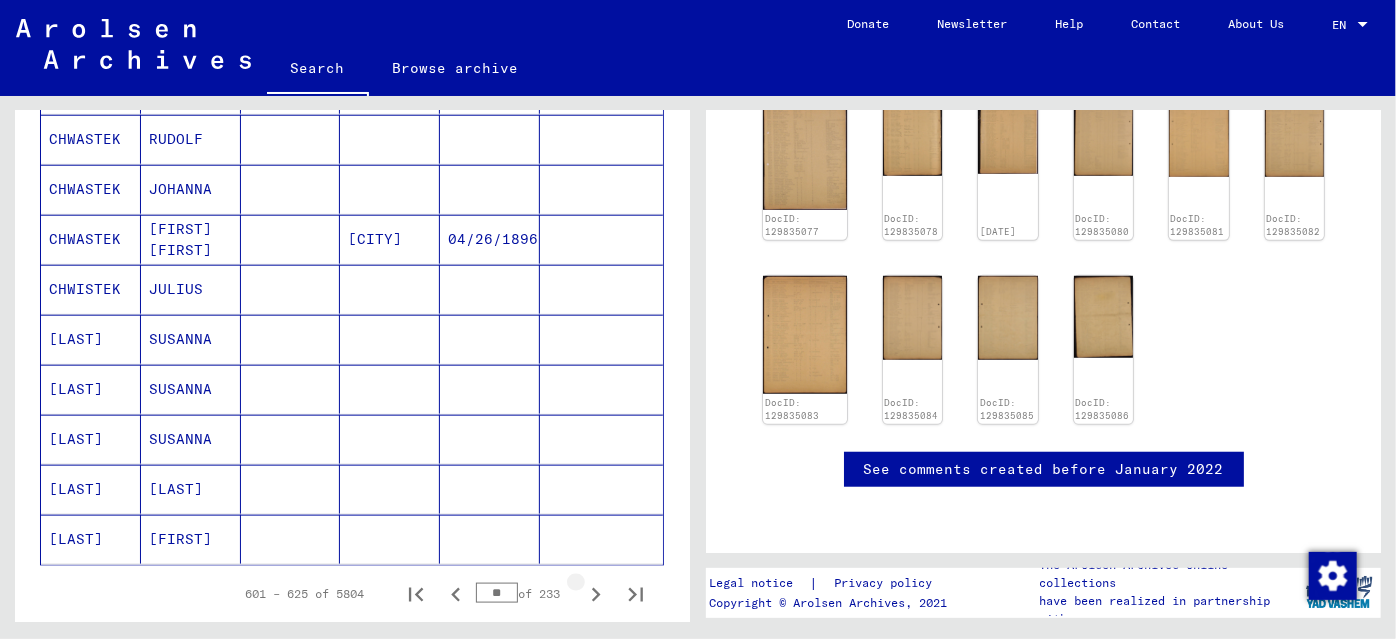 click 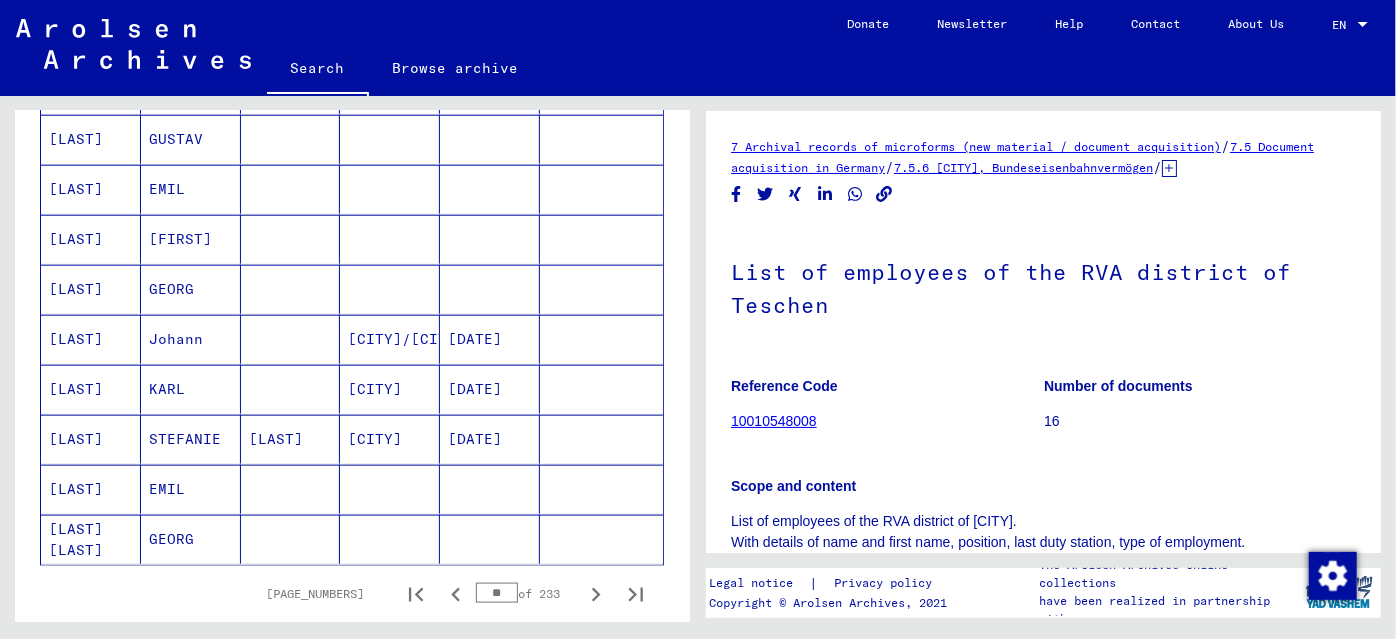 scroll, scrollTop: 181, scrollLeft: 0, axis: vertical 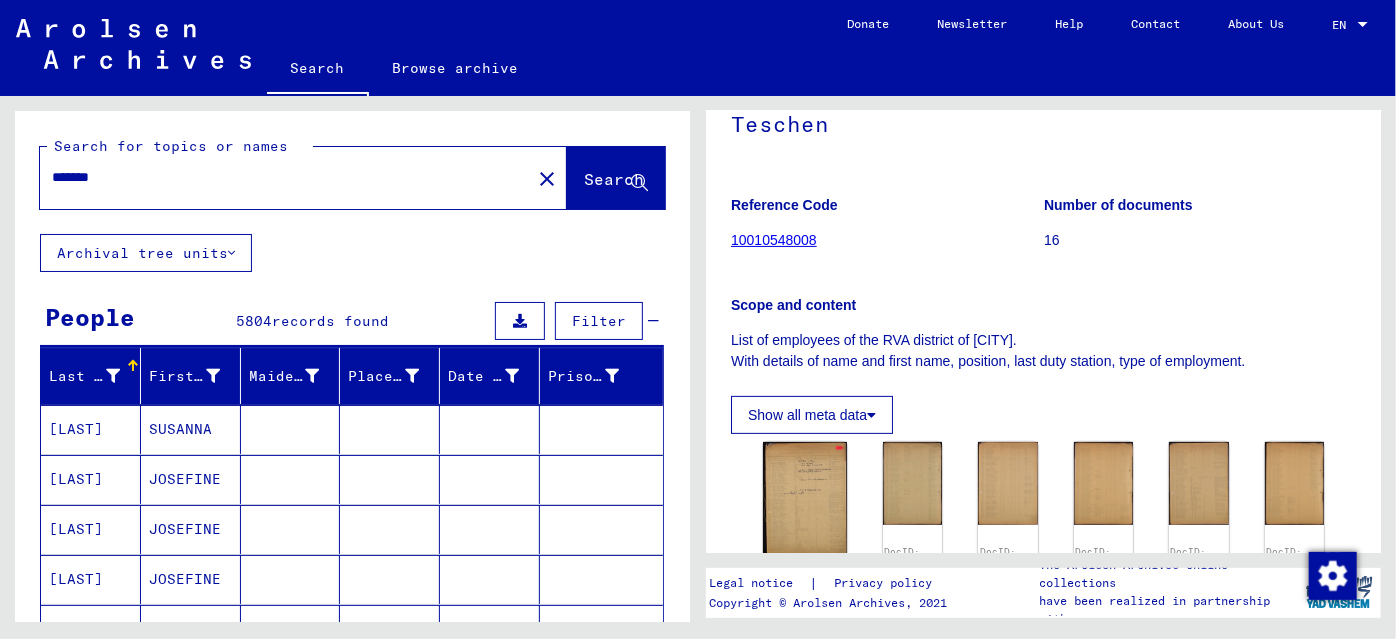 drag, startPoint x: 81, startPoint y: 176, endPoint x: 62, endPoint y: 191, distance: 24.207438 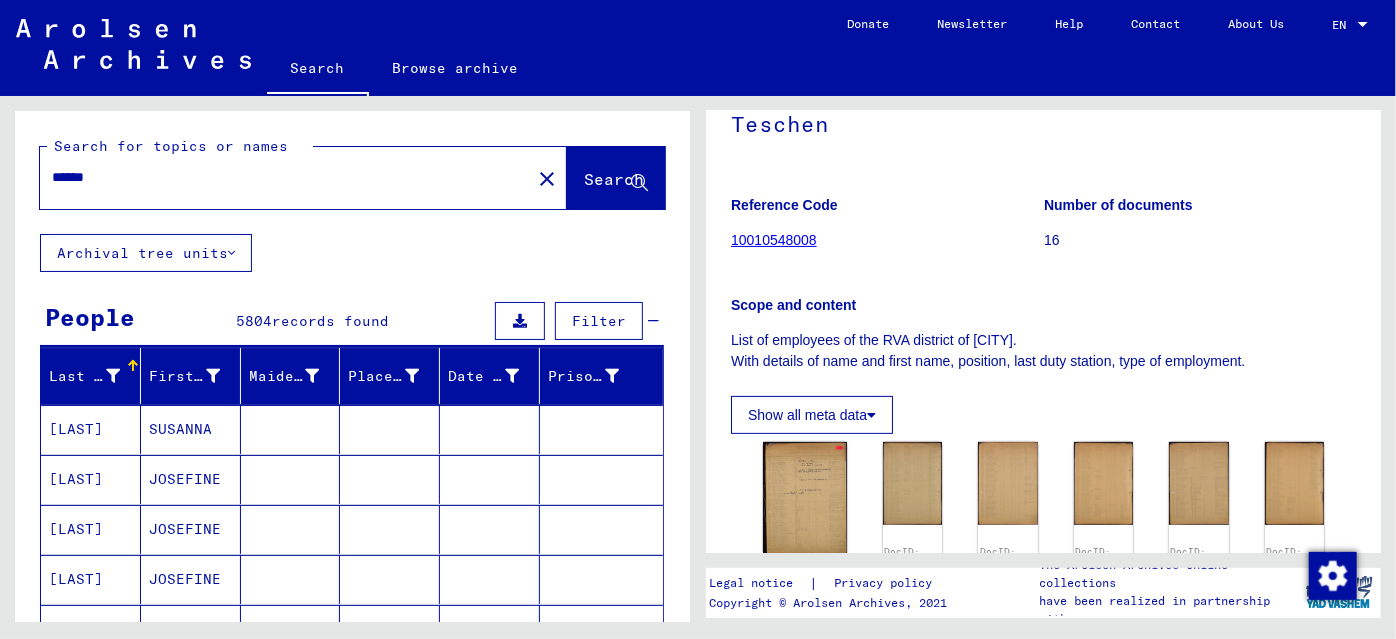 scroll, scrollTop: 0, scrollLeft: 0, axis: both 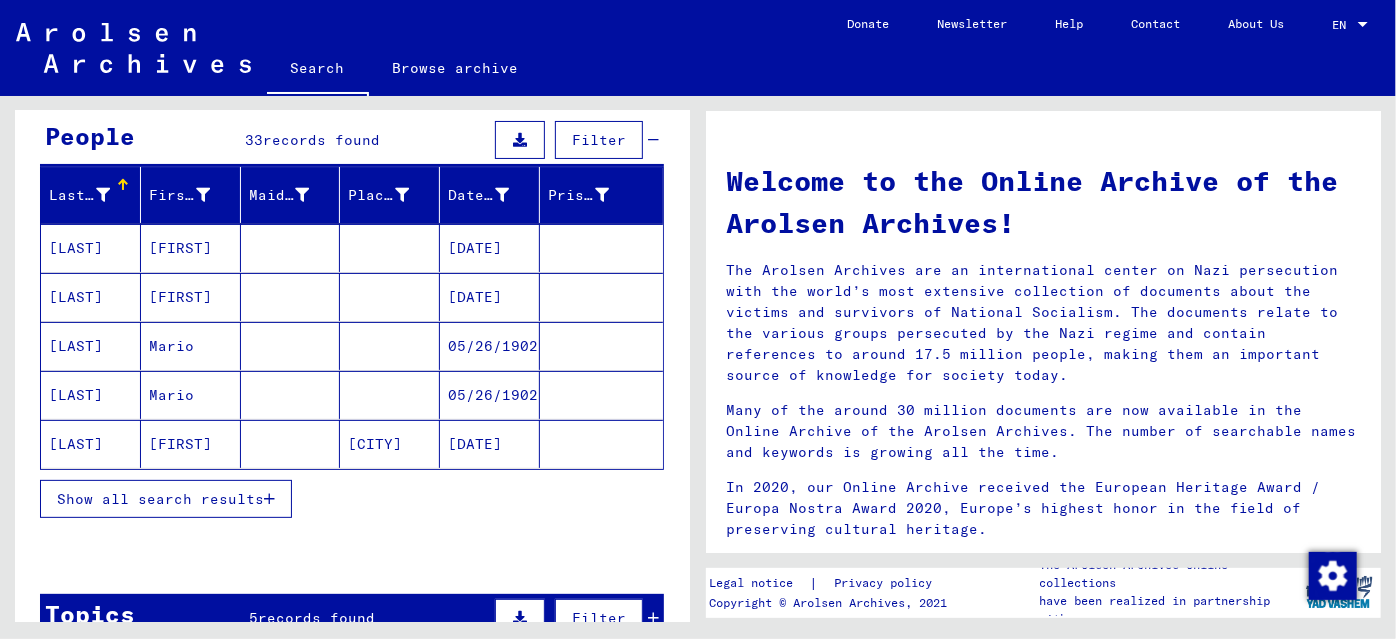 click on "Show all search results" at bounding box center (160, 499) 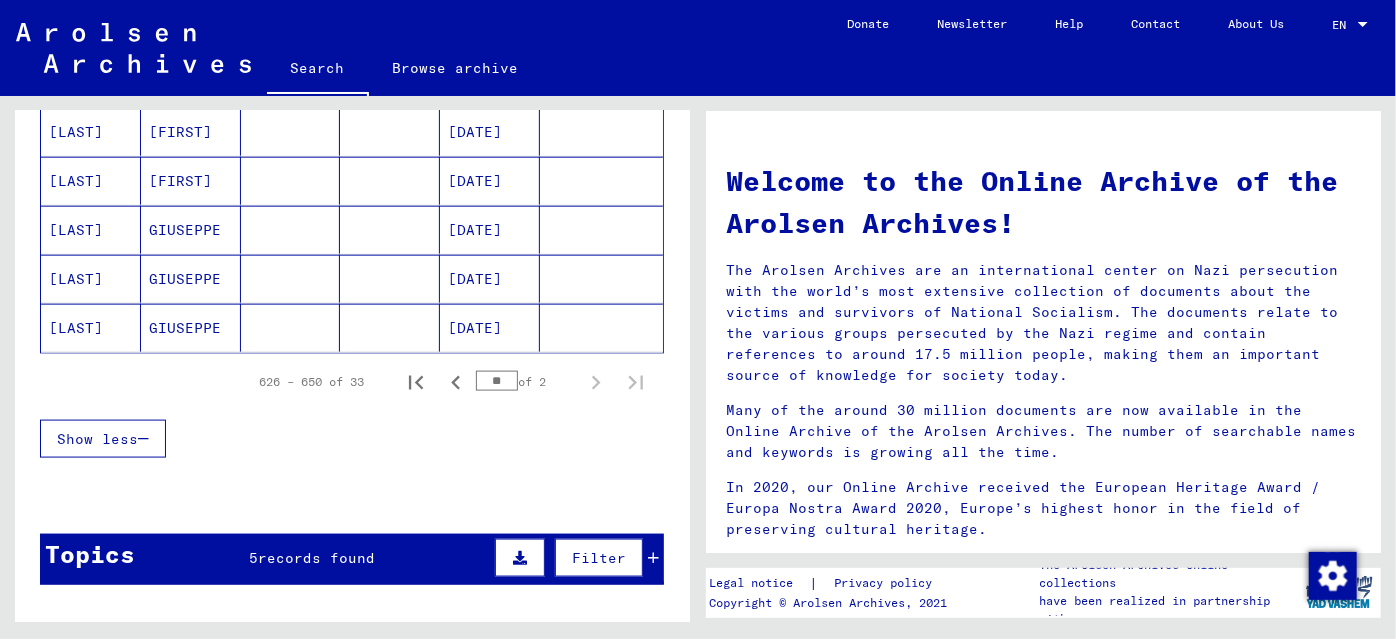scroll, scrollTop: 1363, scrollLeft: 0, axis: vertical 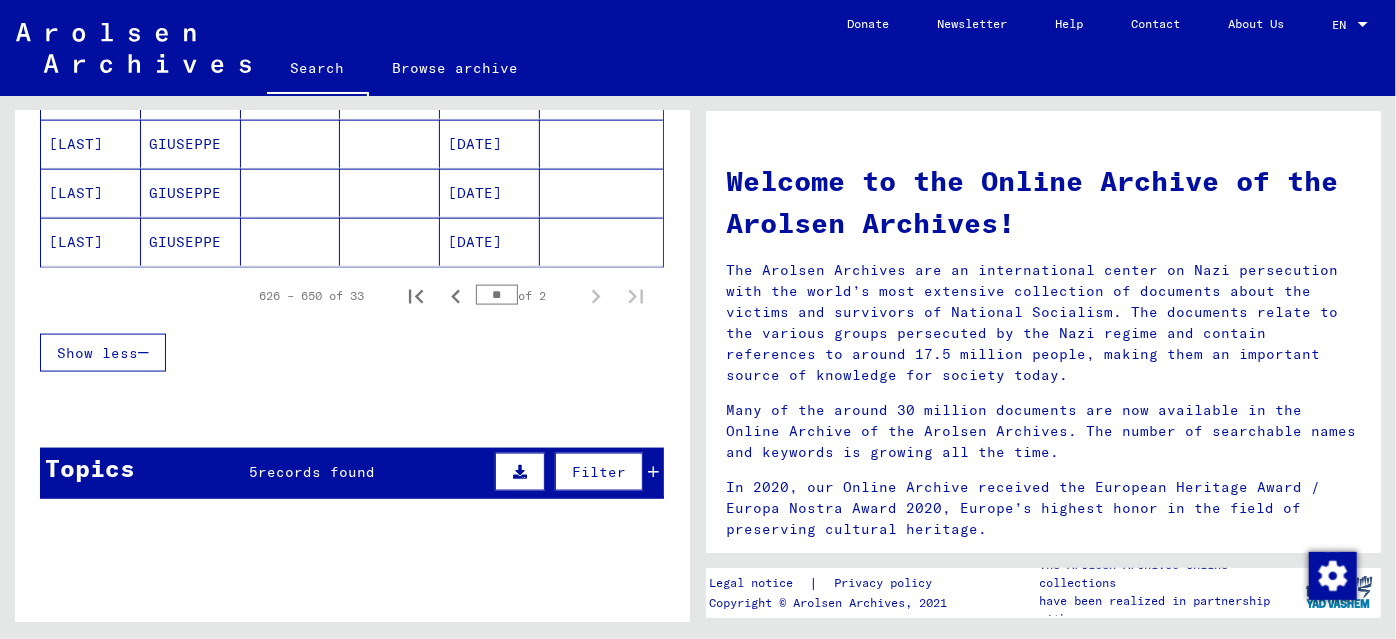 click on "records found" at bounding box center [317, 472] 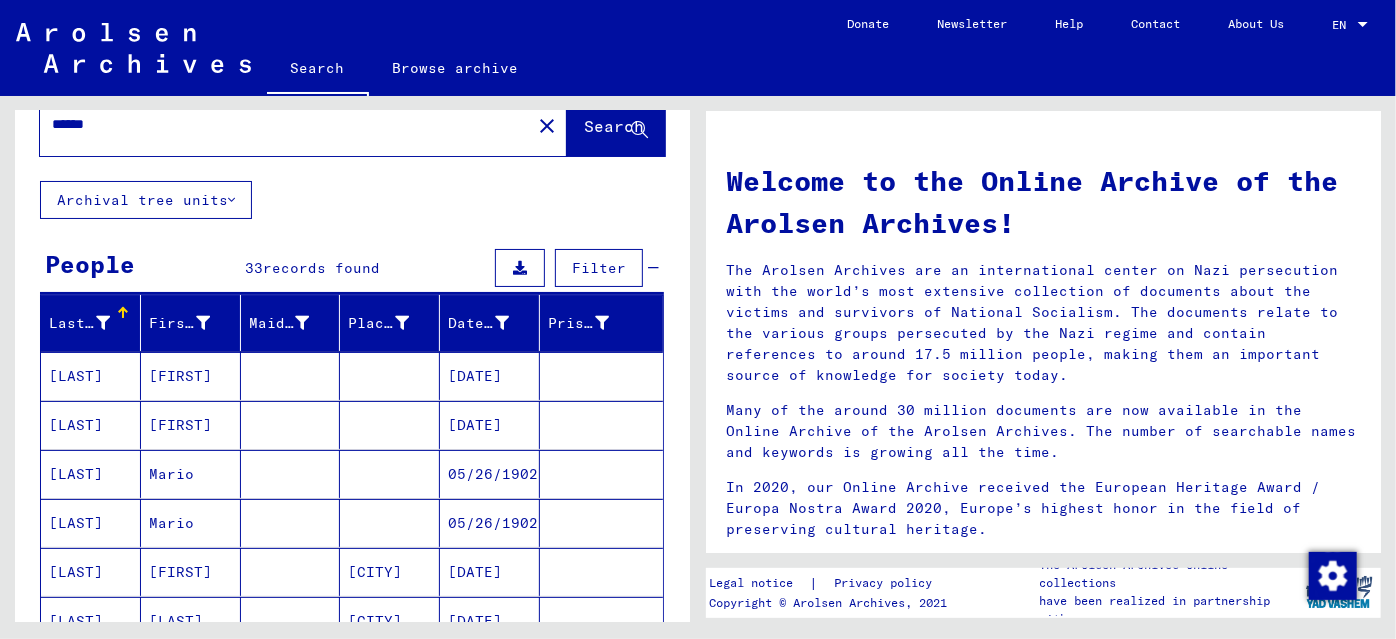scroll, scrollTop: 0, scrollLeft: 0, axis: both 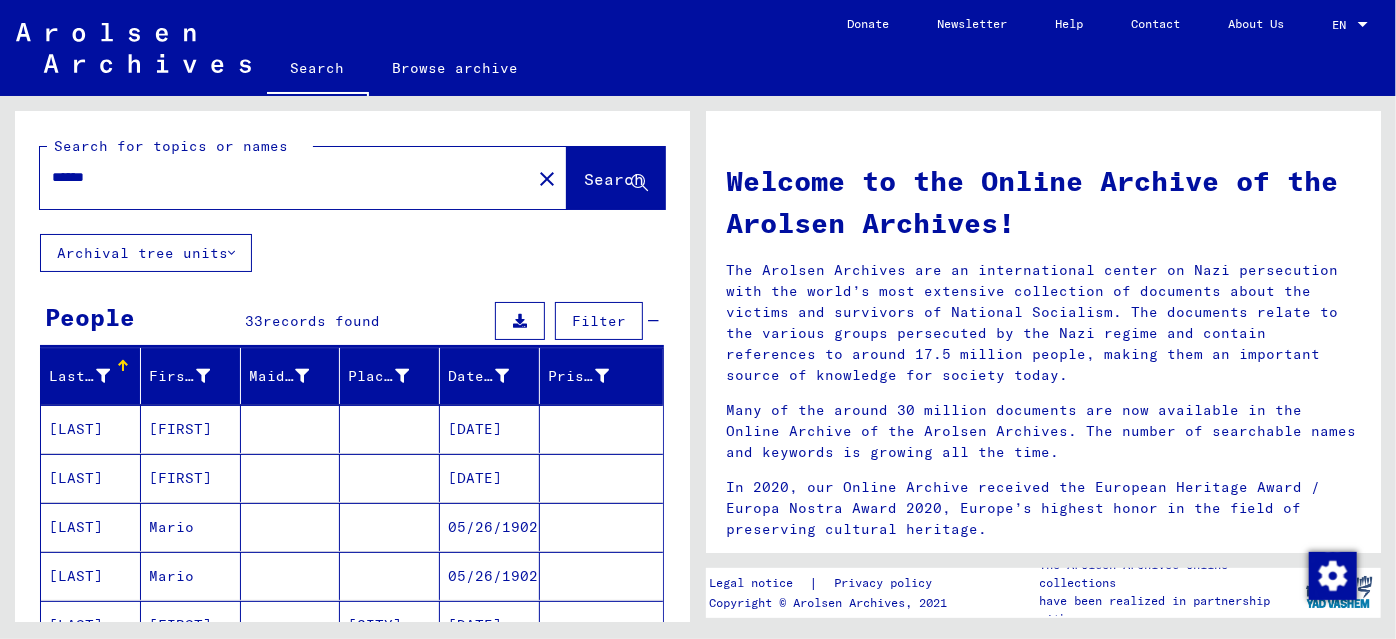 drag, startPoint x: 127, startPoint y: 178, endPoint x: 0, endPoint y: 175, distance: 127.03543 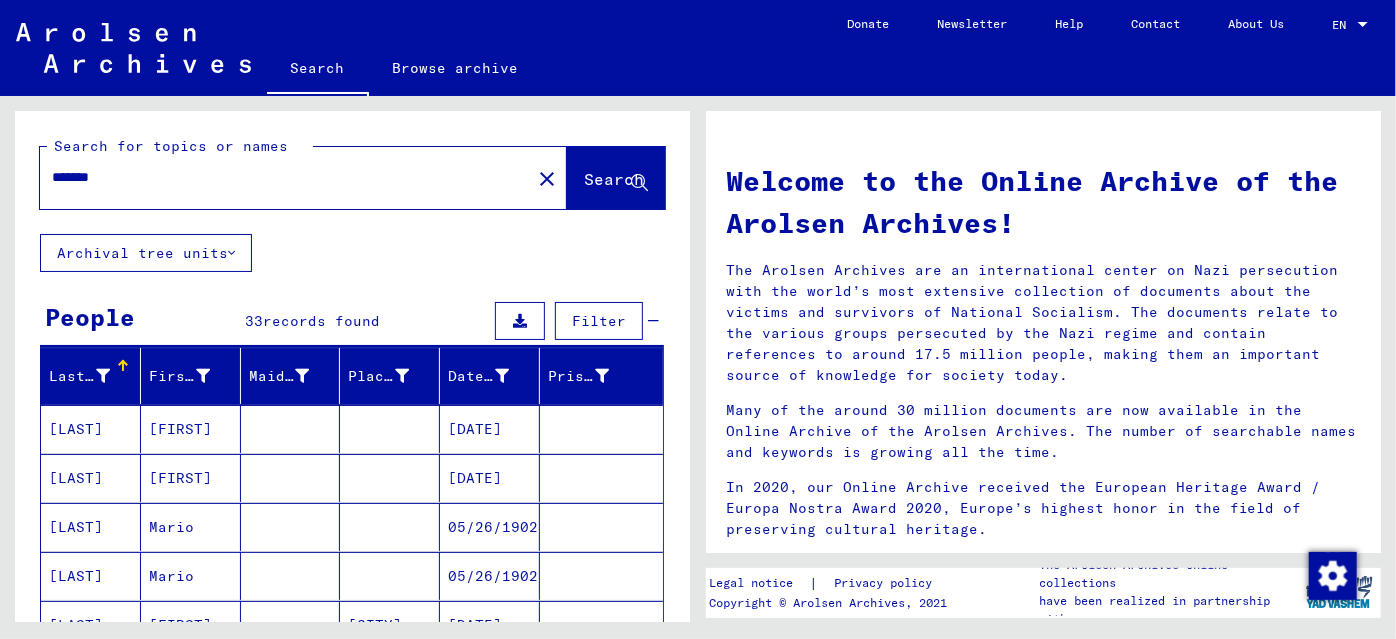 type on "*******" 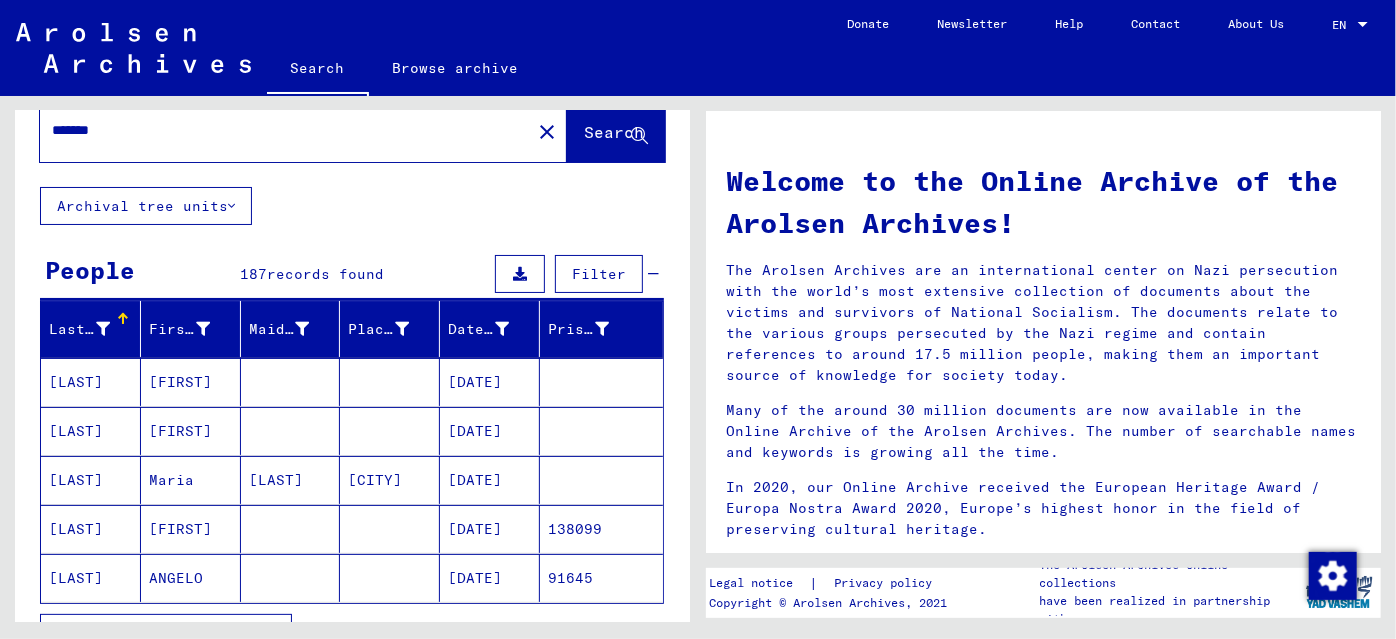 scroll, scrollTop: 181, scrollLeft: 0, axis: vertical 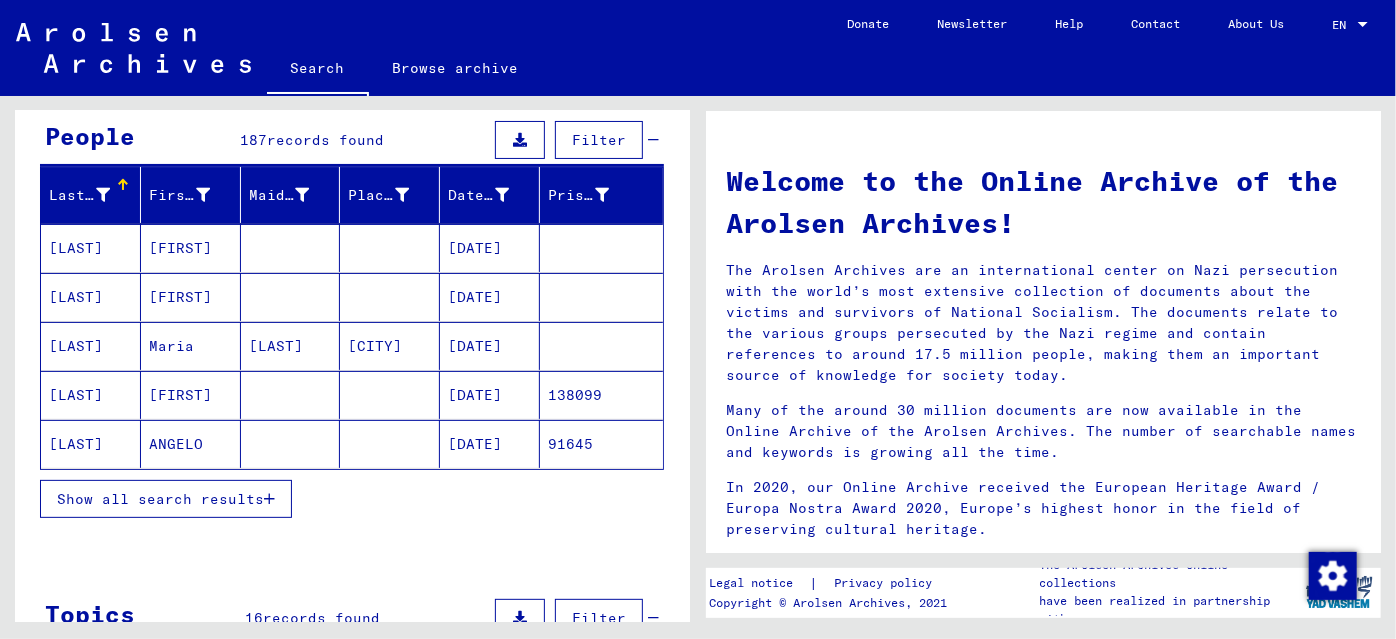 click on "Show all search results" at bounding box center (160, 499) 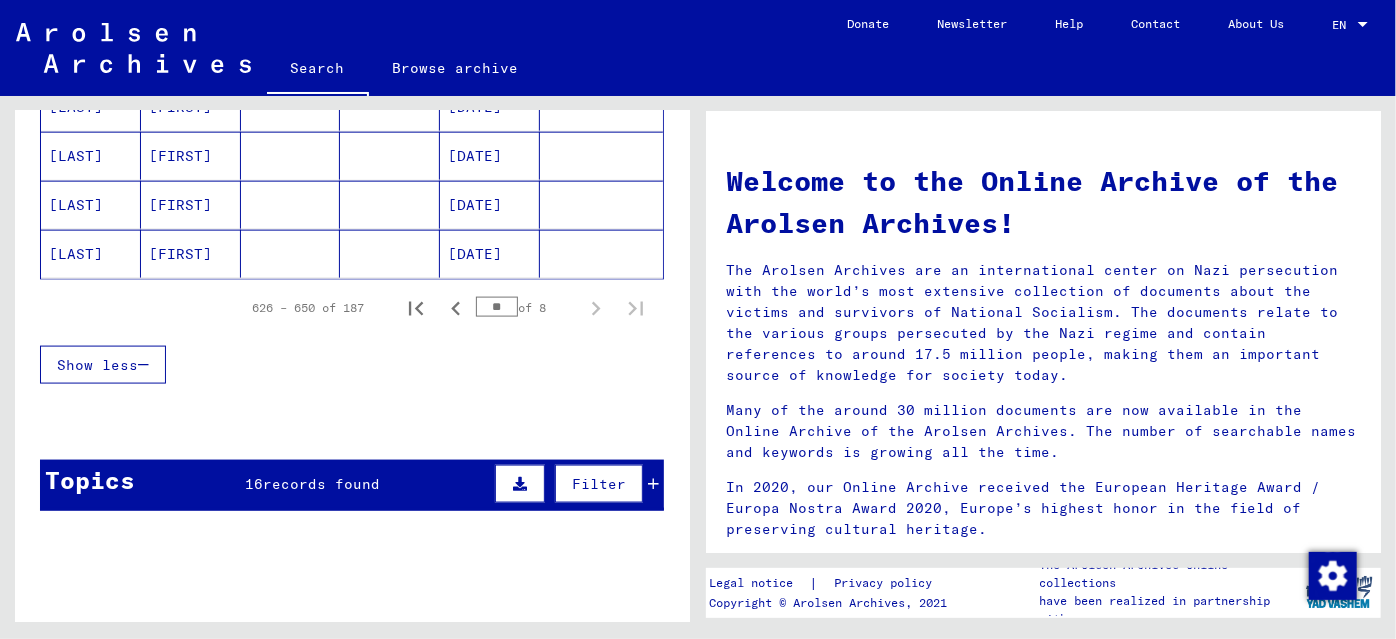 scroll, scrollTop: 1363, scrollLeft: 0, axis: vertical 